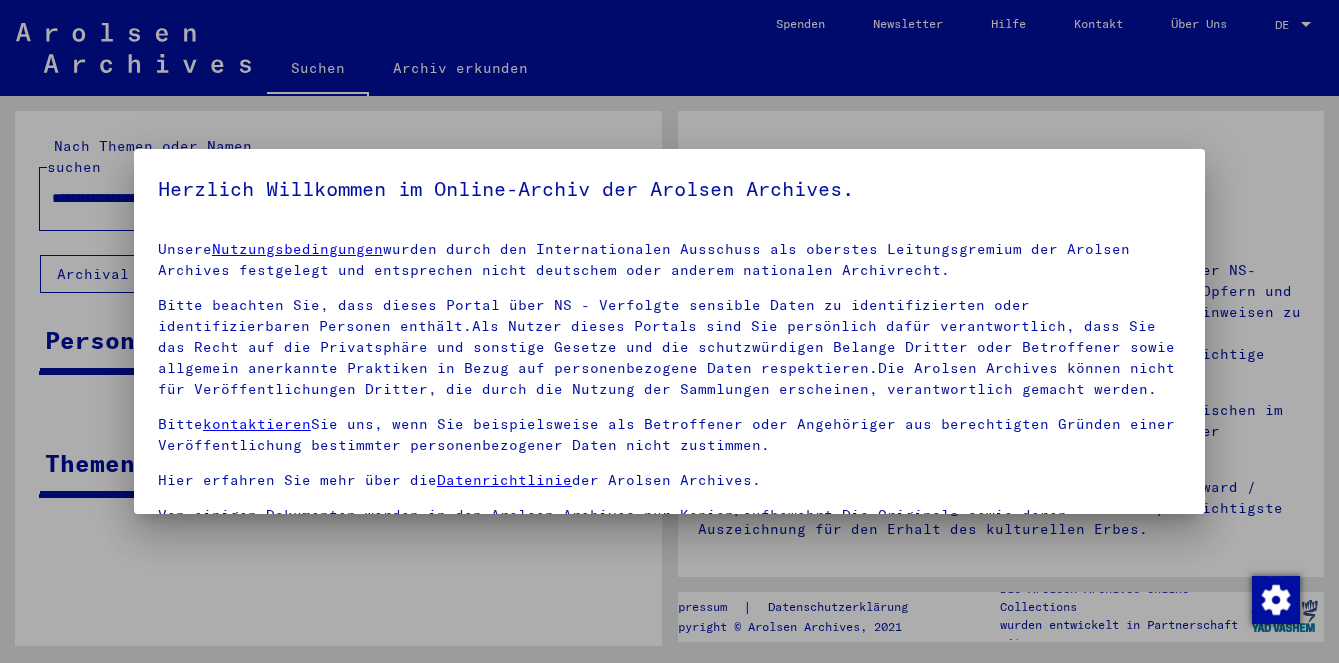 scroll, scrollTop: 0, scrollLeft: 0, axis: both 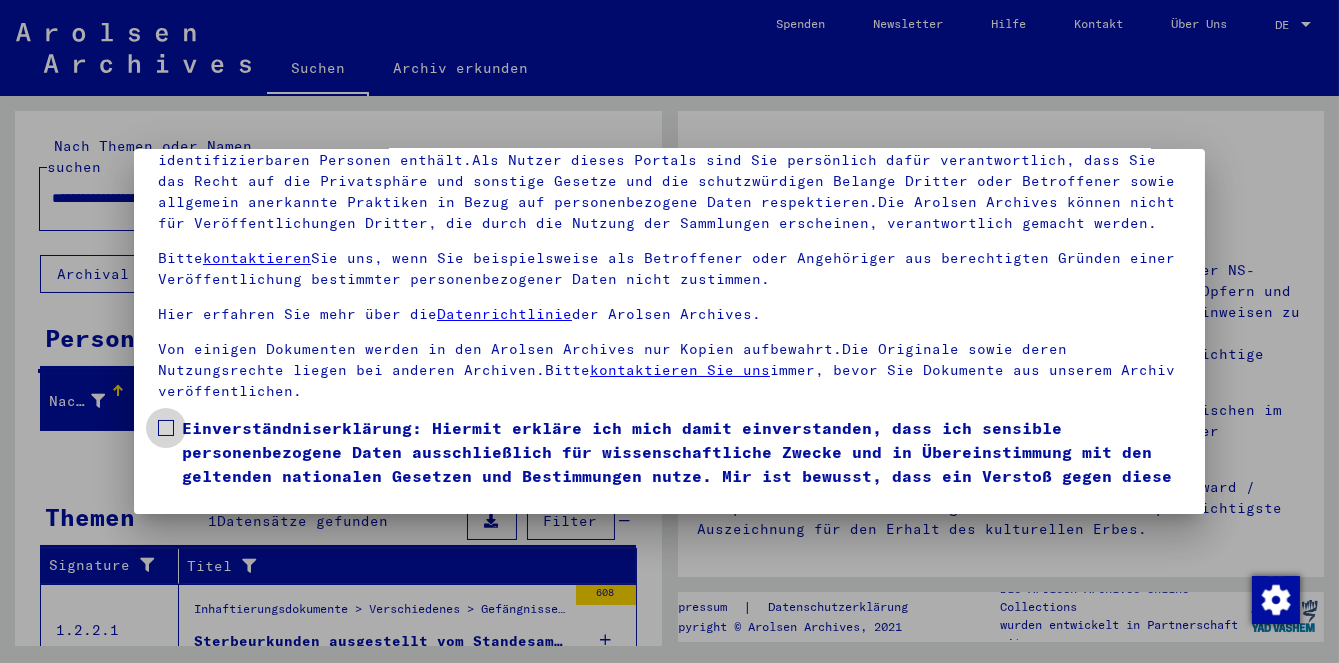 click at bounding box center [166, 428] 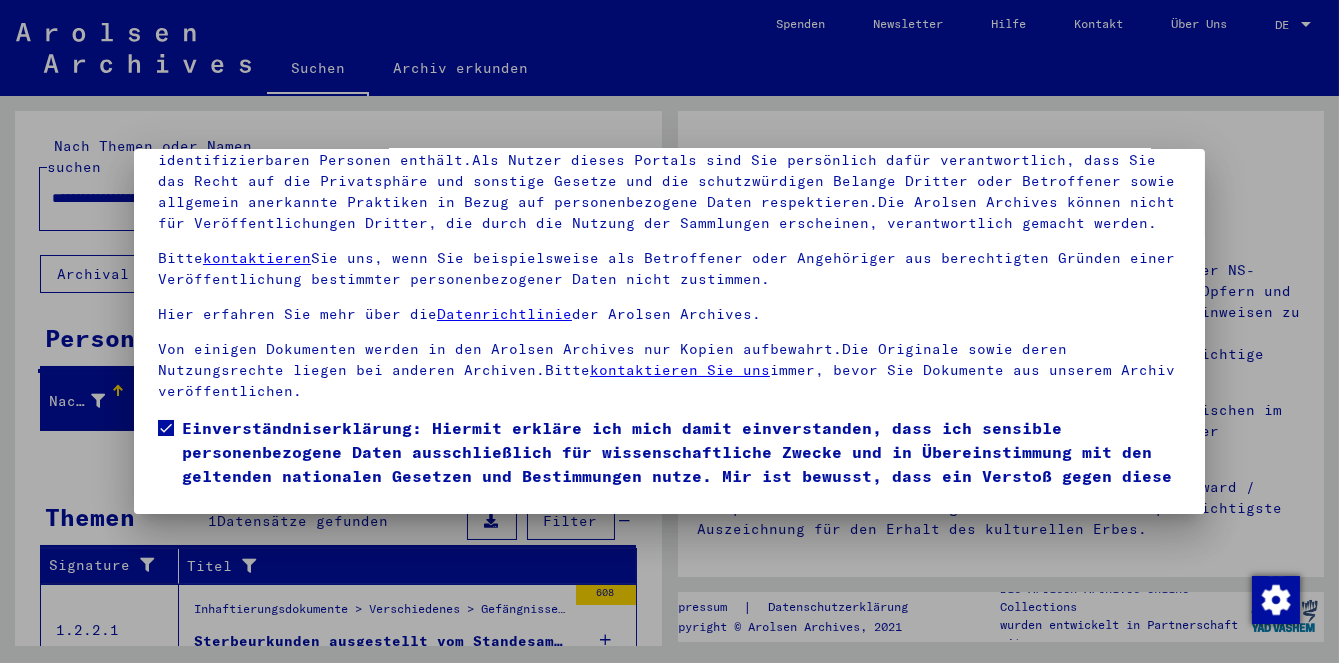 click on "Ich stimme zu" at bounding box center [233, 541] 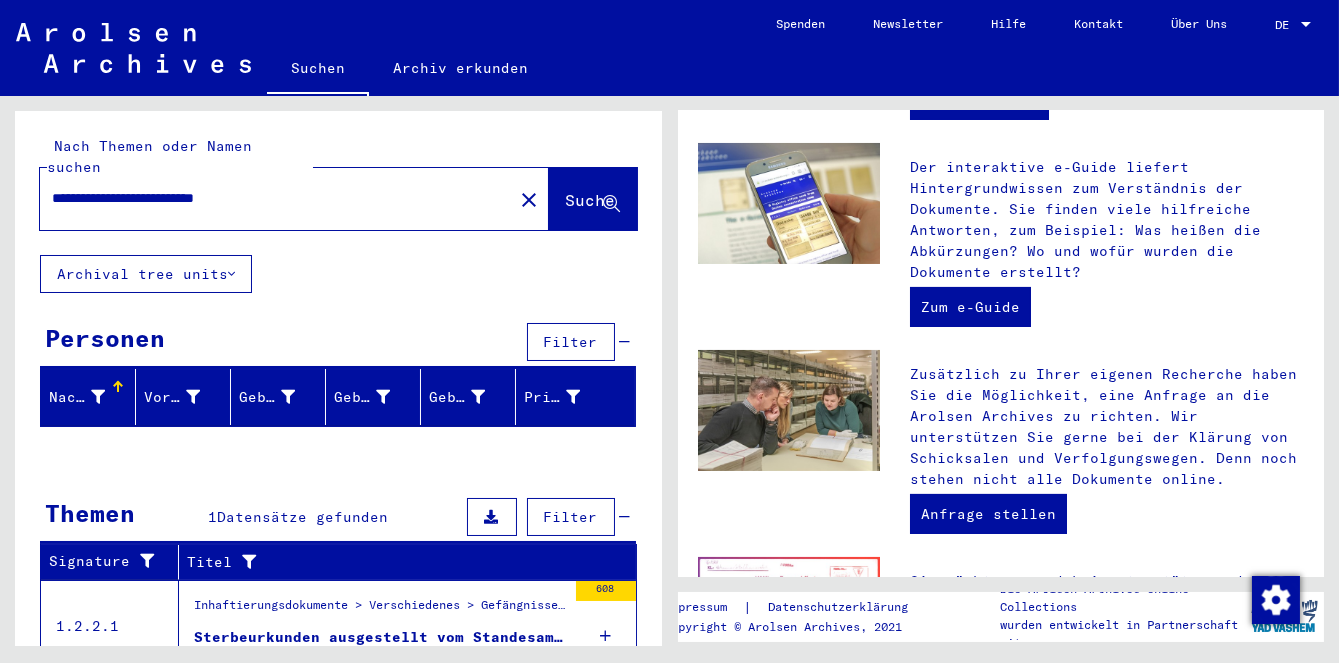 scroll, scrollTop: 592, scrollLeft: 0, axis: vertical 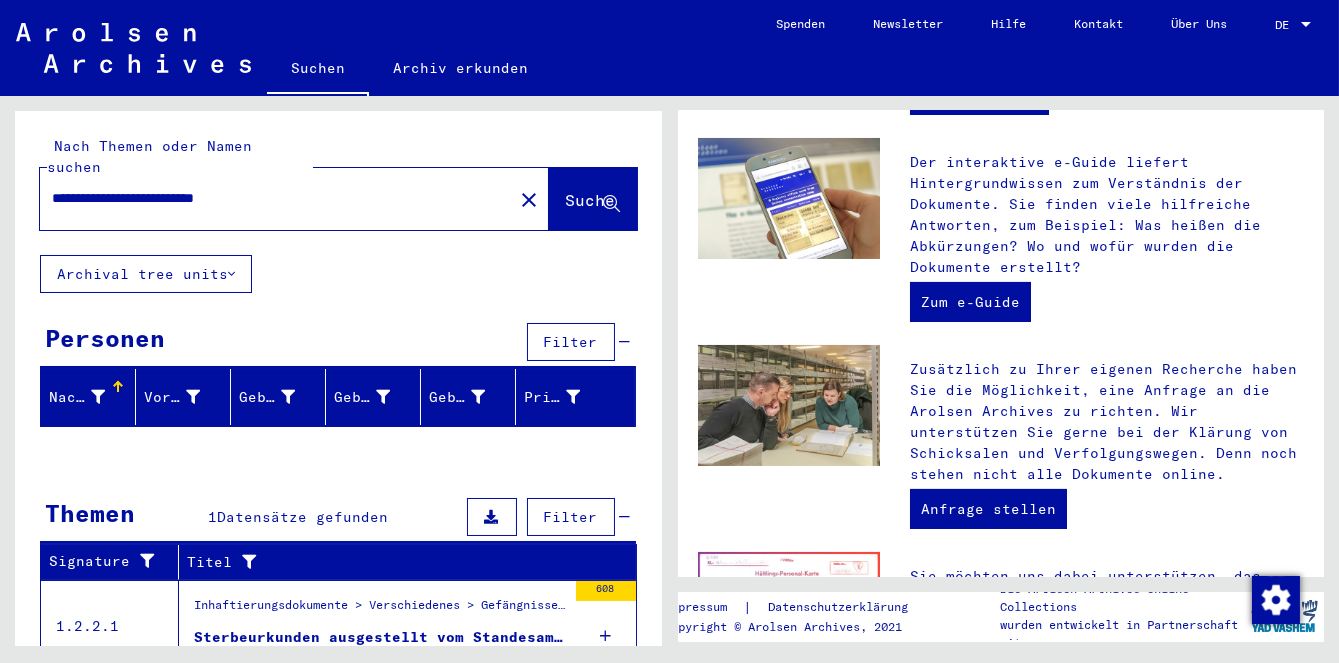 click on "Suche" 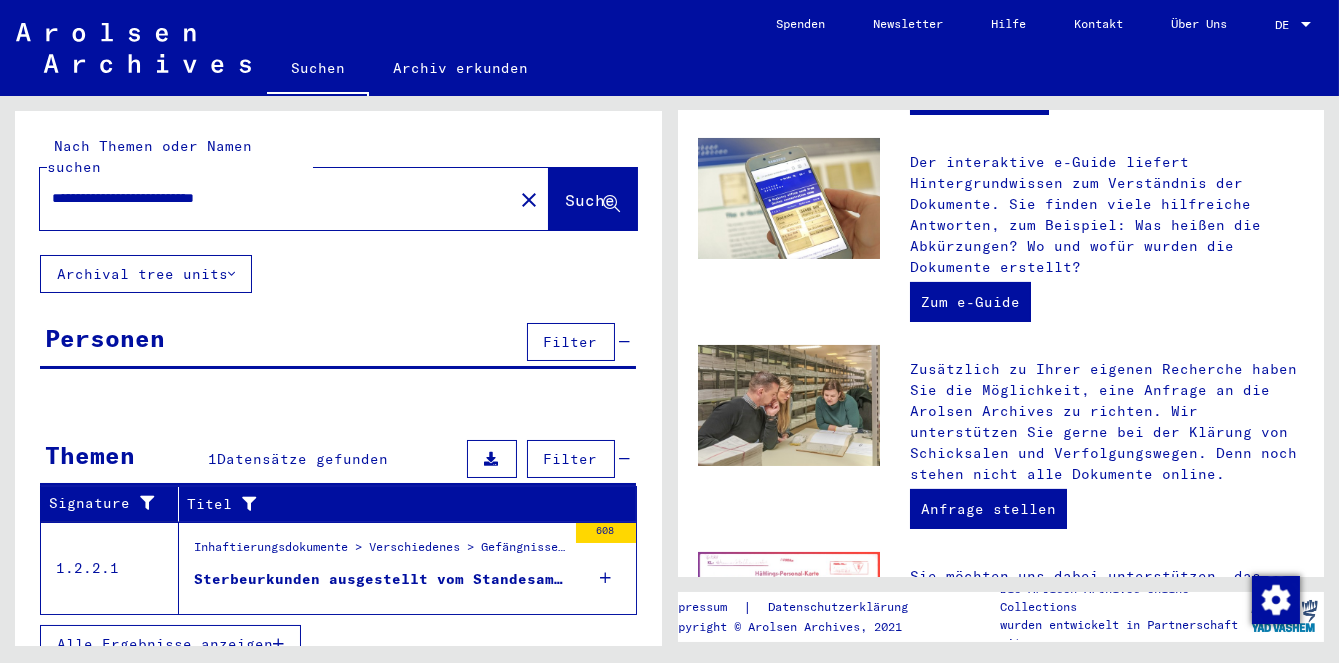 scroll, scrollTop: 0, scrollLeft: 0, axis: both 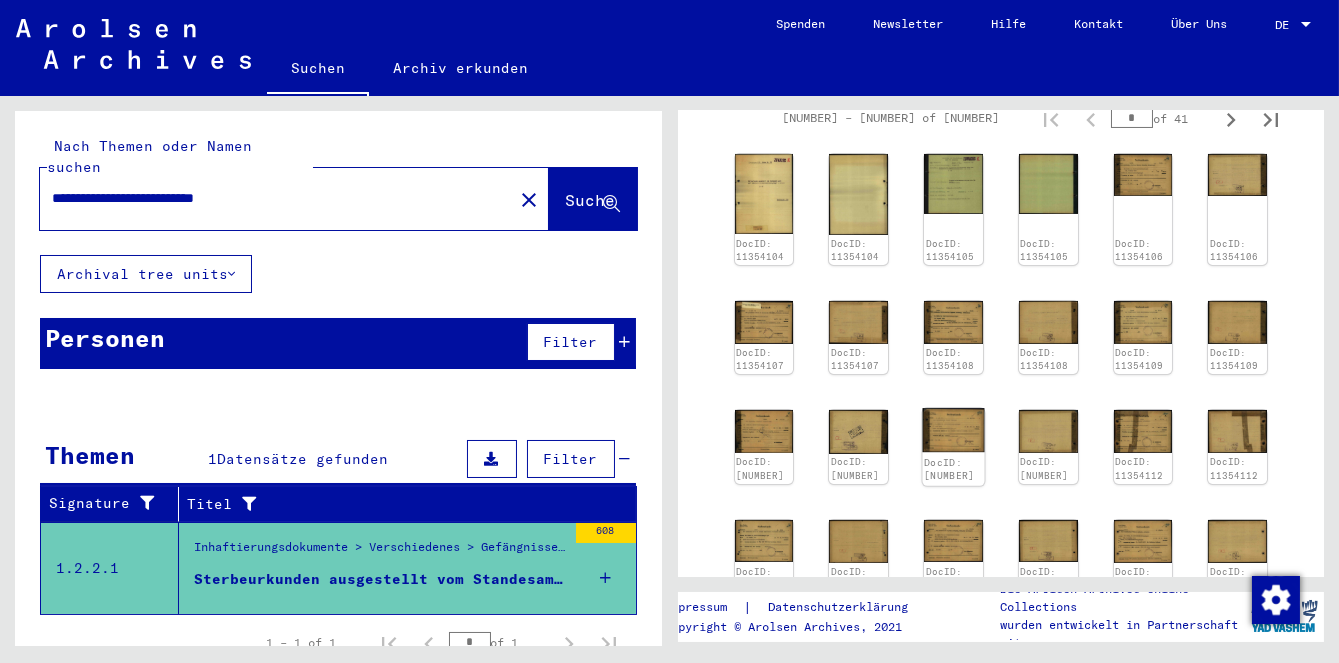 click 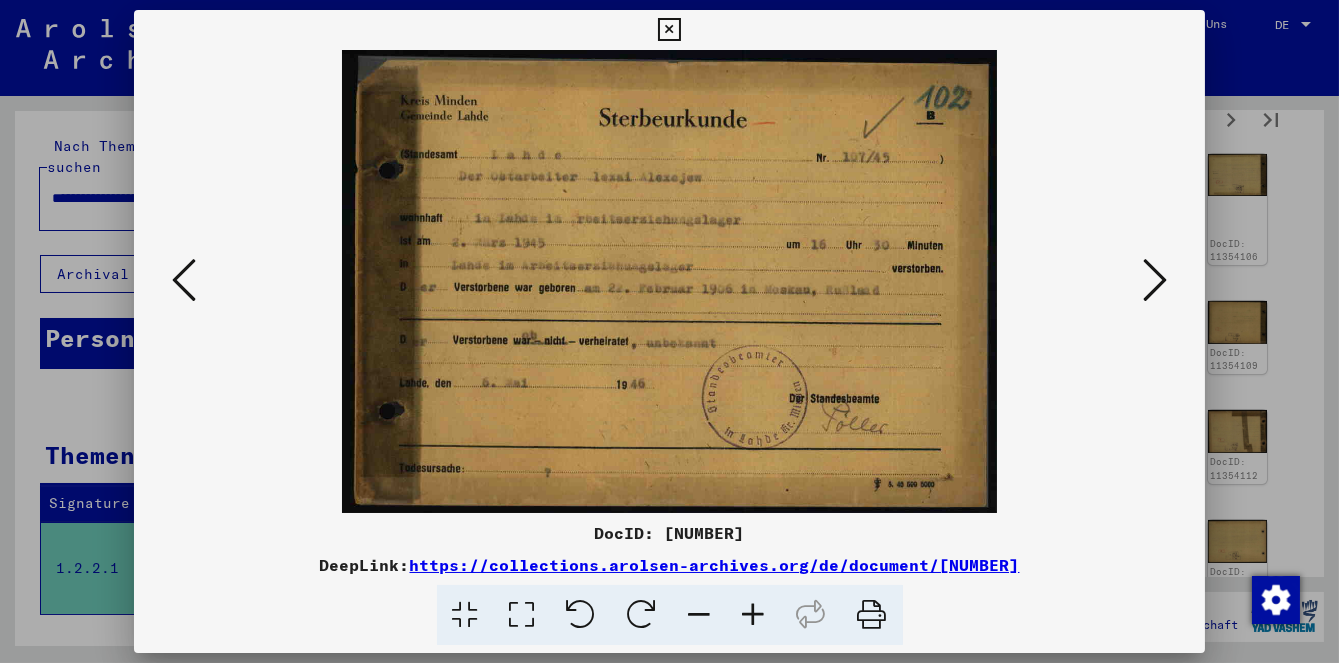 click at bounding box center (1155, 281) 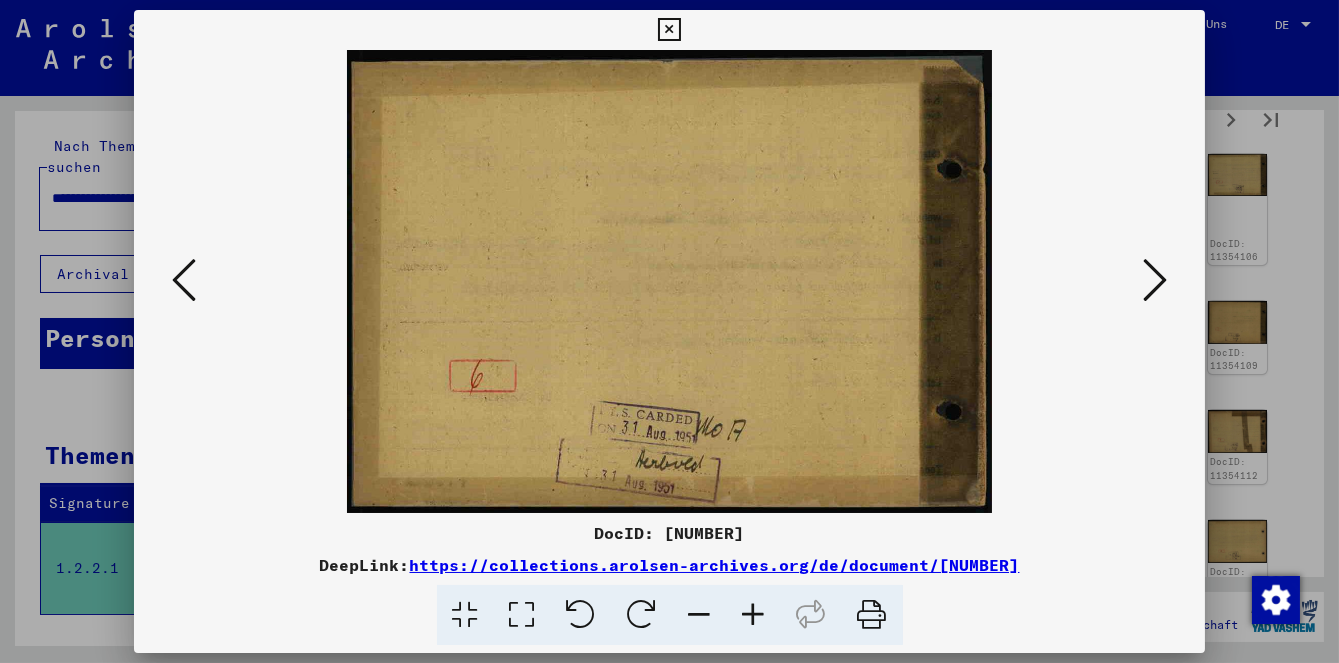 click at bounding box center [1155, 280] 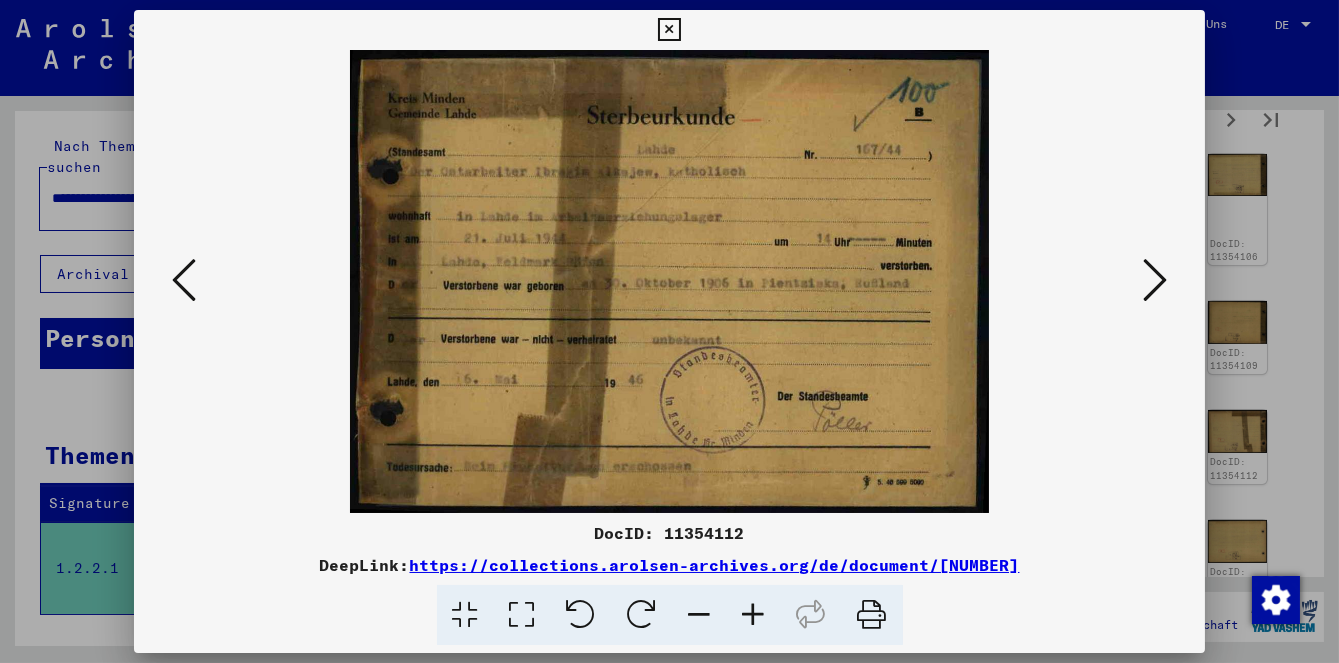 click at bounding box center [1155, 281] 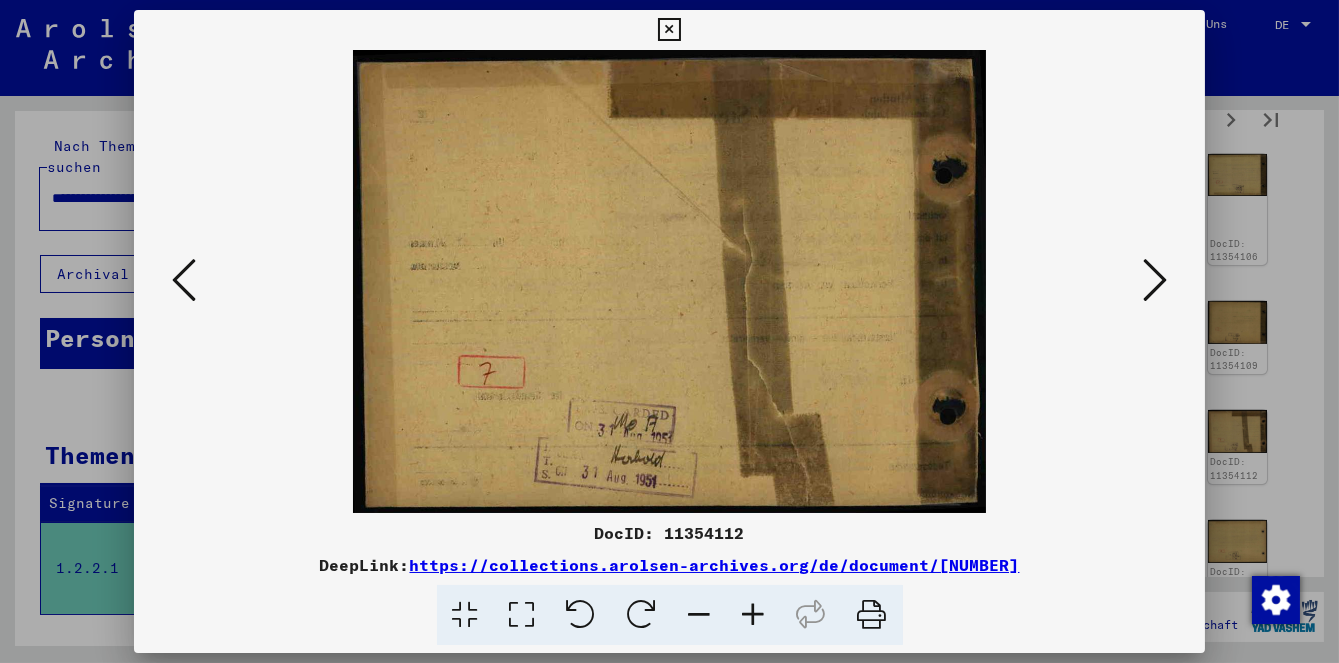 click at bounding box center [1155, 281] 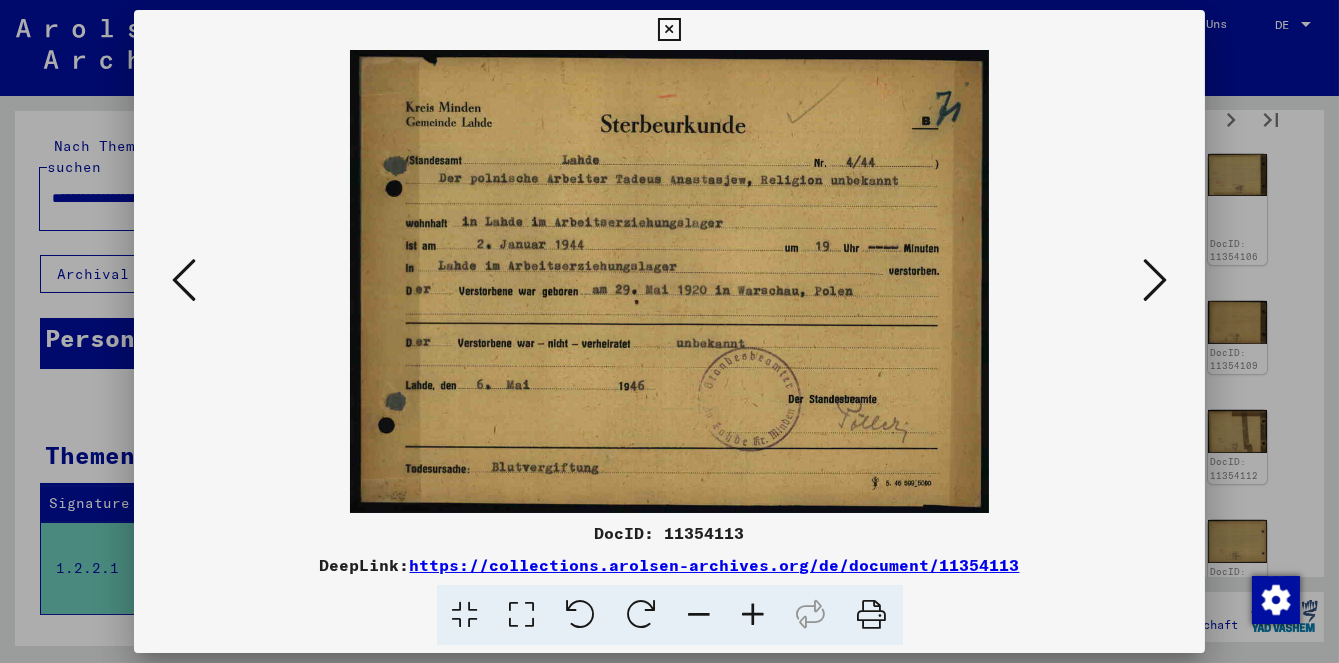 click at bounding box center [1155, 281] 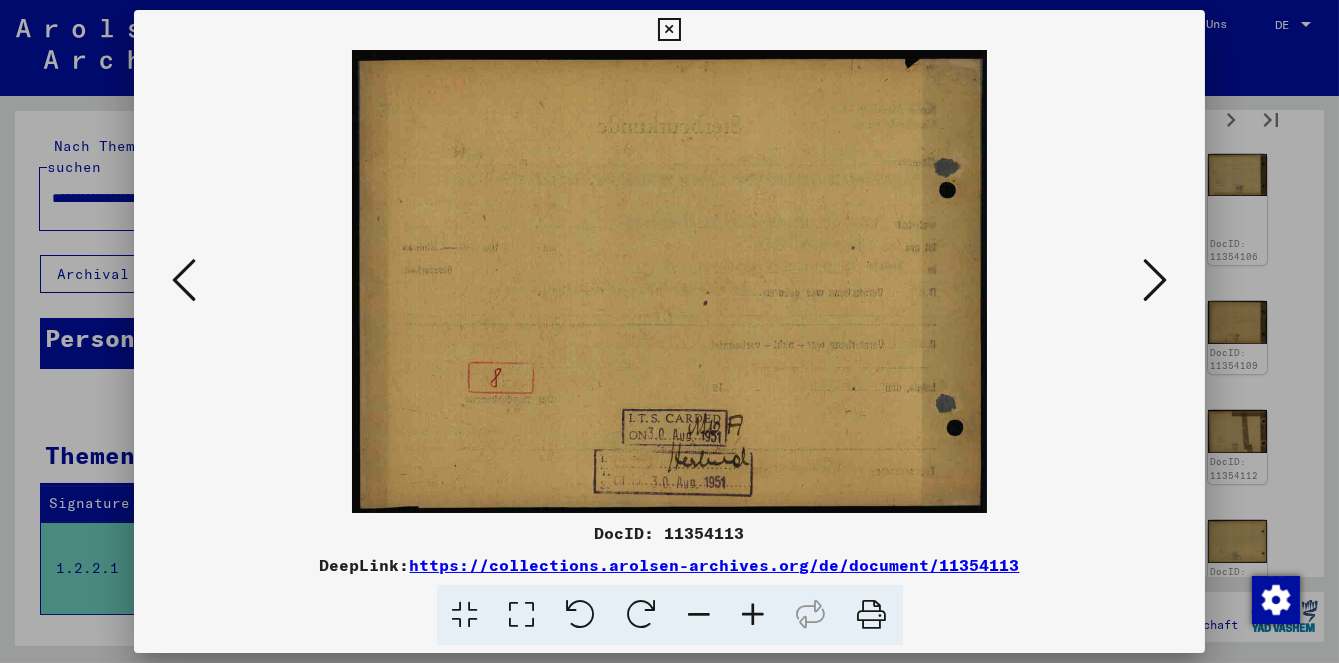 click at bounding box center [184, 281] 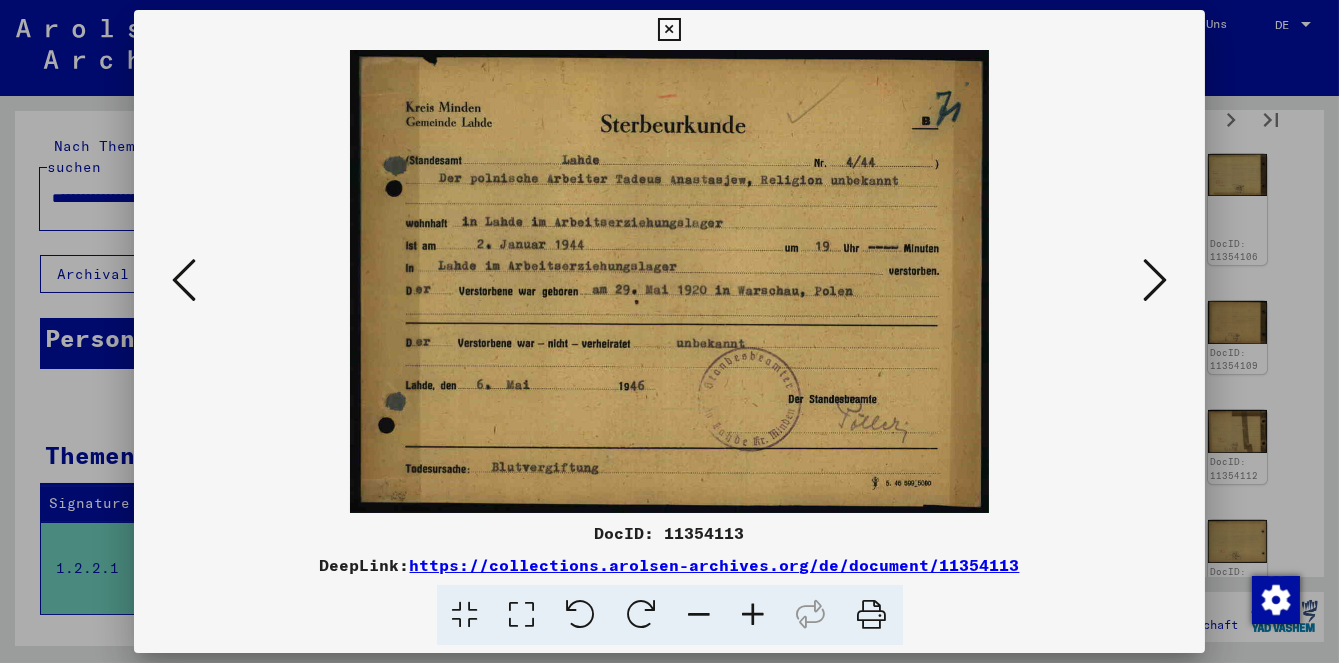 click at bounding box center (1155, 281) 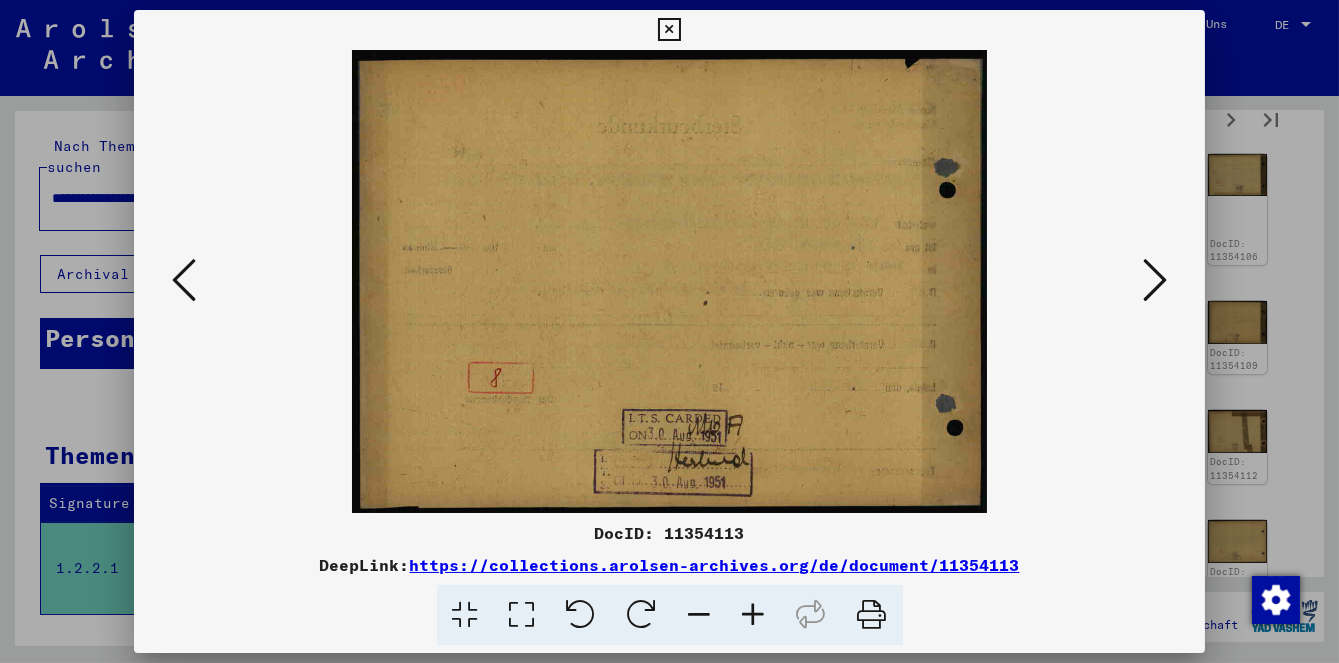click at bounding box center (669, 281) 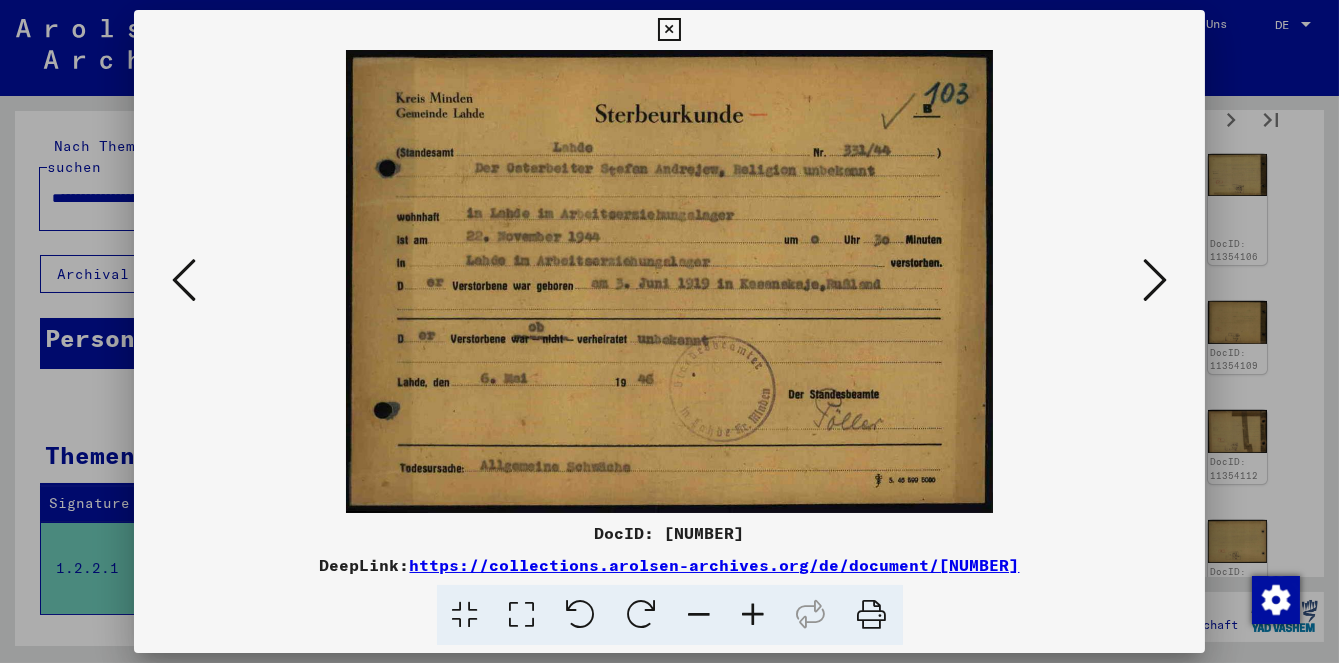 click at bounding box center [1155, 280] 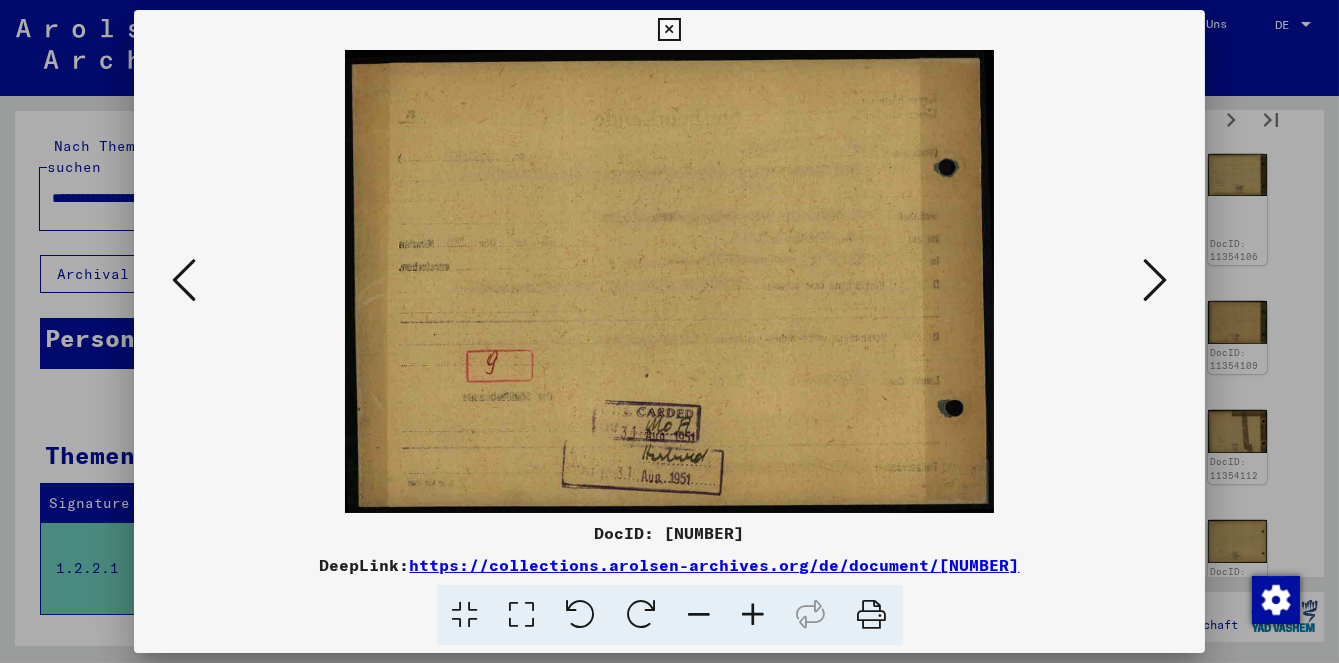click at bounding box center (1155, 280) 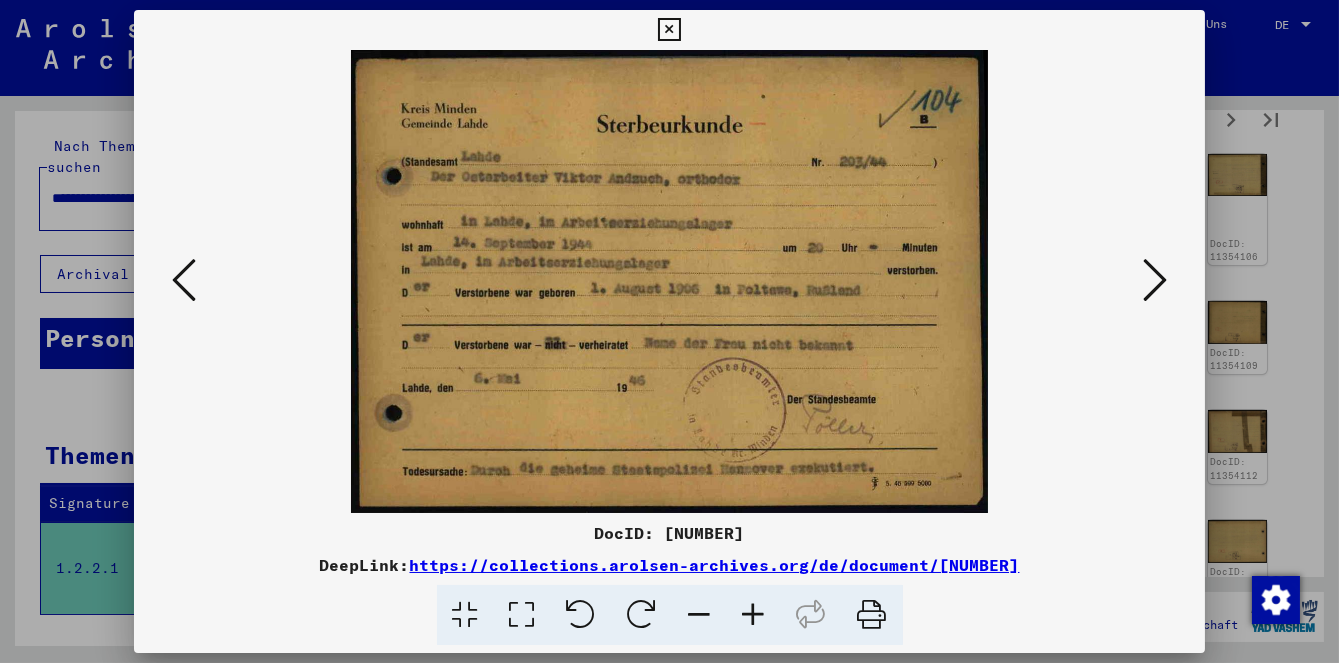click at bounding box center [1155, 280] 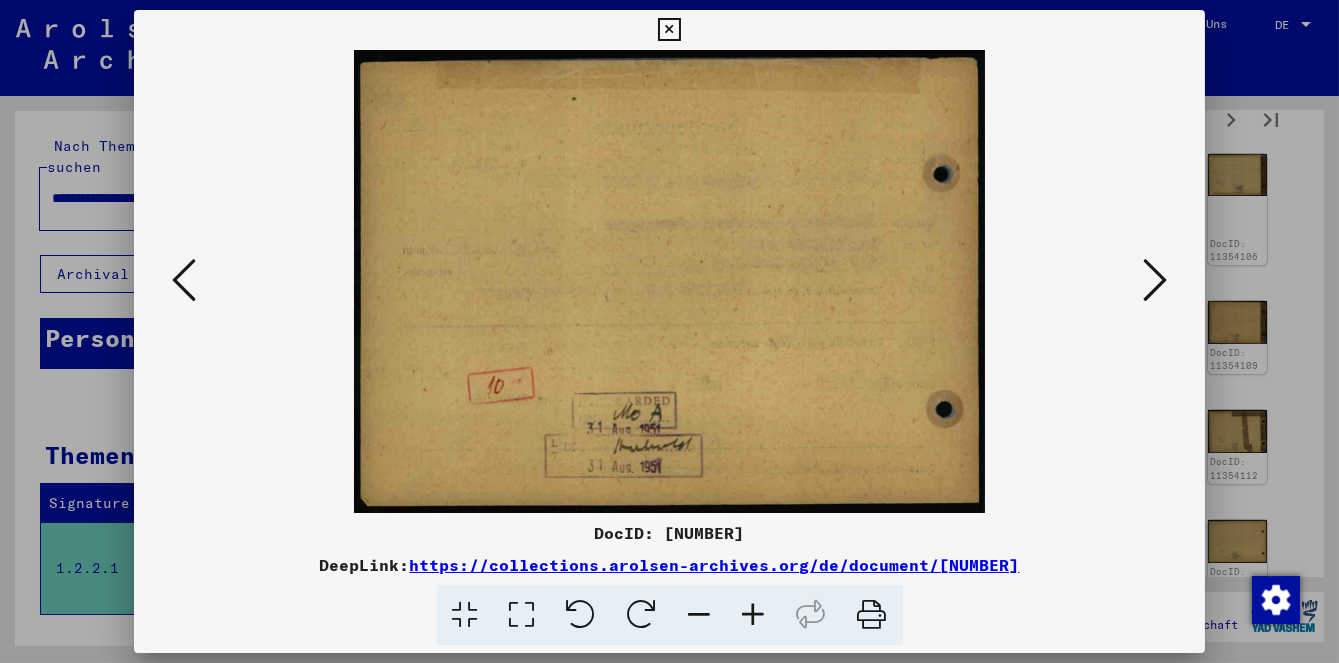 click at bounding box center [1155, 280] 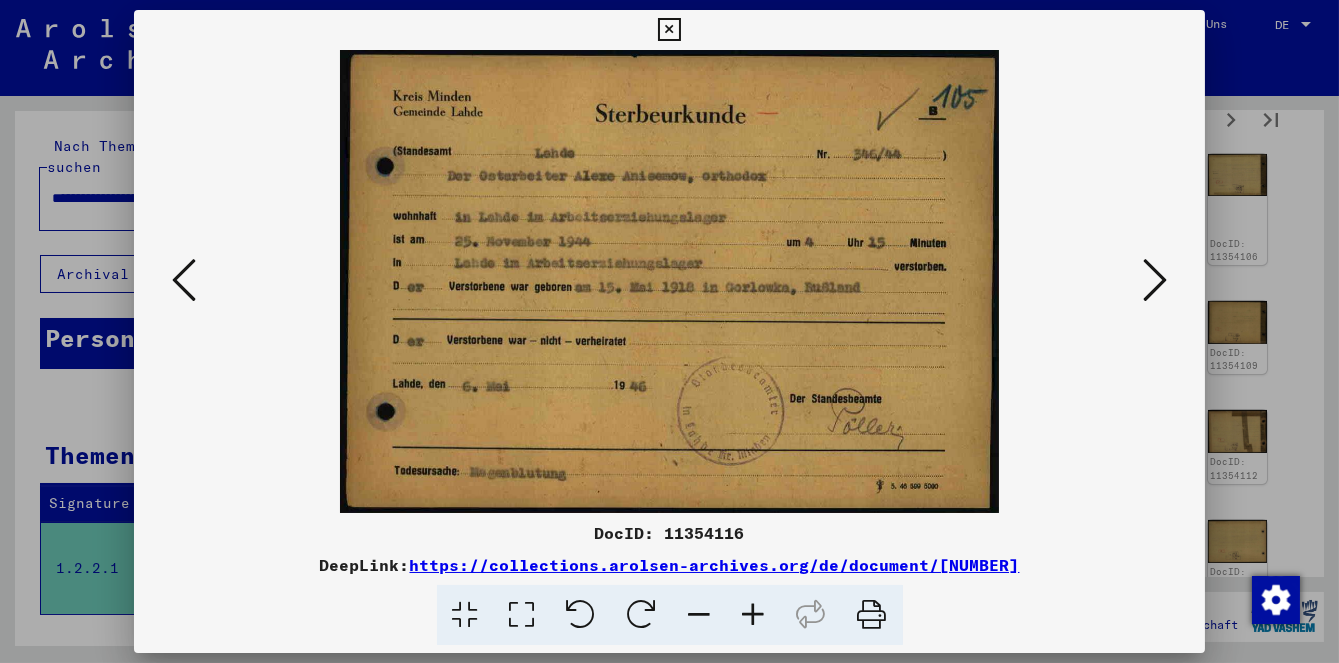 click at bounding box center (1155, 280) 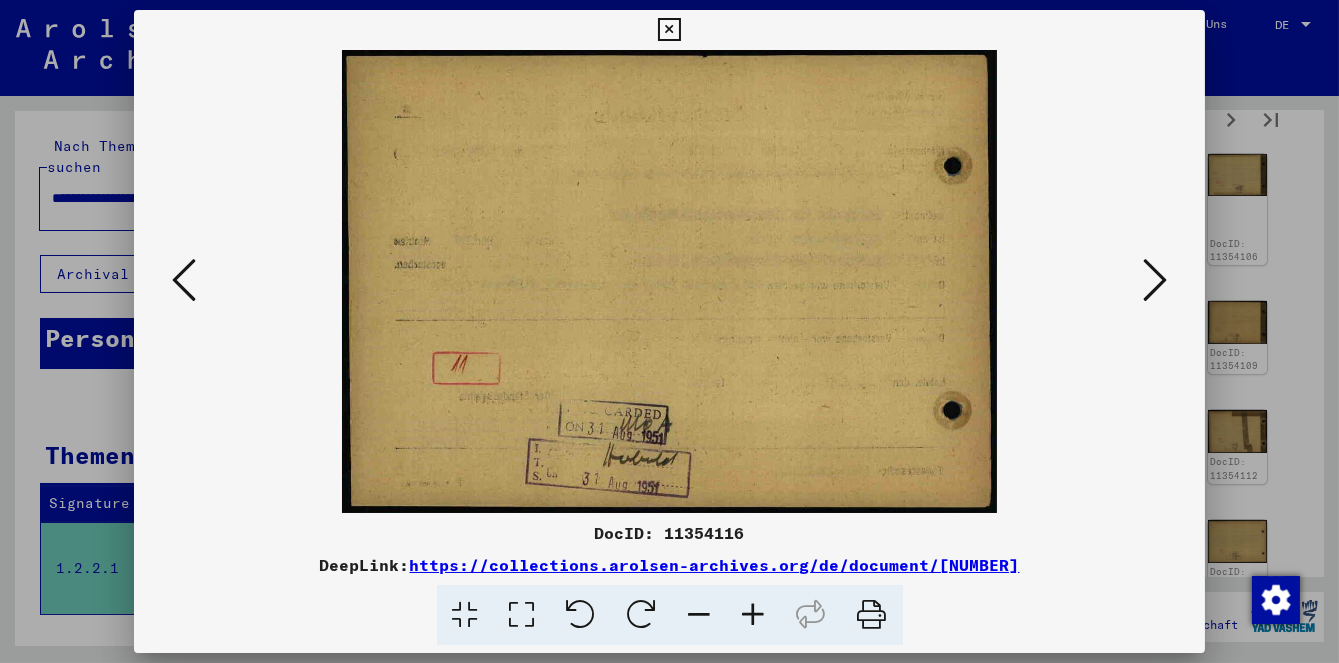 click at bounding box center [1155, 280] 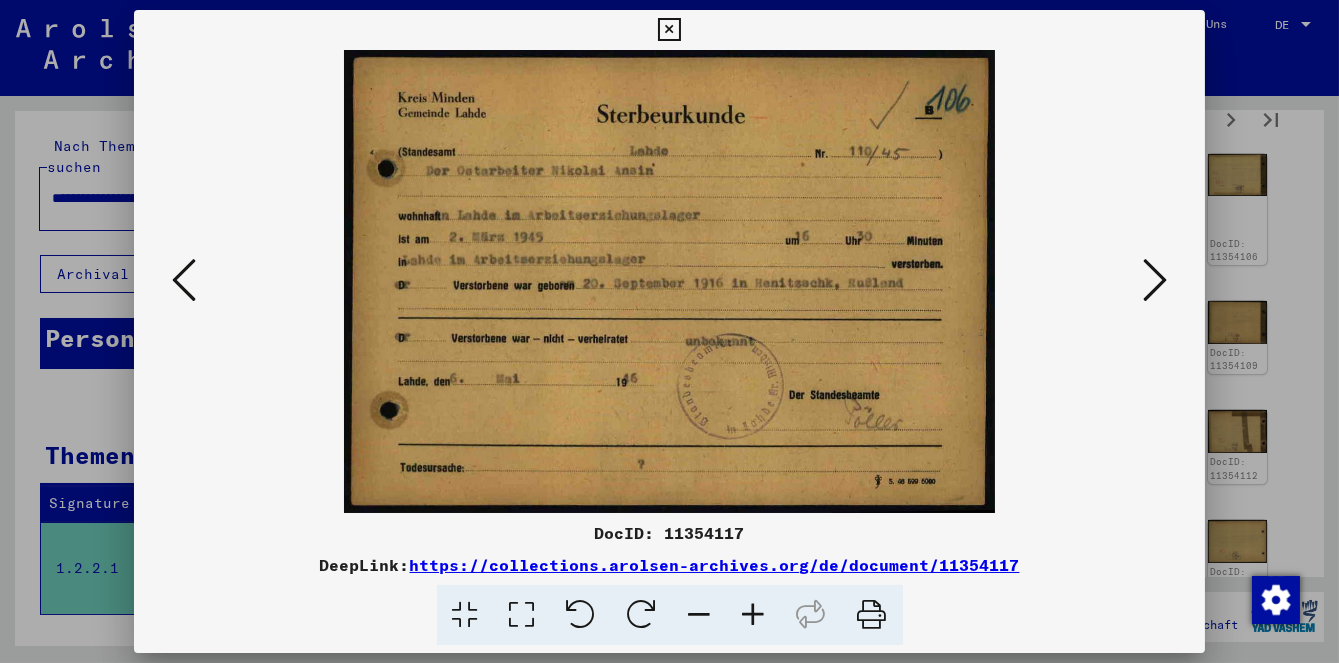 click at bounding box center (1155, 280) 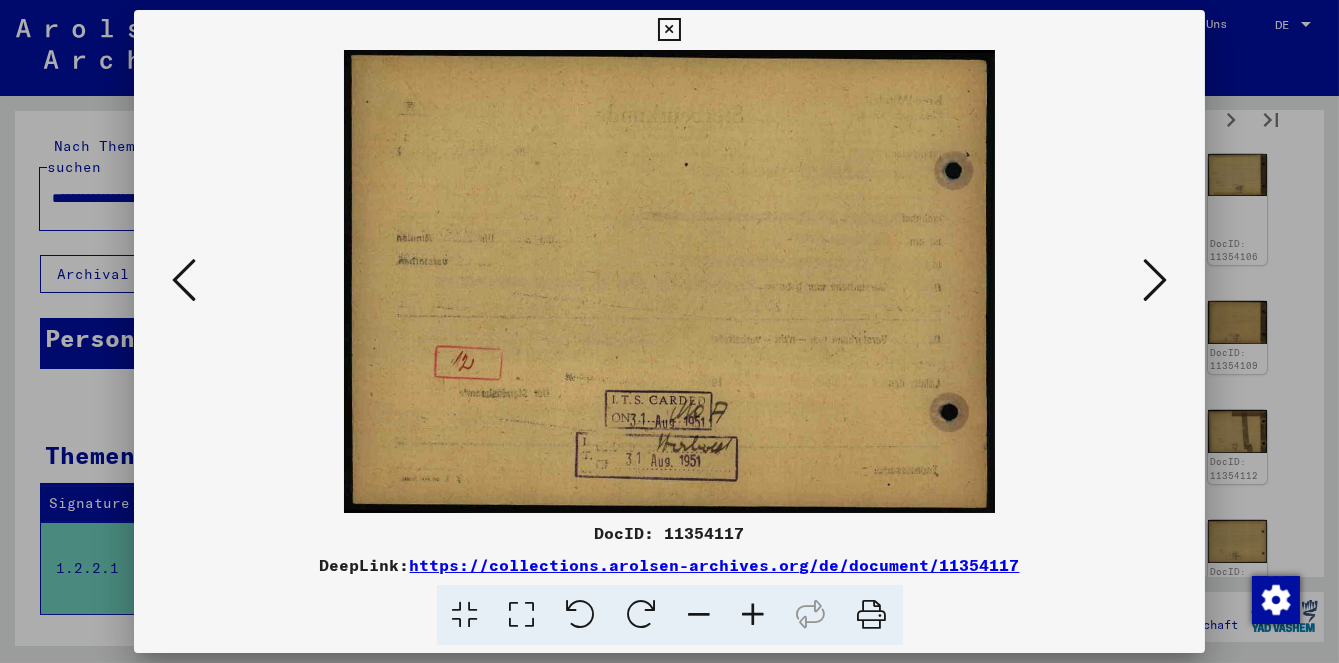 click at bounding box center (1155, 280) 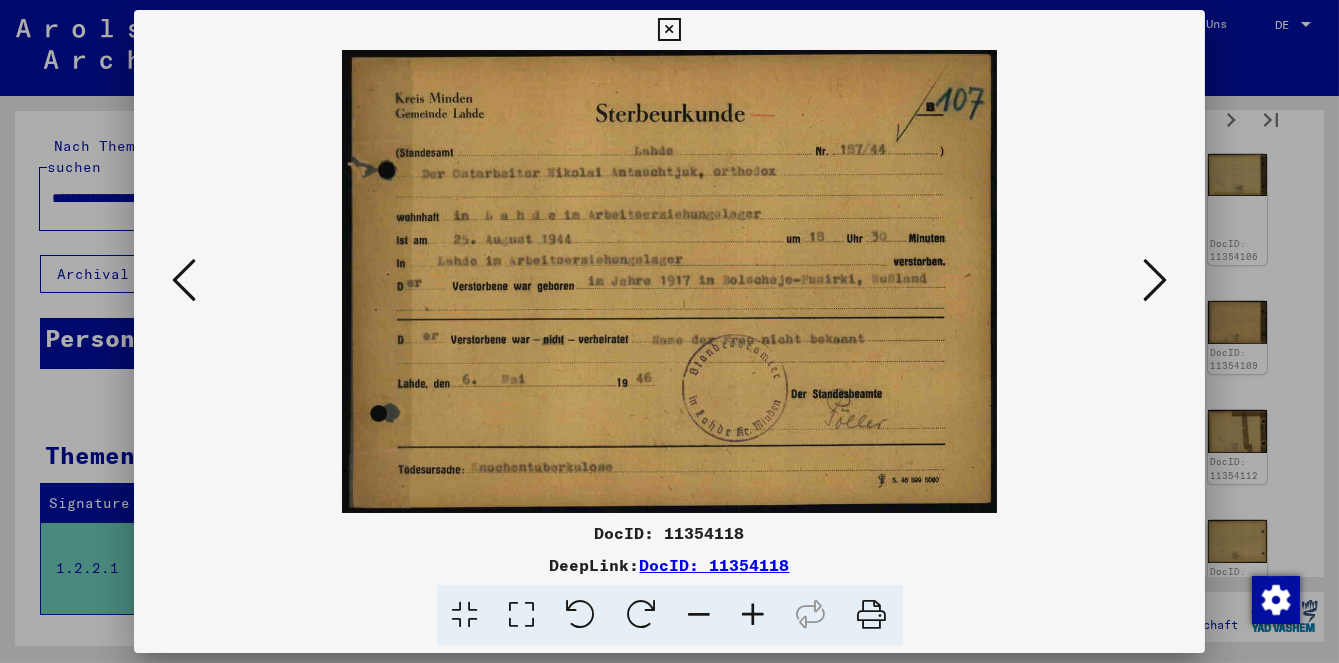 click at bounding box center [1155, 280] 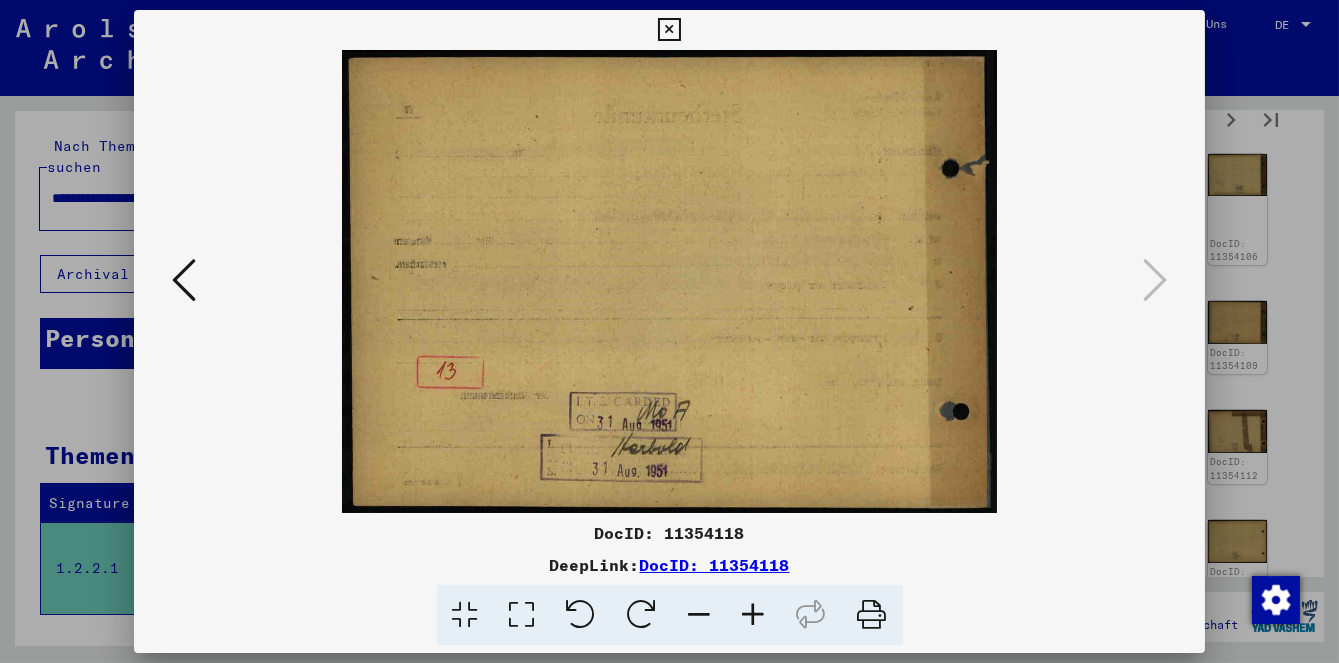click at bounding box center (184, 280) 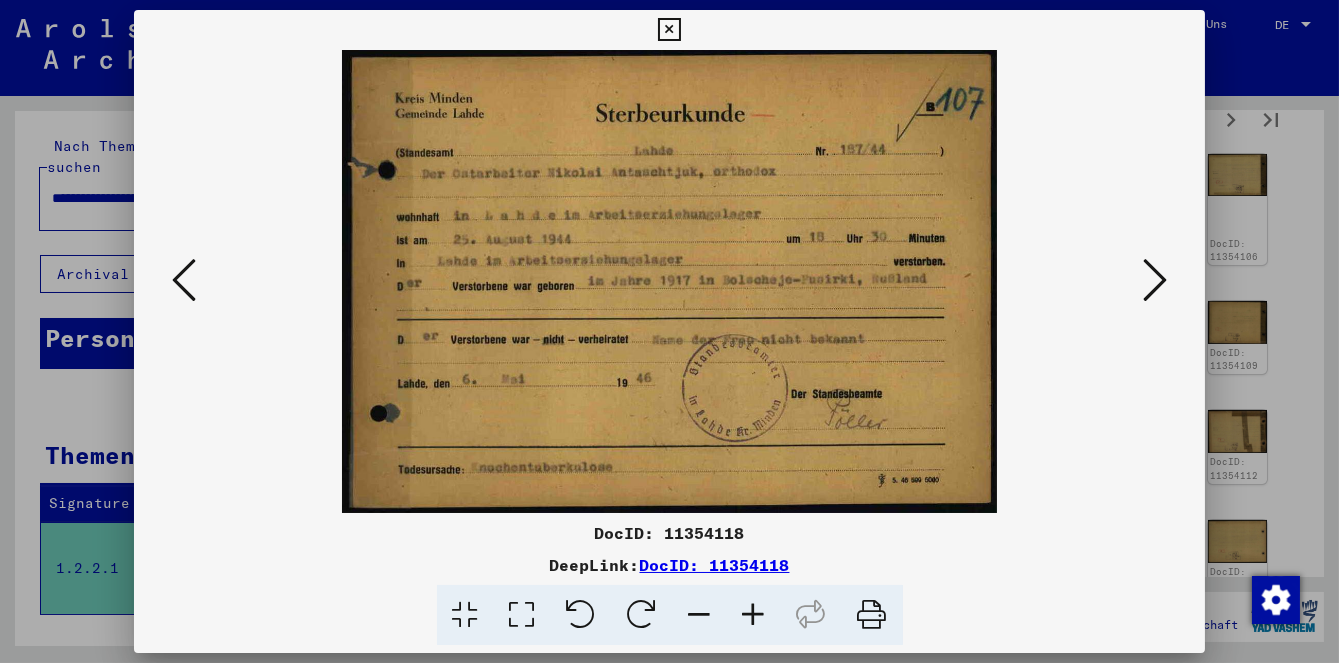 click at bounding box center [184, 281] 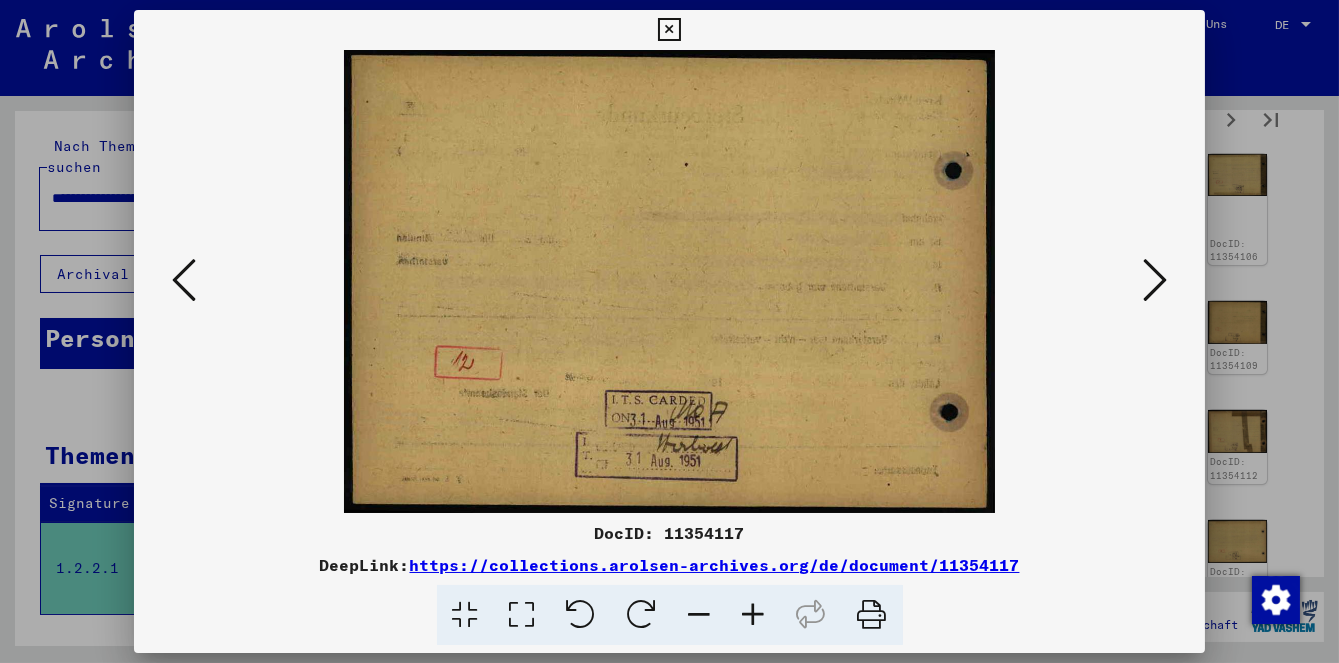 click at bounding box center (669, 281) 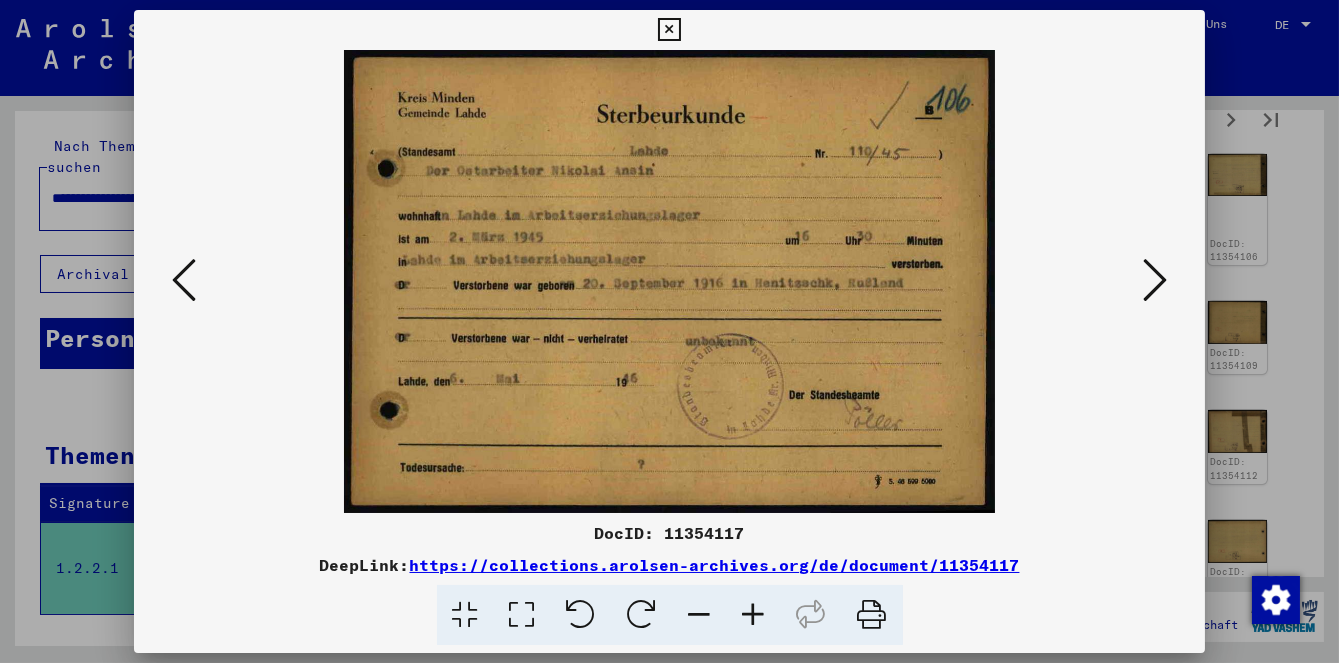 click at bounding box center [184, 280] 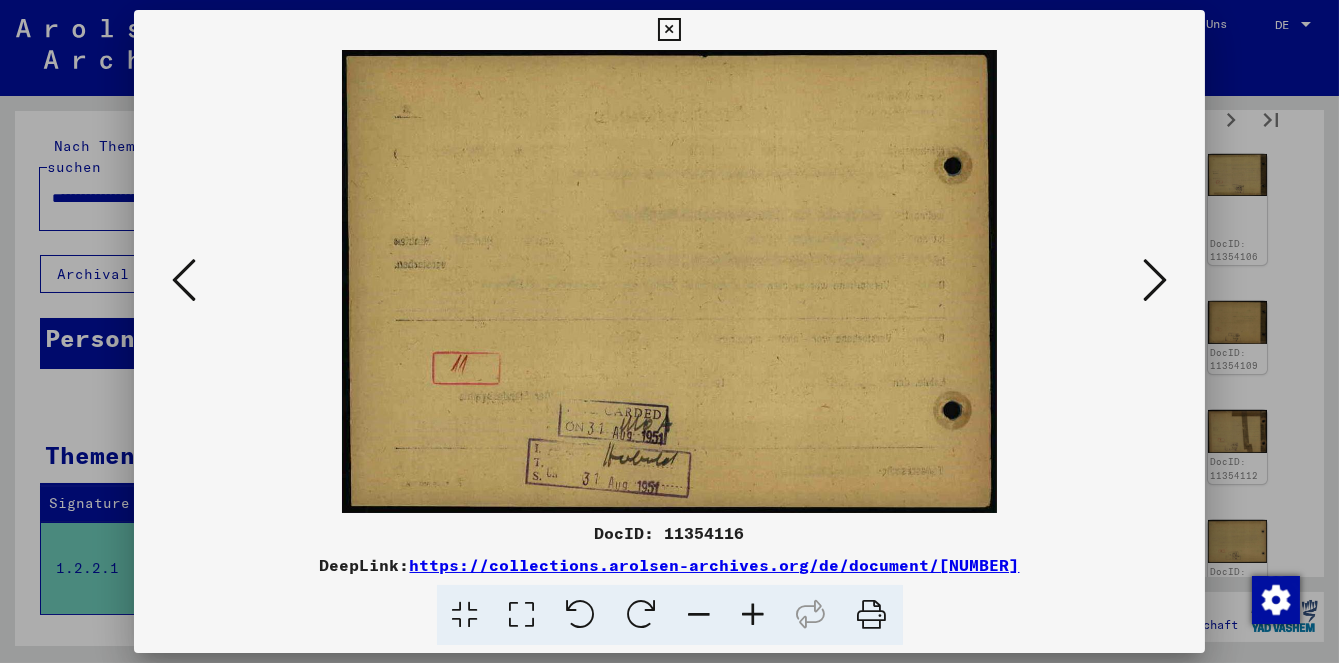 click at bounding box center [669, 281] 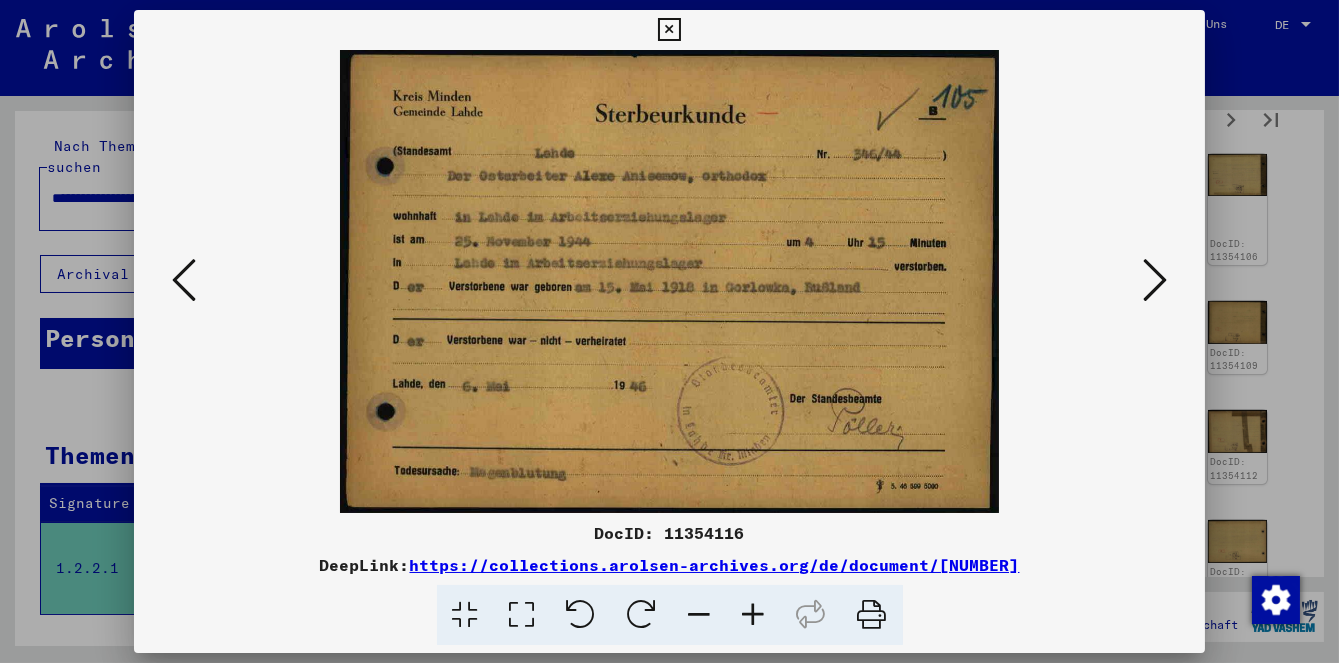 click at bounding box center [184, 280] 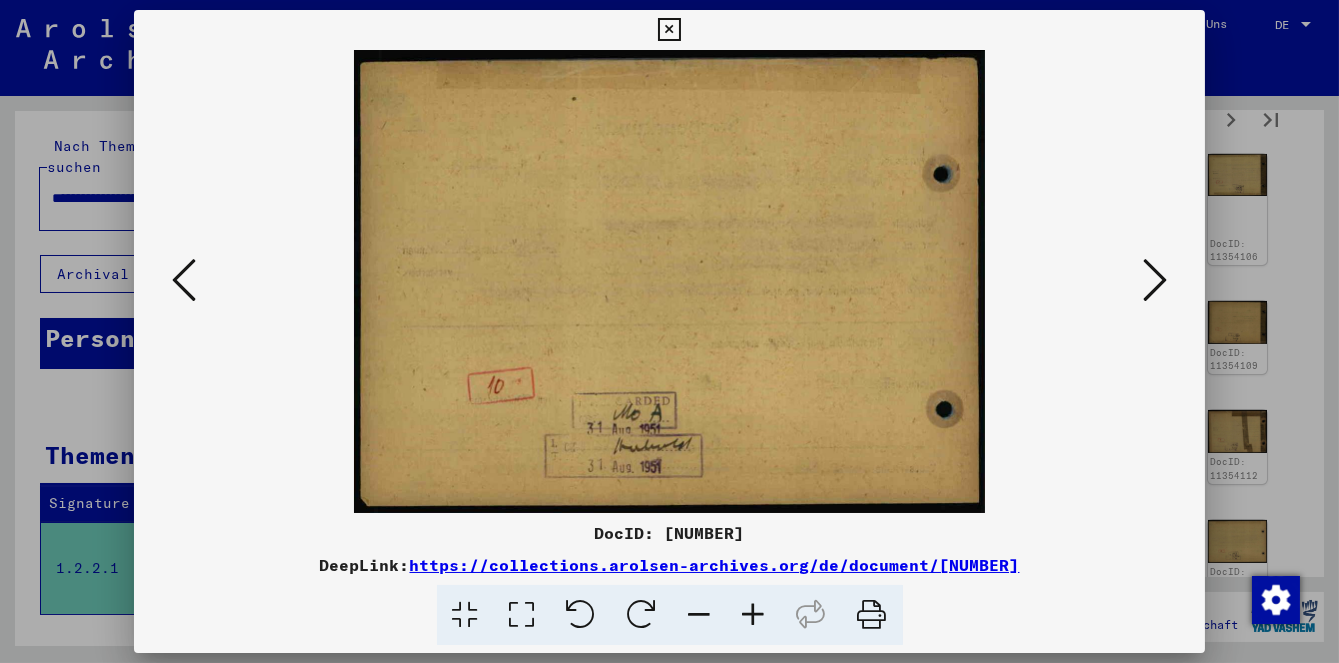 click at bounding box center [184, 280] 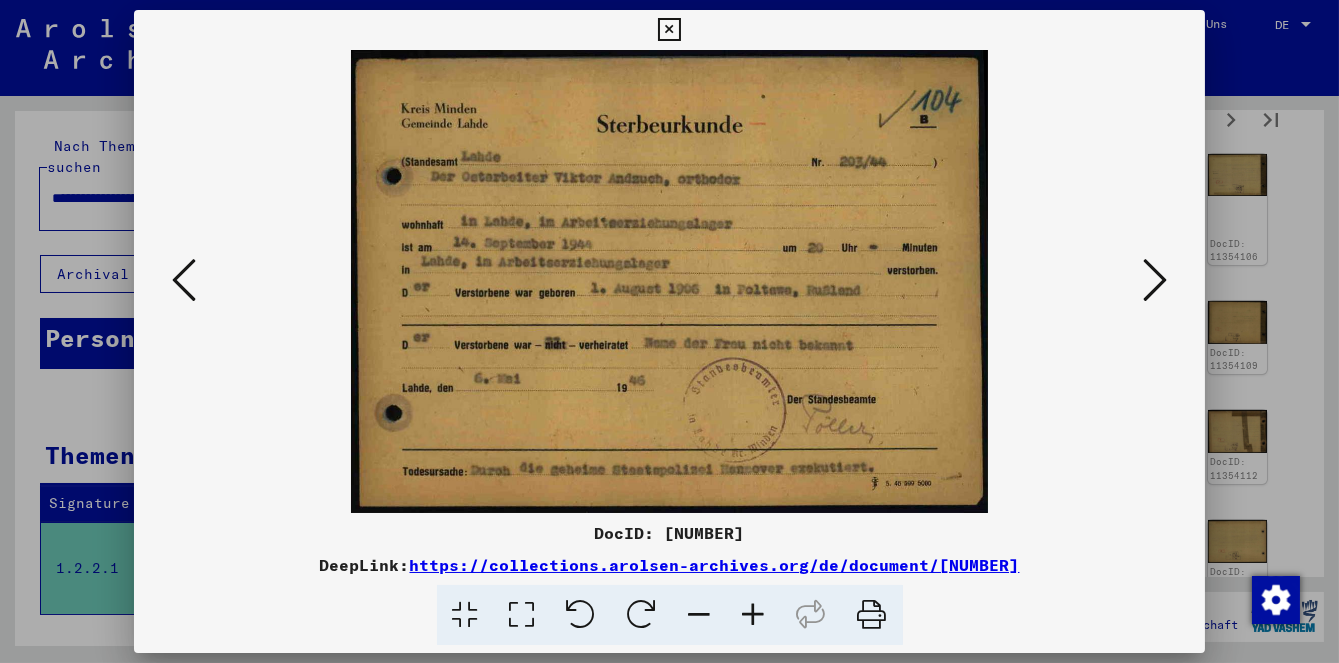 click at bounding box center (184, 281) 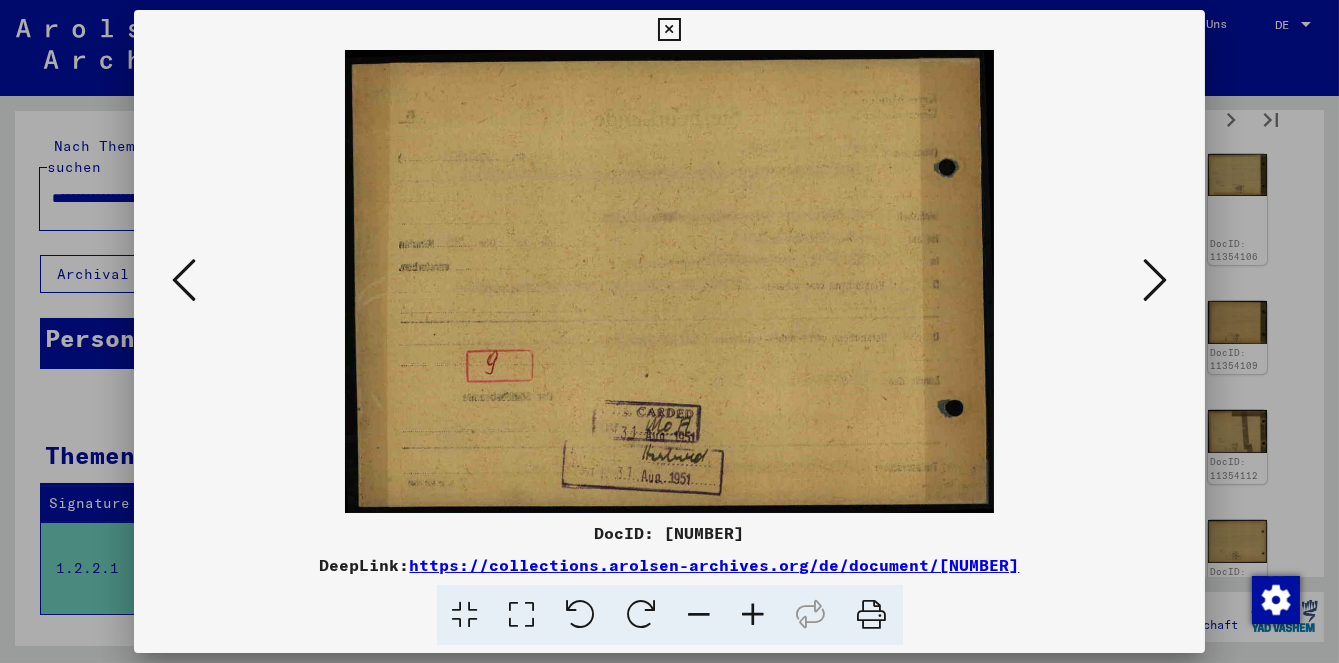 click at bounding box center (184, 280) 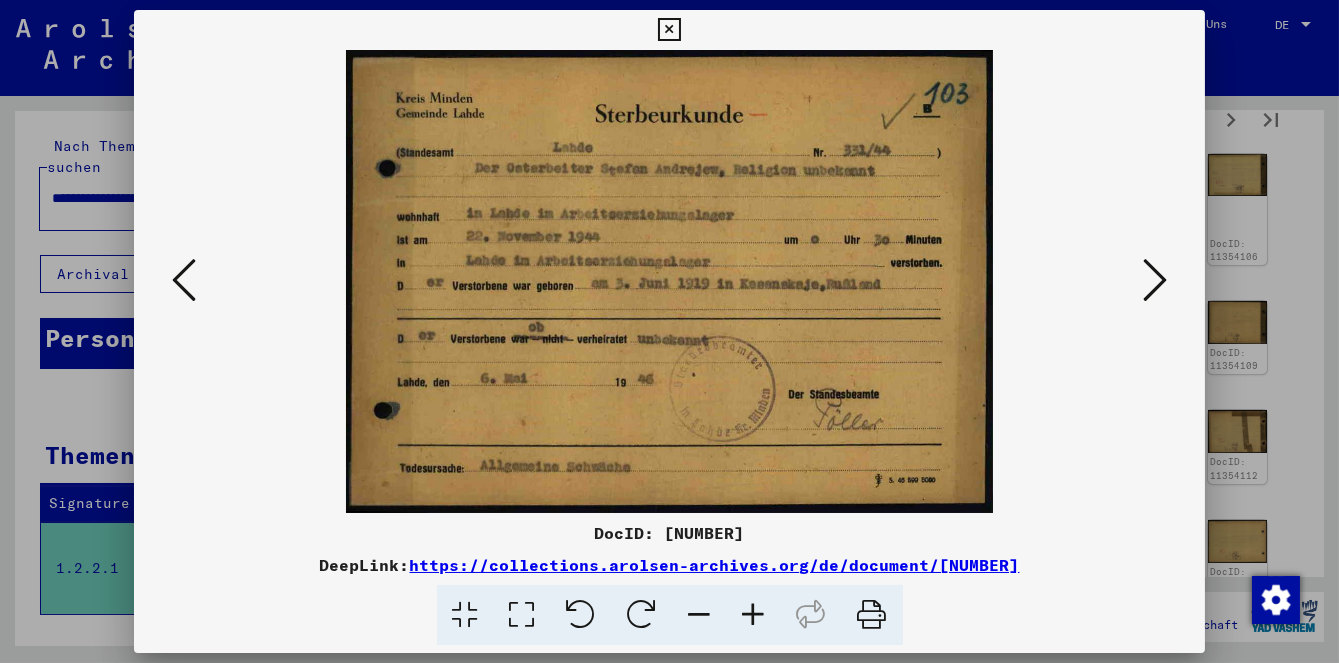 click at bounding box center (184, 280) 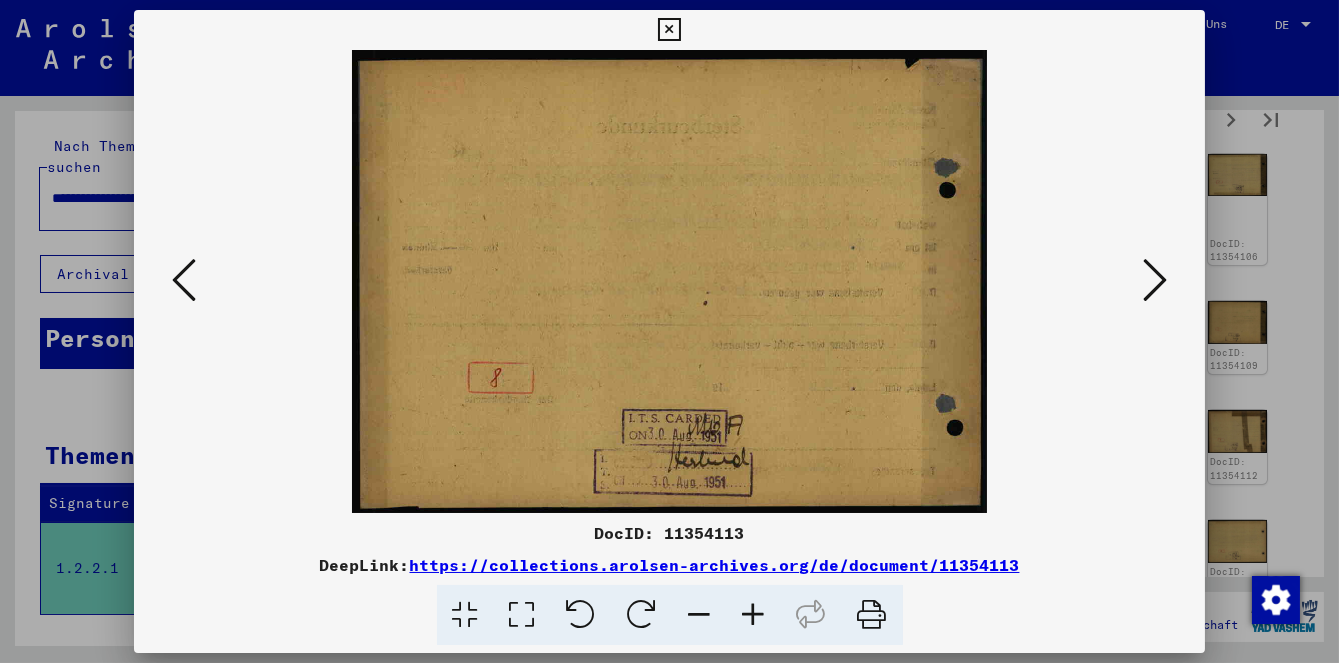 click at bounding box center (184, 280) 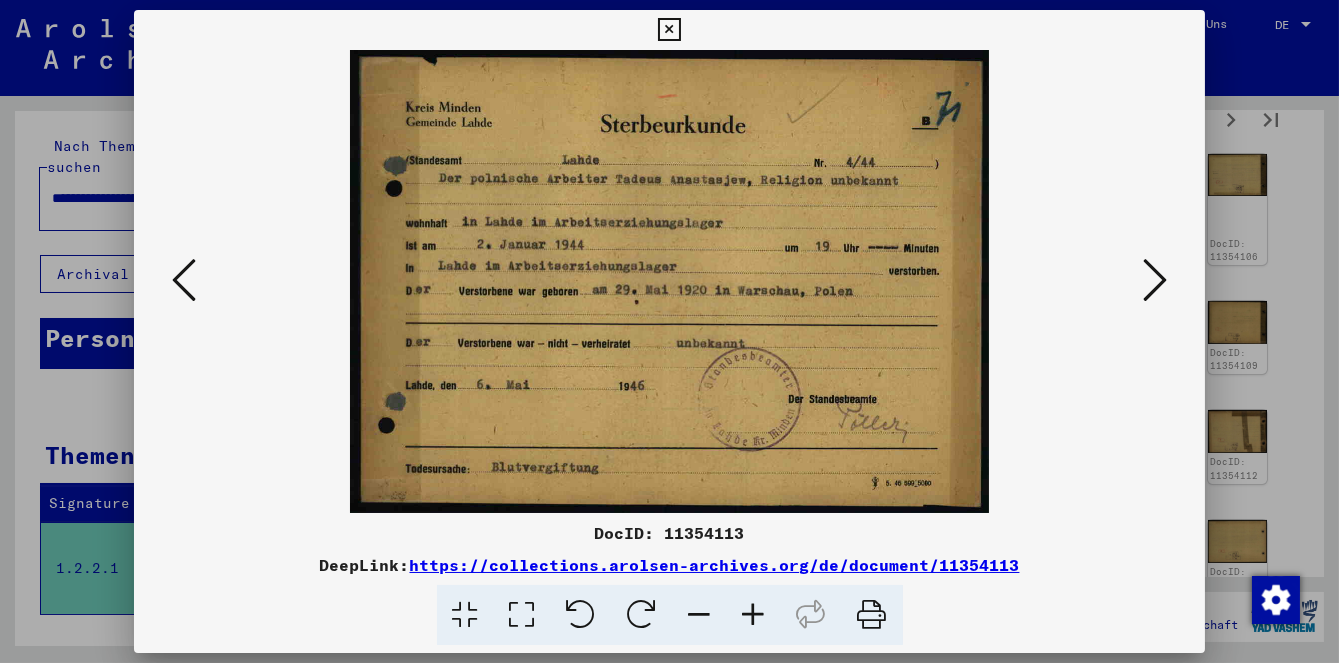 click at bounding box center (184, 281) 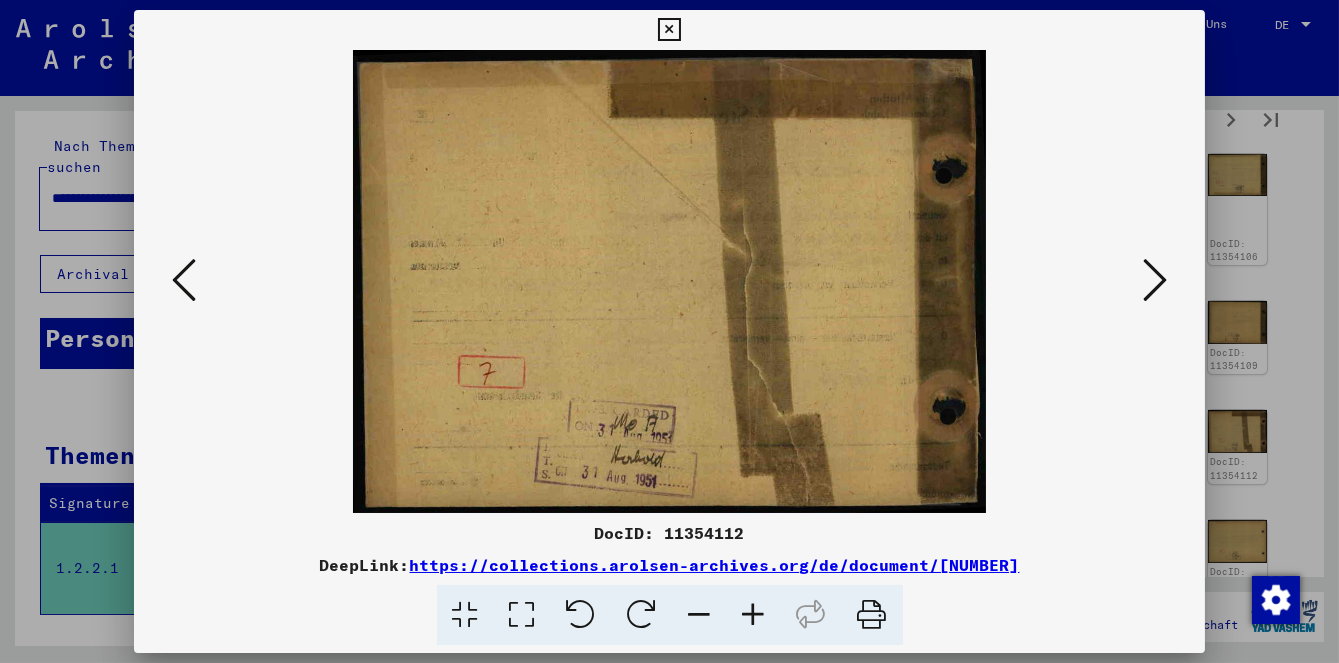 click at bounding box center (184, 281) 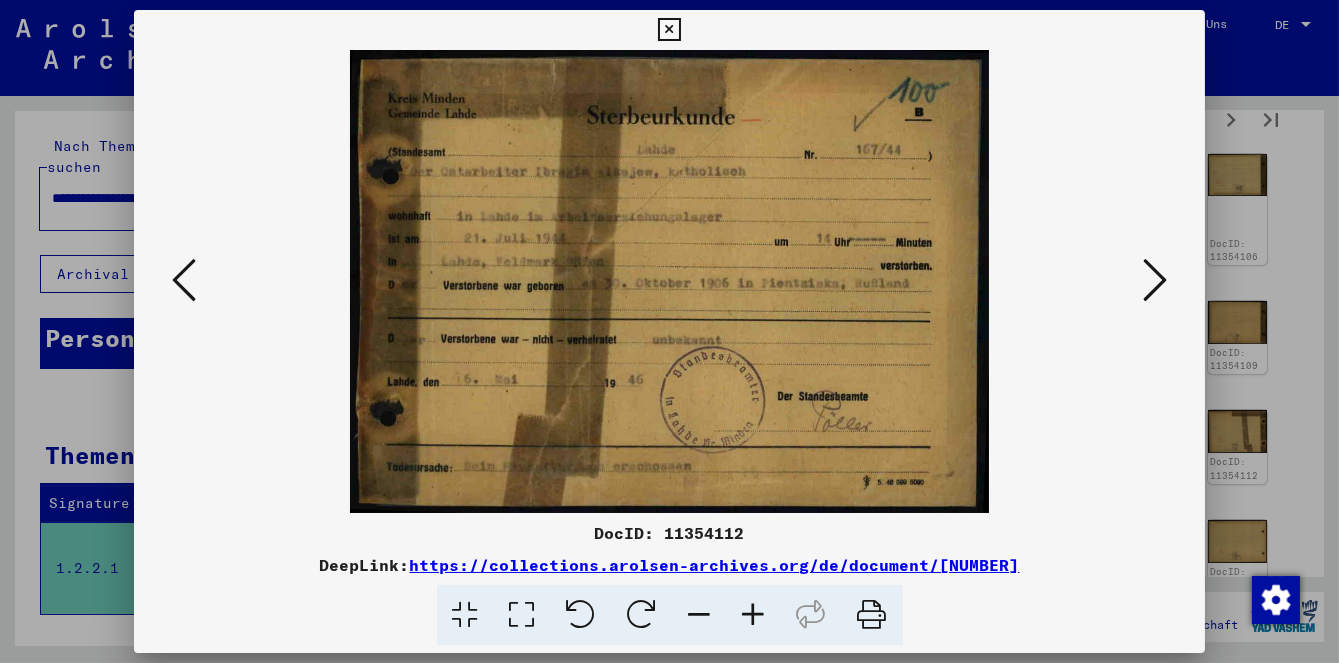 click at bounding box center (669, 331) 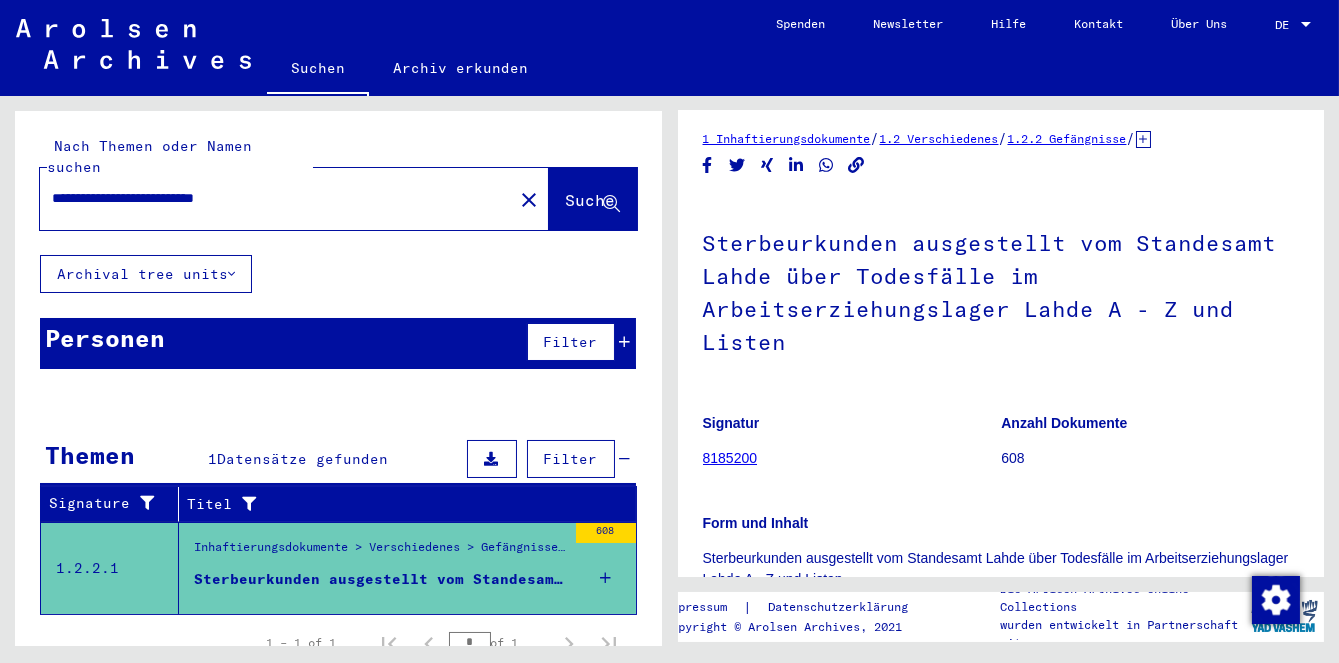 scroll, scrollTop: 0, scrollLeft: 0, axis: both 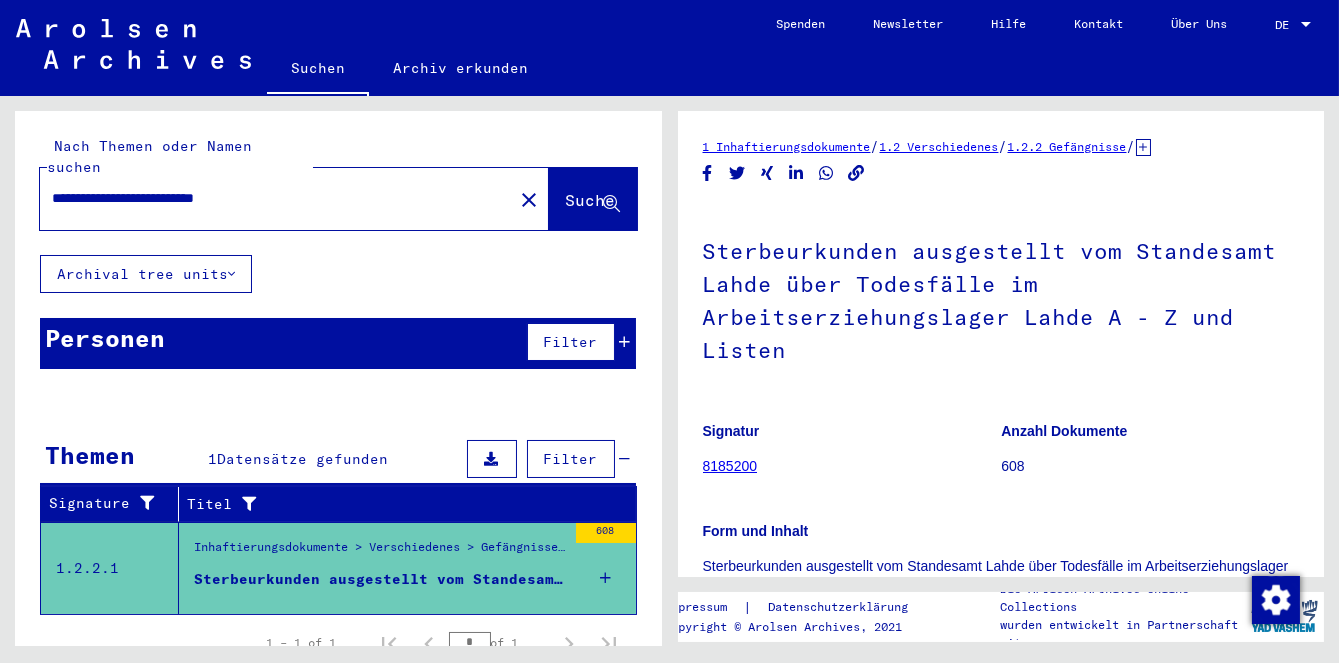 click on "**********" at bounding box center [276, 198] 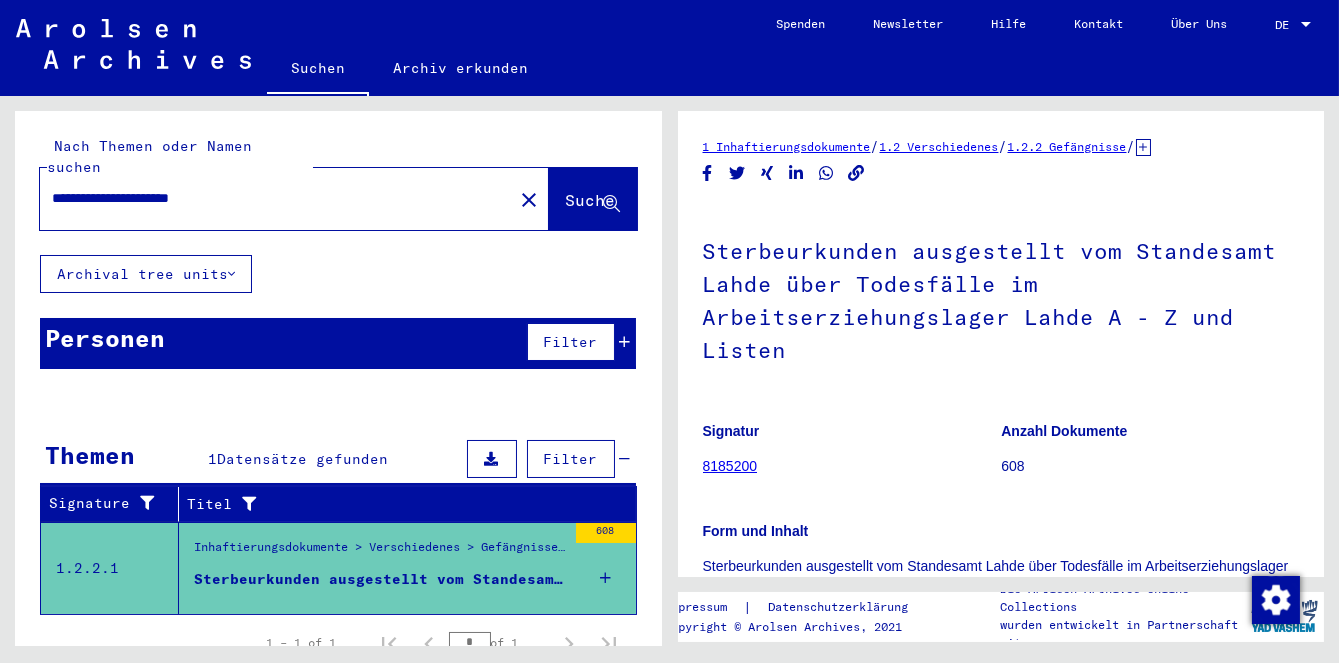 click on "Suche" 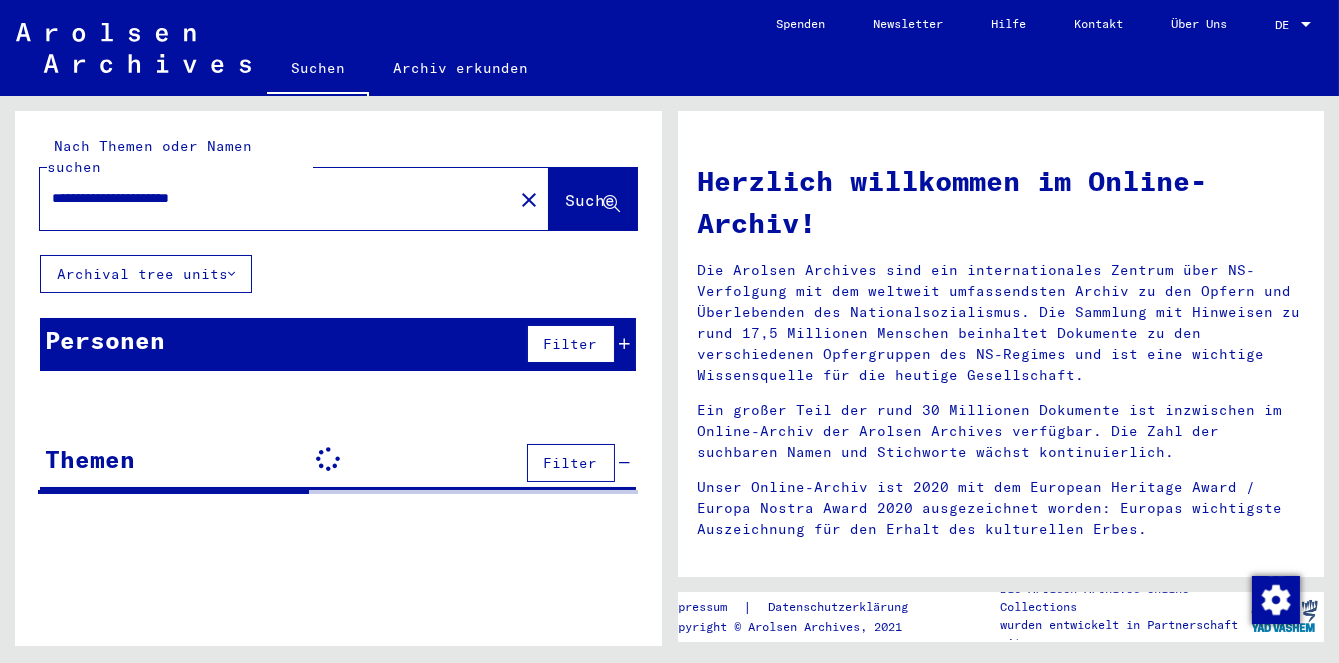 scroll, scrollTop: 76, scrollLeft: 0, axis: vertical 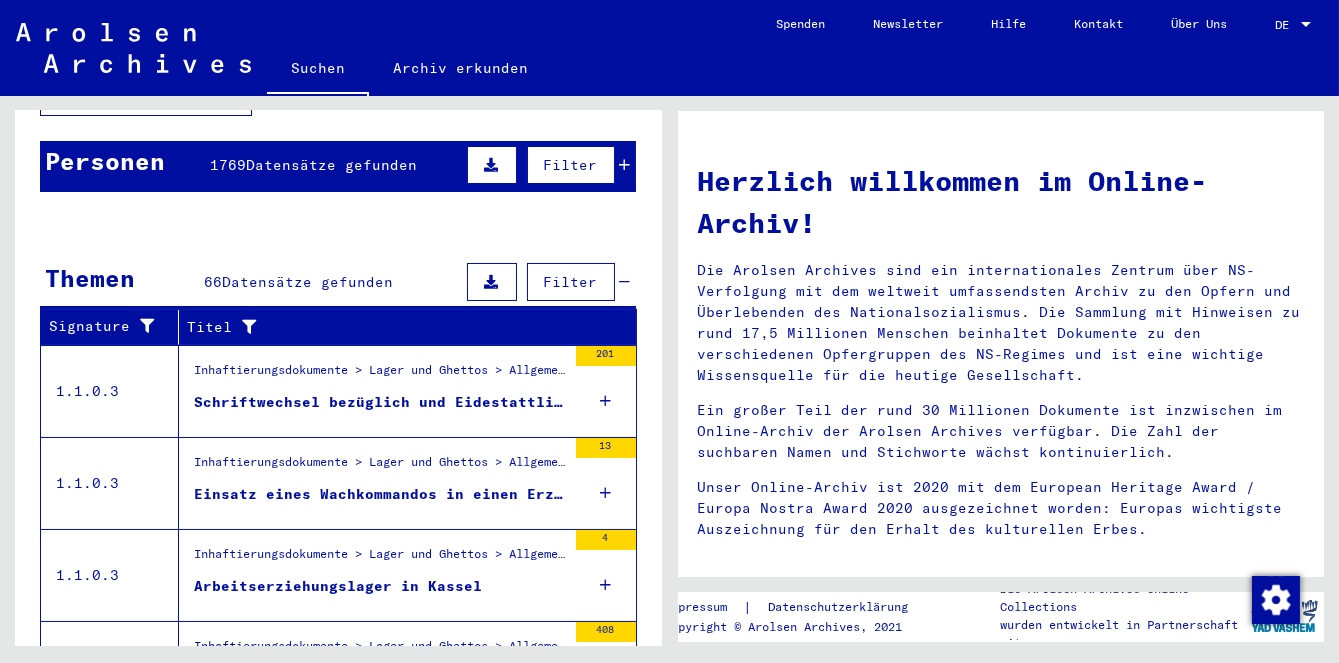 click on "319" at bounding box center [575, 469] 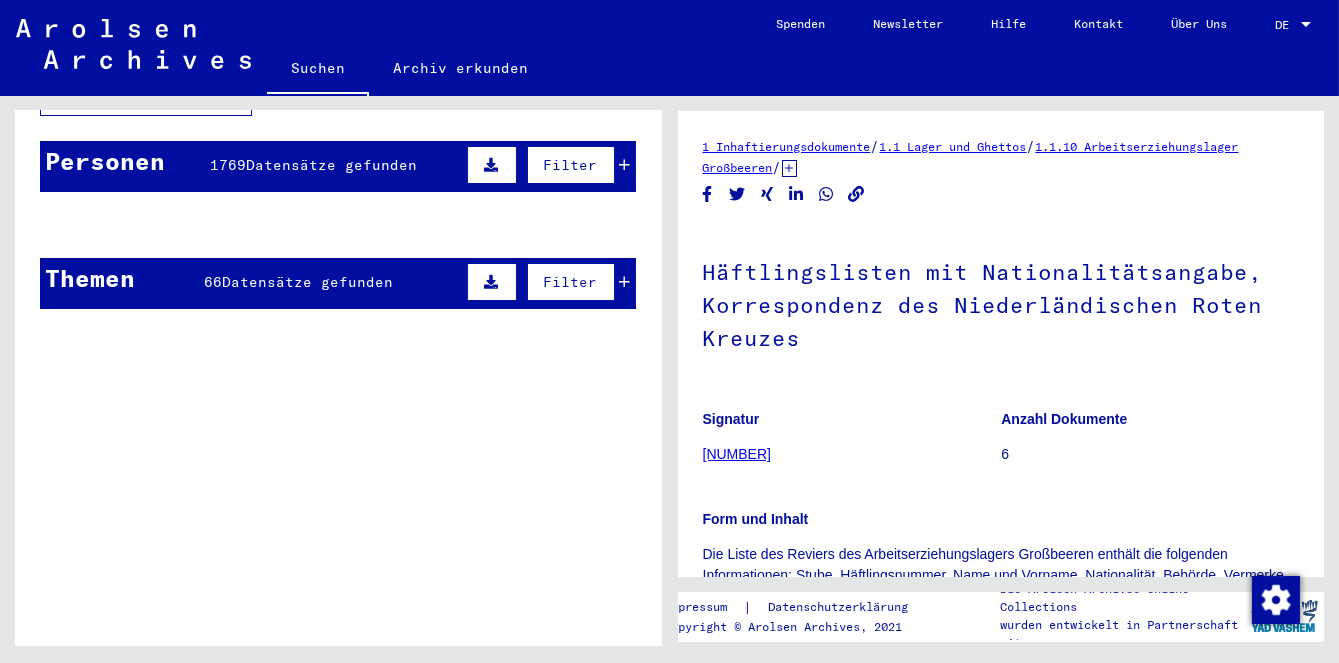 scroll, scrollTop: 0, scrollLeft: 0, axis: both 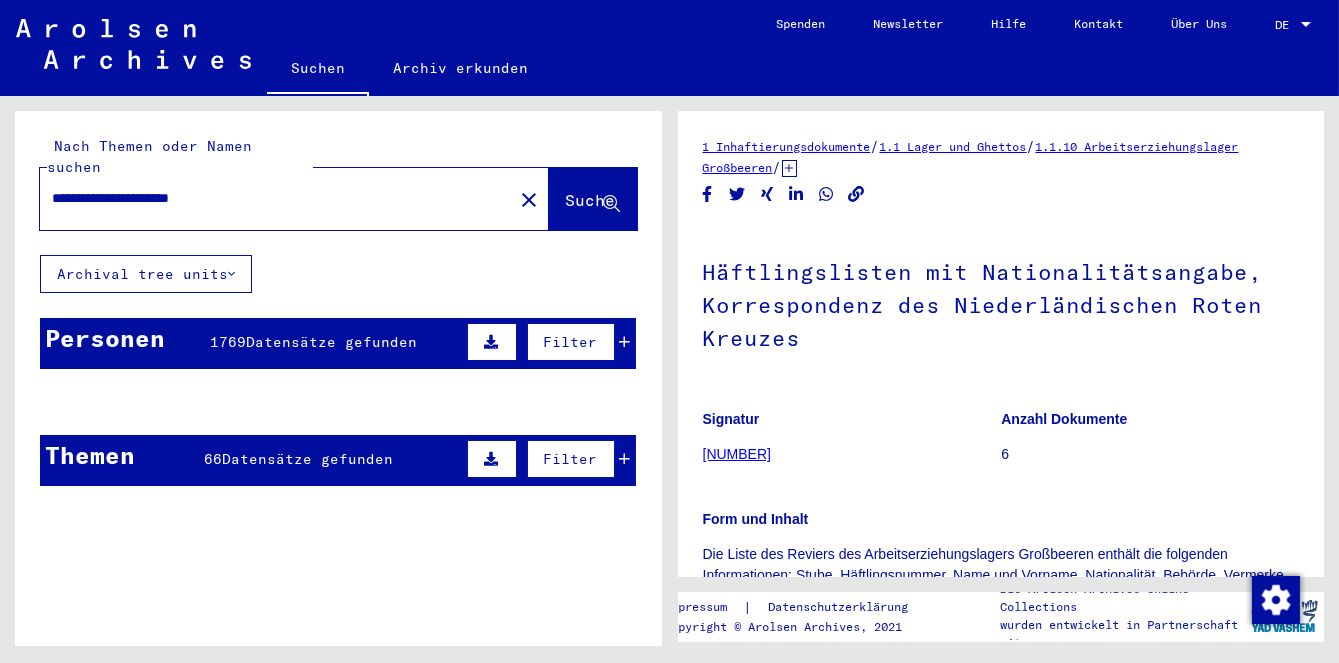 click at bounding box center (278, 500) 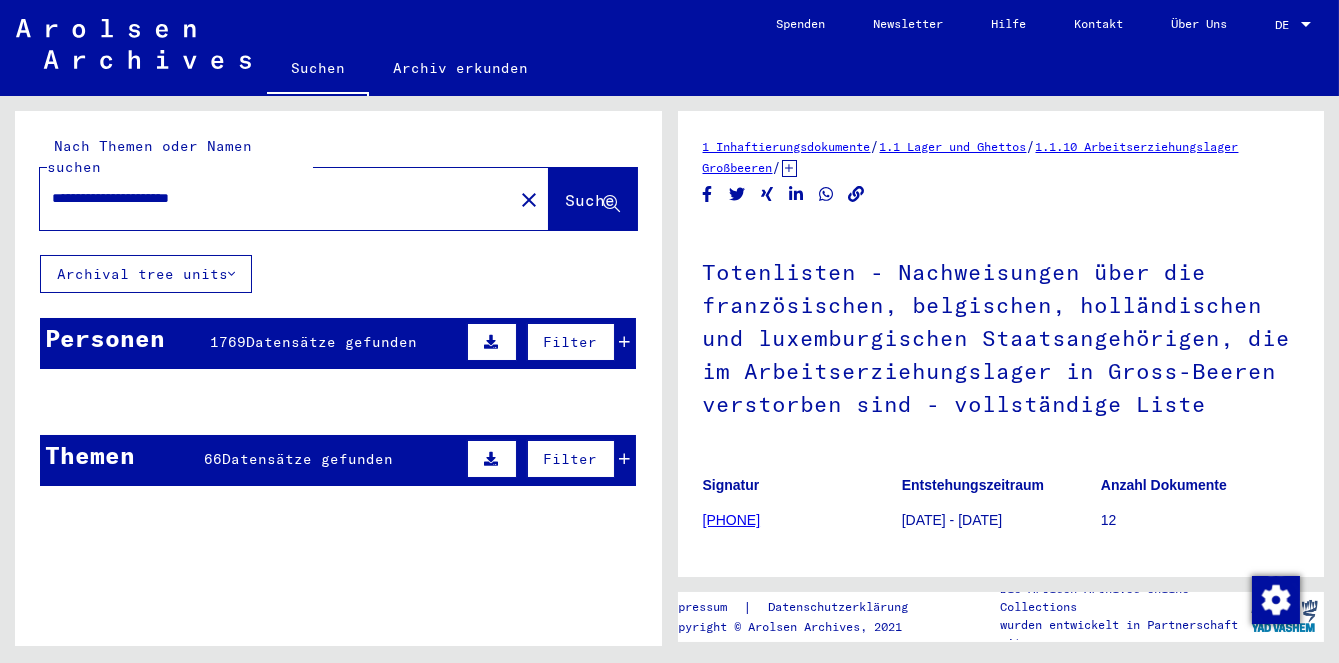 scroll, scrollTop: 0, scrollLeft: 0, axis: both 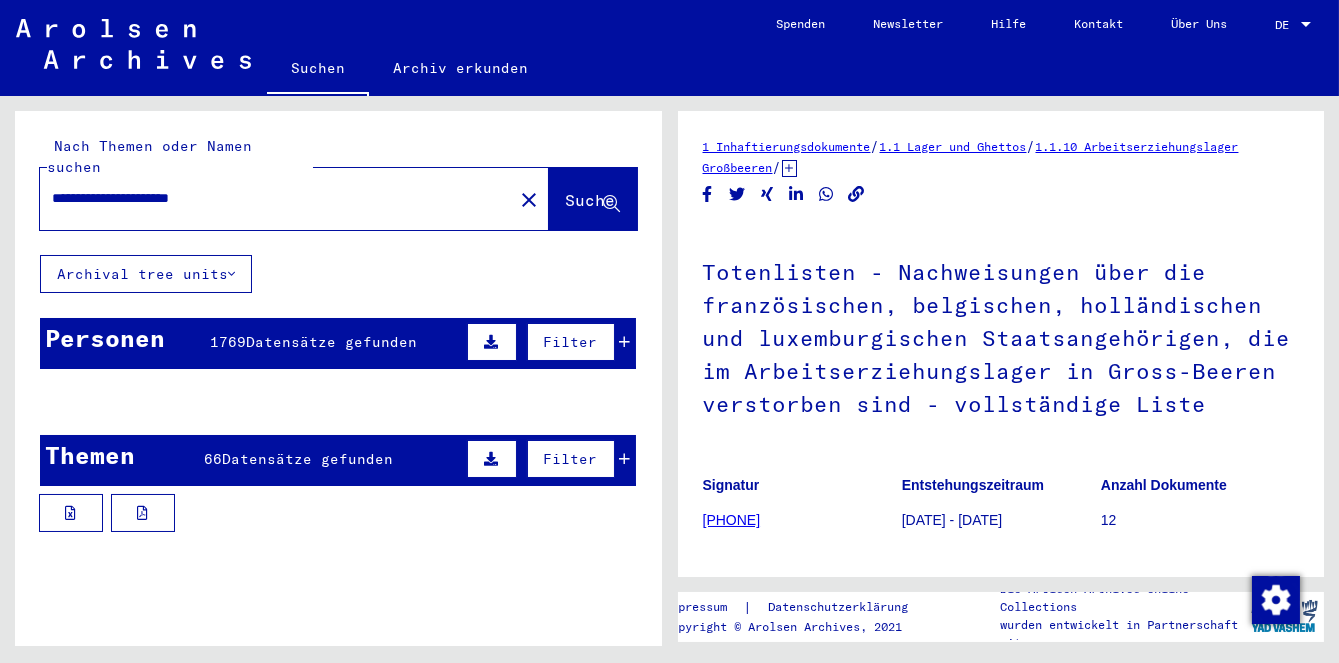 click on "Filter" at bounding box center [571, 459] 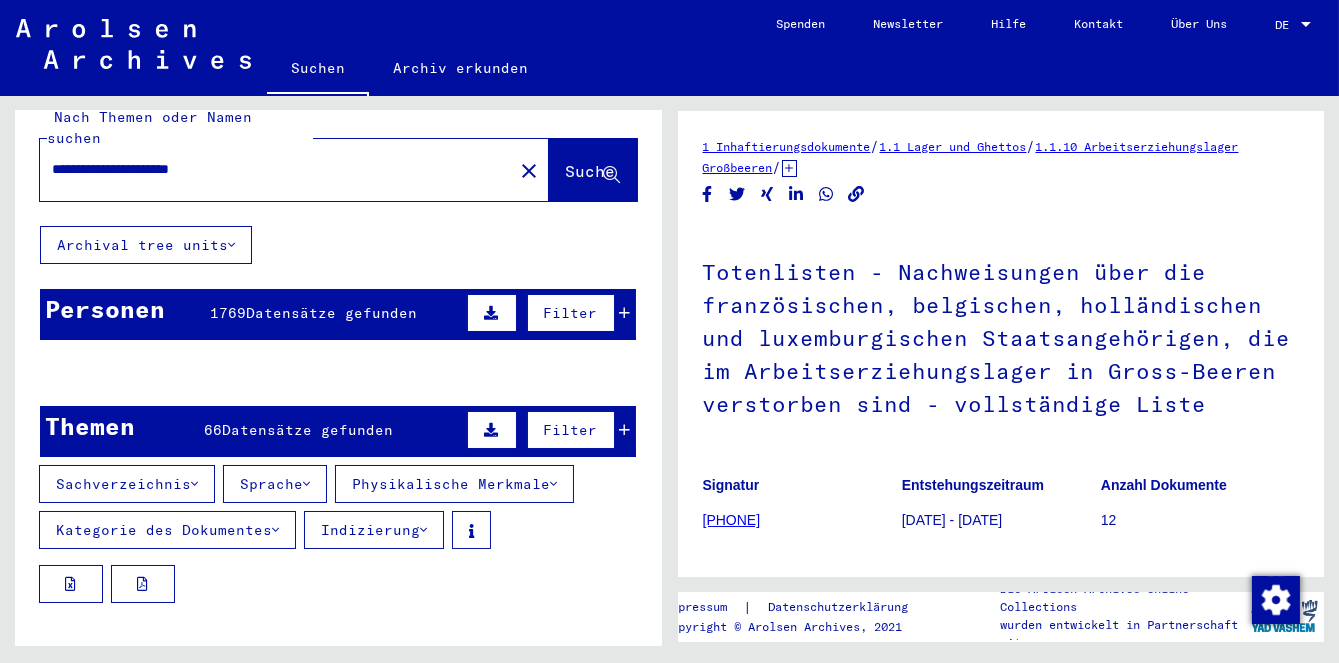 scroll, scrollTop: 0, scrollLeft: 0, axis: both 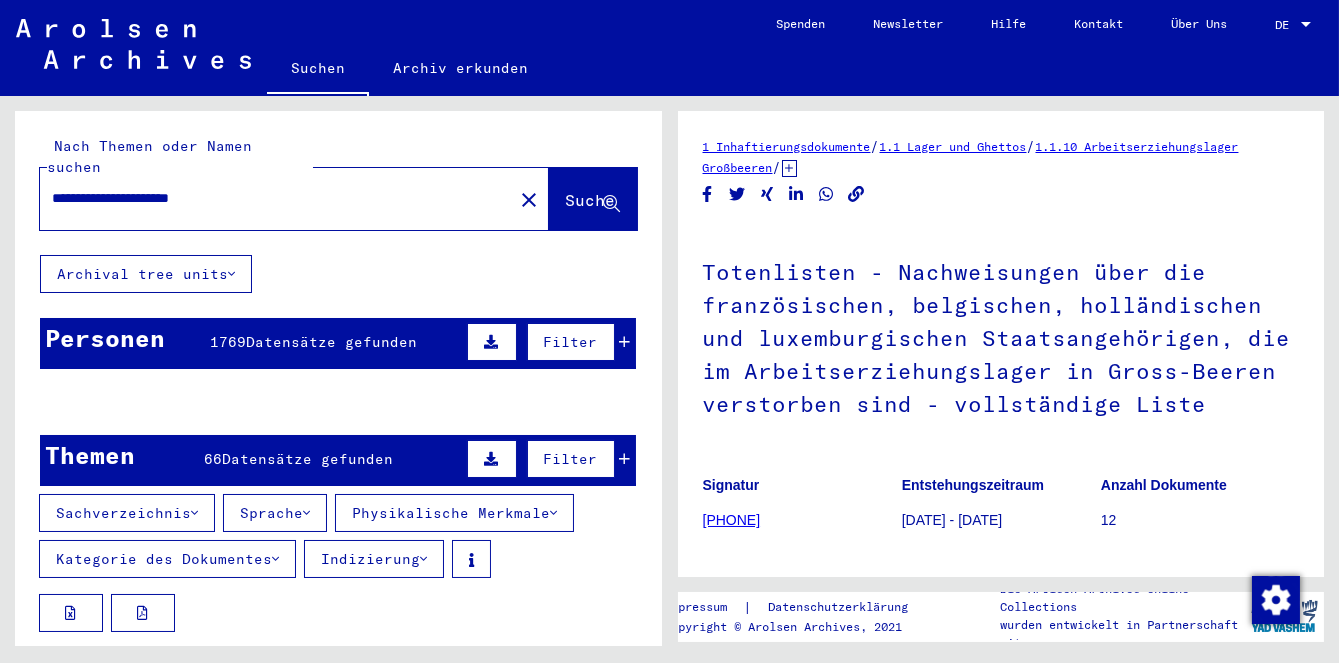 click 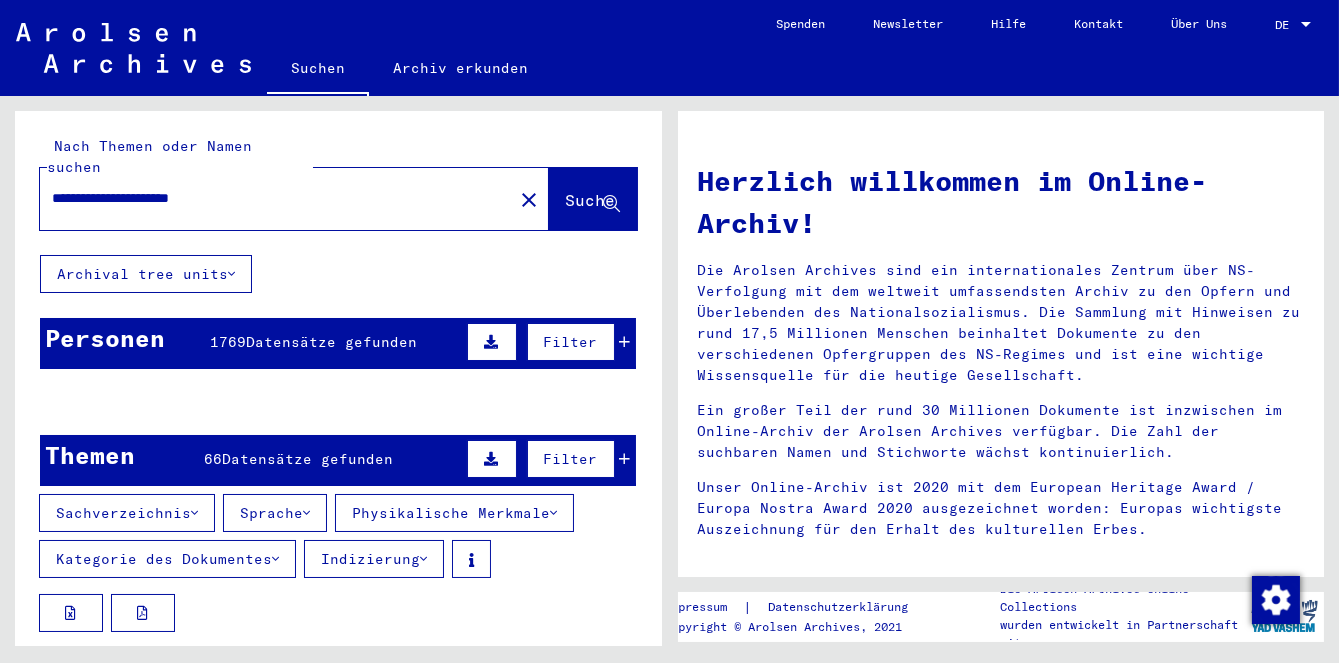 scroll, scrollTop: 0, scrollLeft: 0, axis: both 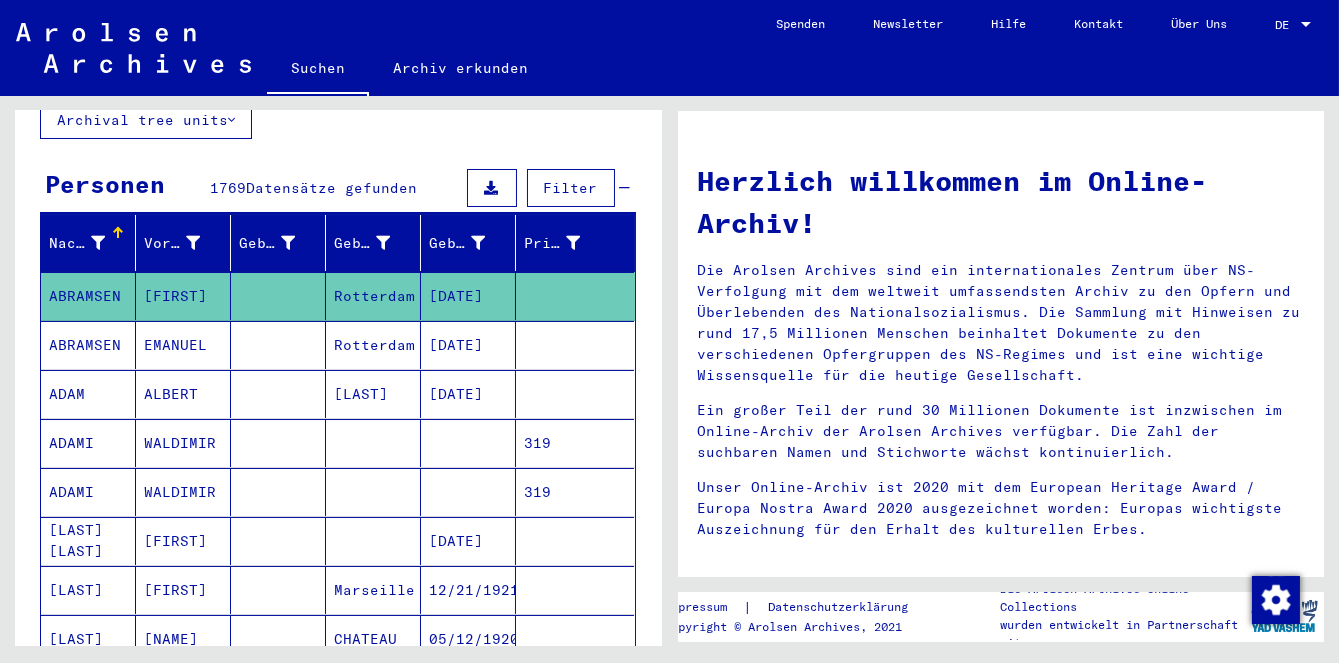 click on "ABRAMSEN" 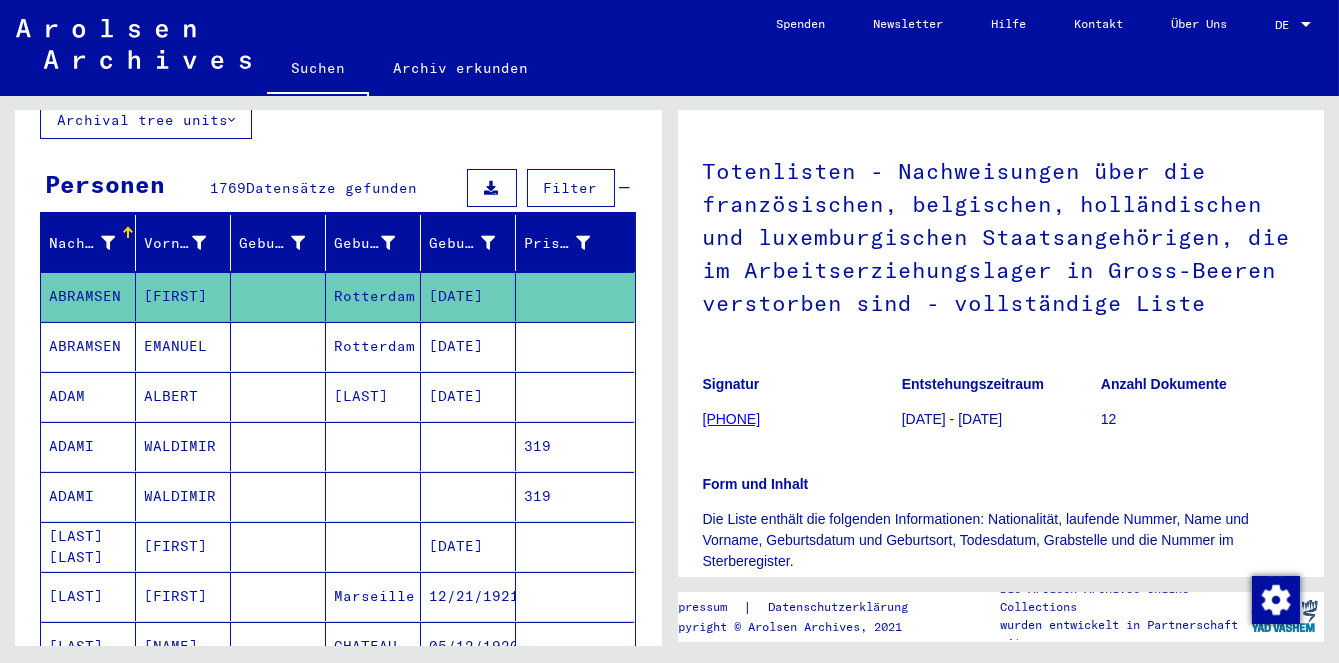 scroll, scrollTop: 0, scrollLeft: 0, axis: both 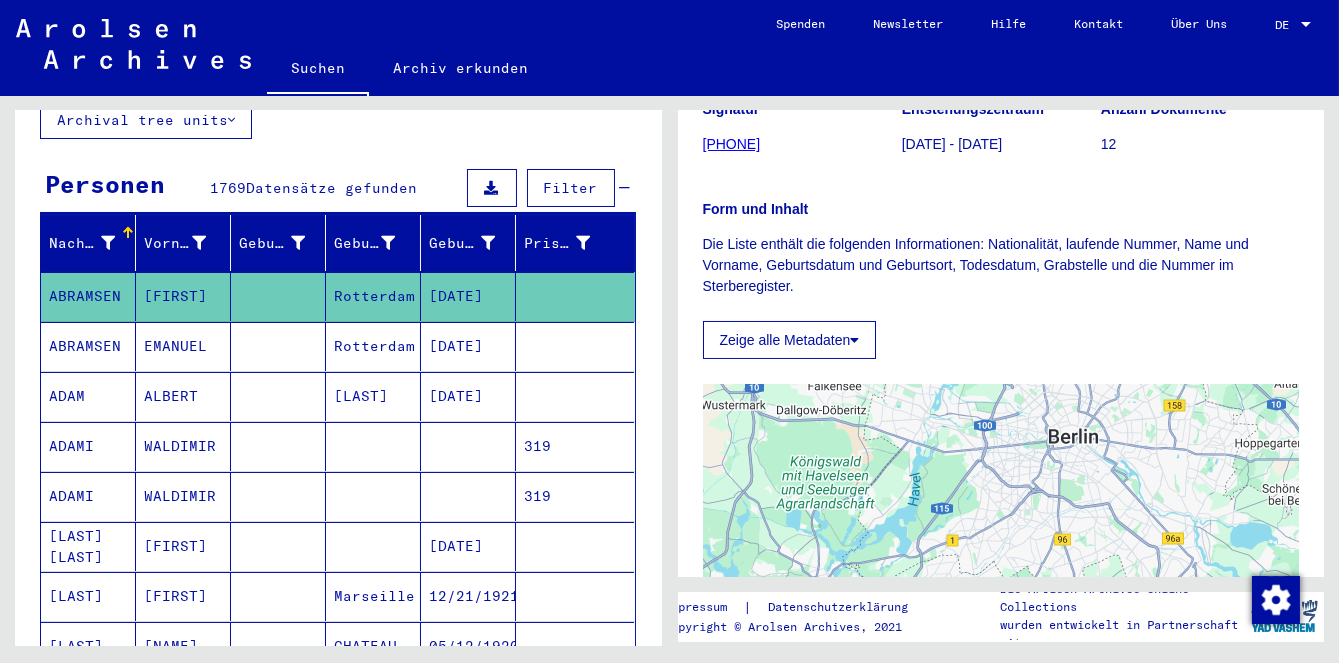 click on "Zeige alle Metadaten" 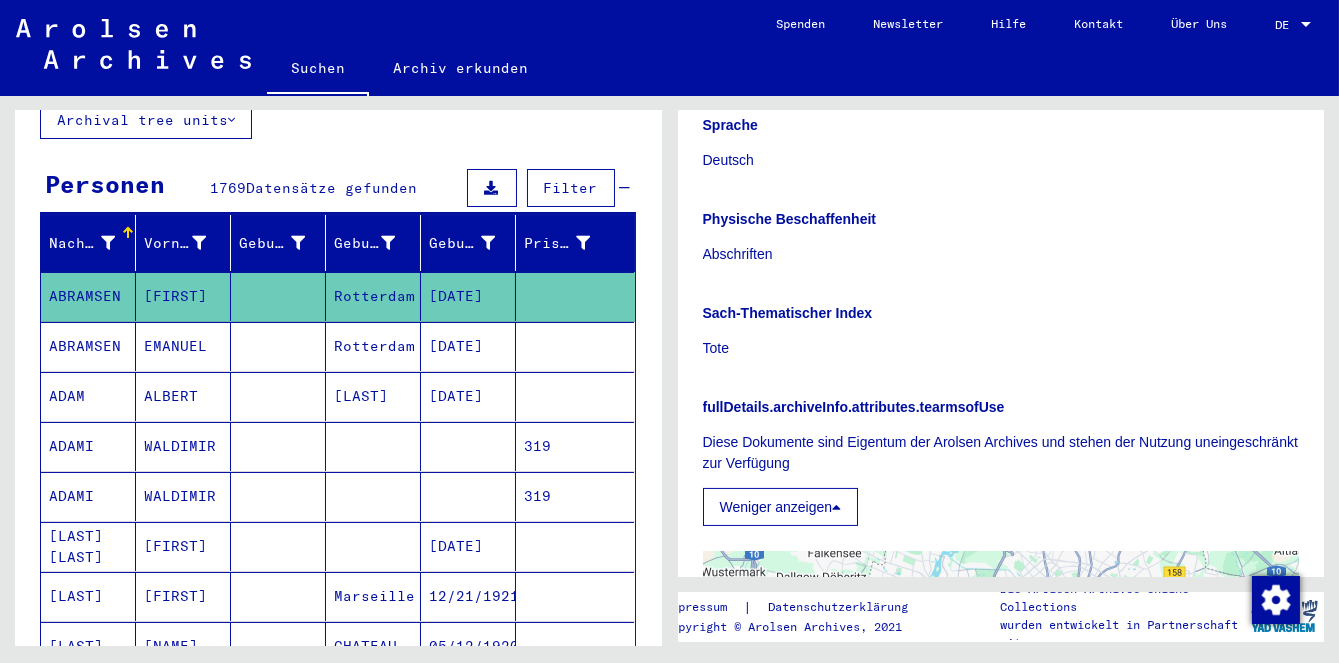 scroll, scrollTop: 806, scrollLeft: 0, axis: vertical 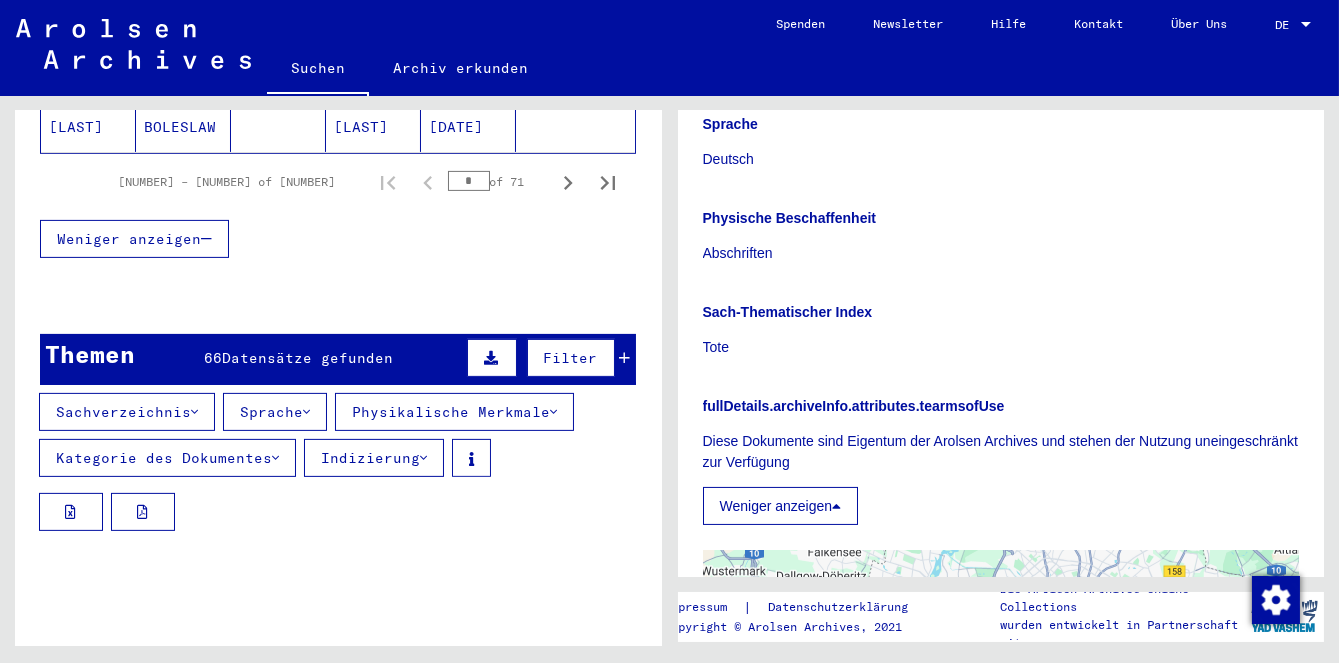 click on "Datensätze gefunden" at bounding box center [307, 358] 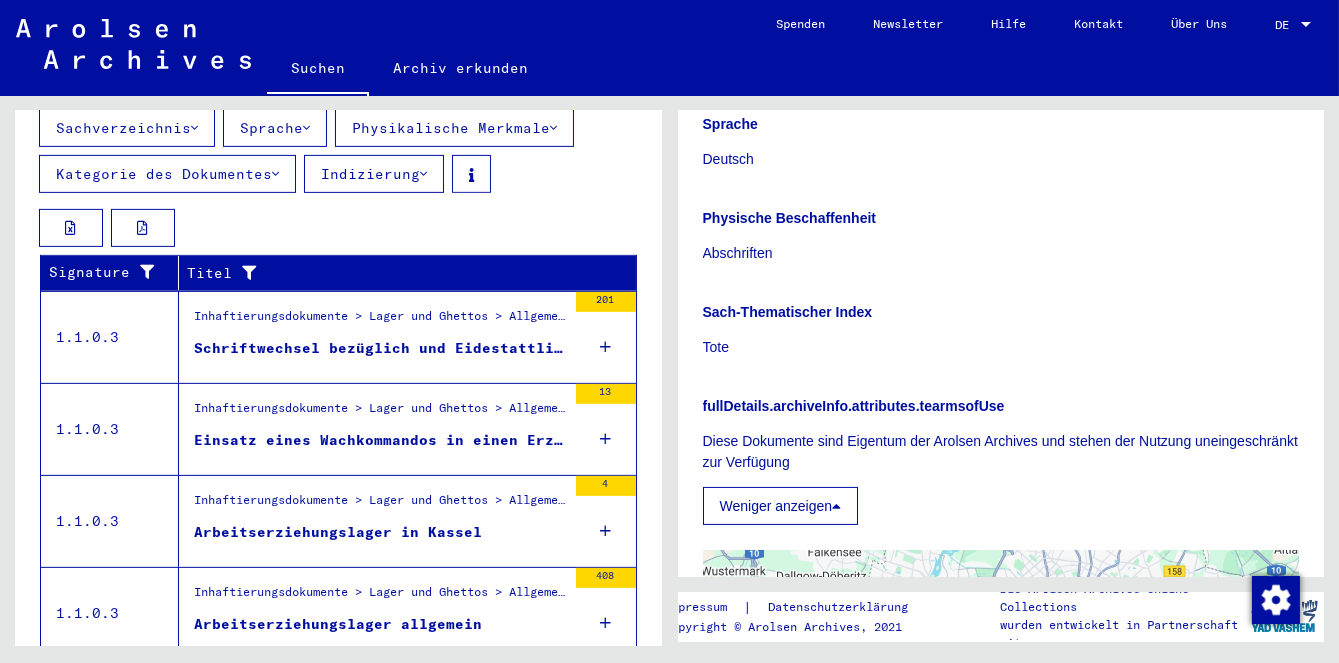 scroll, scrollTop: 1819, scrollLeft: 0, axis: vertical 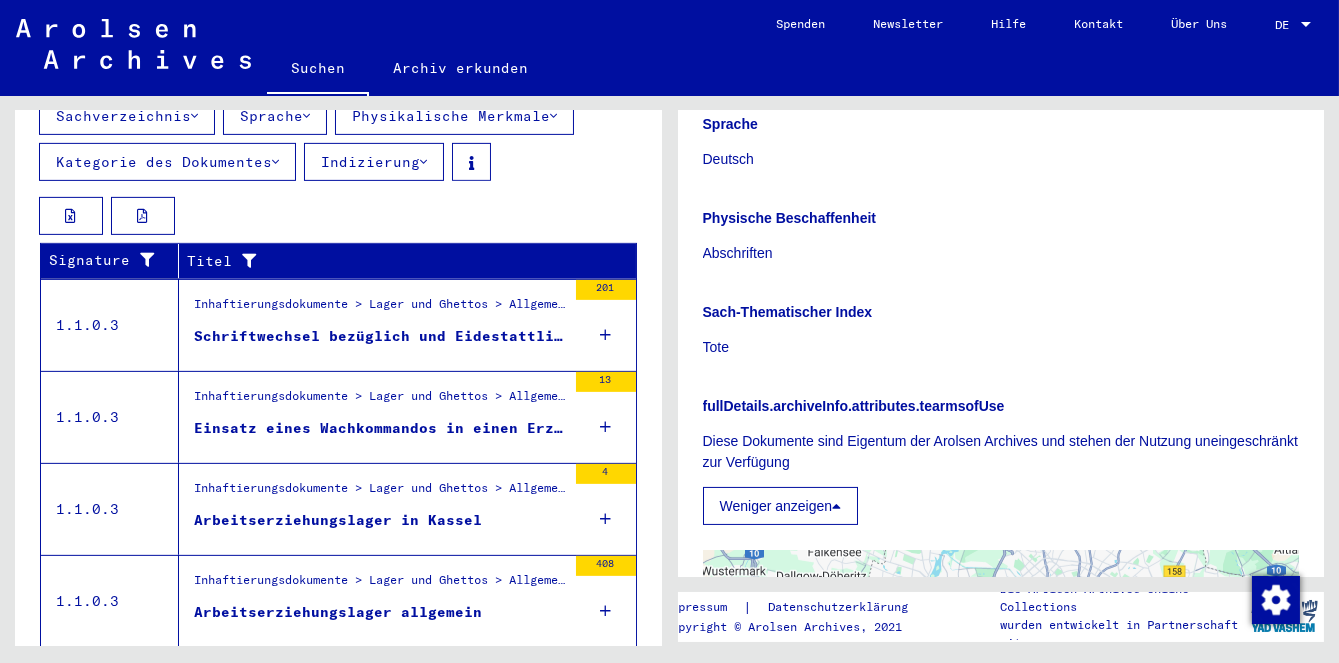 click on "Arbeitserziehungslager allgemein" at bounding box center (338, 612) 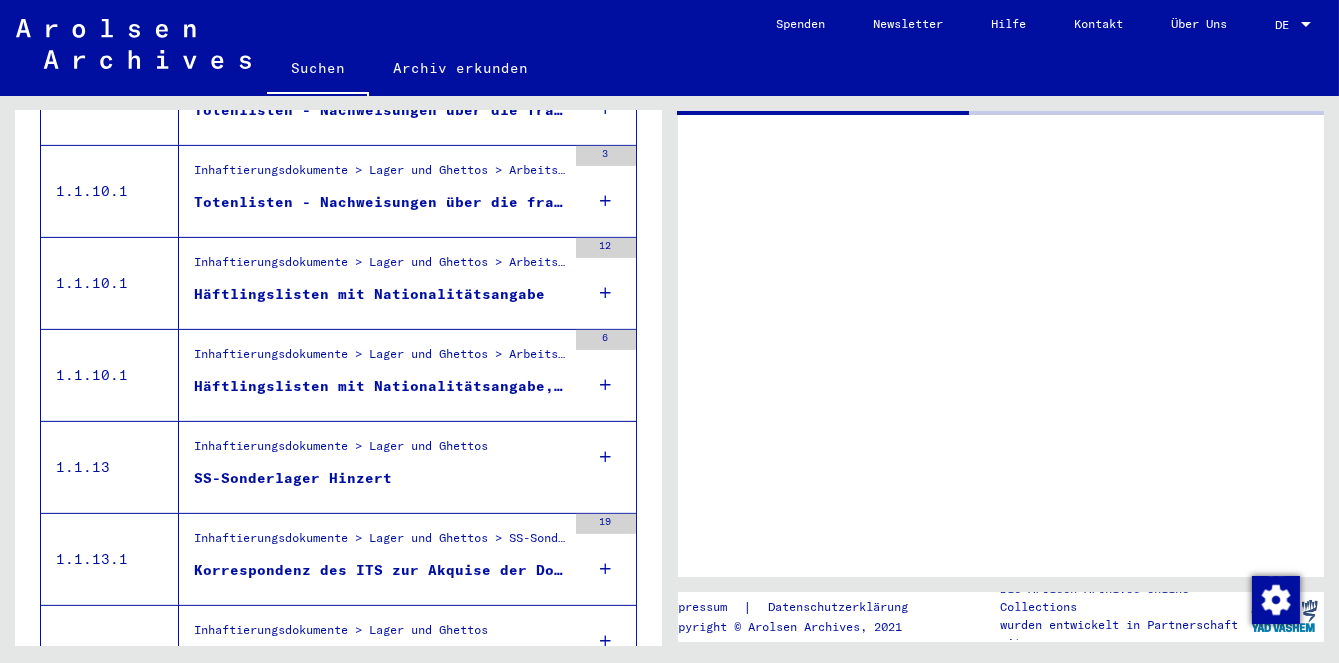 scroll, scrollTop: 0, scrollLeft: 0, axis: both 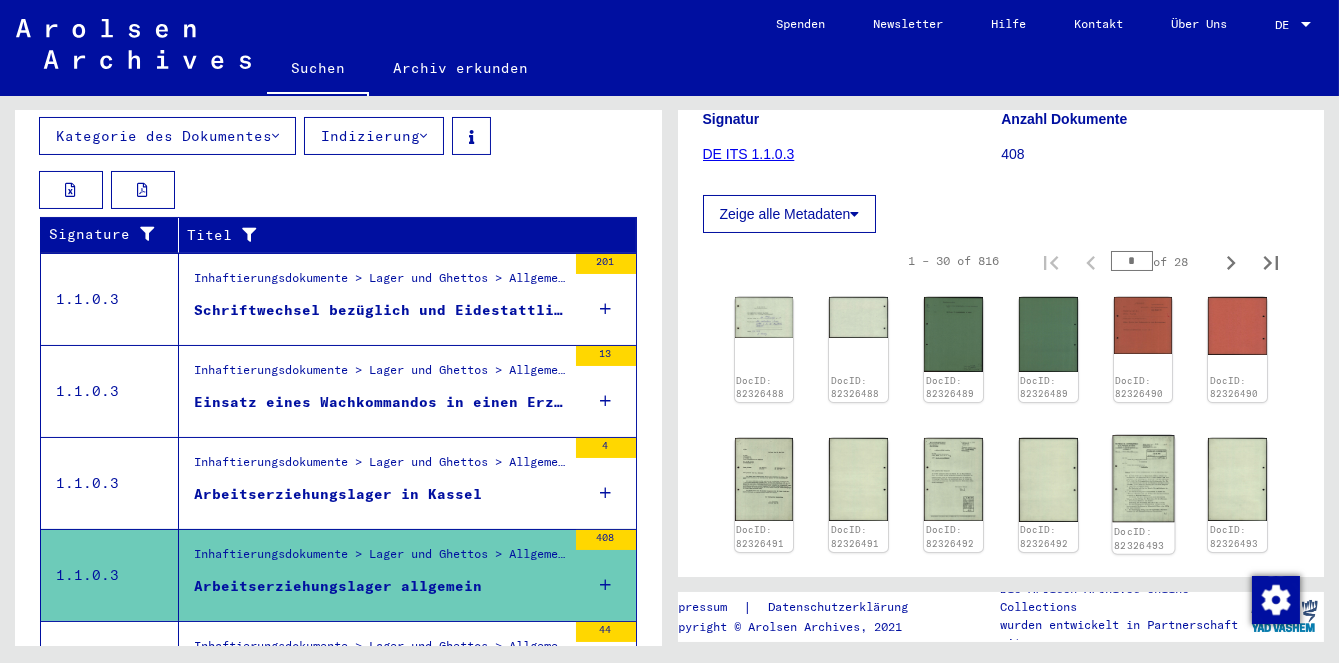 click 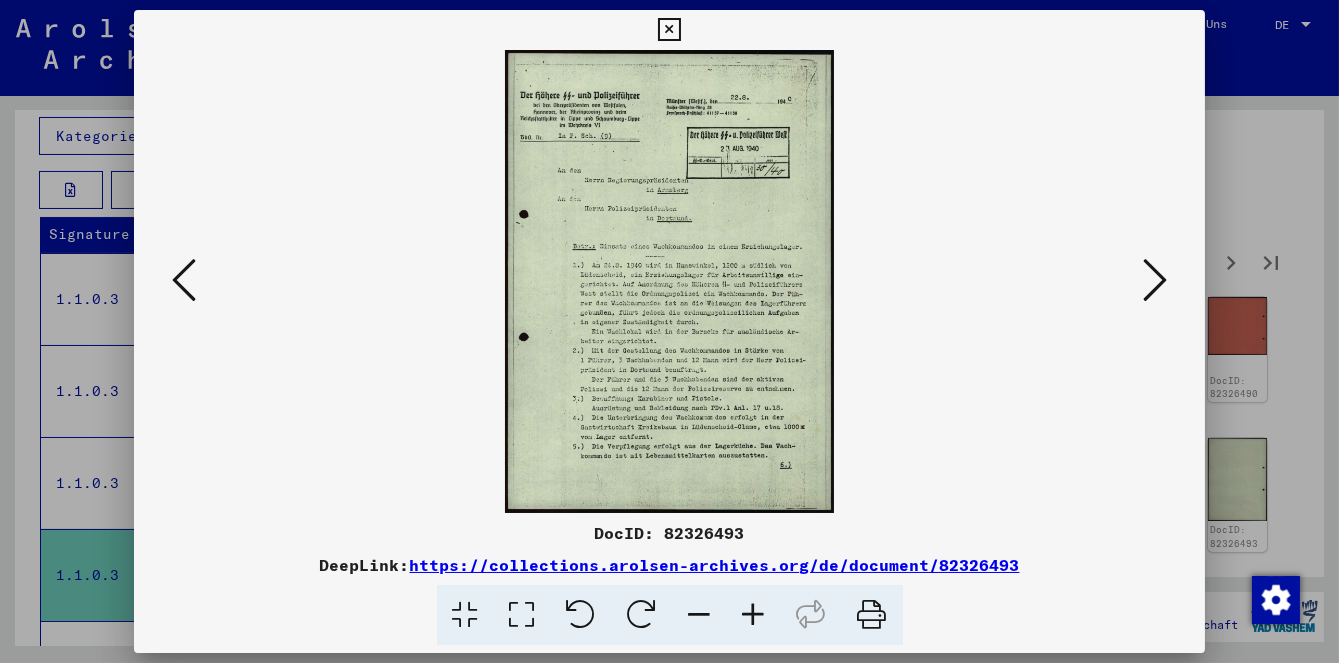 click at bounding box center (1155, 280) 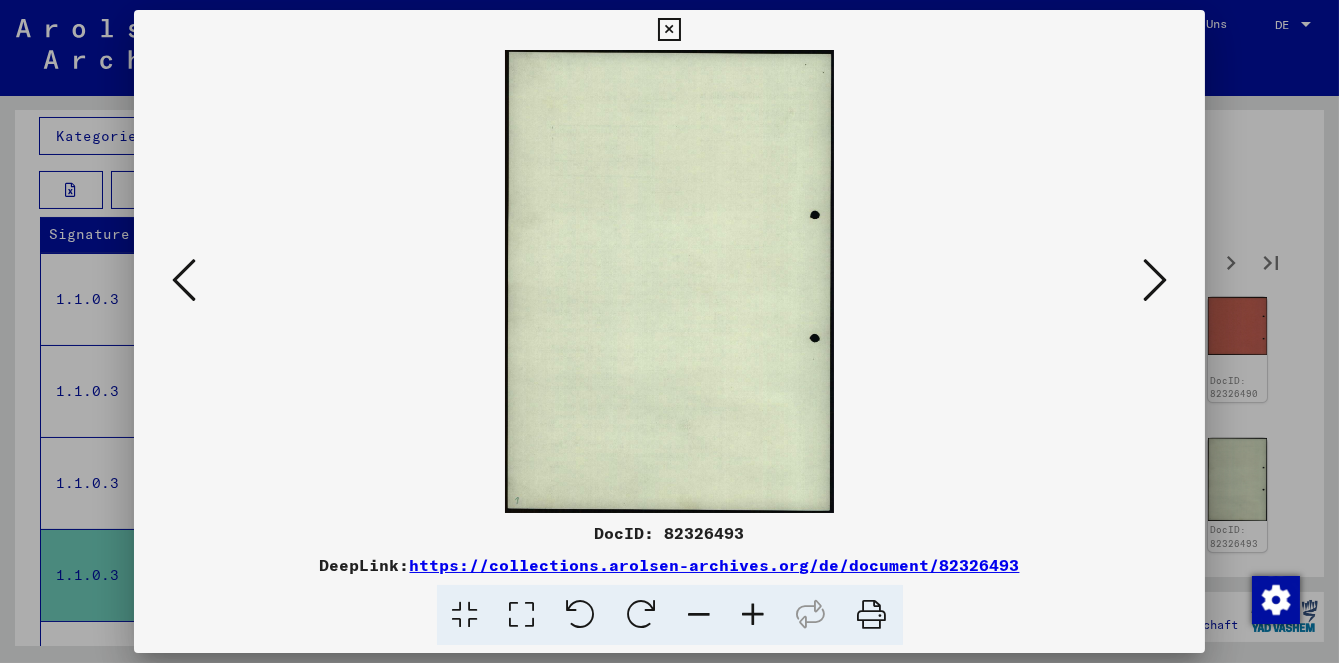 click at bounding box center (1155, 281) 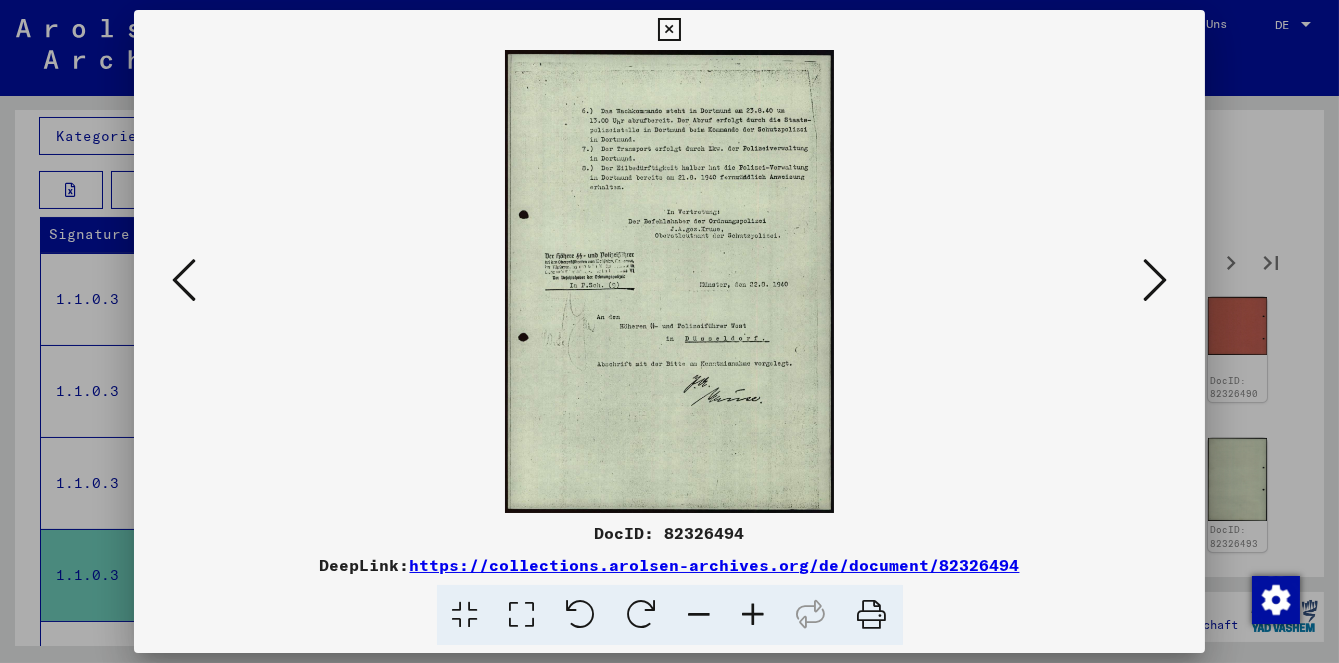 click at bounding box center [1155, 280] 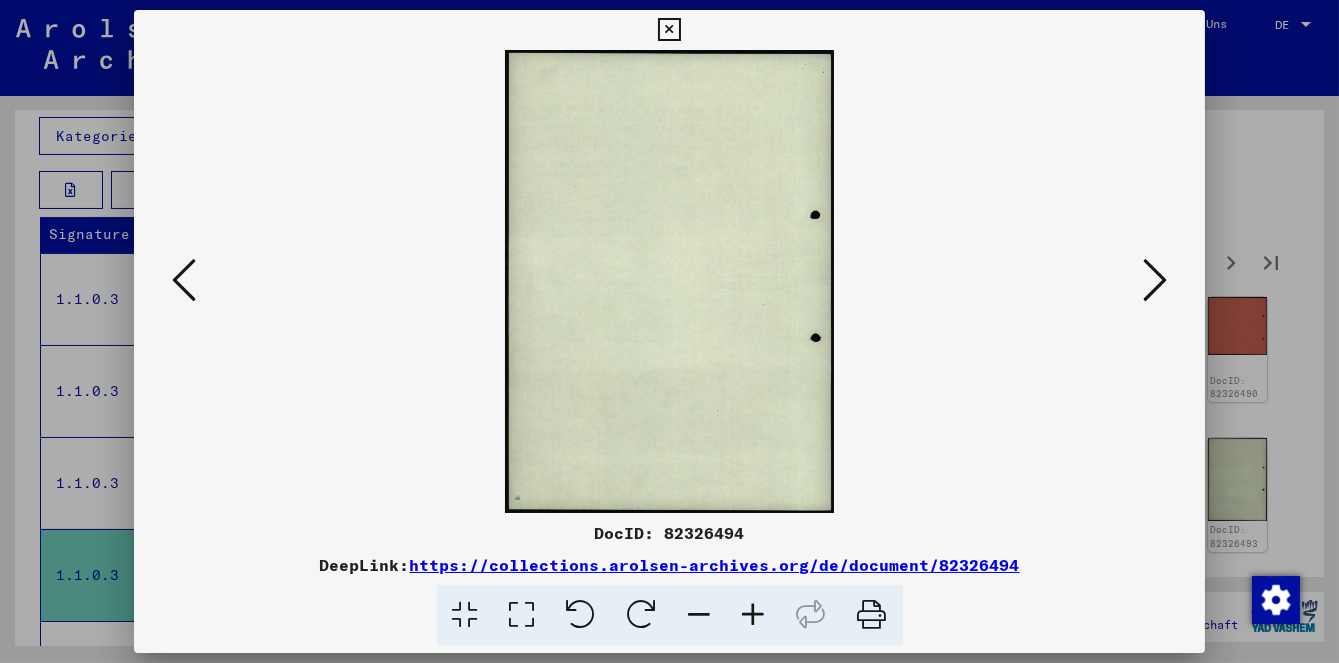 click at bounding box center [1155, 280] 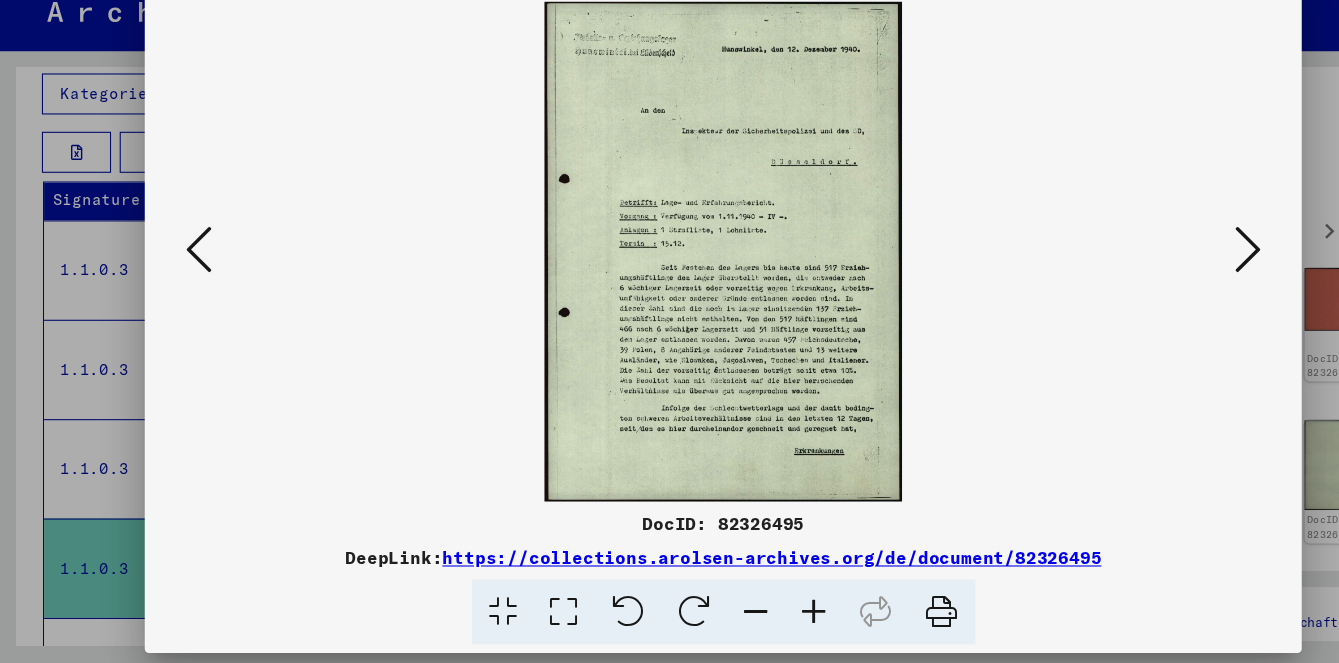 scroll, scrollTop: 0, scrollLeft: 0, axis: both 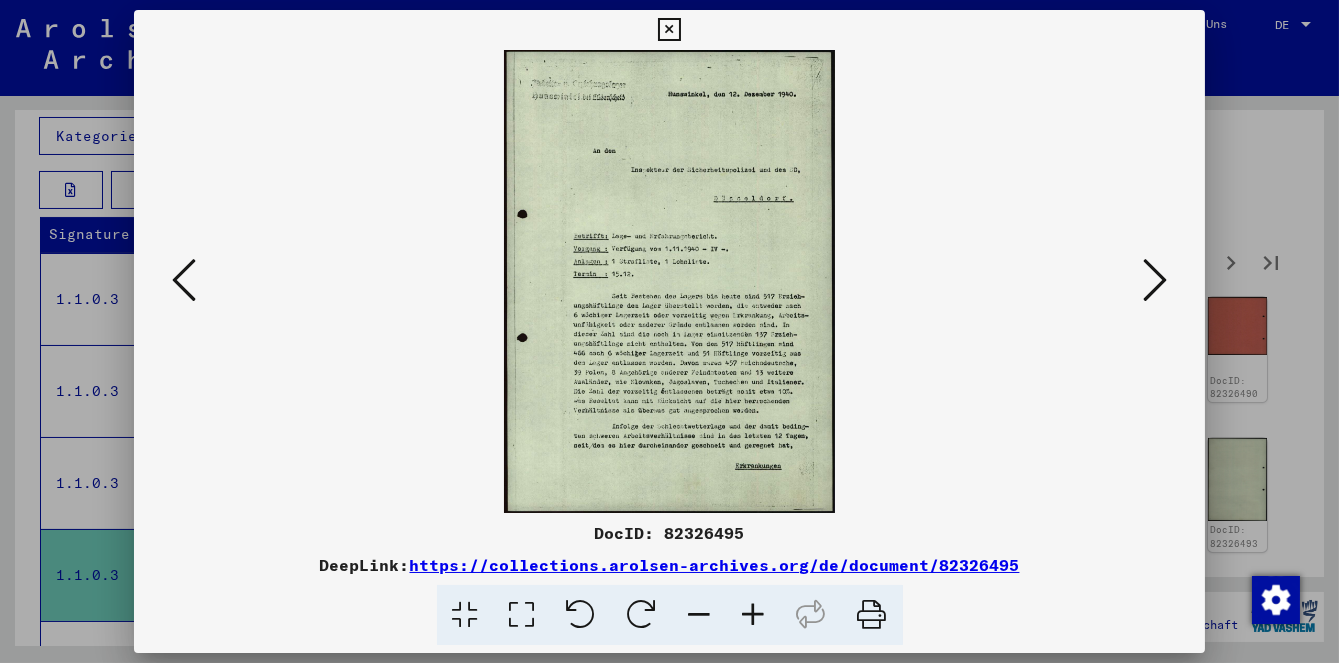 click at bounding box center (1155, 281) 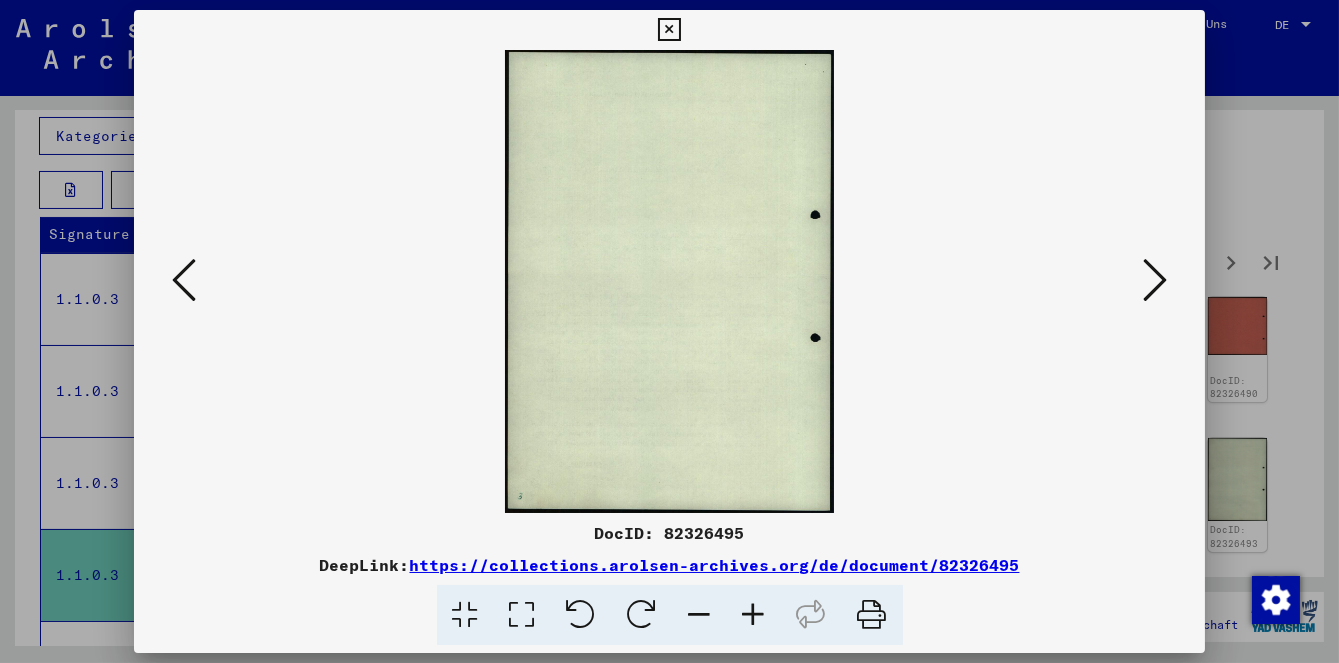 click at bounding box center (1155, 280) 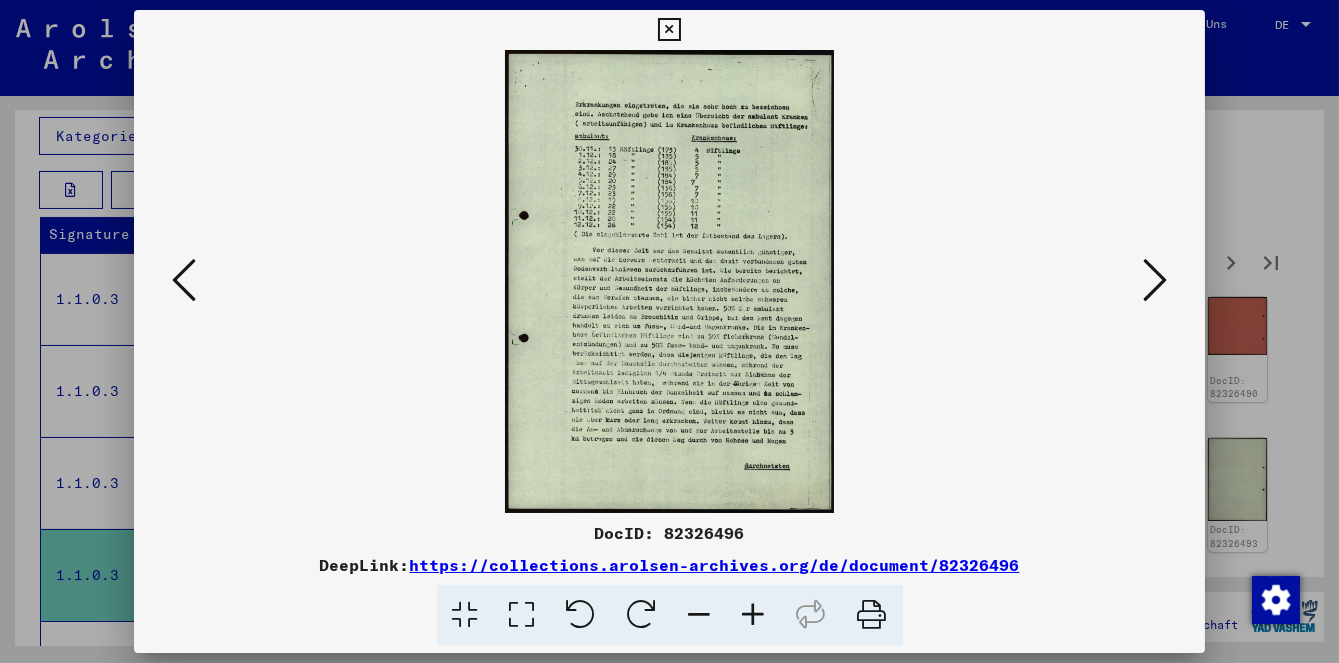 click at bounding box center [1155, 280] 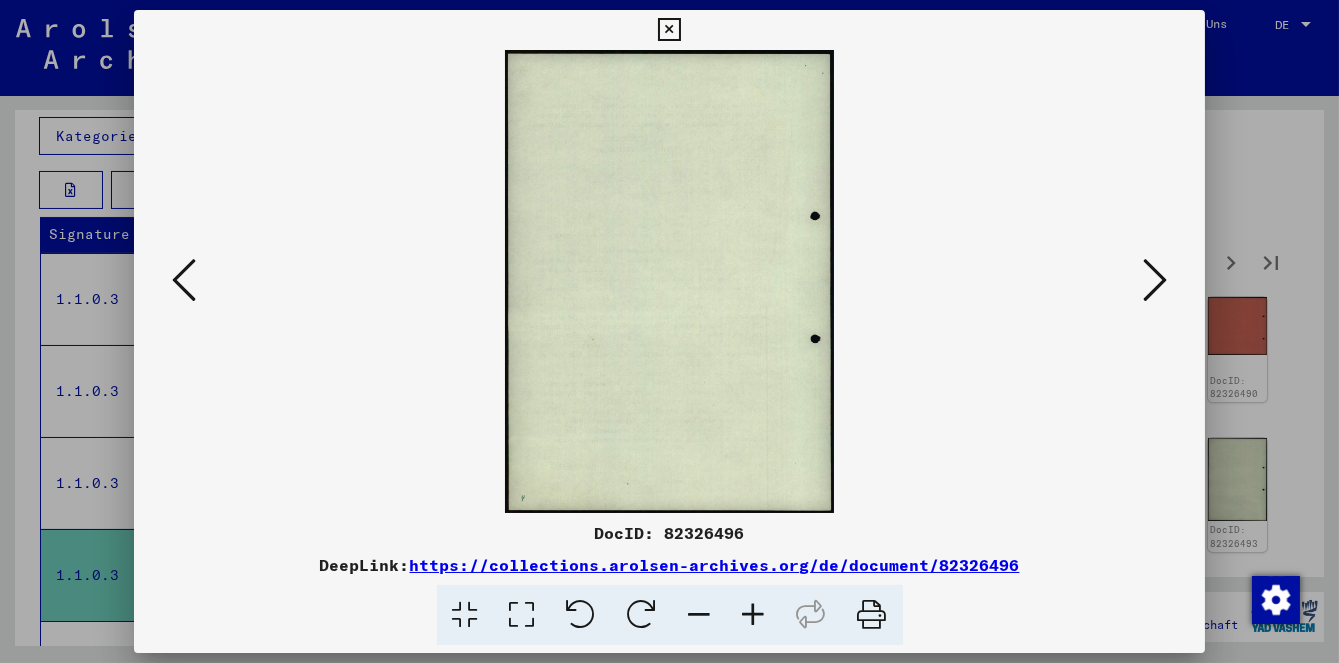 click at bounding box center [669, 331] 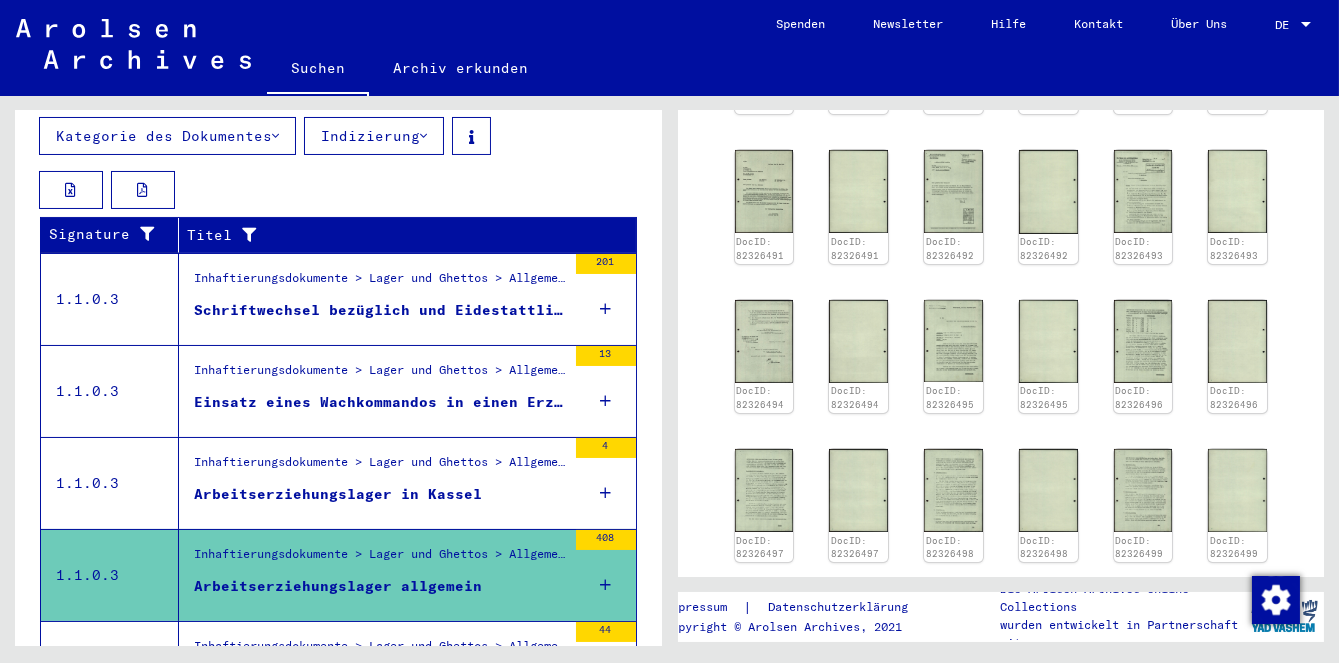 scroll, scrollTop: 500, scrollLeft: 0, axis: vertical 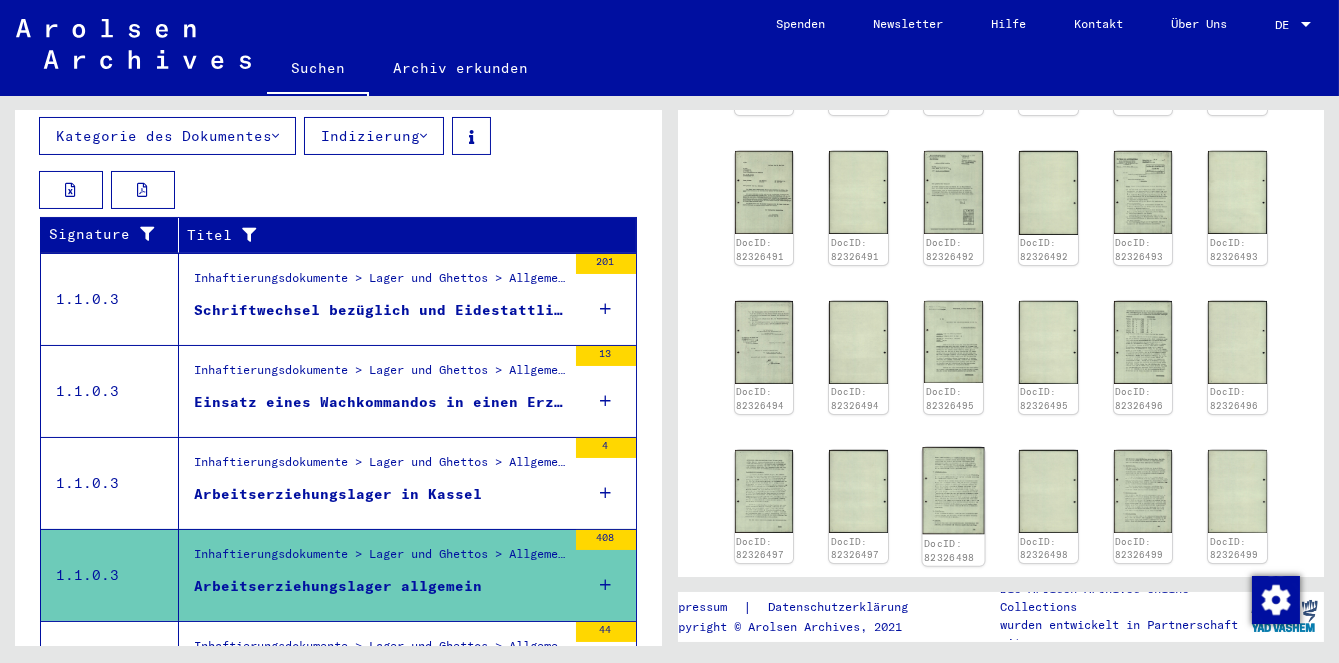 click 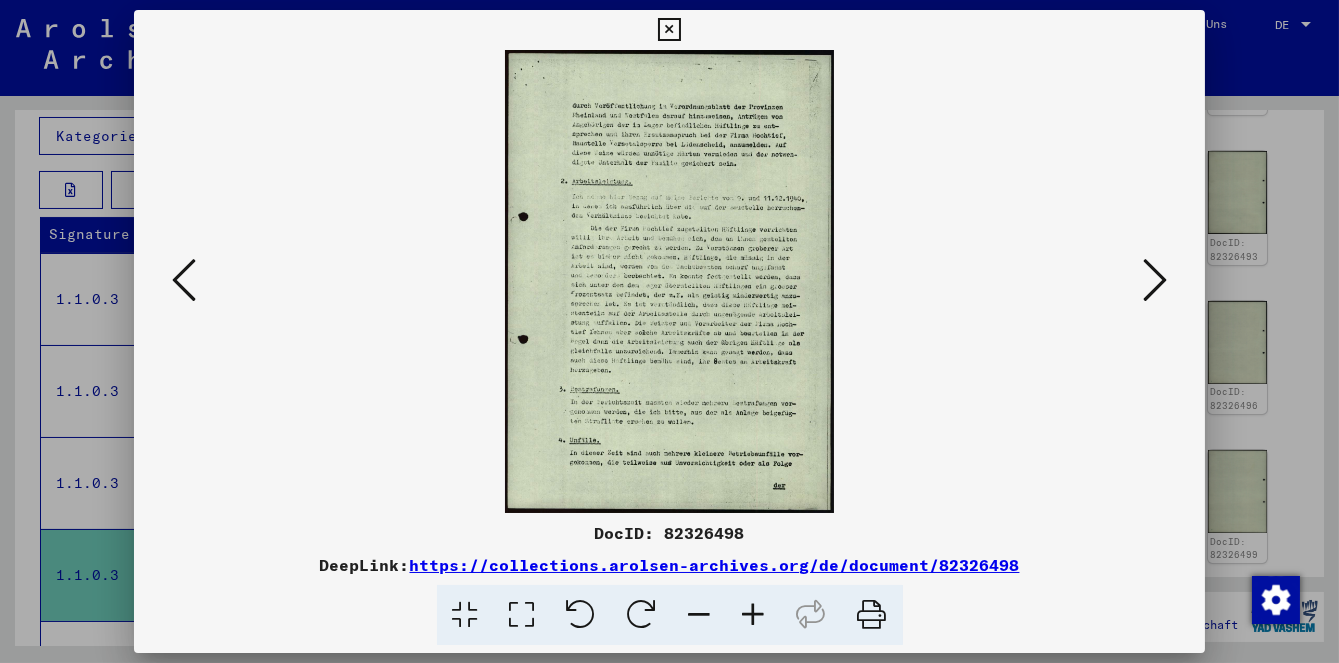 click at bounding box center [669, 331] 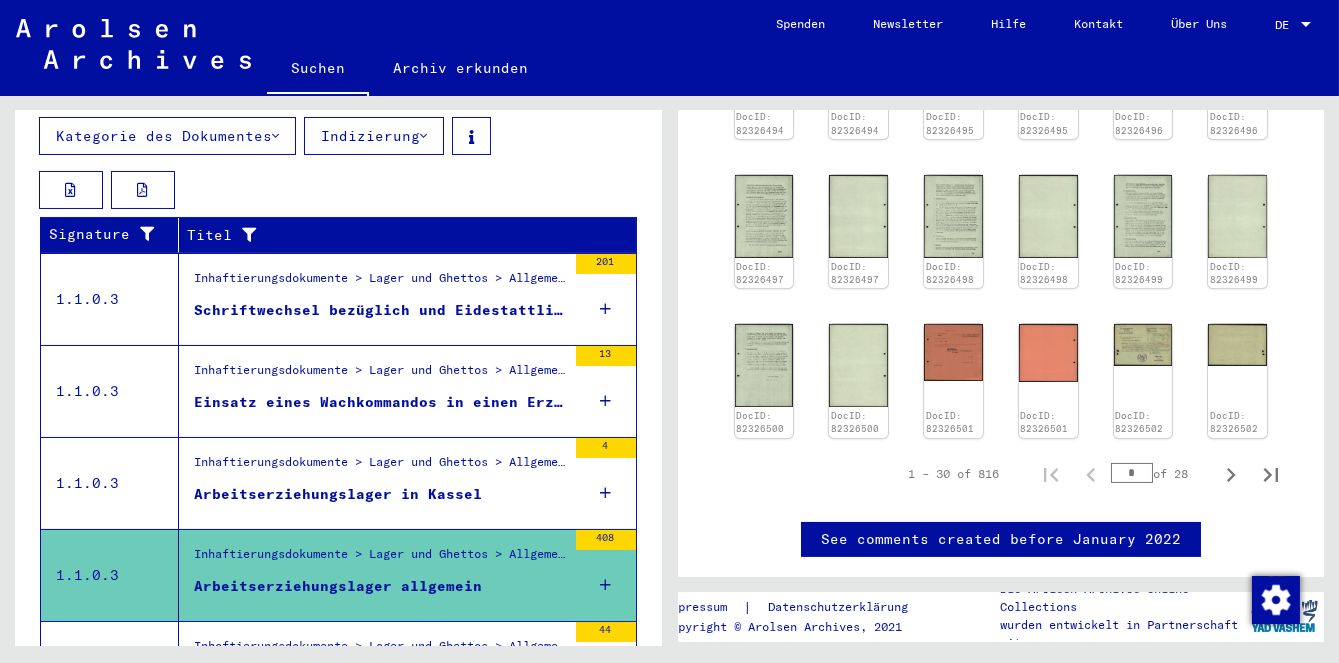 scroll, scrollTop: 776, scrollLeft: 0, axis: vertical 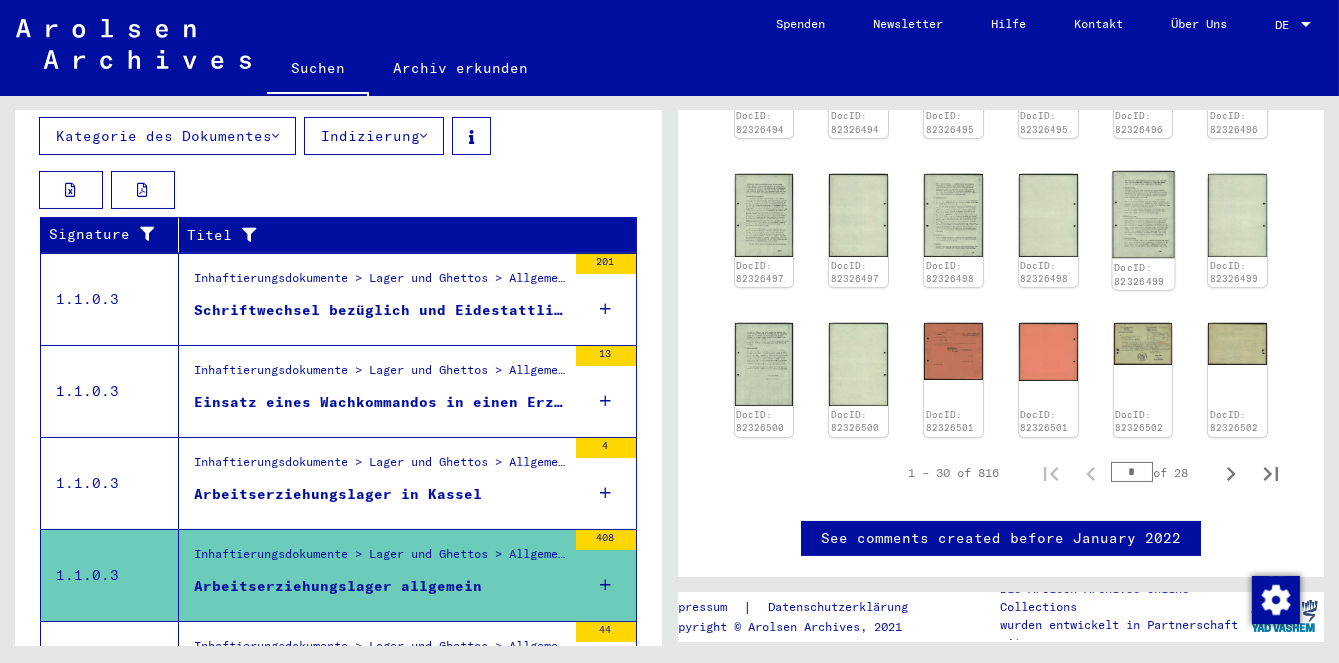 click 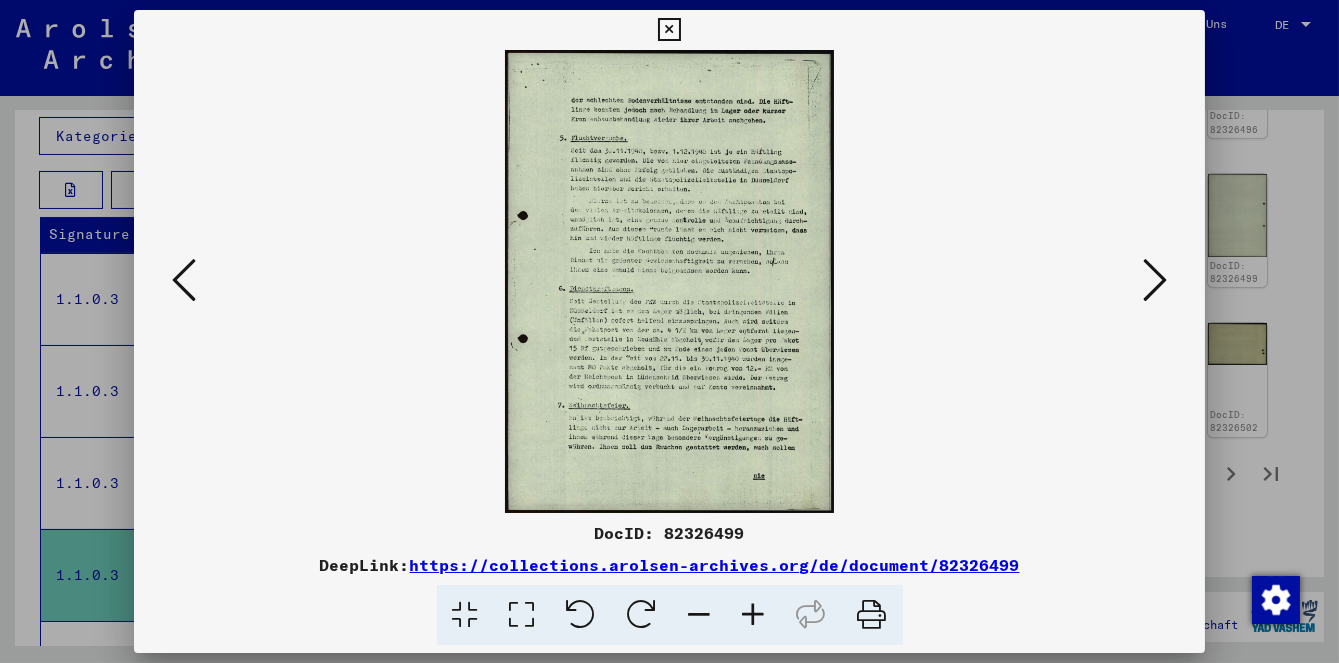 click at bounding box center [669, 30] 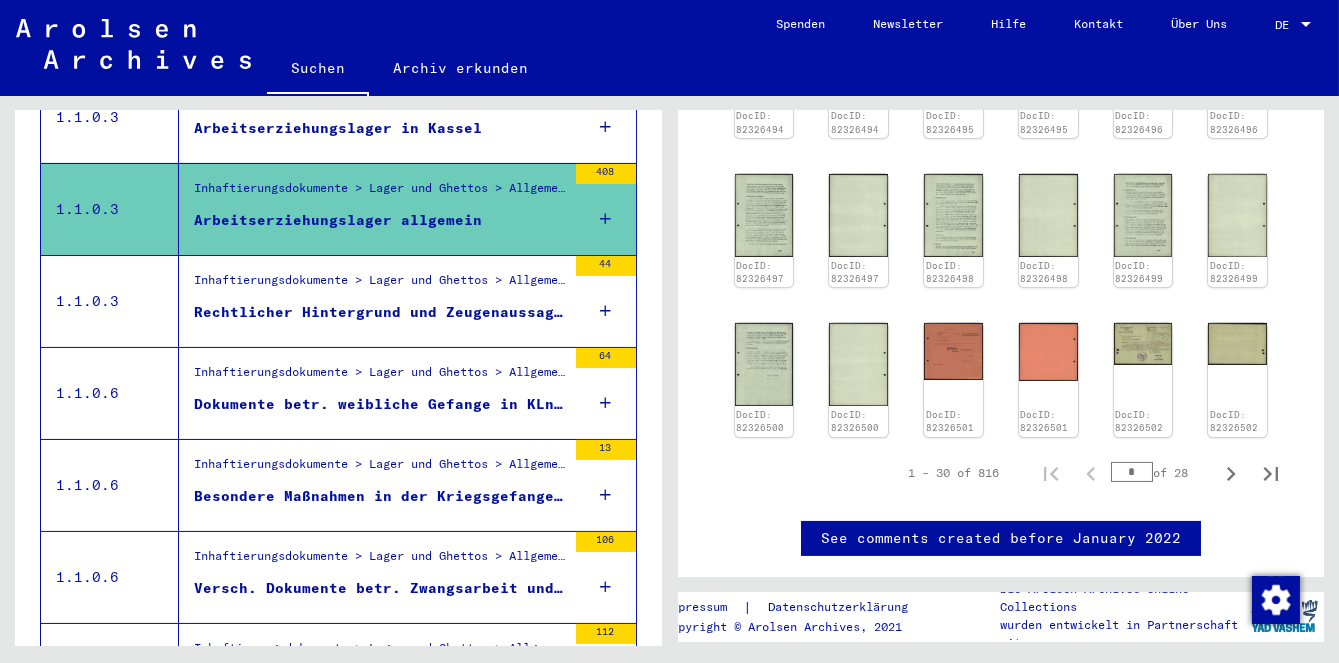 scroll, scrollTop: 790, scrollLeft: 0, axis: vertical 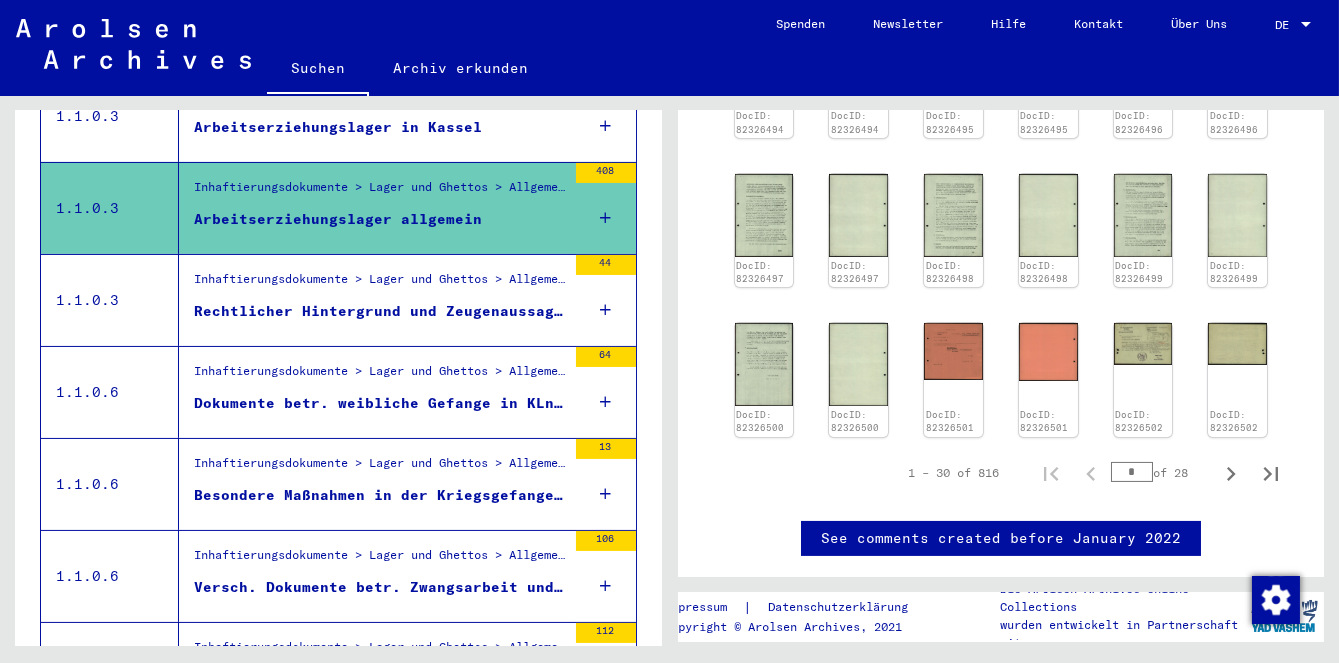 click on "Rechtlicher Hintergrund  und Zeugenaussagen über Arbeitserziehungslager." at bounding box center (380, 311) 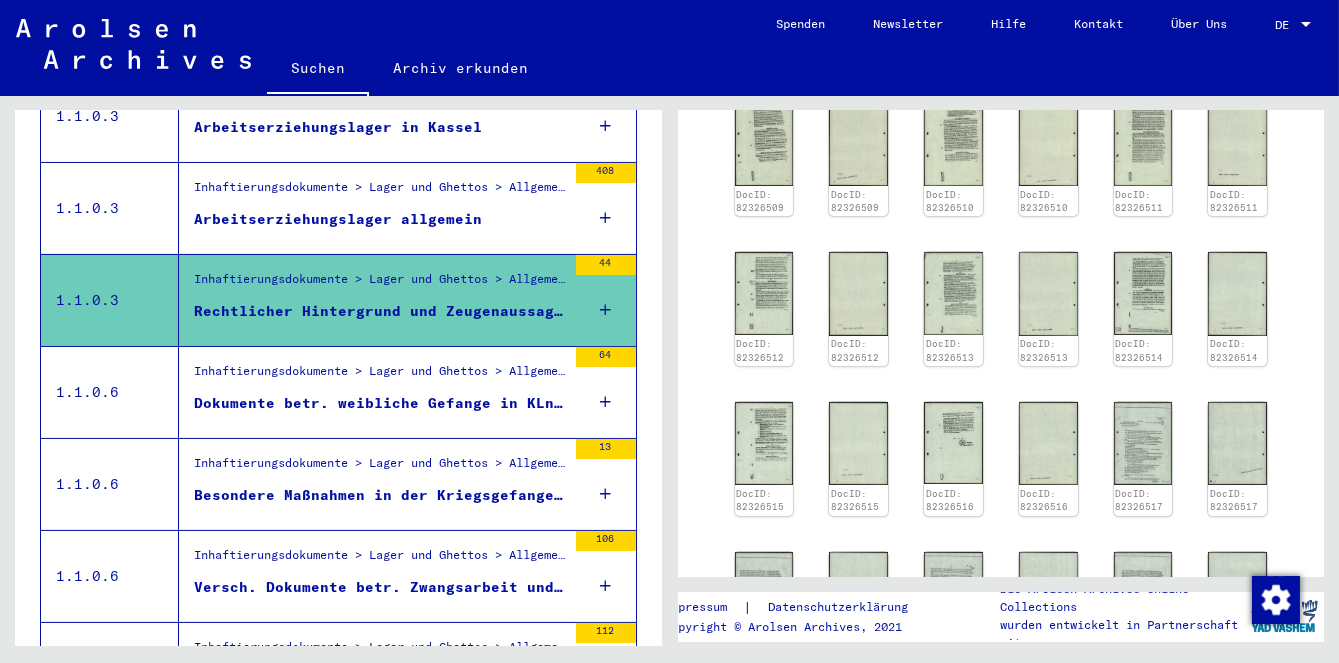 scroll, scrollTop: 820, scrollLeft: 0, axis: vertical 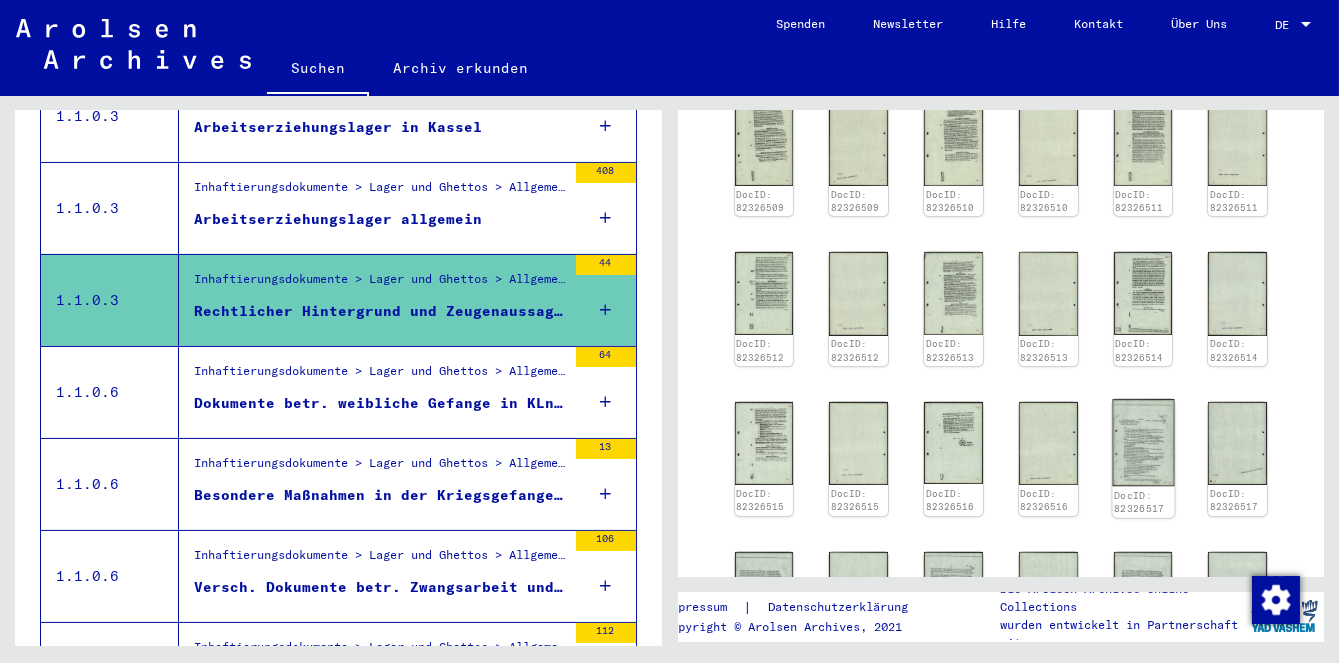 click 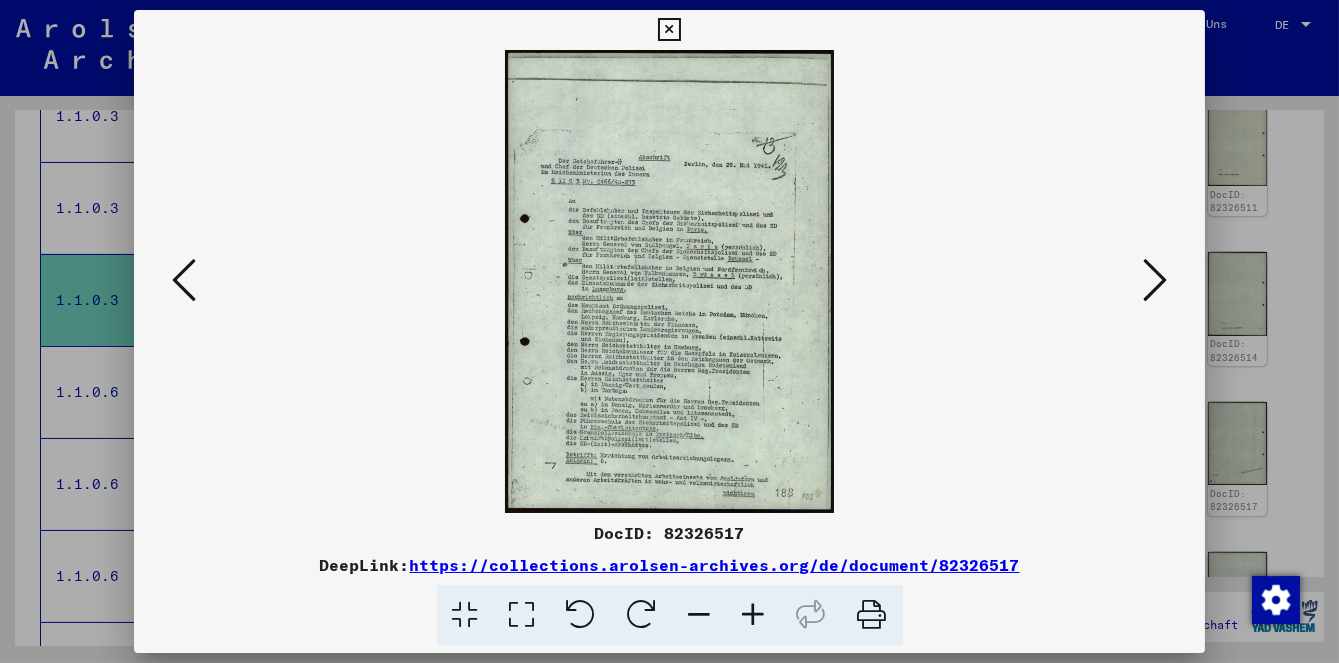 click at bounding box center (669, 30) 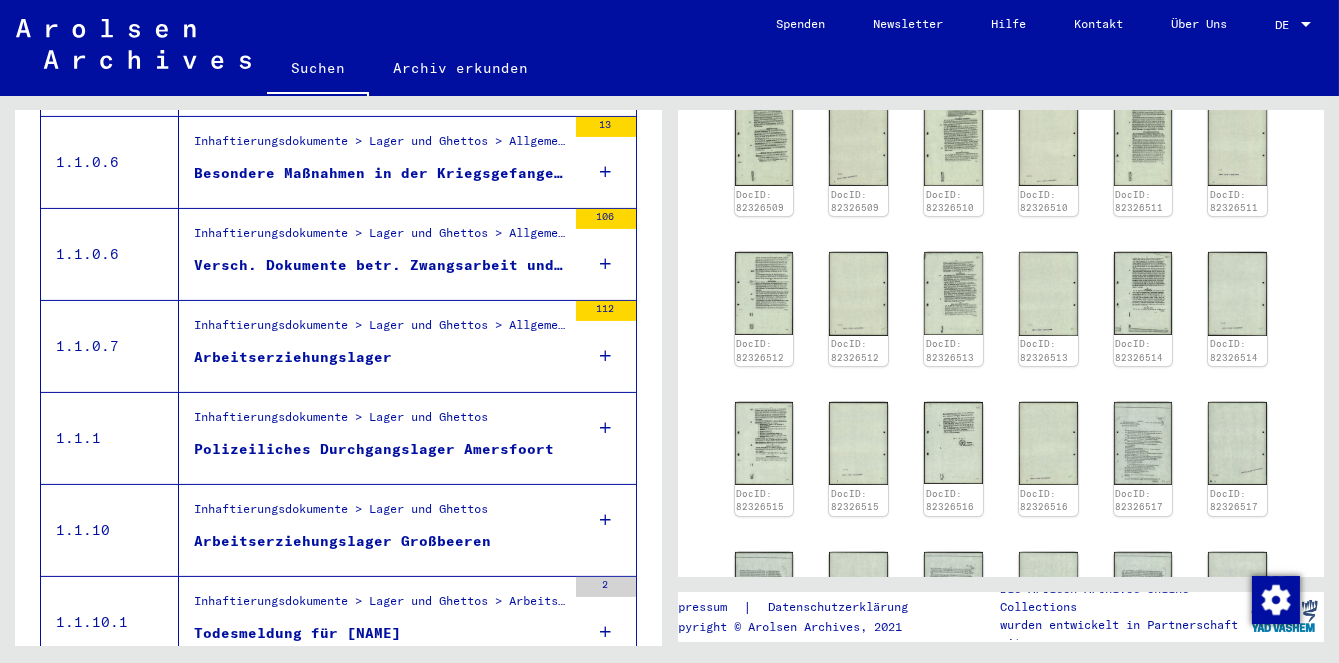 scroll, scrollTop: 1113, scrollLeft: 0, axis: vertical 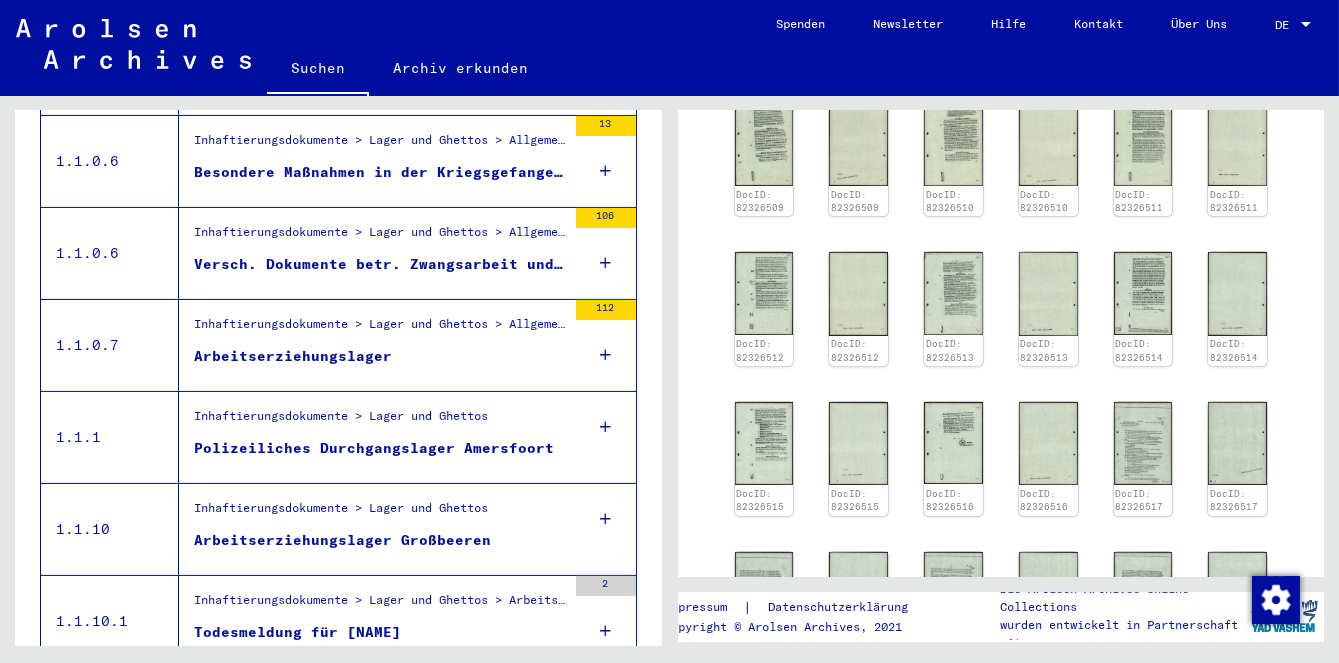 click on "Arbeitserziehungslager" at bounding box center [380, 361] 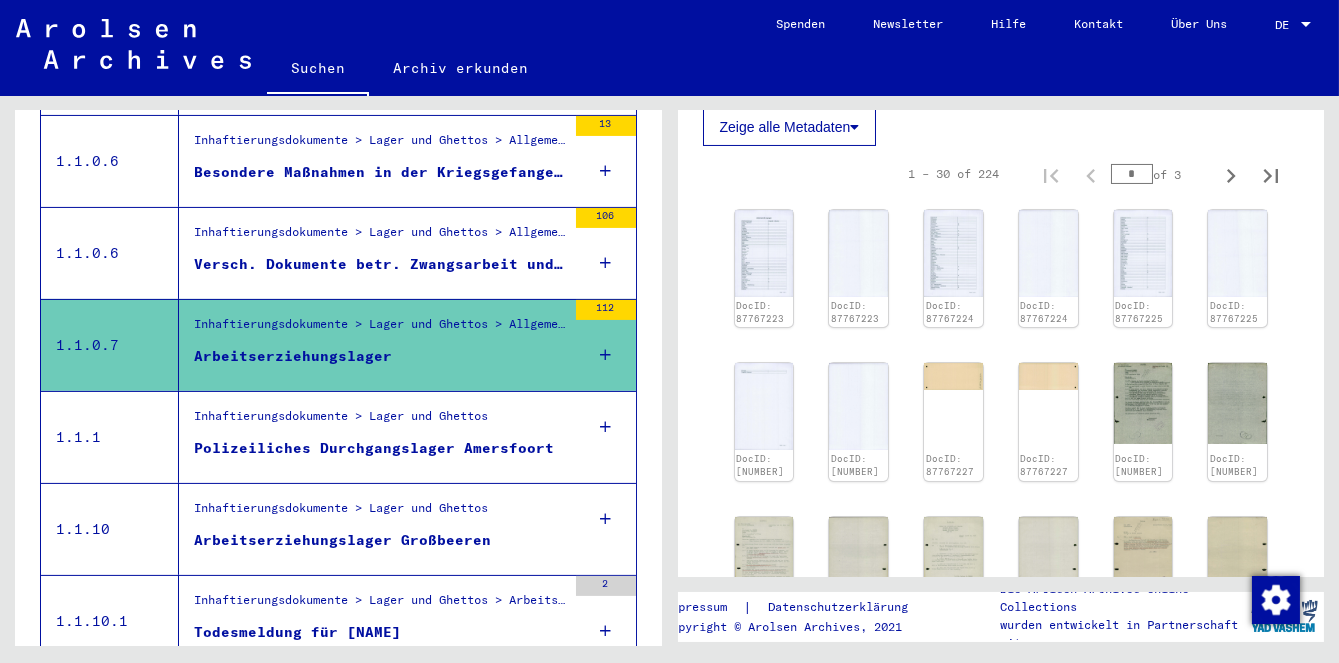 scroll, scrollTop: 628, scrollLeft: 0, axis: vertical 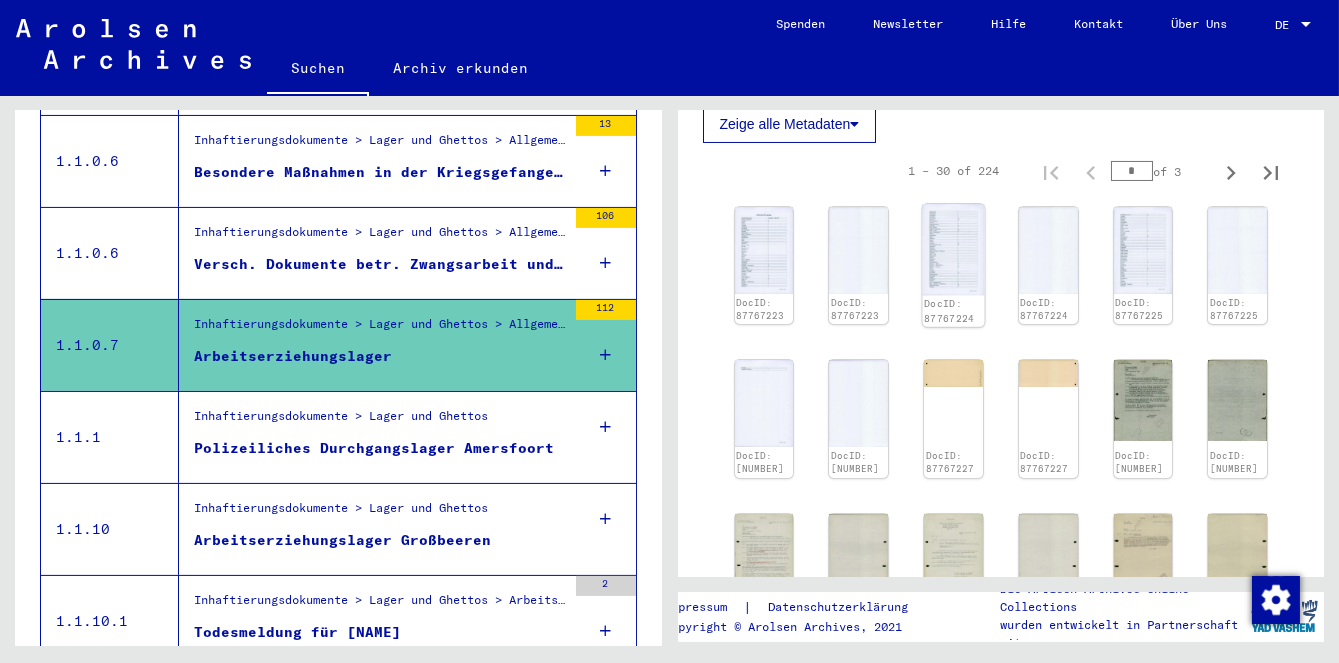 click 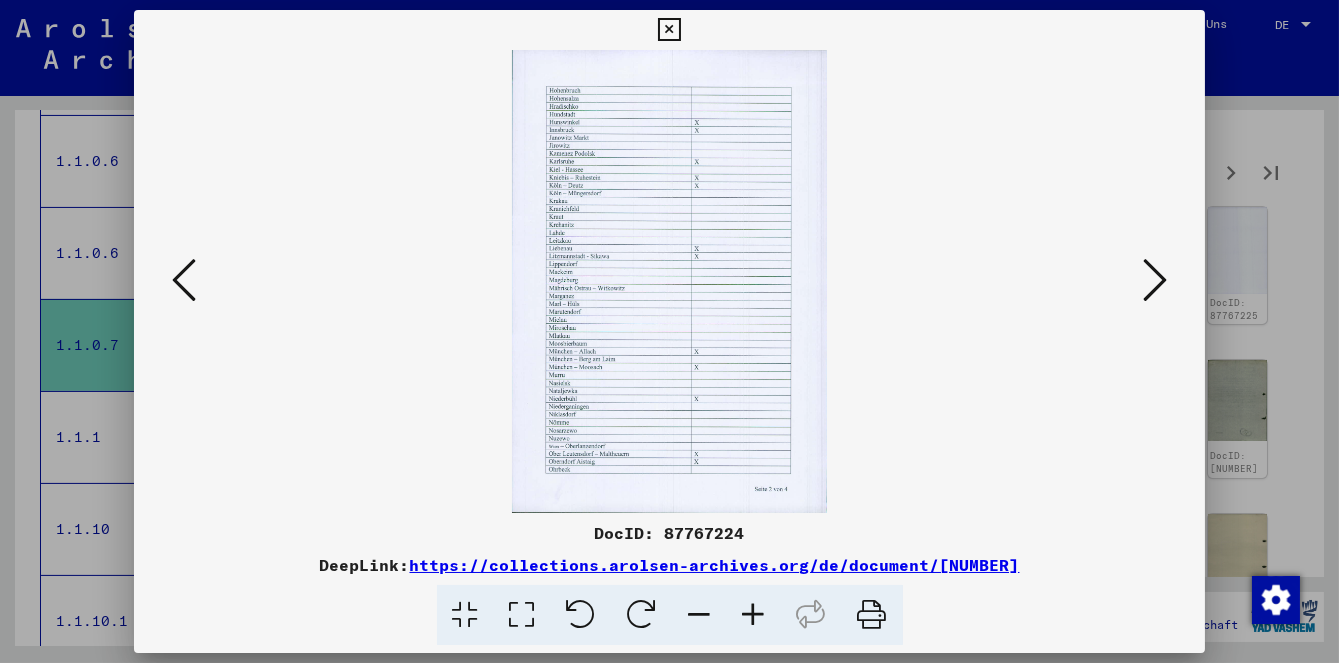 click at bounding box center [1155, 281] 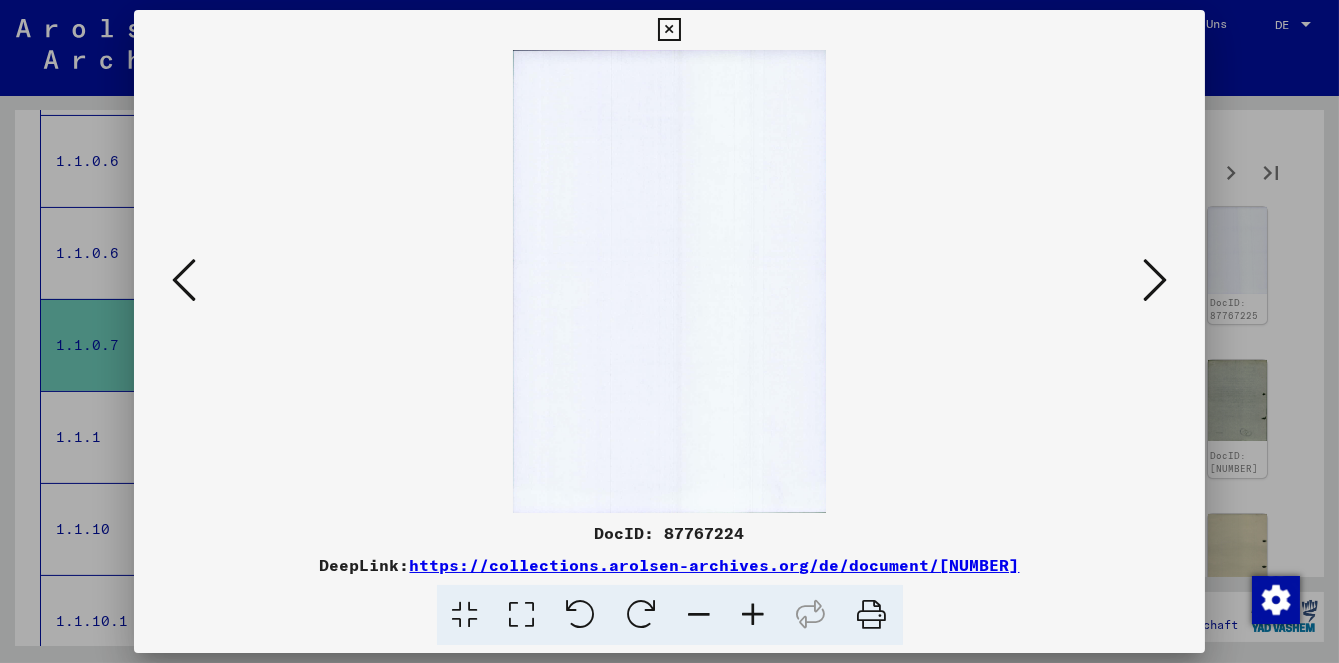 click at bounding box center [1155, 280] 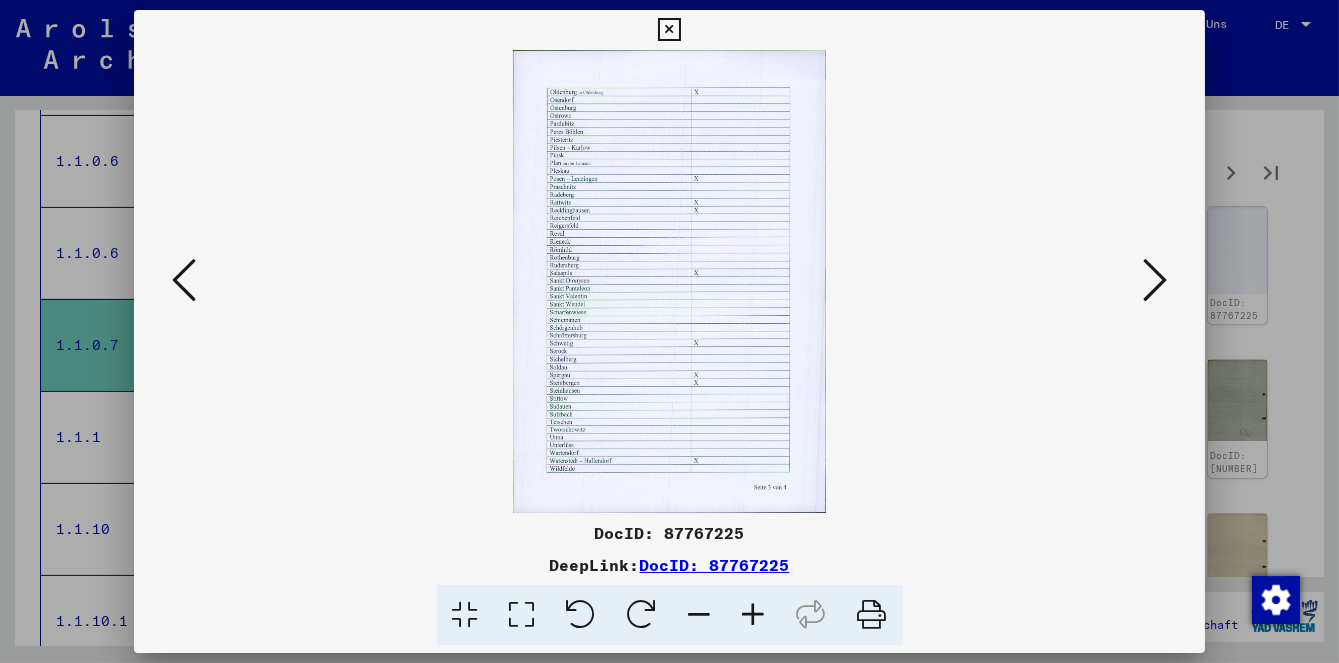 click at bounding box center (1155, 280) 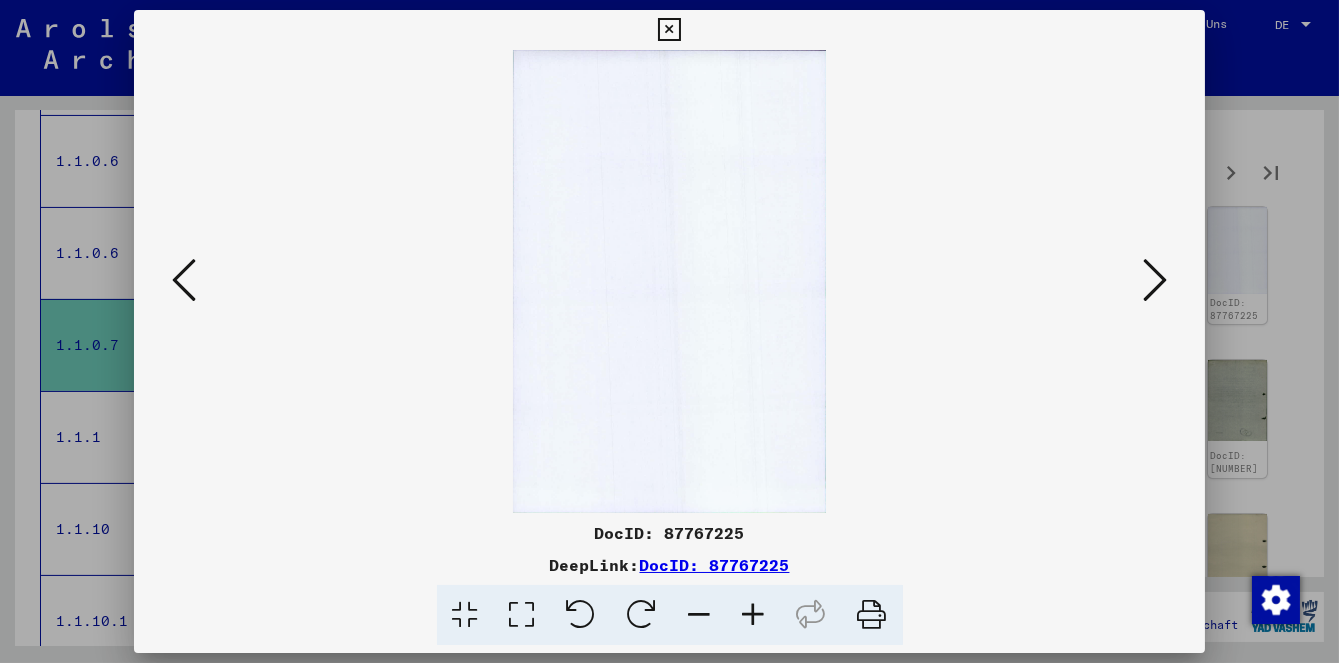 click at bounding box center (1155, 280) 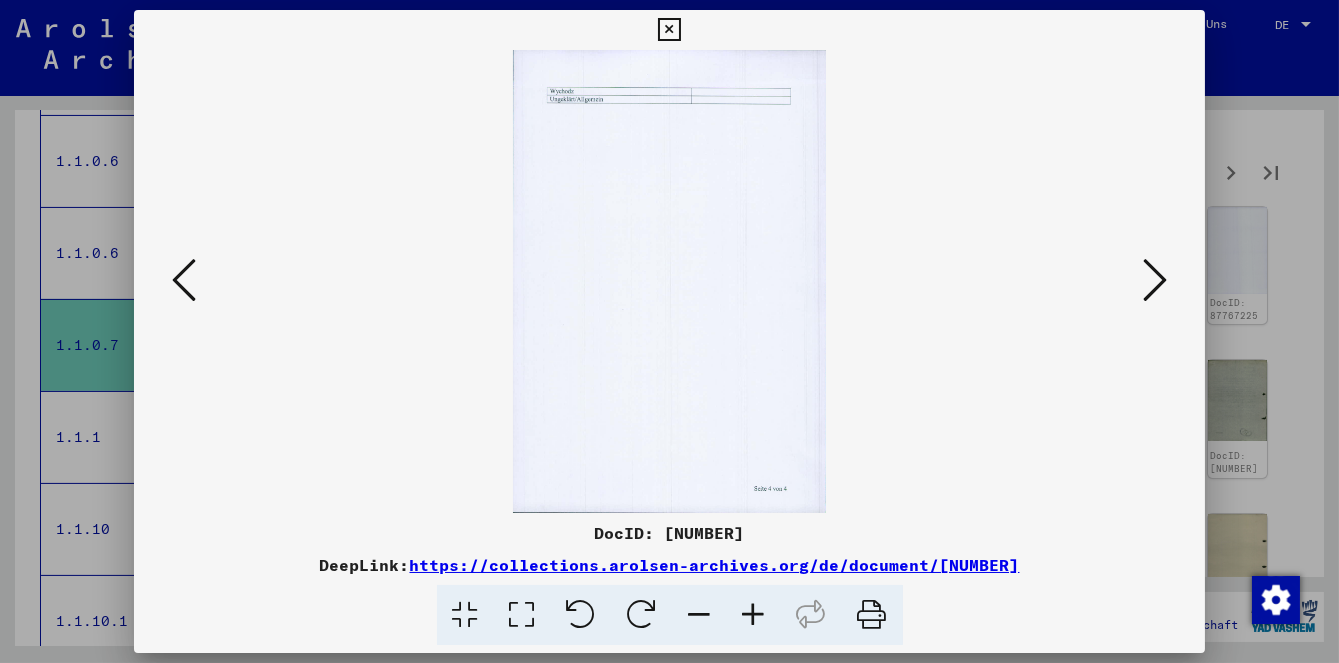 click at bounding box center [1155, 280] 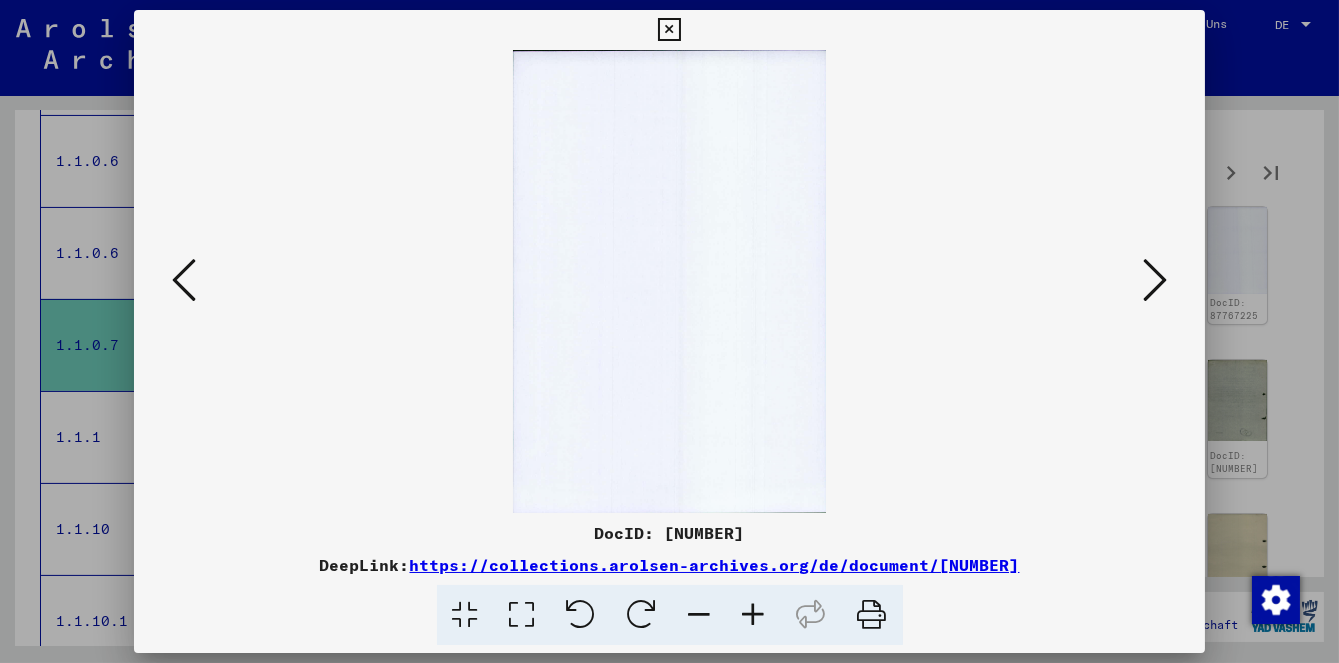 click at bounding box center [1155, 281] 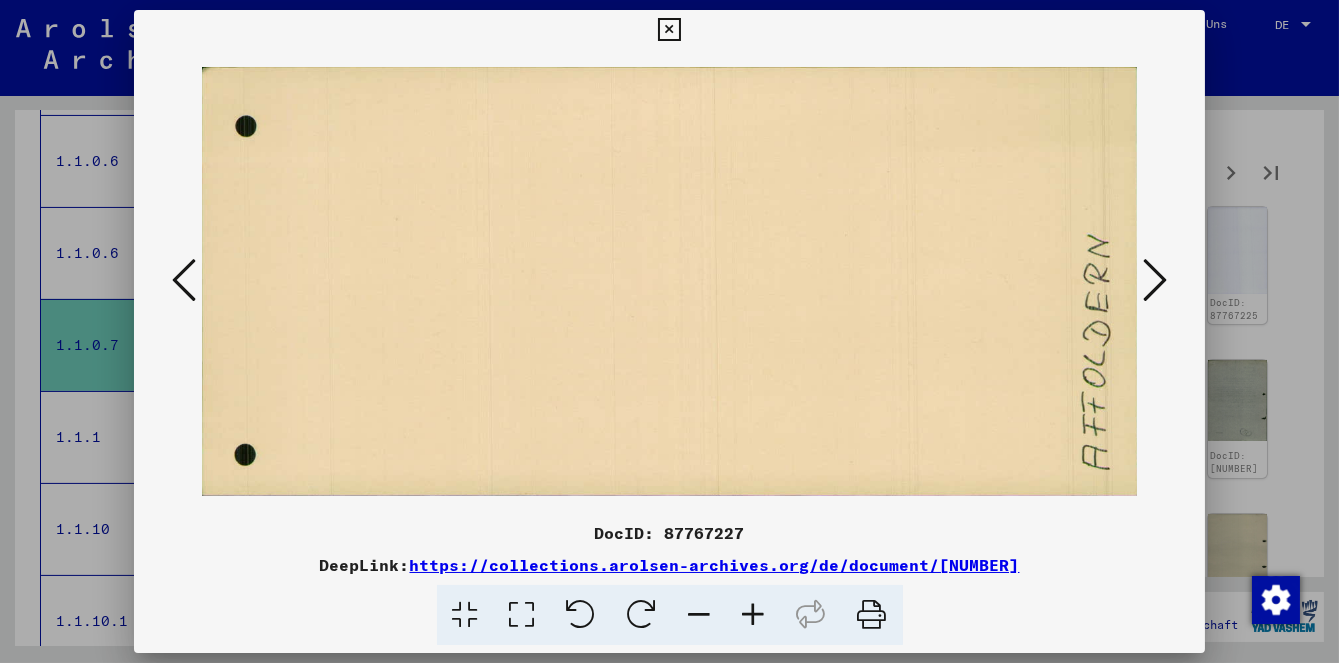 click at bounding box center (1155, 281) 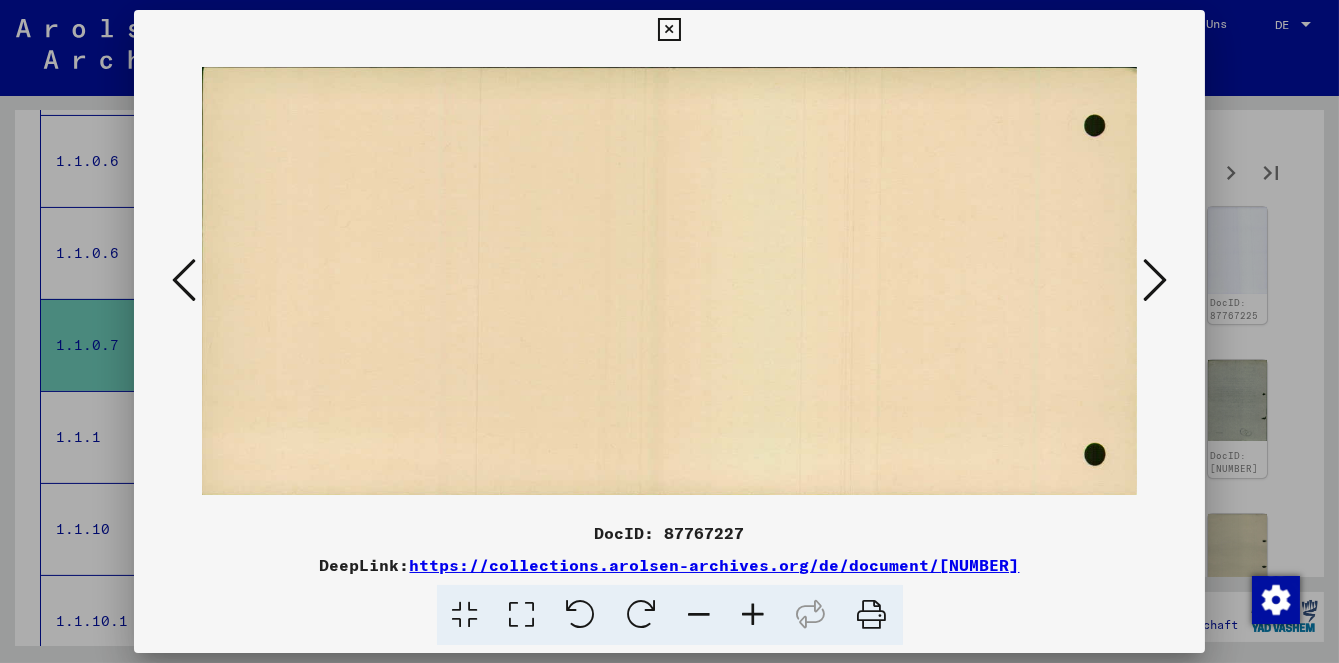 click at bounding box center (1155, 280) 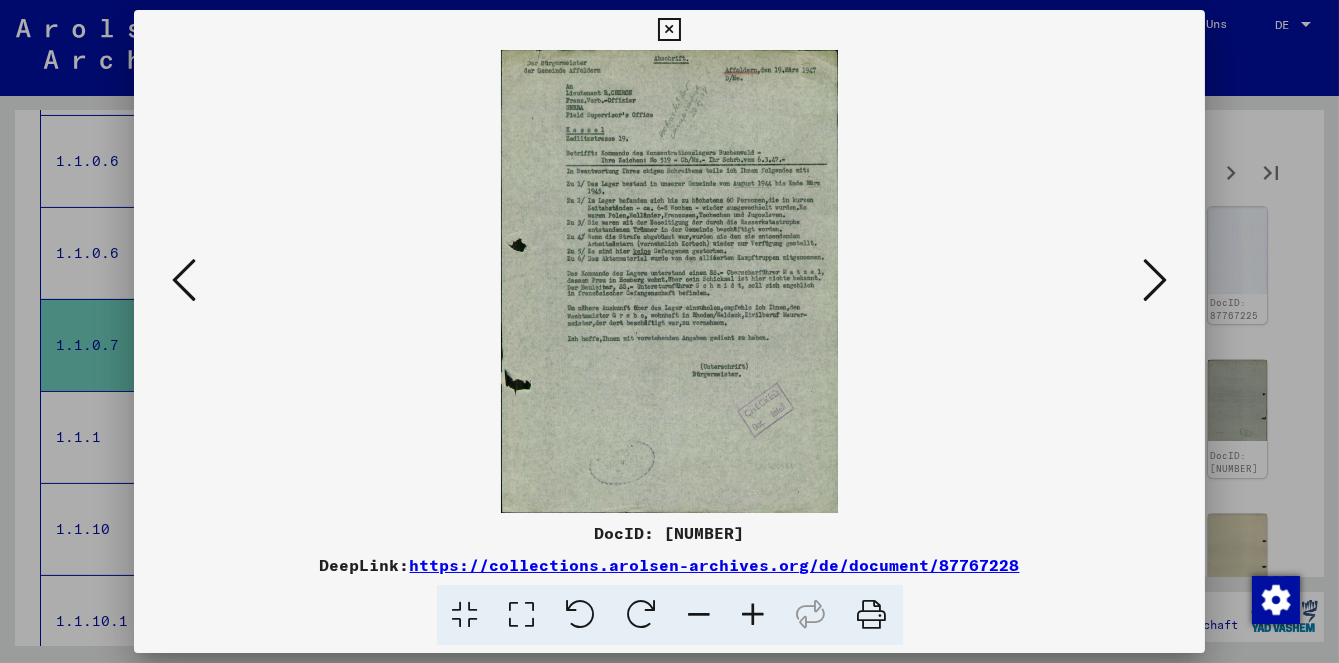 click at bounding box center [1155, 280] 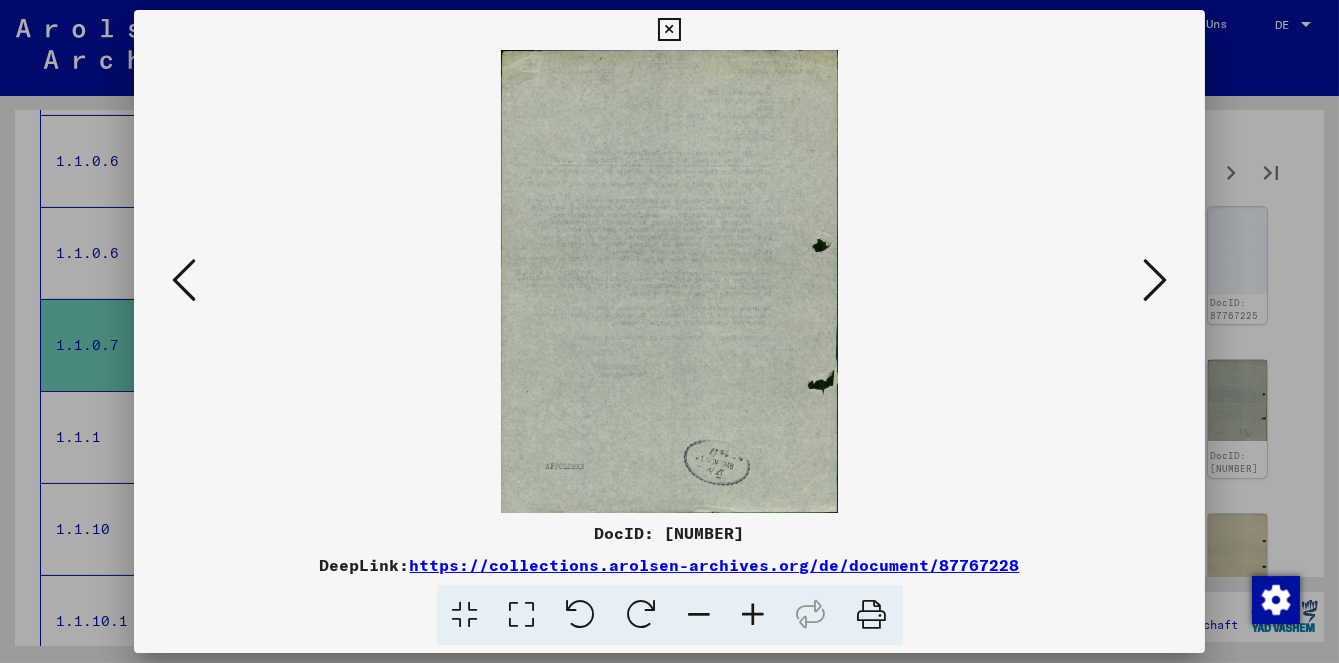 click at bounding box center [184, 280] 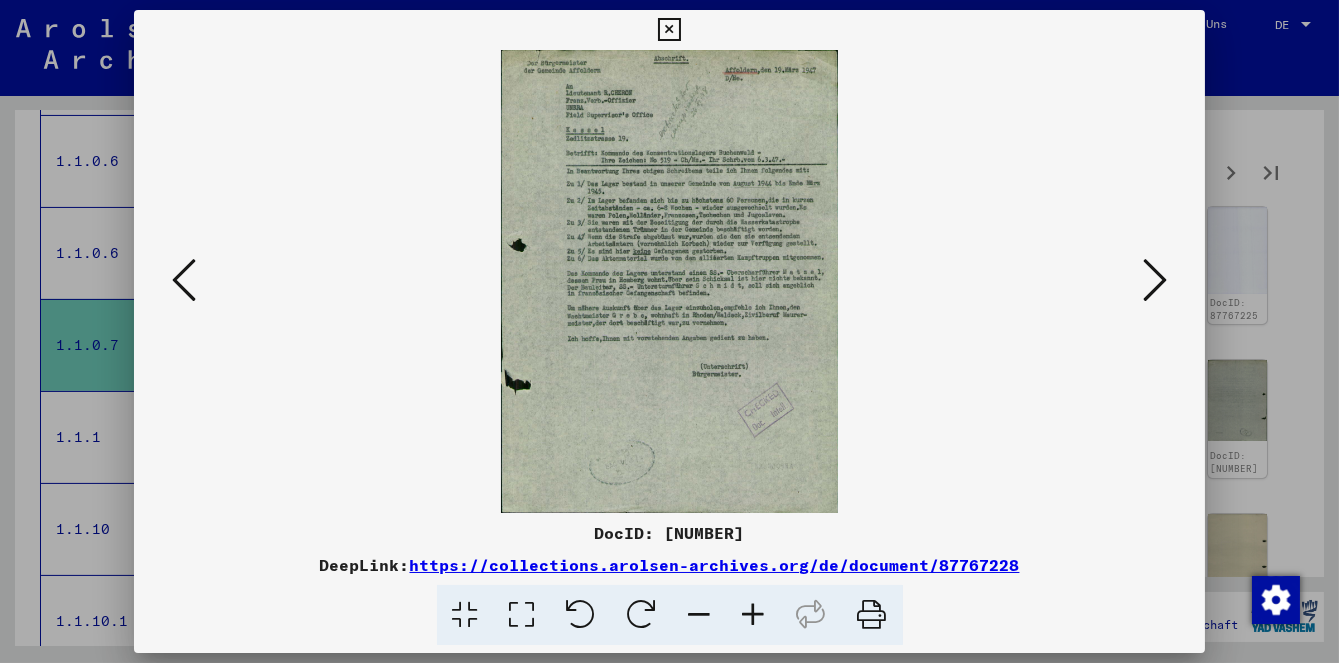 click at bounding box center [1155, 280] 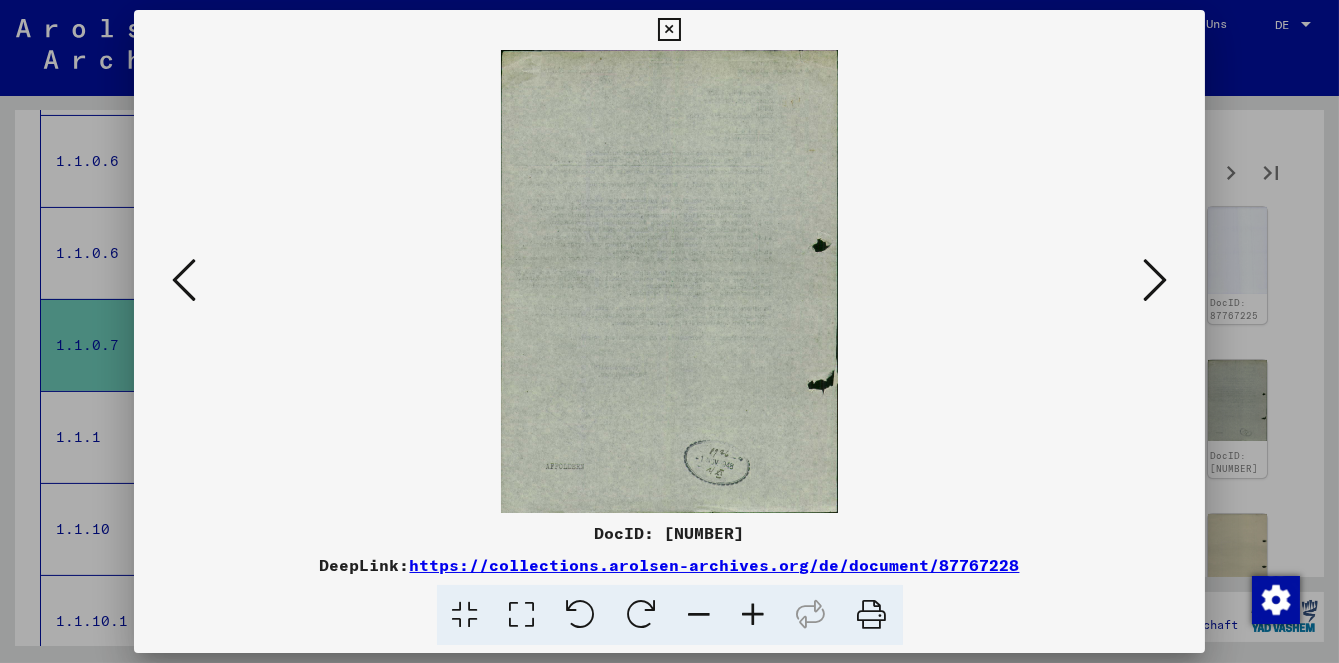 click at bounding box center [1155, 280] 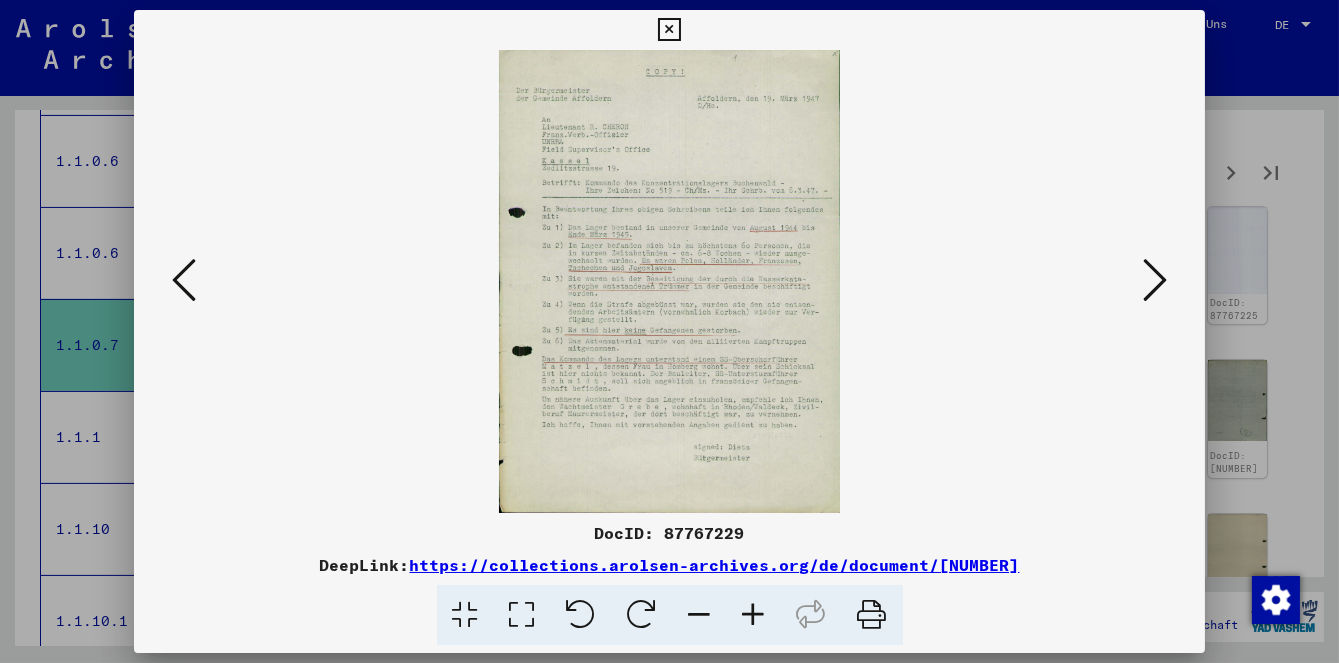 click at bounding box center (1155, 280) 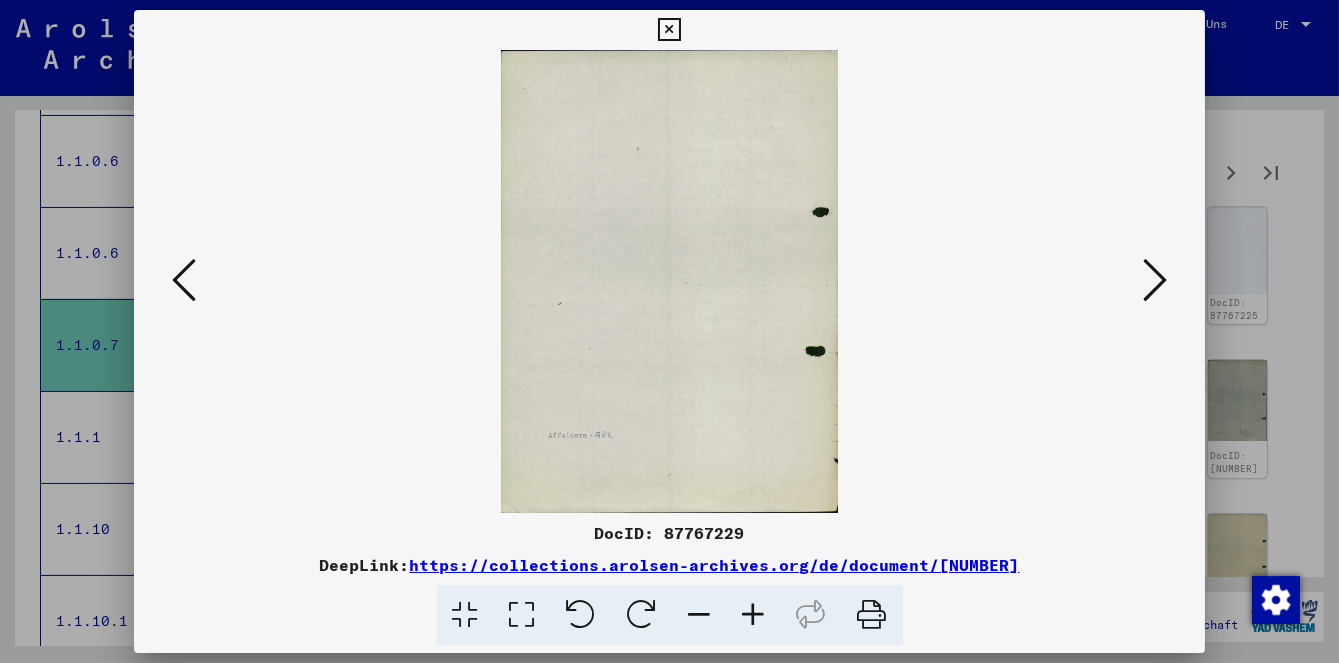 click at bounding box center [1155, 280] 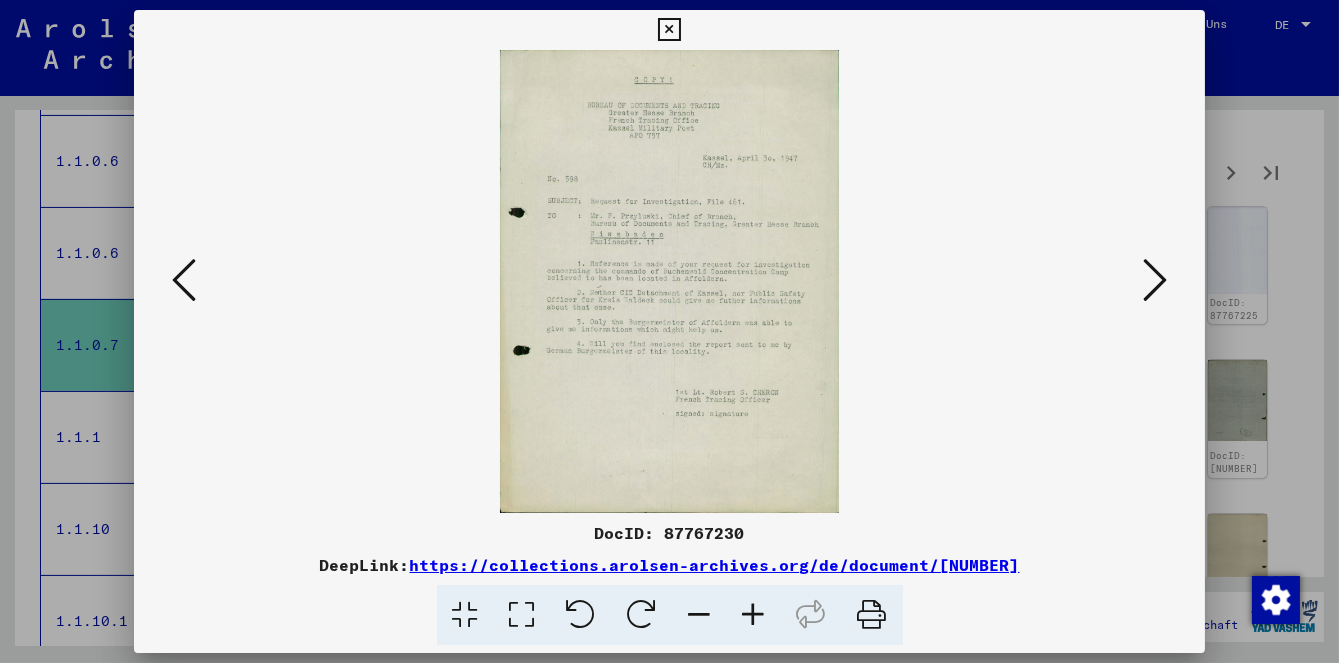 click at bounding box center (1155, 280) 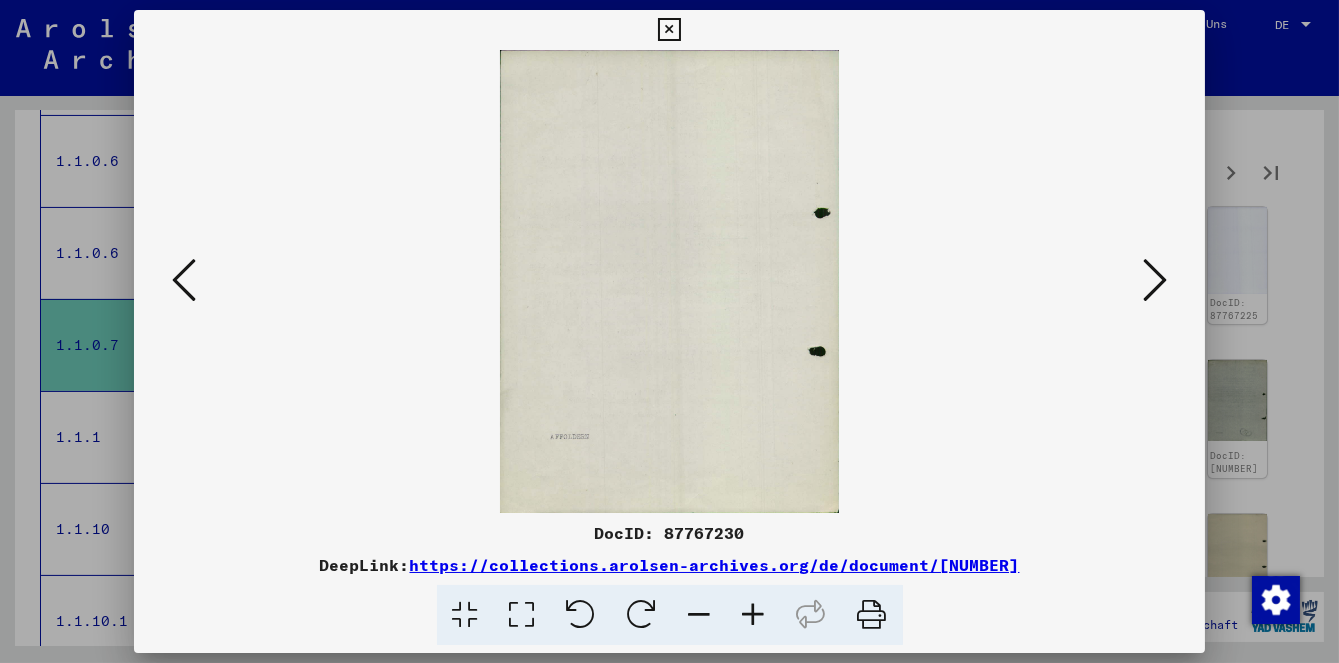 click at bounding box center [1155, 280] 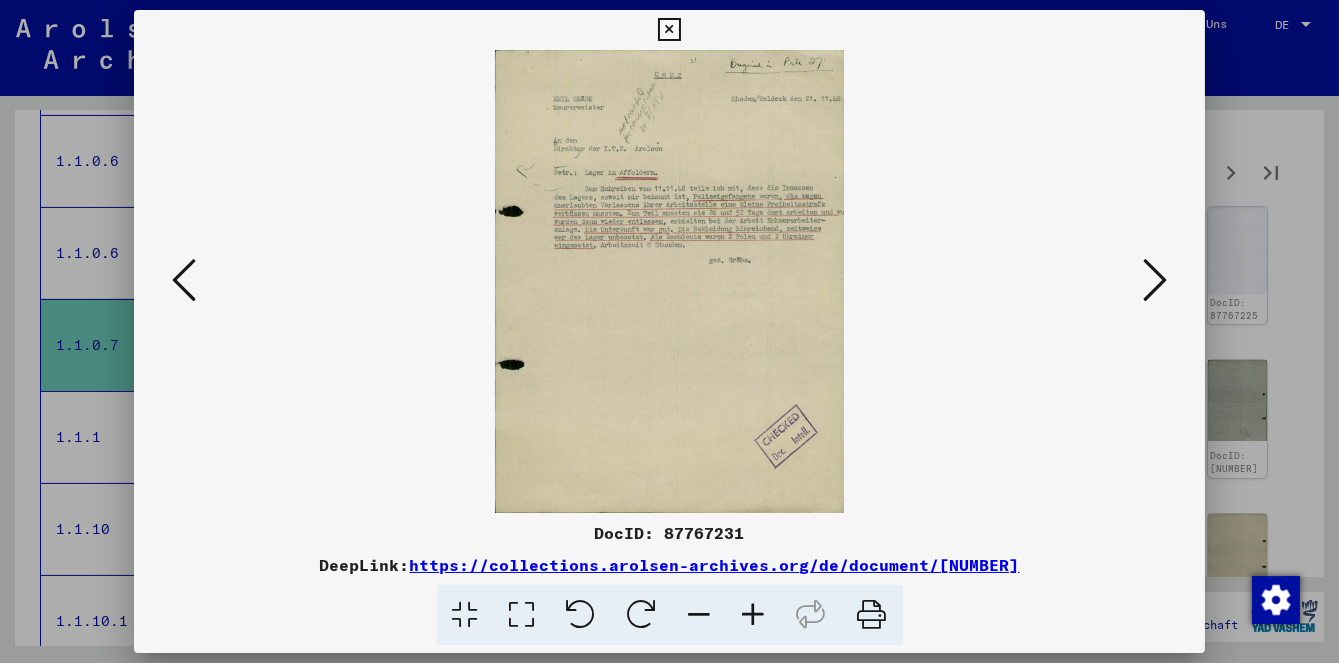 click at bounding box center [1155, 280] 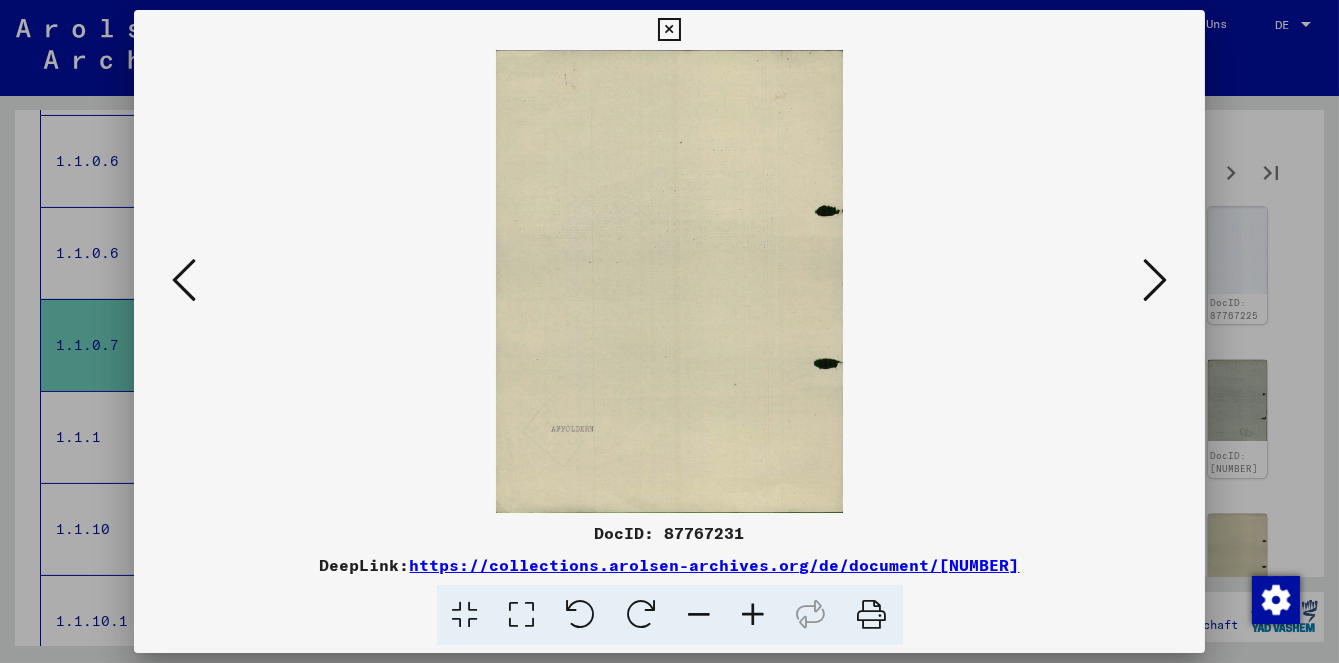 click at bounding box center [1155, 280] 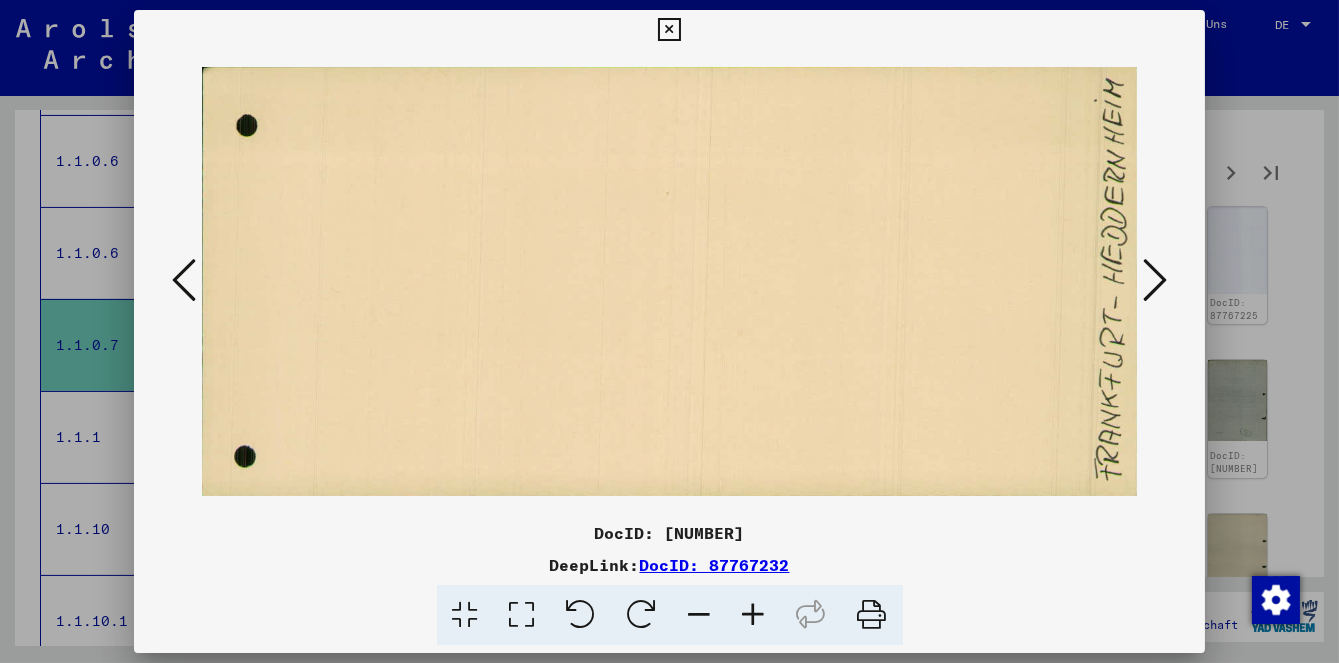 click at bounding box center (1155, 280) 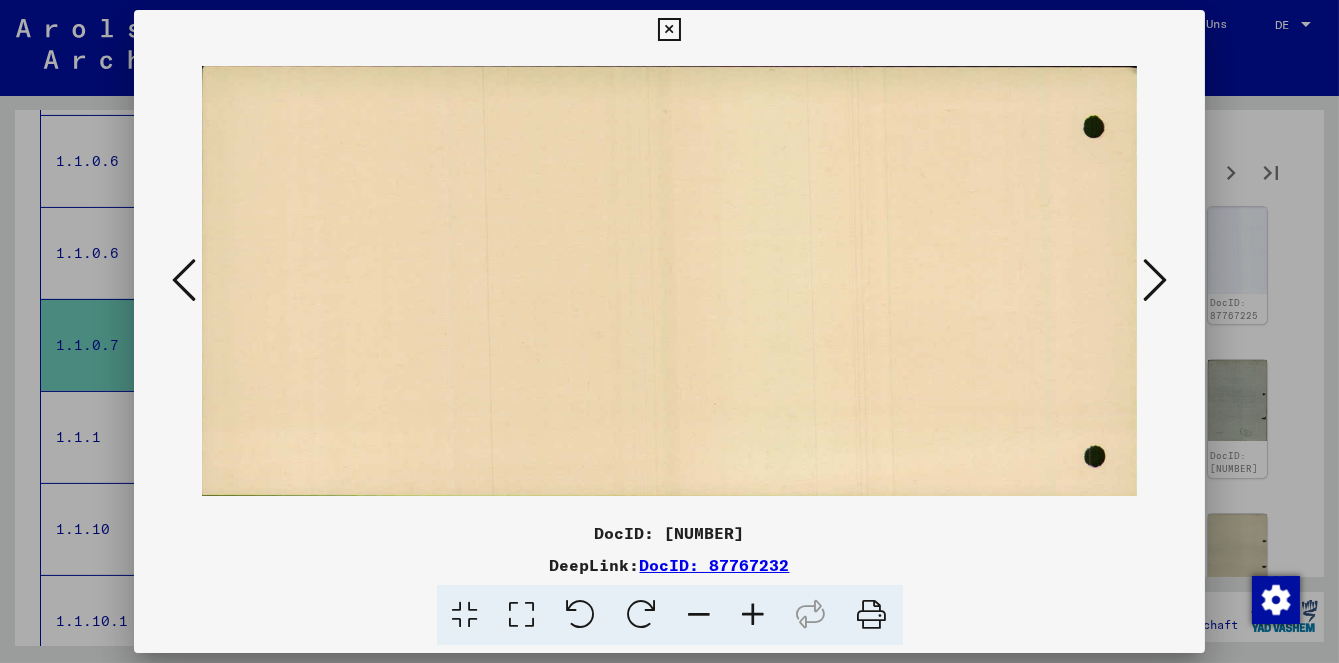 click at bounding box center [1155, 280] 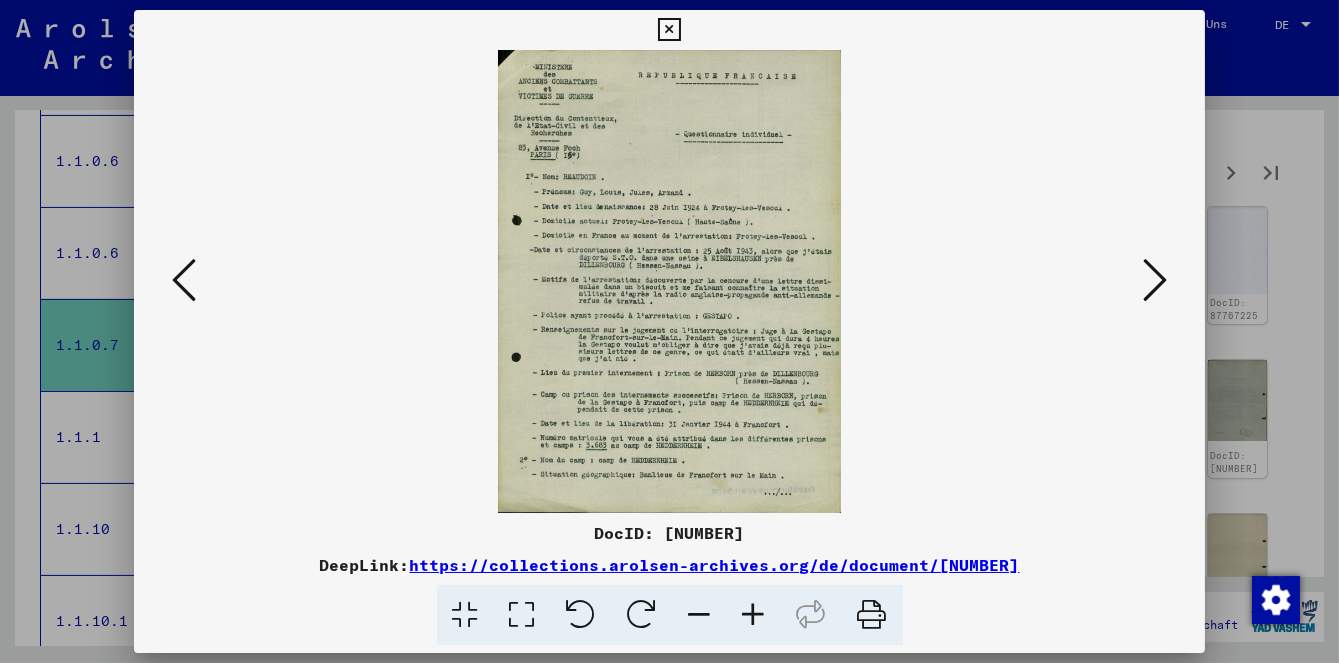 click at bounding box center [1155, 280] 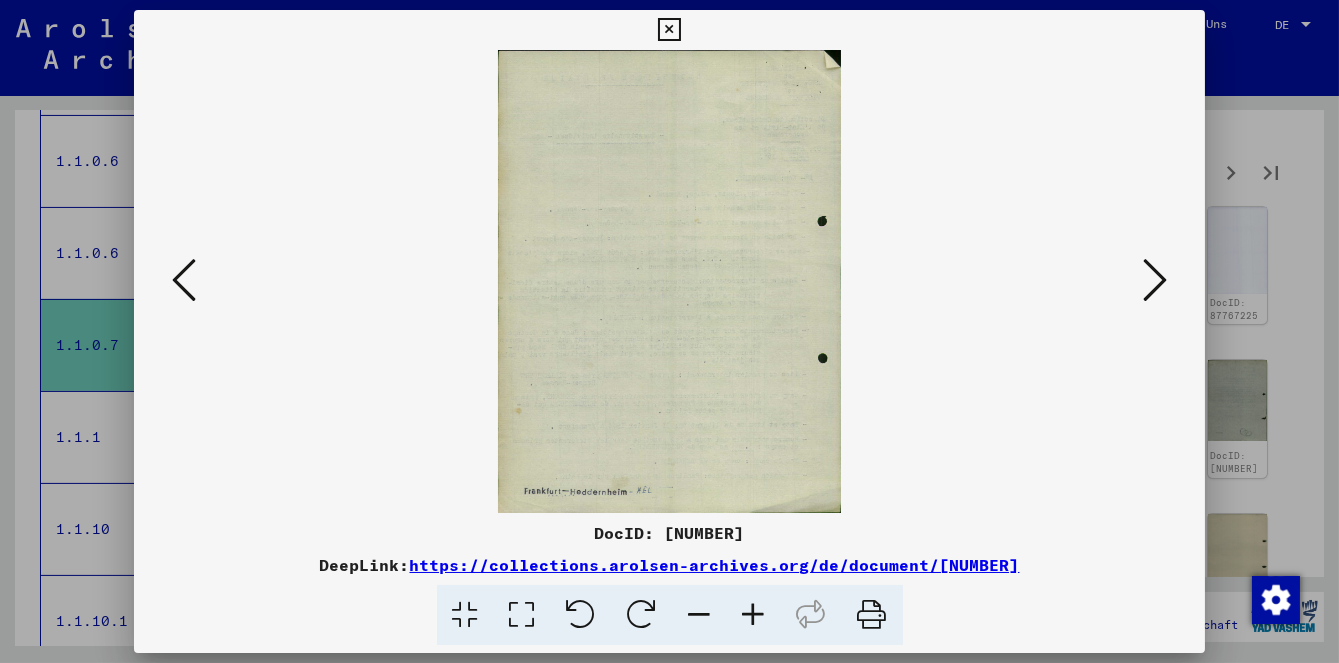 click at bounding box center (1155, 280) 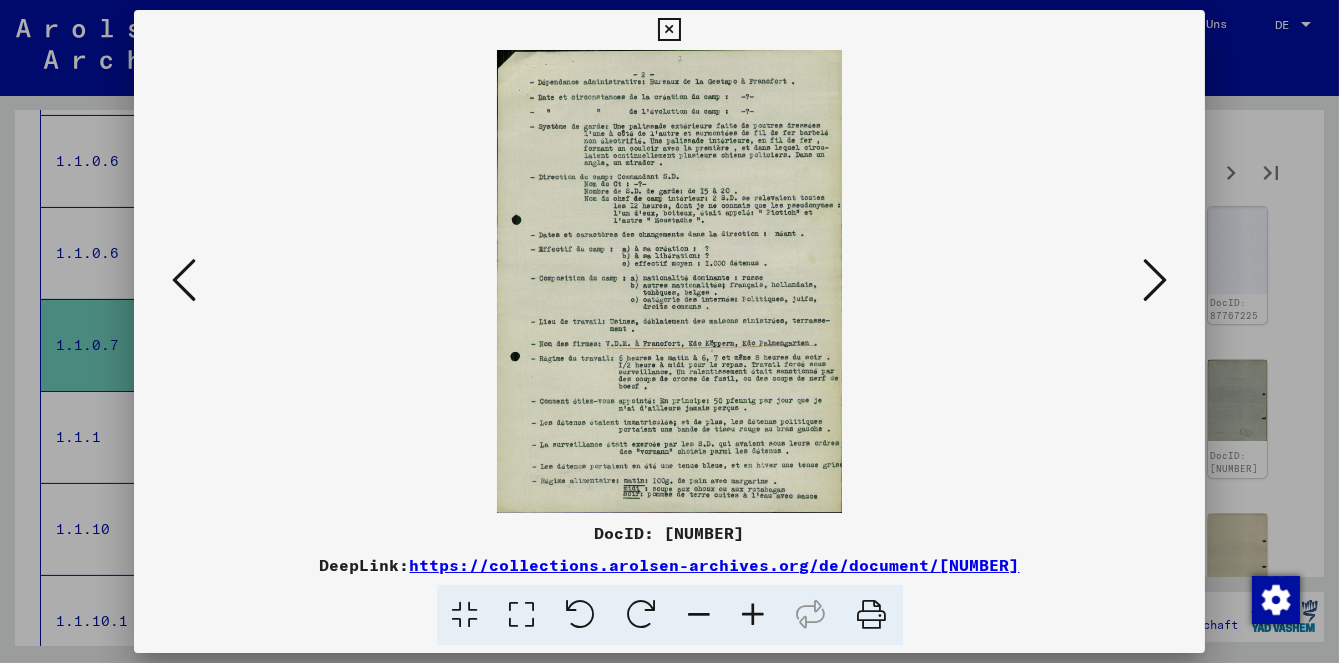 click at bounding box center [1155, 280] 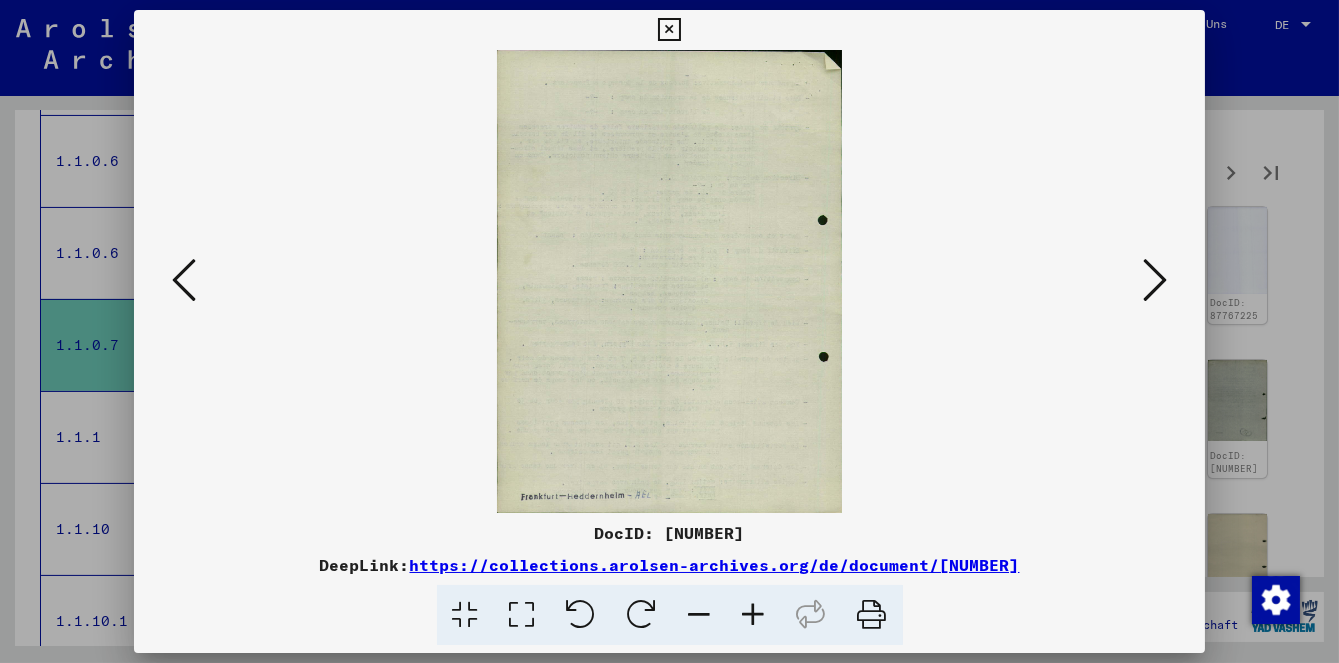 click at bounding box center (1155, 281) 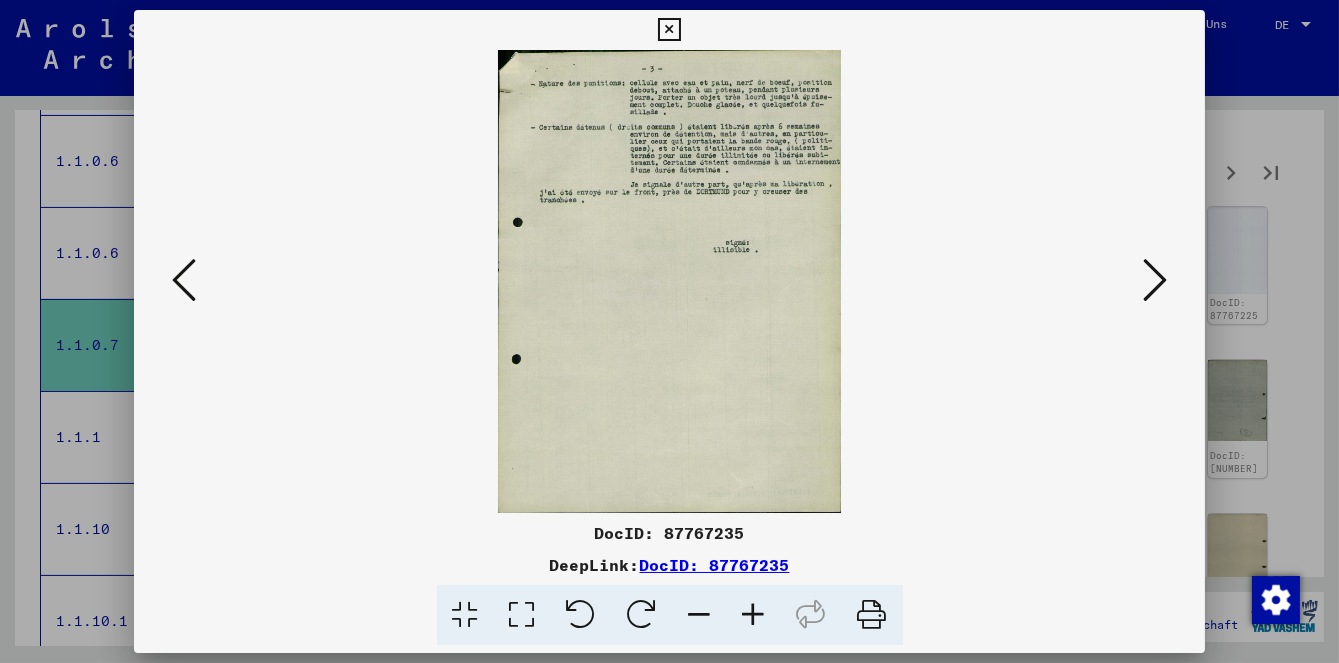 click at bounding box center [669, 30] 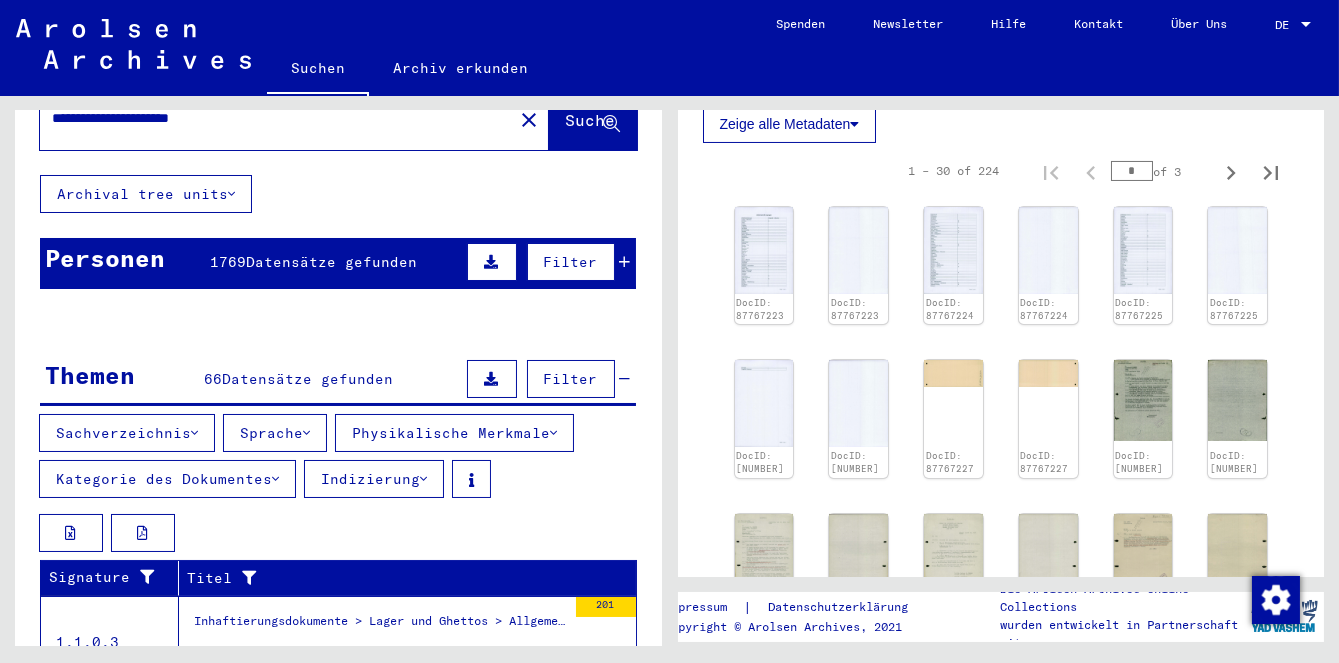 scroll, scrollTop: 0, scrollLeft: 0, axis: both 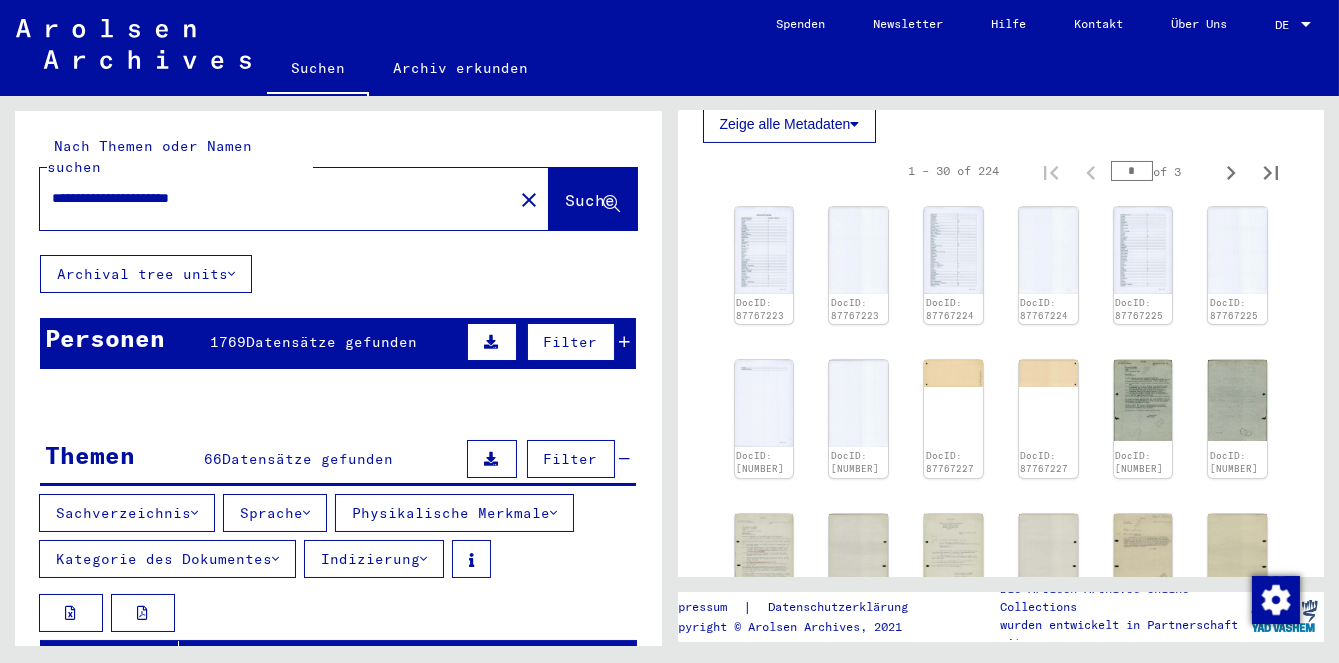 click on "**********" 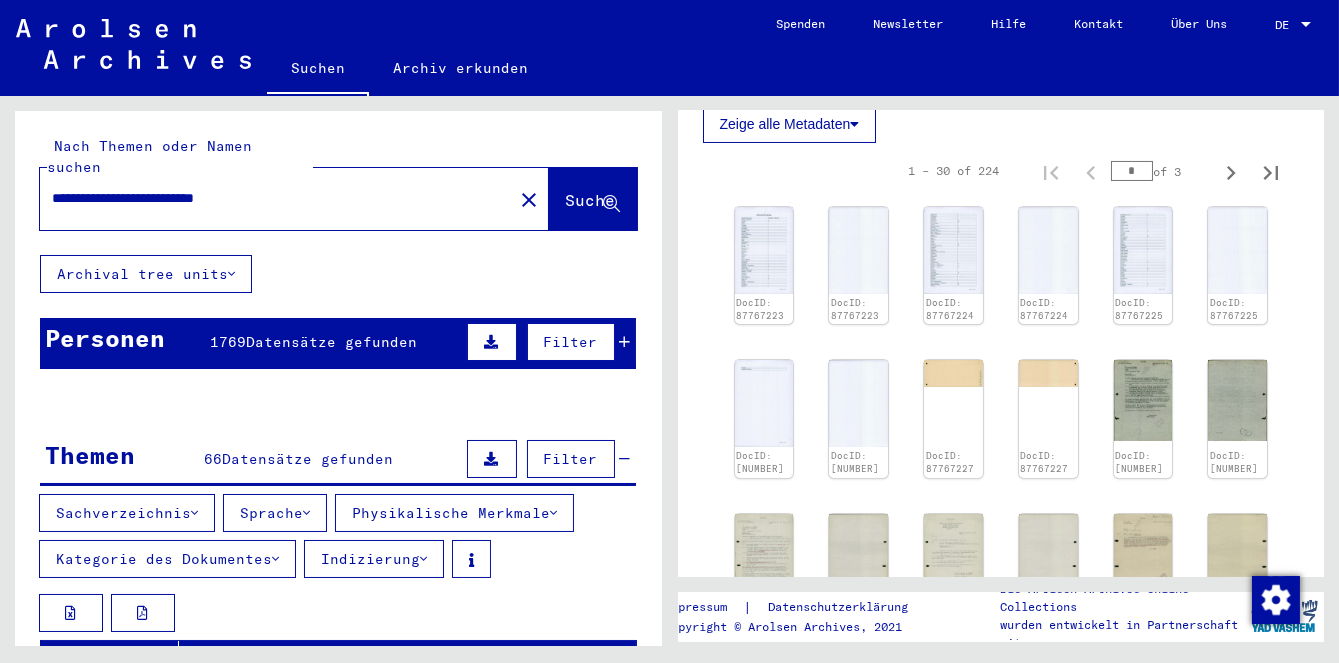 type on "**********" 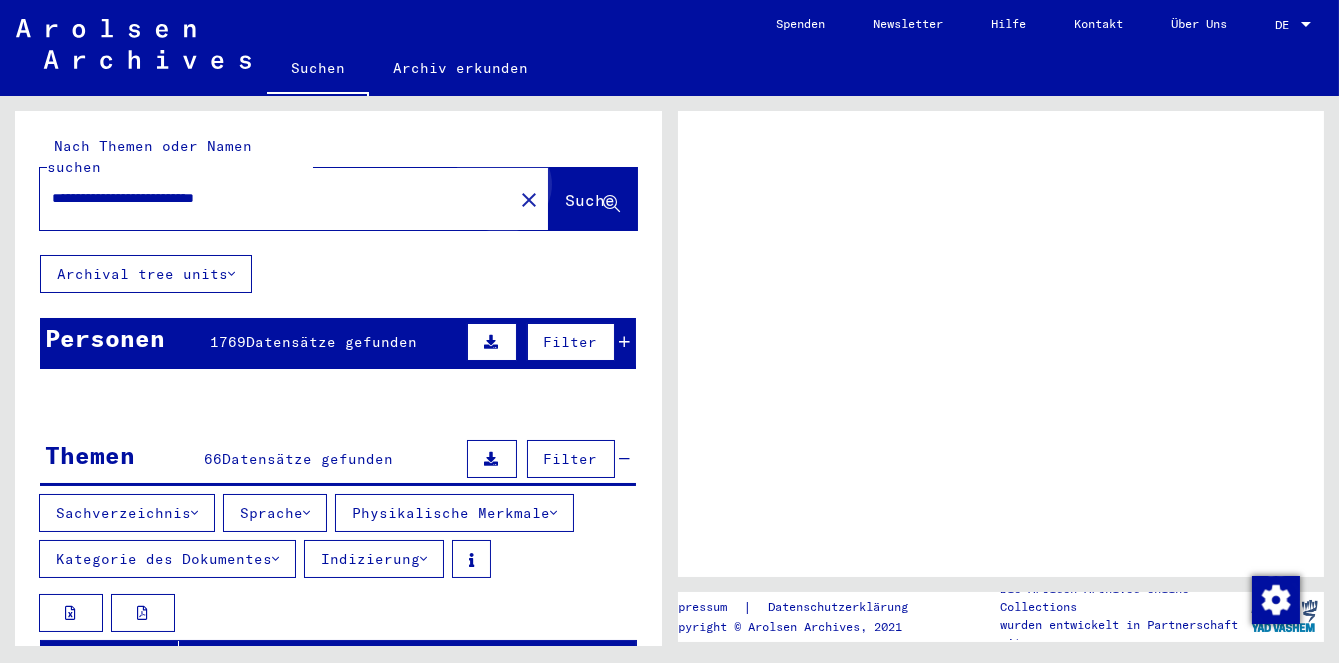 scroll, scrollTop: 0, scrollLeft: 0, axis: both 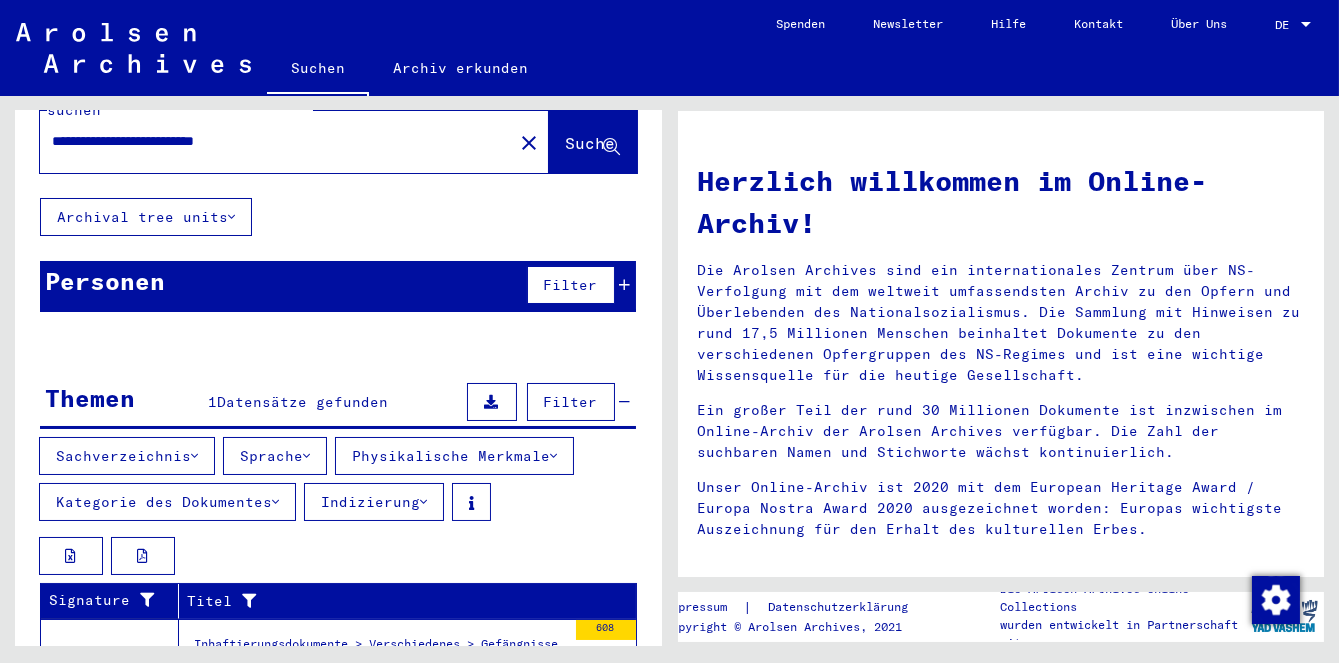 click on "Inhaftierungsdokumente > Verschiedenes > Gefängnisse > Listenmaterial Gruppe P.P. > [CITY] (Provinz) Sterbeurkunden ausgestellt vom Standesamt [CITY] über Todesfälle im Arbeitserziehungslager [CITY] A - Z und Listen" at bounding box center [372, 665] 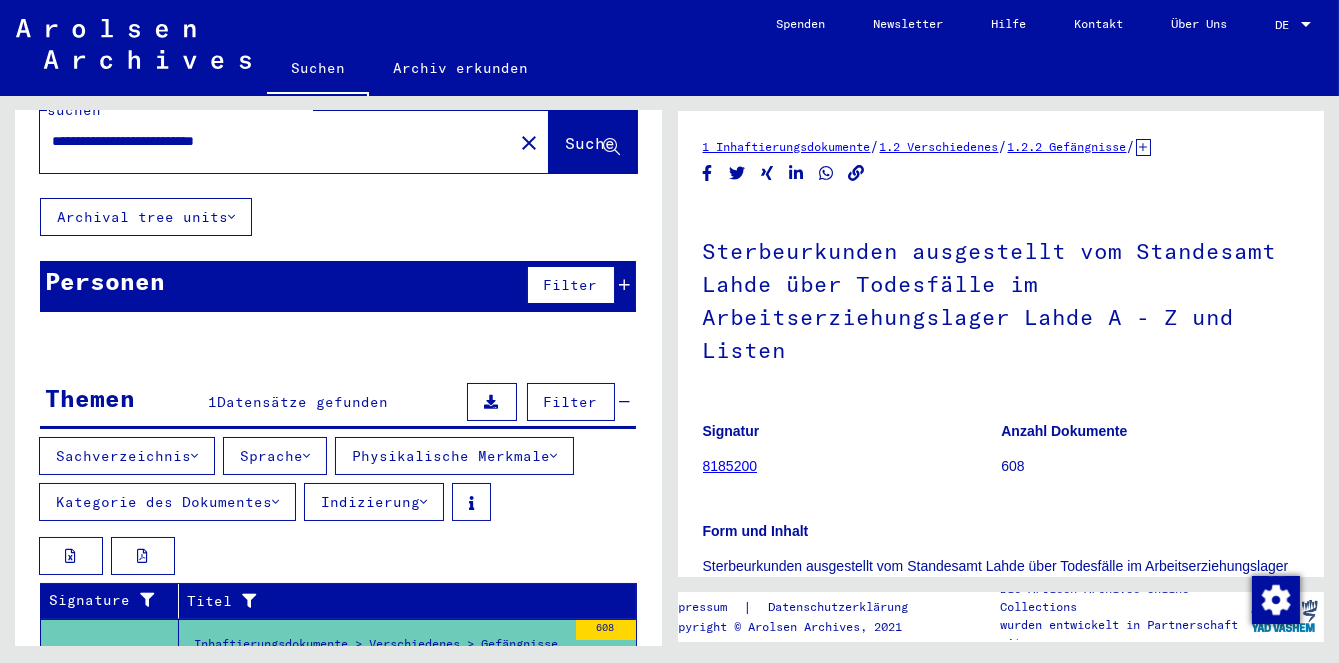 scroll, scrollTop: 0, scrollLeft: 0, axis: both 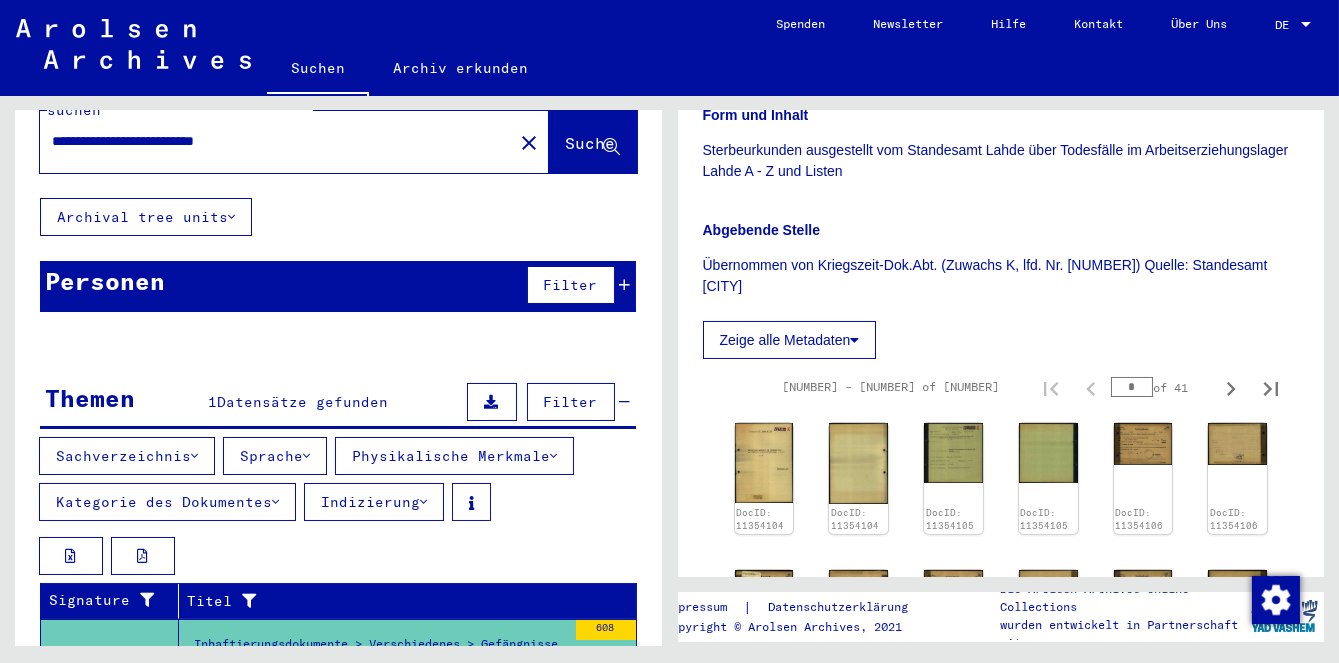 click on "Zeige alle Metadaten" 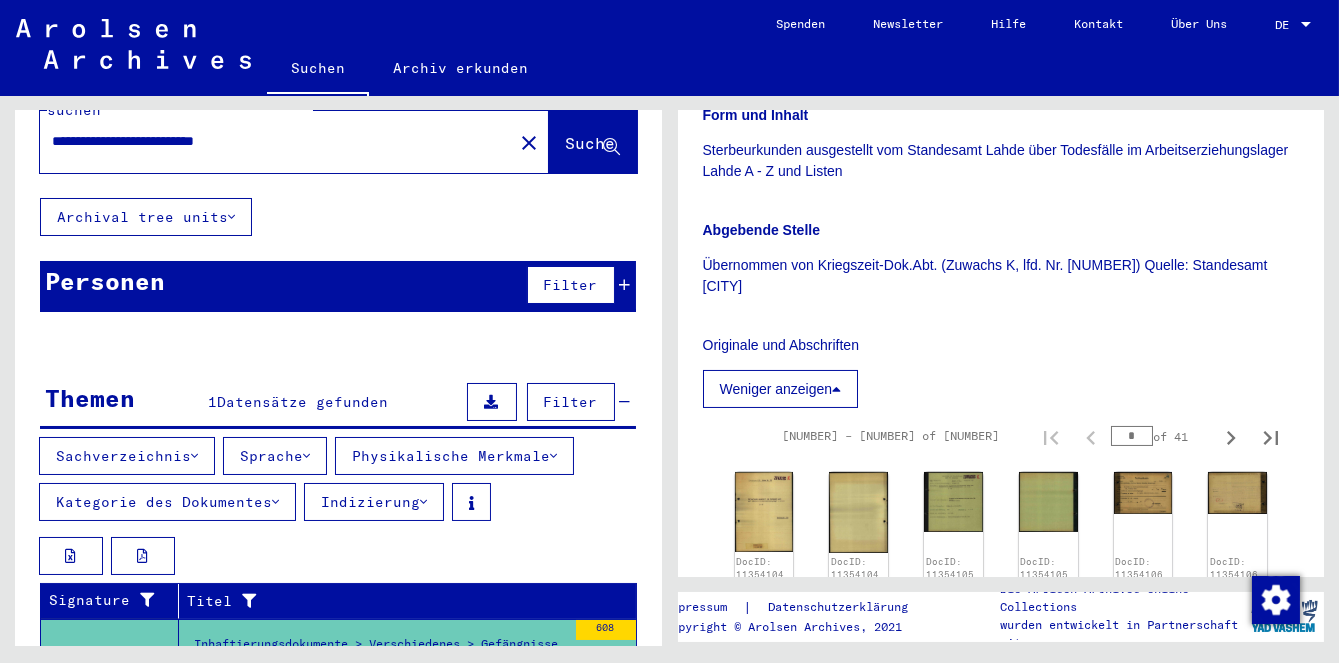 click on "Weniger anzeigen" at bounding box center [781, 389] 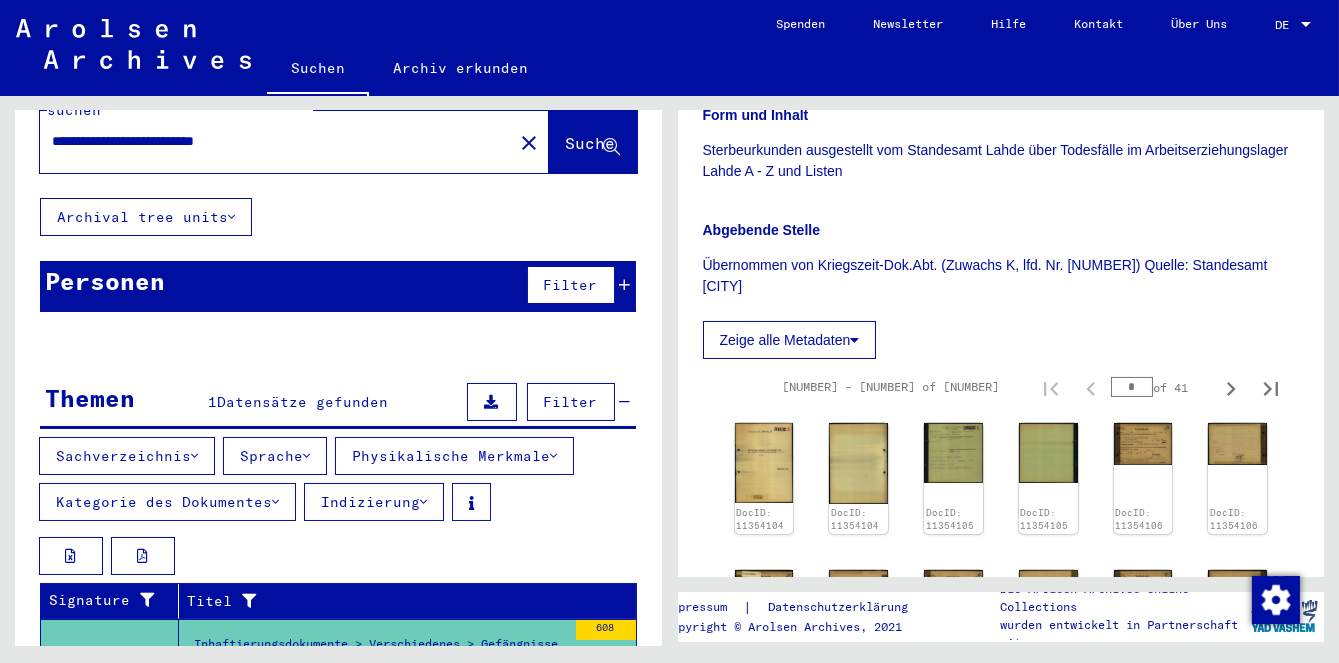 scroll, scrollTop: 386, scrollLeft: 0, axis: vertical 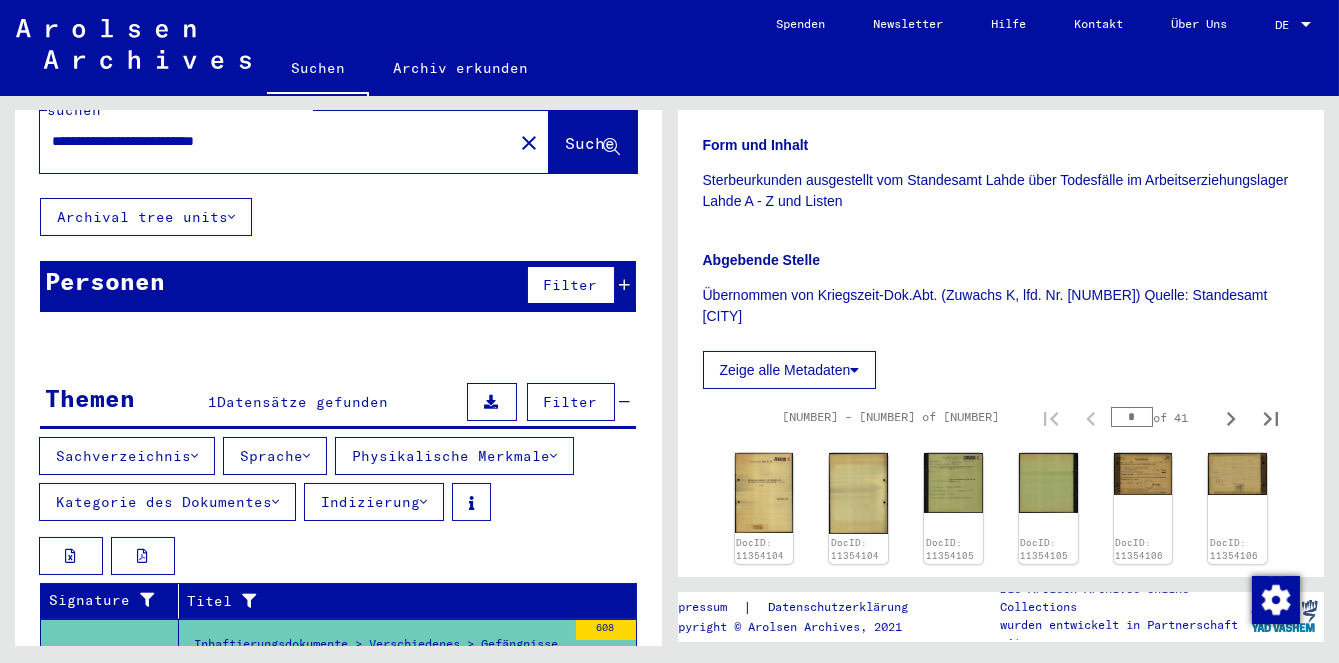 click on "Zeige alle Metadaten" 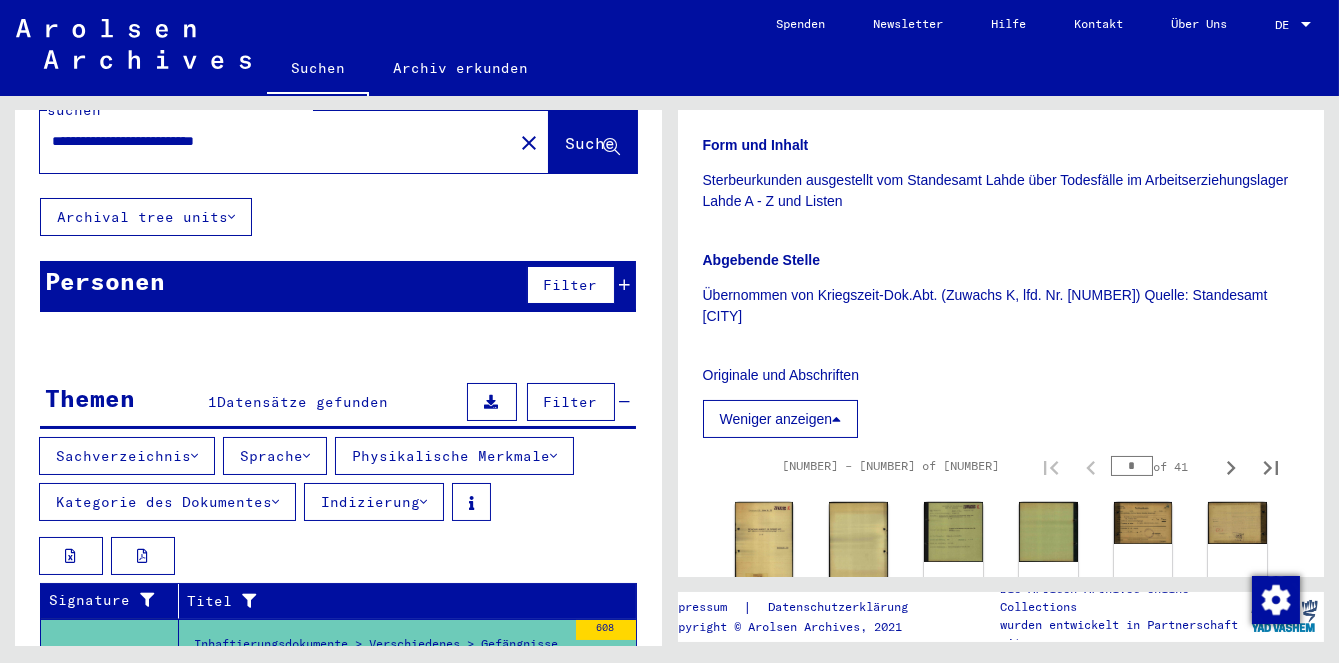 click on "Weniger anzeigen" at bounding box center (781, 419) 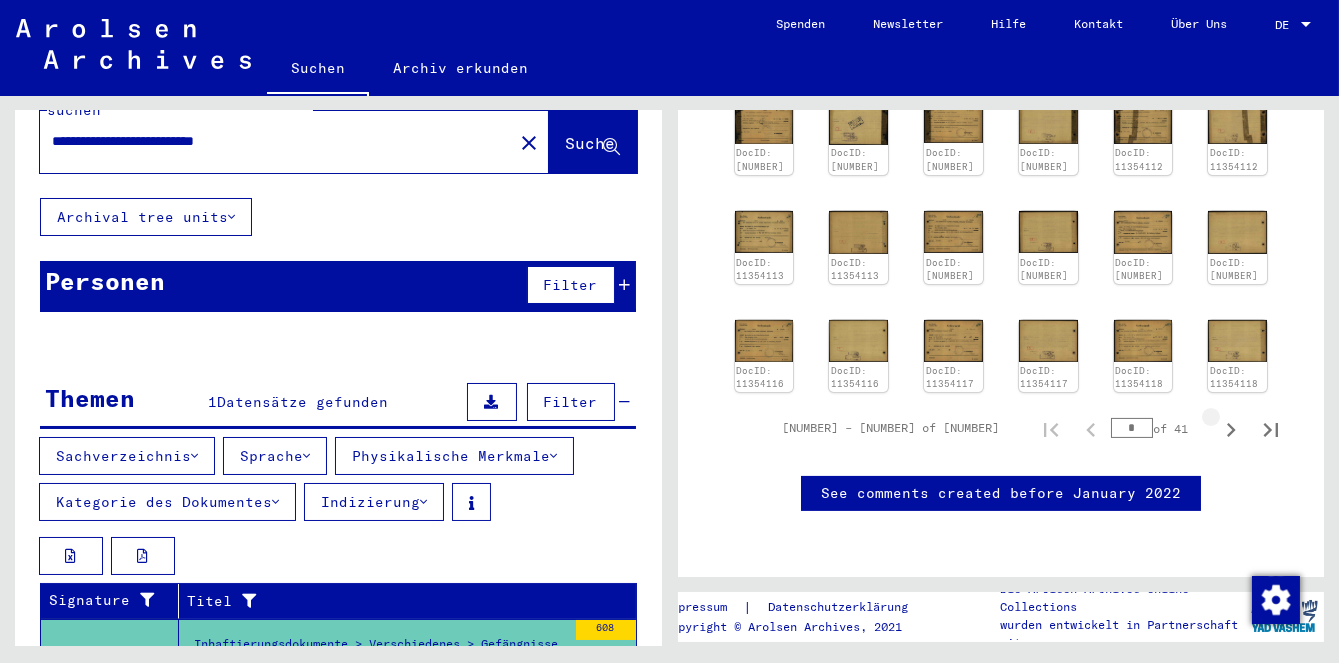 scroll, scrollTop: 1032, scrollLeft: 0, axis: vertical 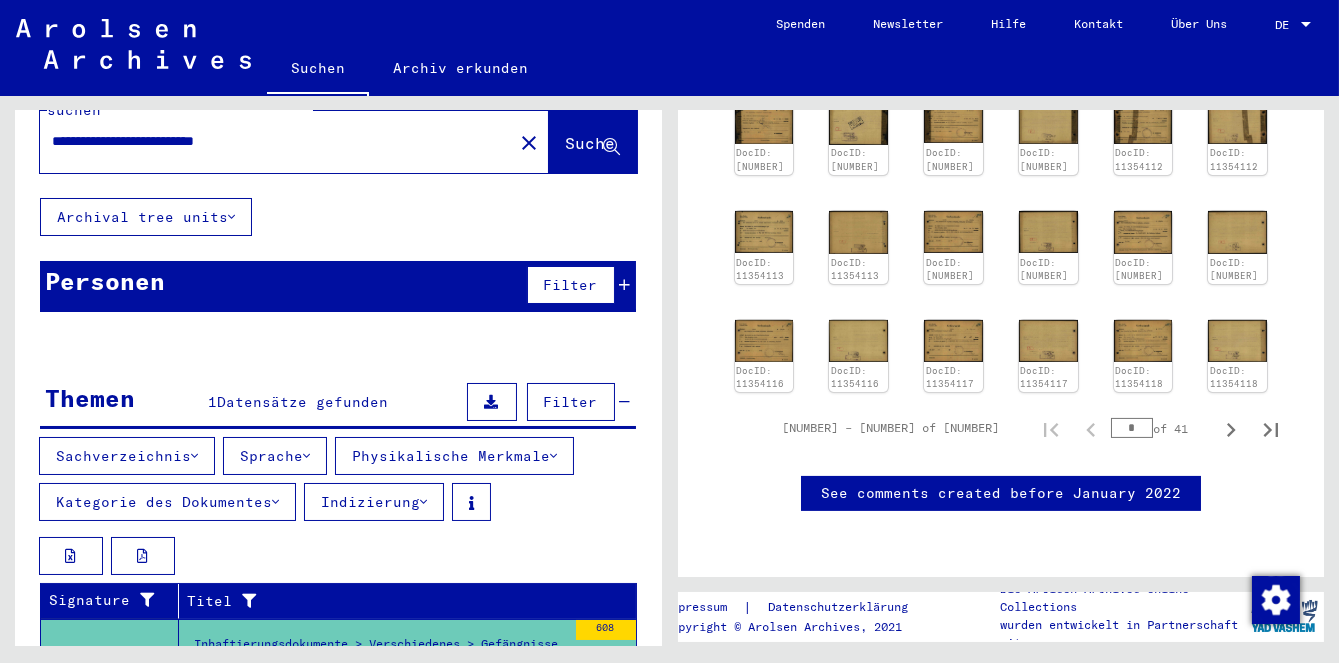 click 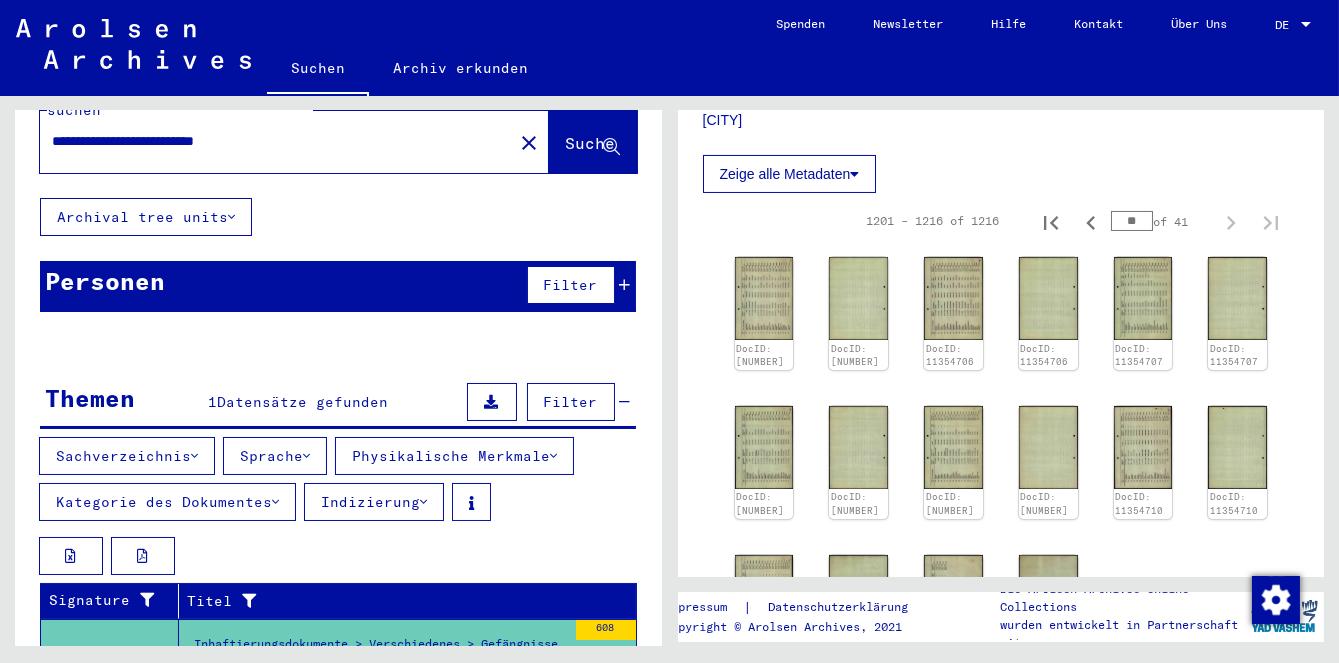 scroll, scrollTop: 590, scrollLeft: 0, axis: vertical 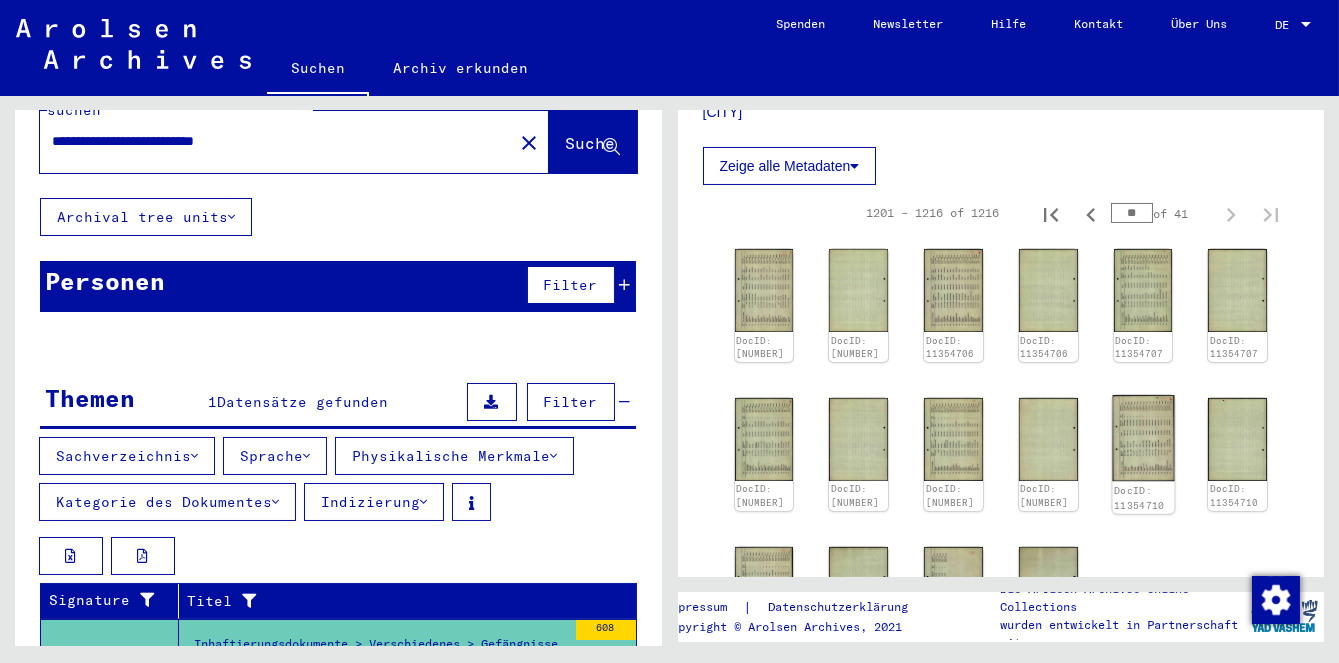click 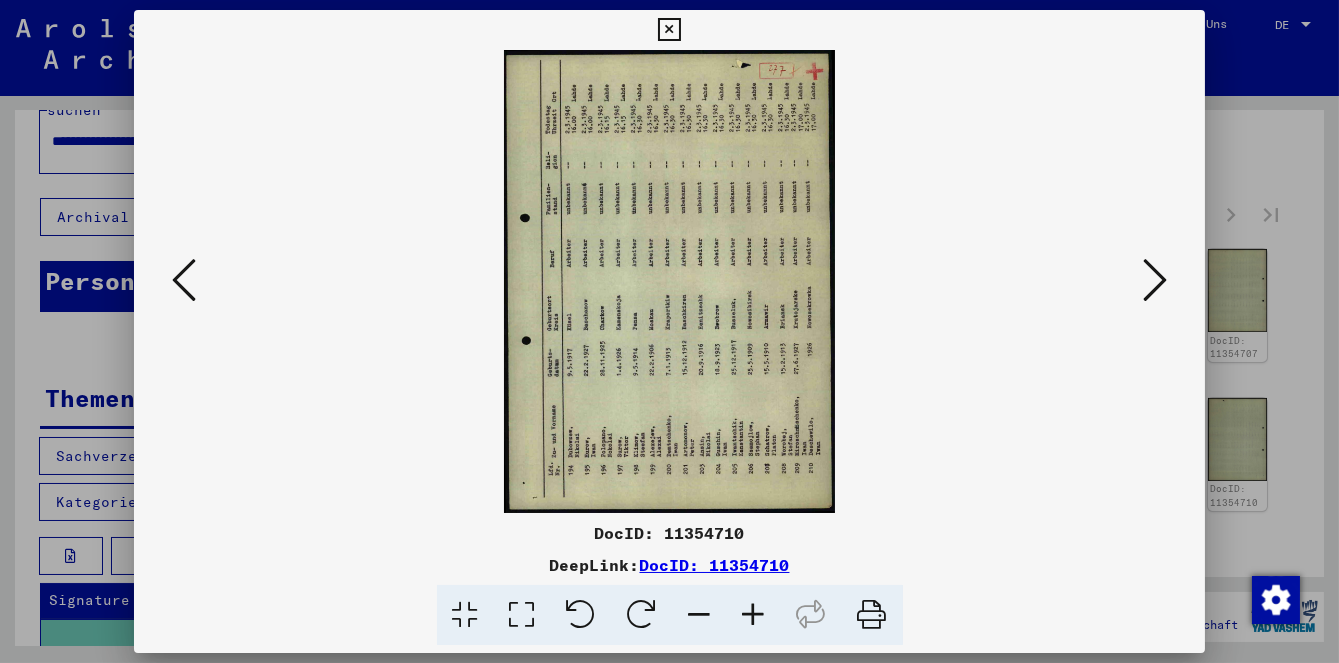 click at bounding box center [669, 331] 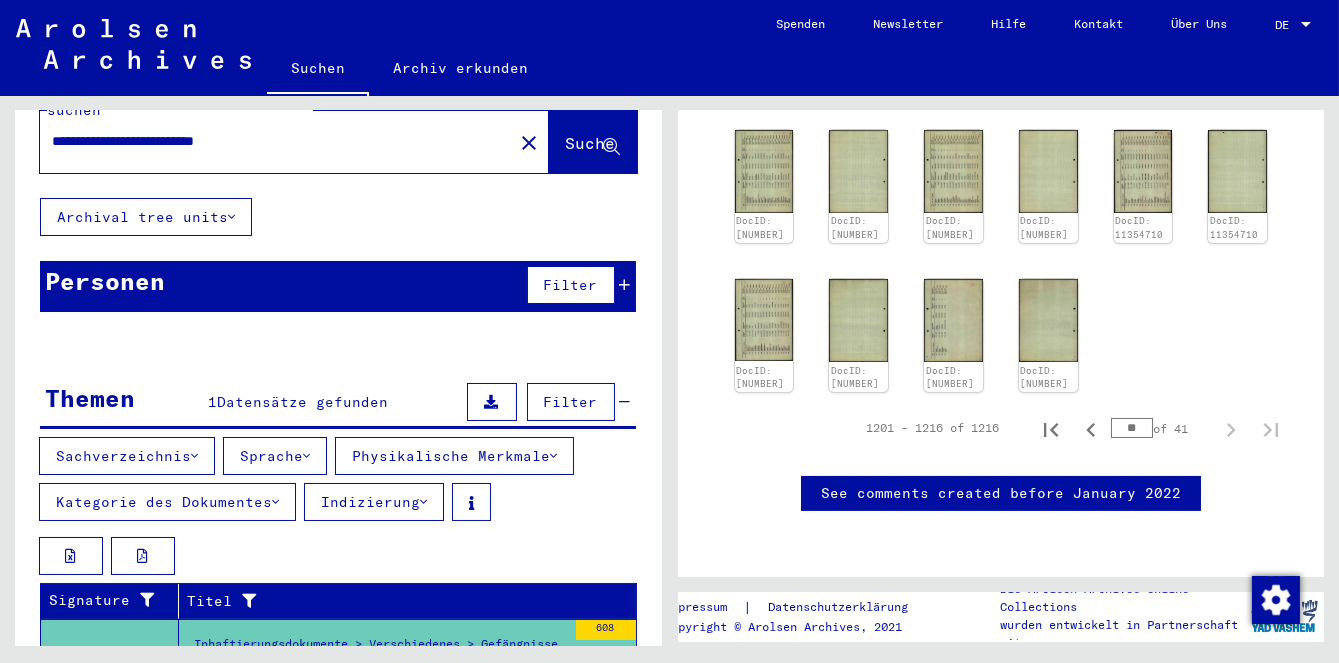 scroll, scrollTop: 923, scrollLeft: 0, axis: vertical 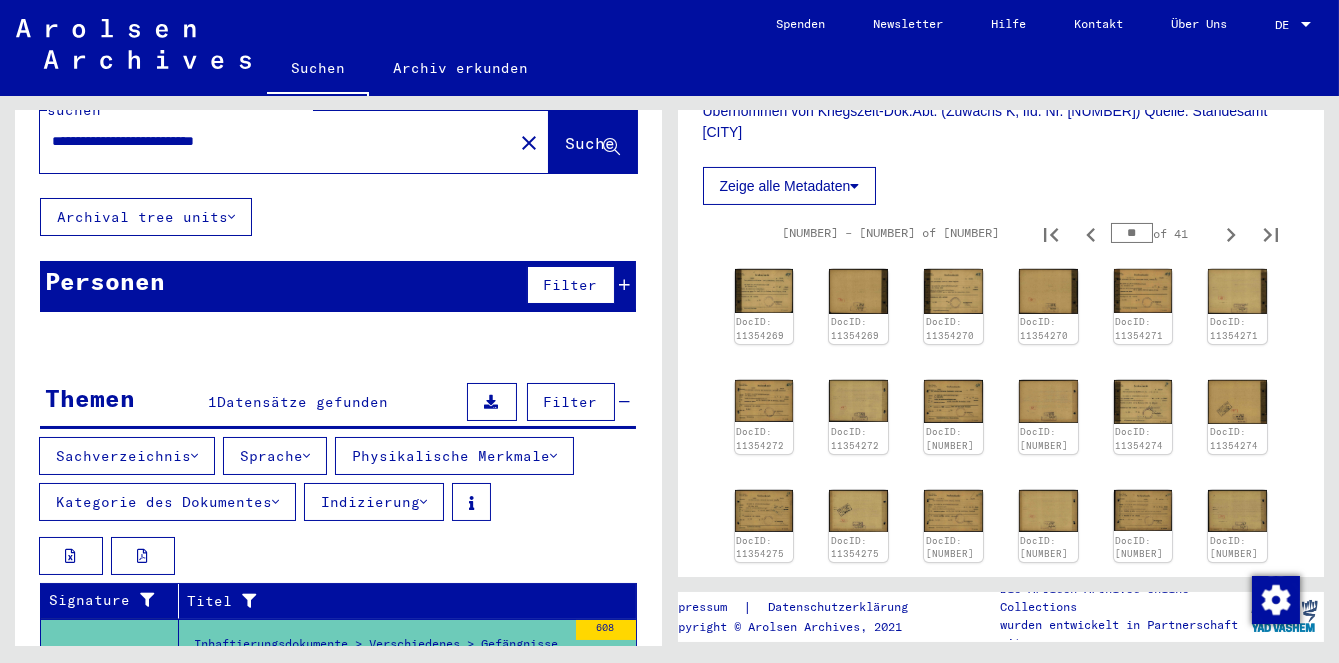 click 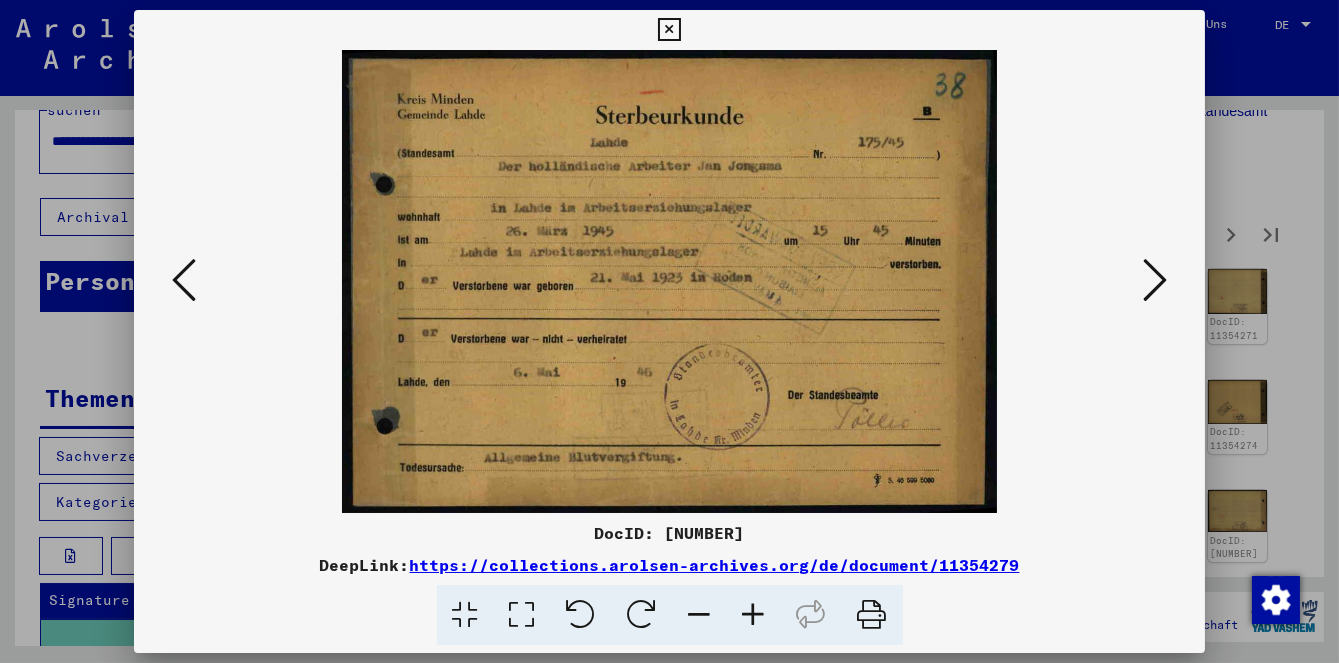 click at bounding box center (1155, 281) 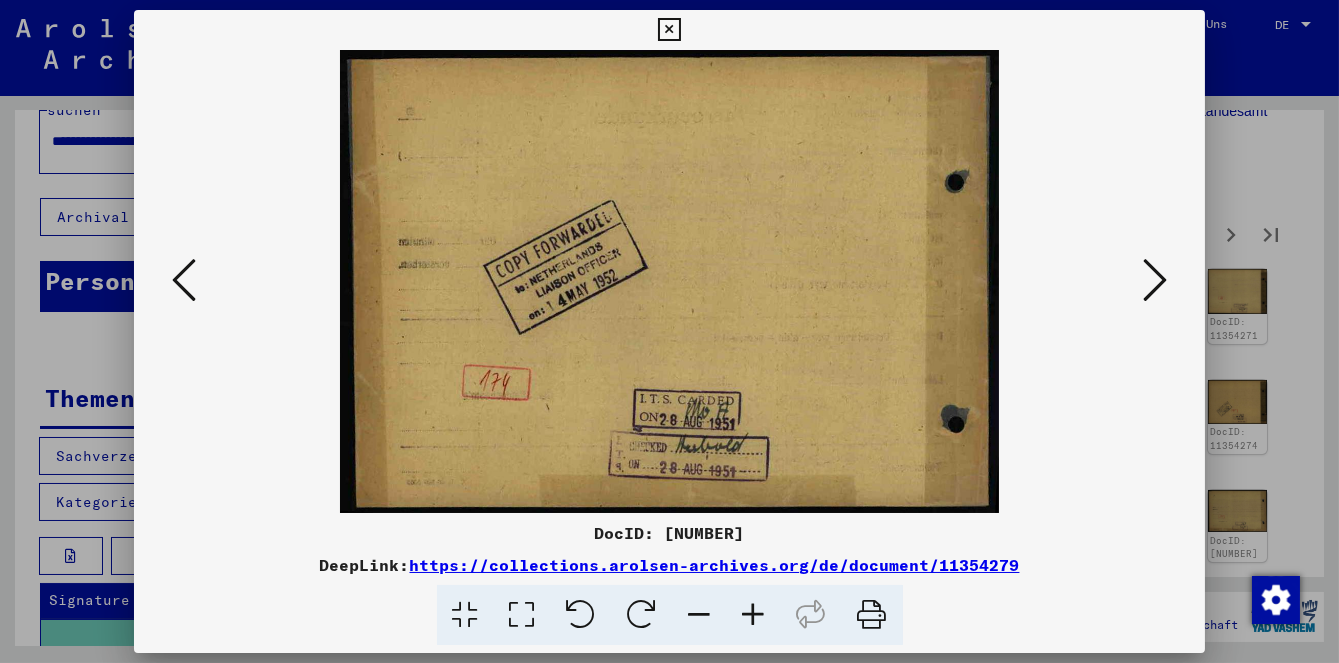click at bounding box center (1155, 280) 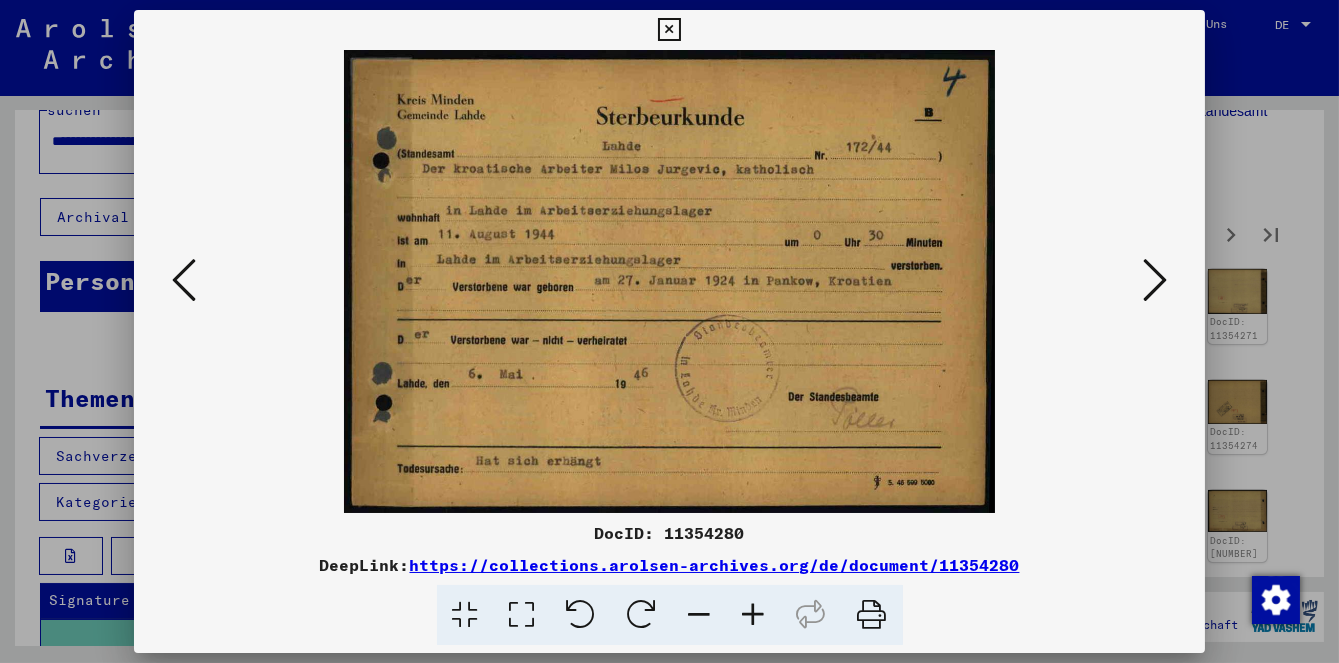 click at bounding box center (1155, 280) 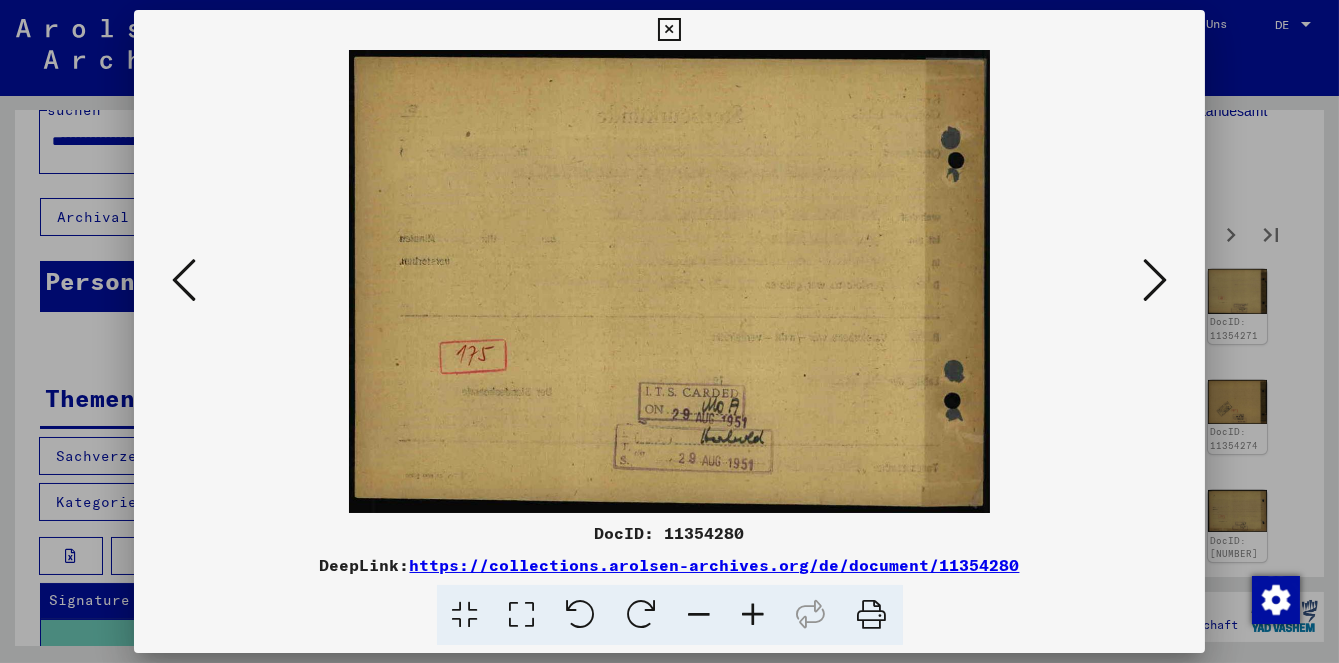 click at bounding box center (1155, 280) 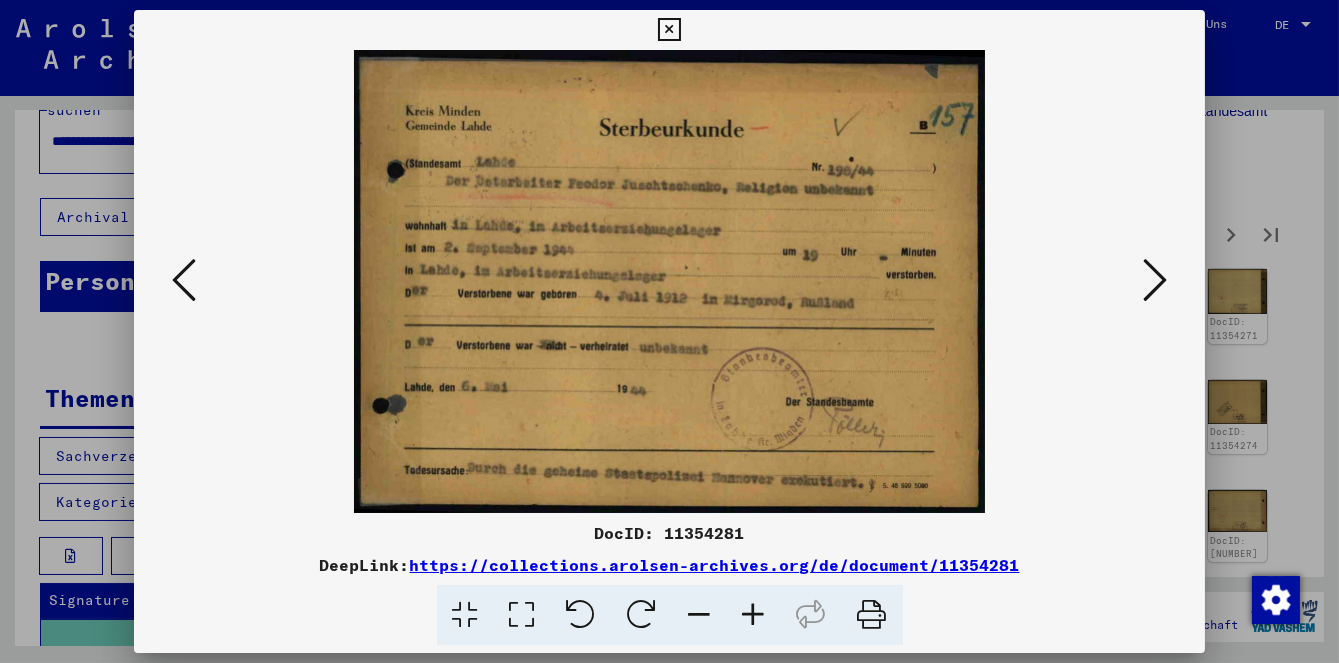 click at bounding box center [669, 331] 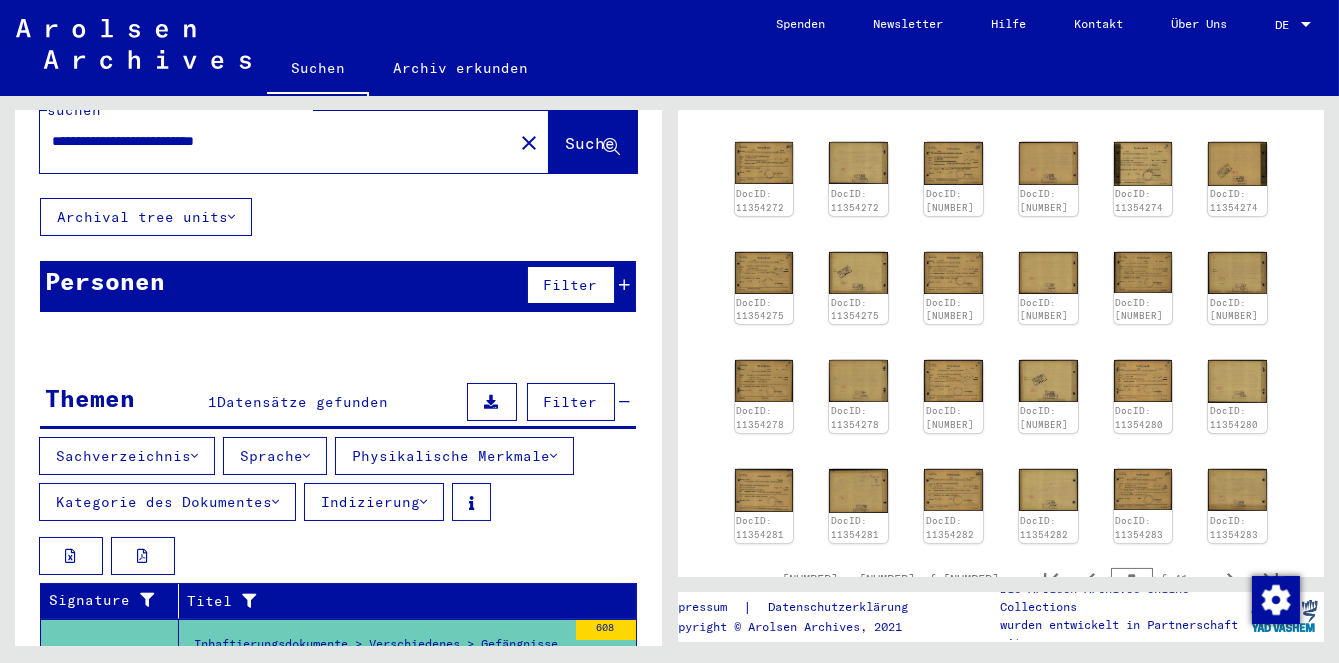 scroll, scrollTop: 823, scrollLeft: 0, axis: vertical 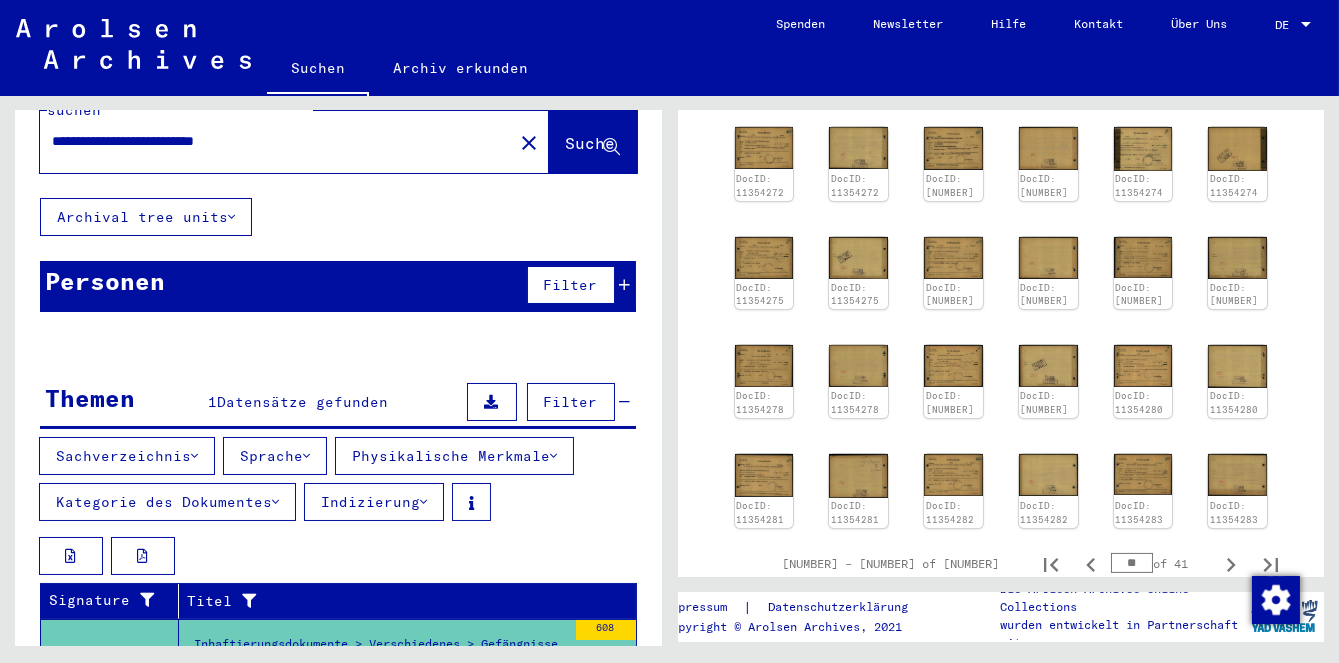 click on "**" at bounding box center (1132, 563) 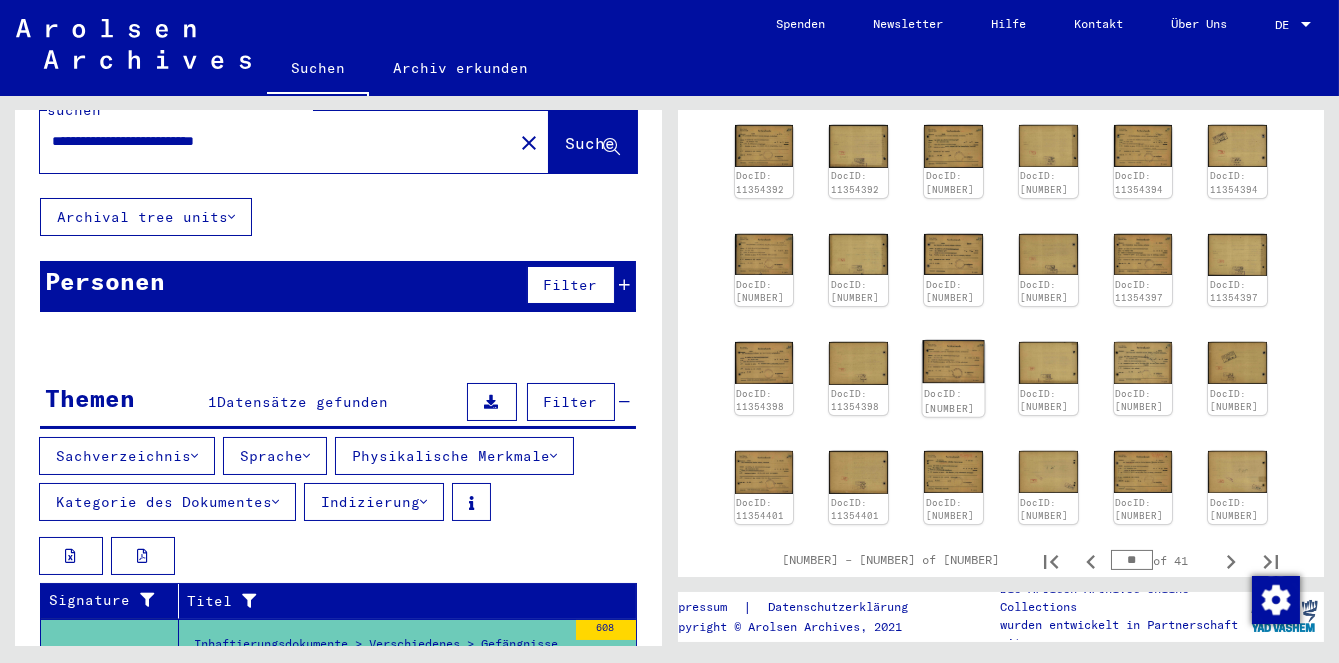 click 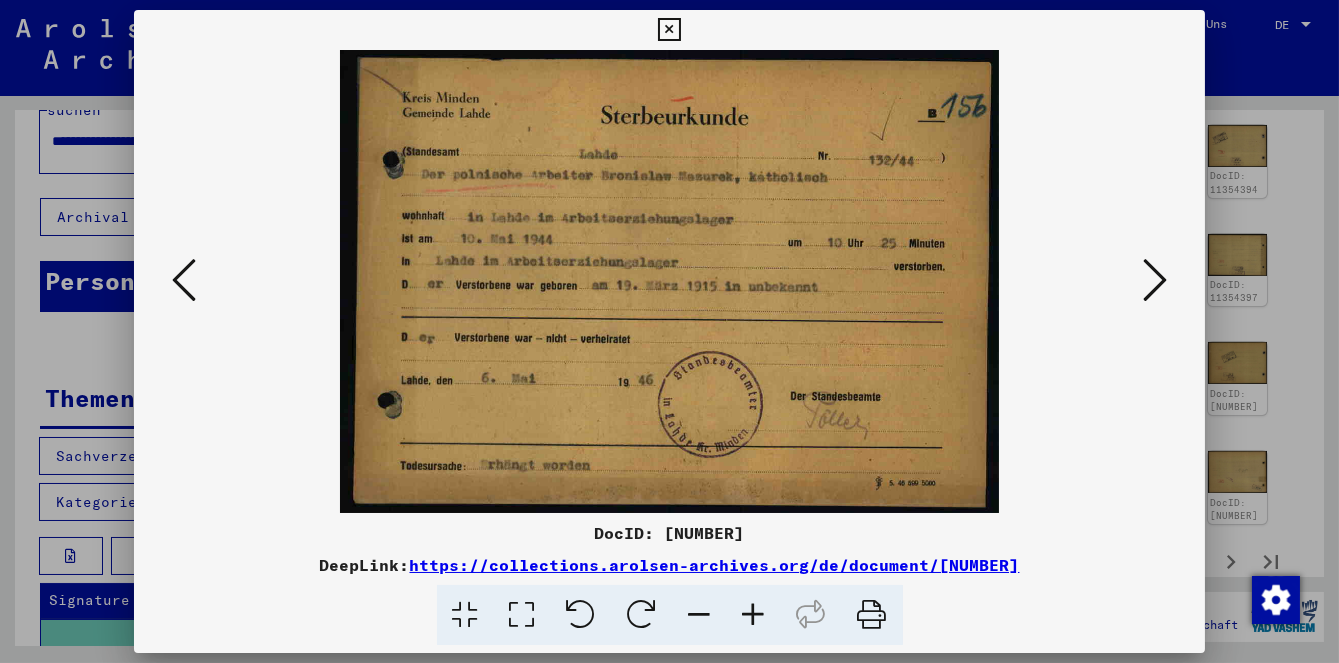 click at bounding box center [669, 331] 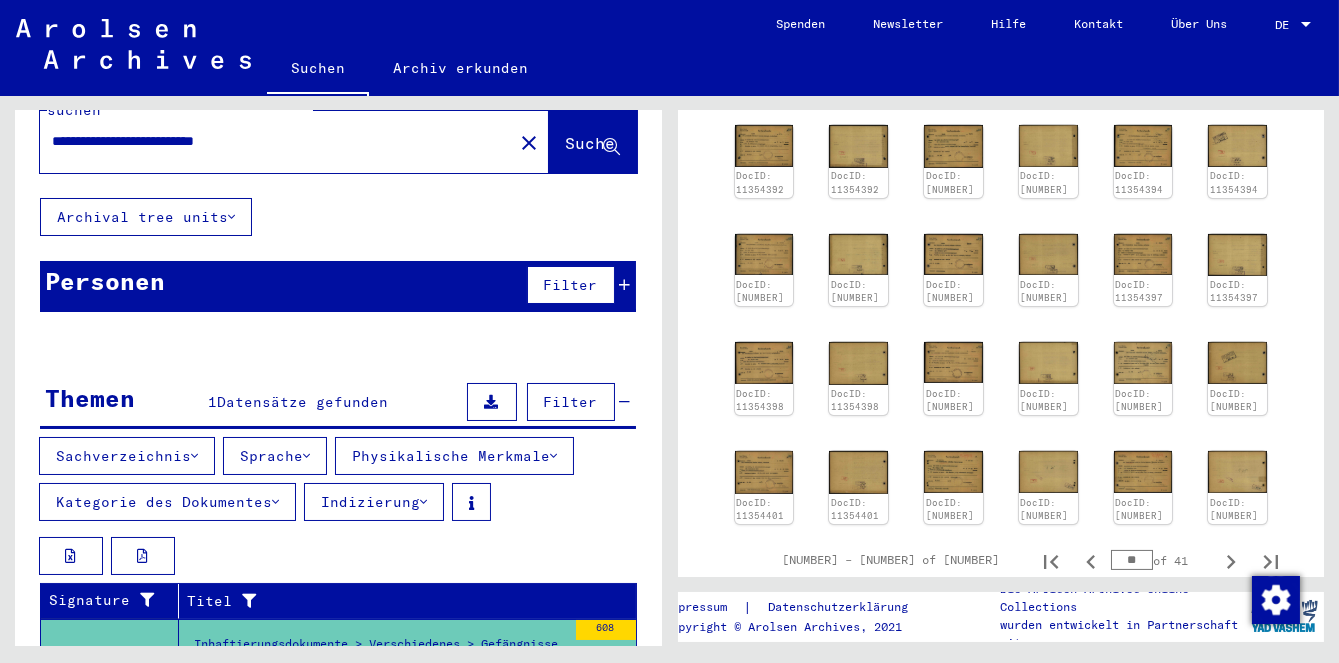 click on "**" at bounding box center (1132, 560) 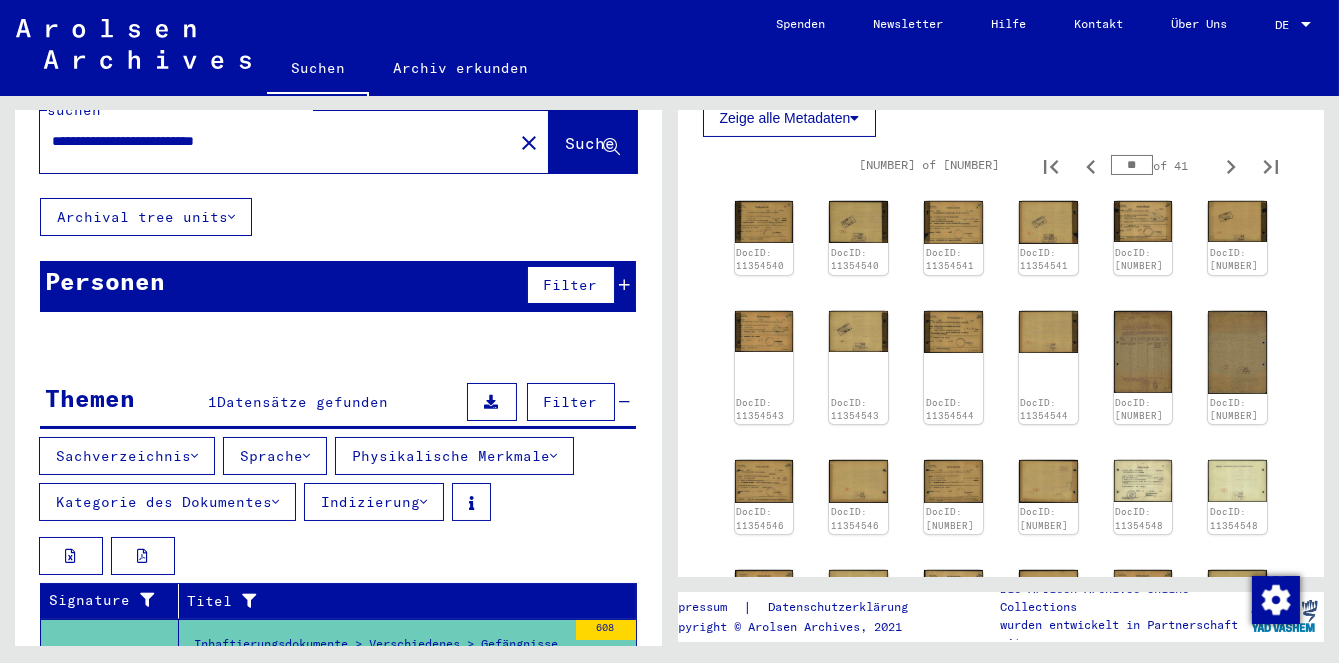 scroll, scrollTop: 644, scrollLeft: 0, axis: vertical 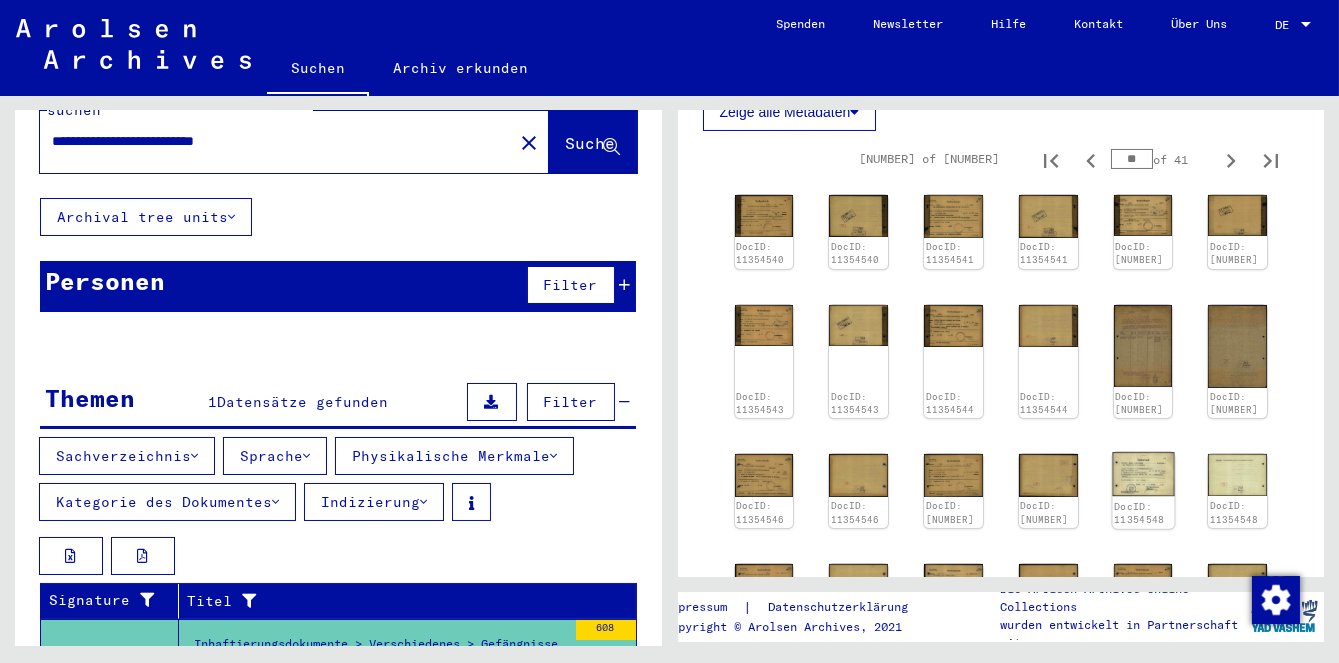 click 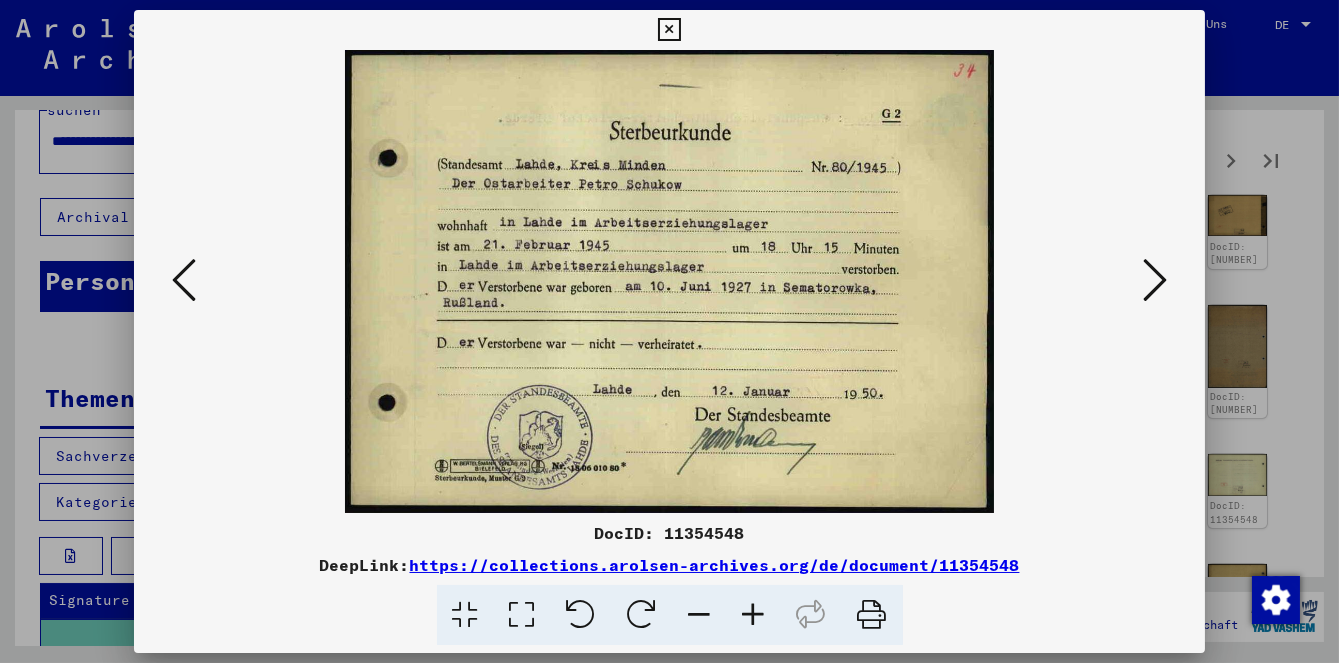 type 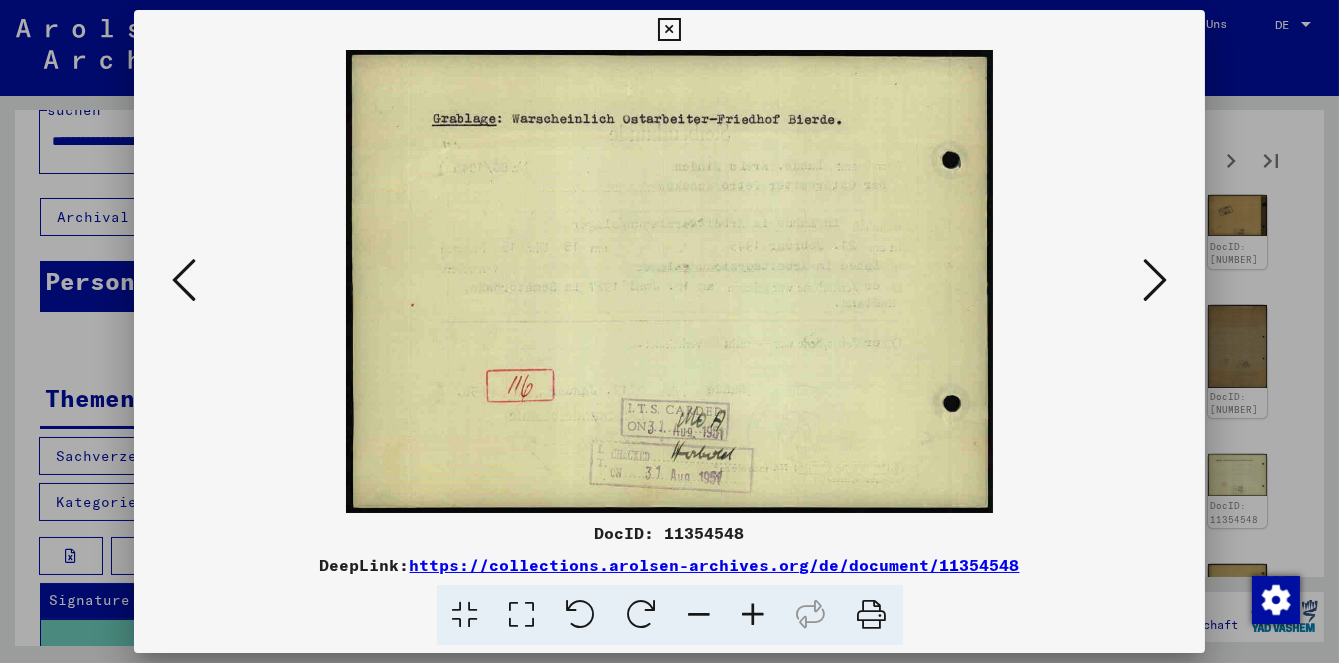 click at bounding box center (669, 331) 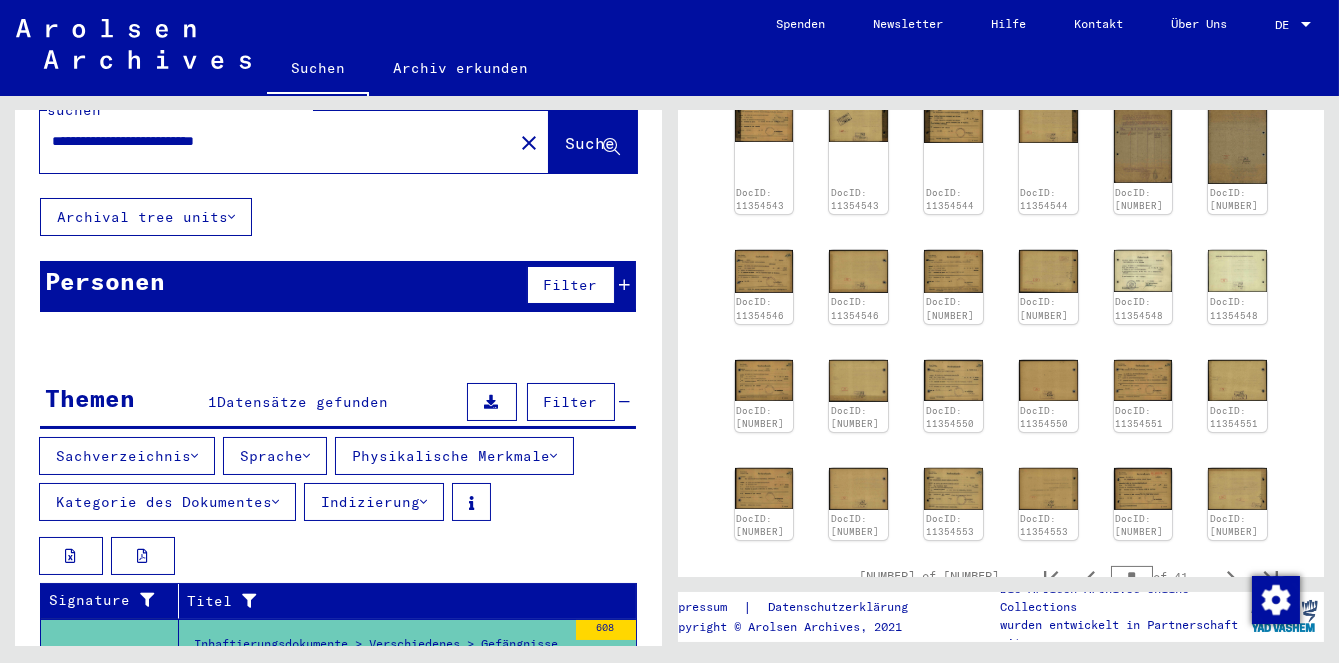 scroll, scrollTop: 849, scrollLeft: 0, axis: vertical 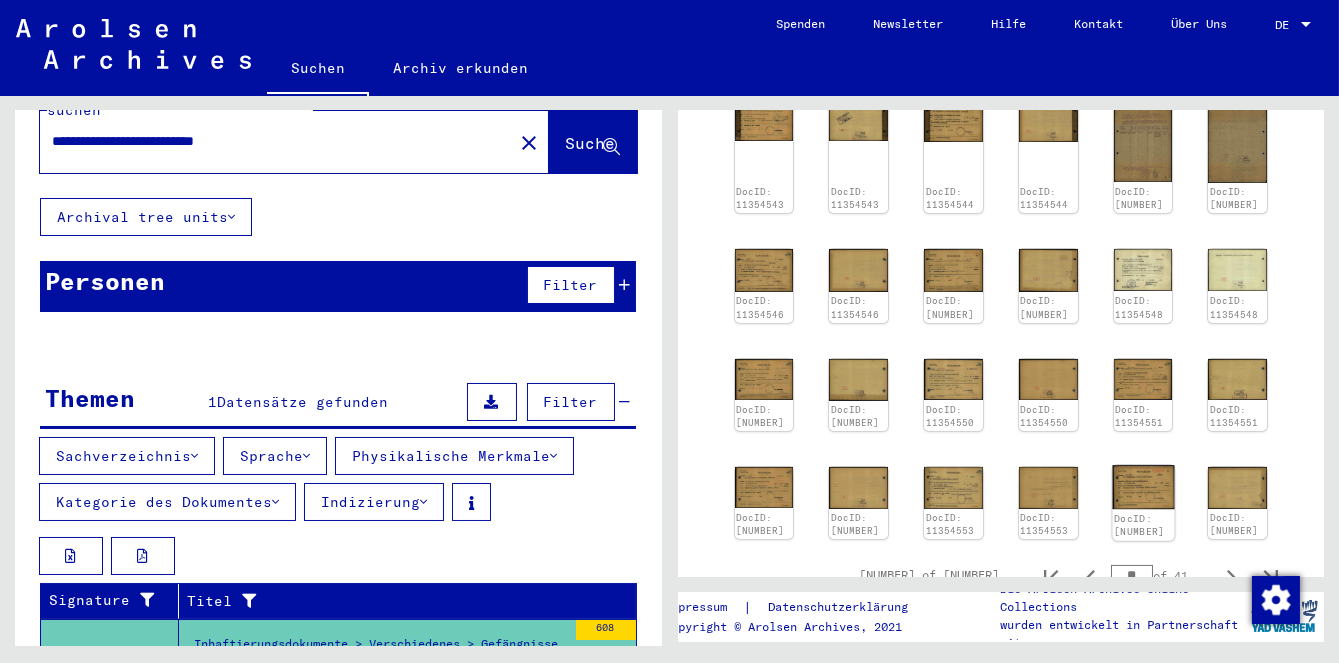 click 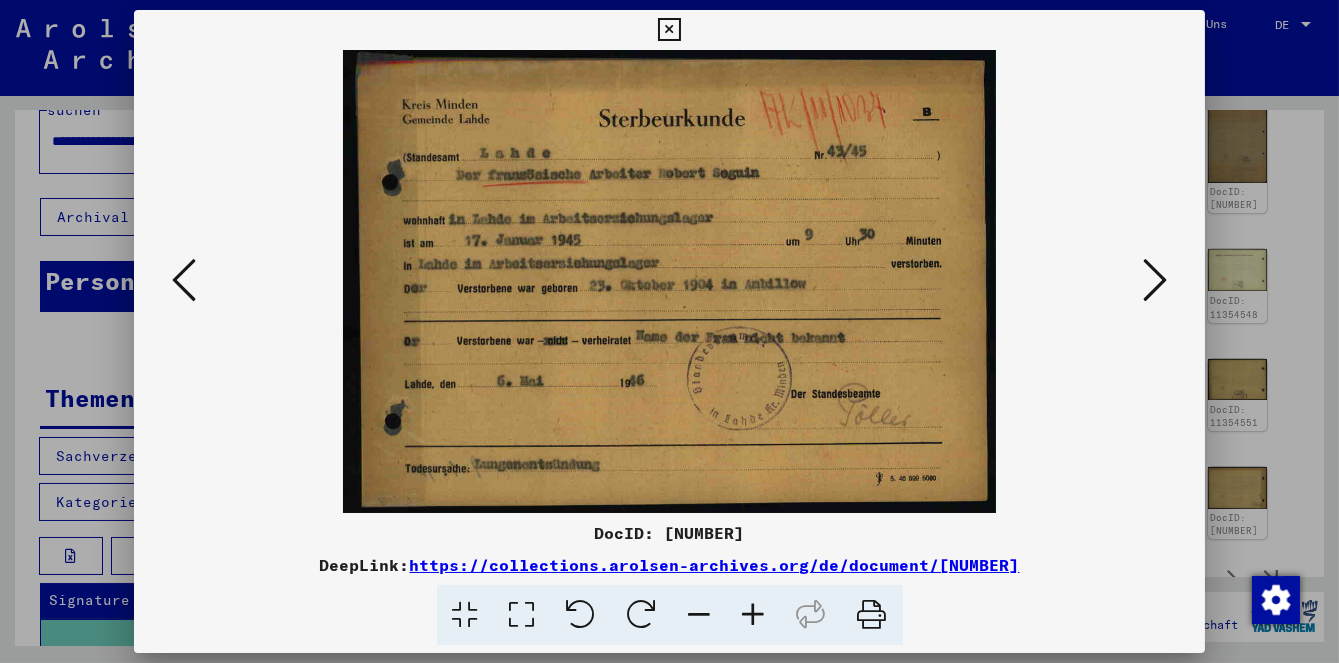 click at bounding box center [669, 281] 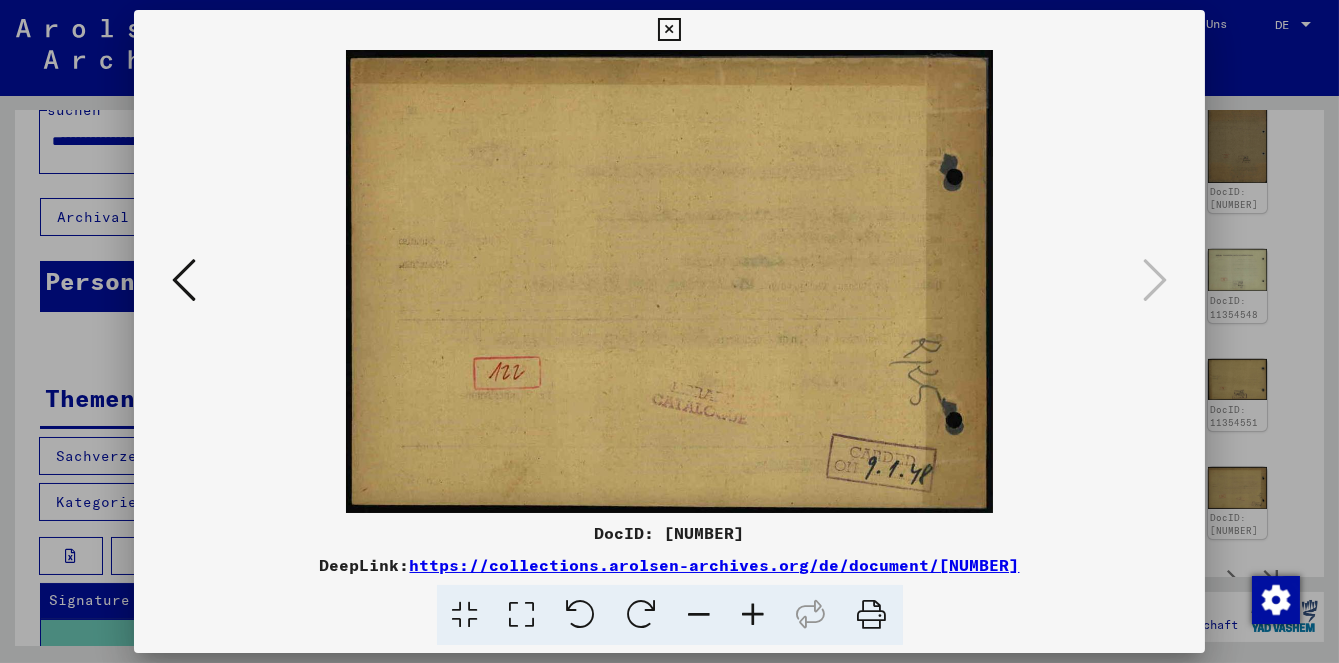 click at bounding box center (669, 331) 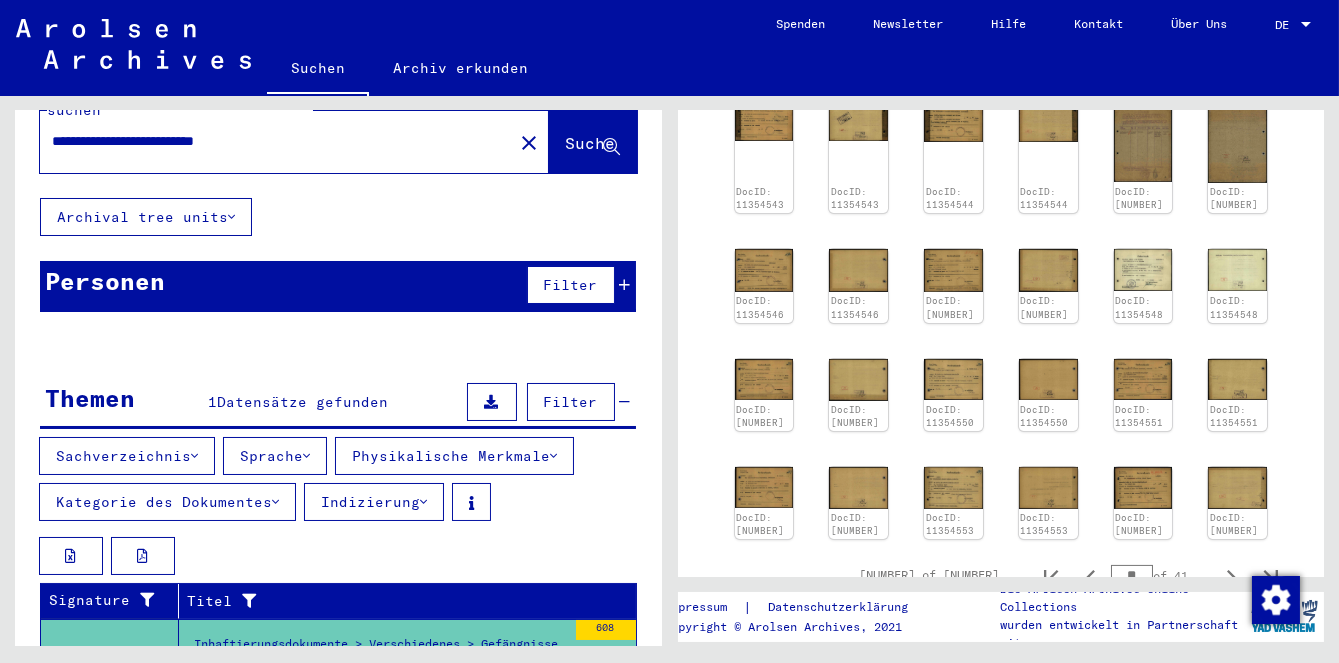 click on "**" at bounding box center [1132, 575] 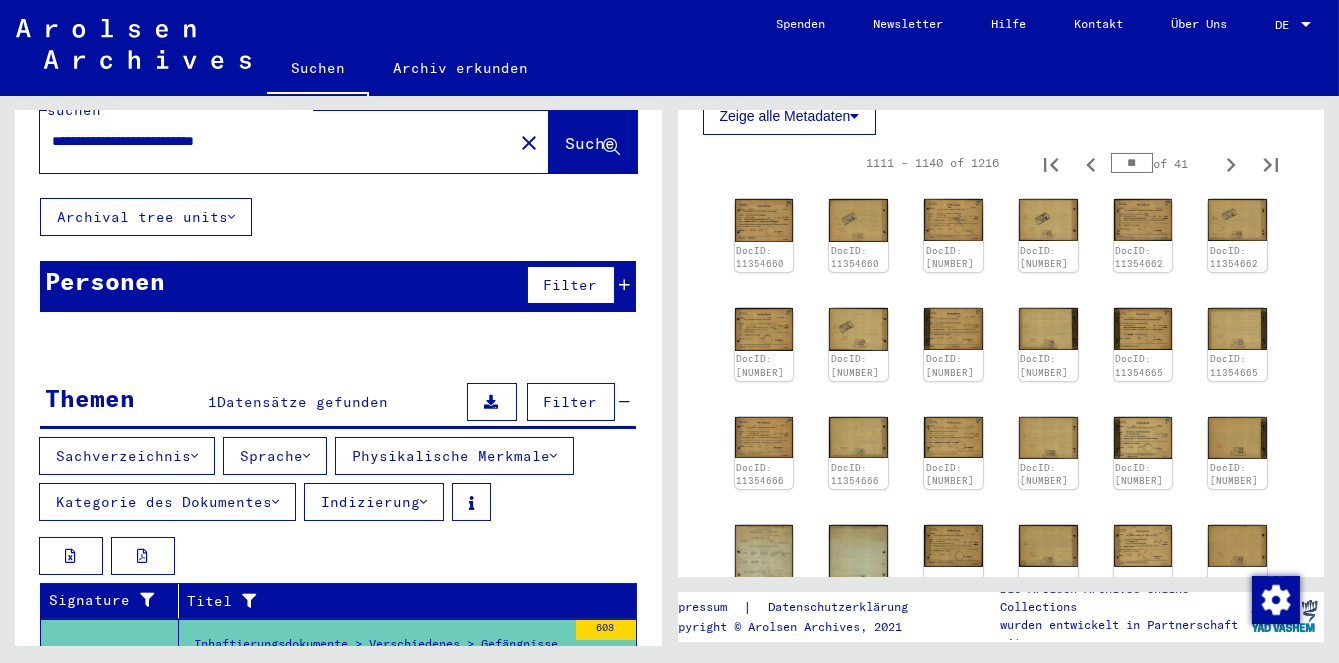 scroll, scrollTop: 637, scrollLeft: 0, axis: vertical 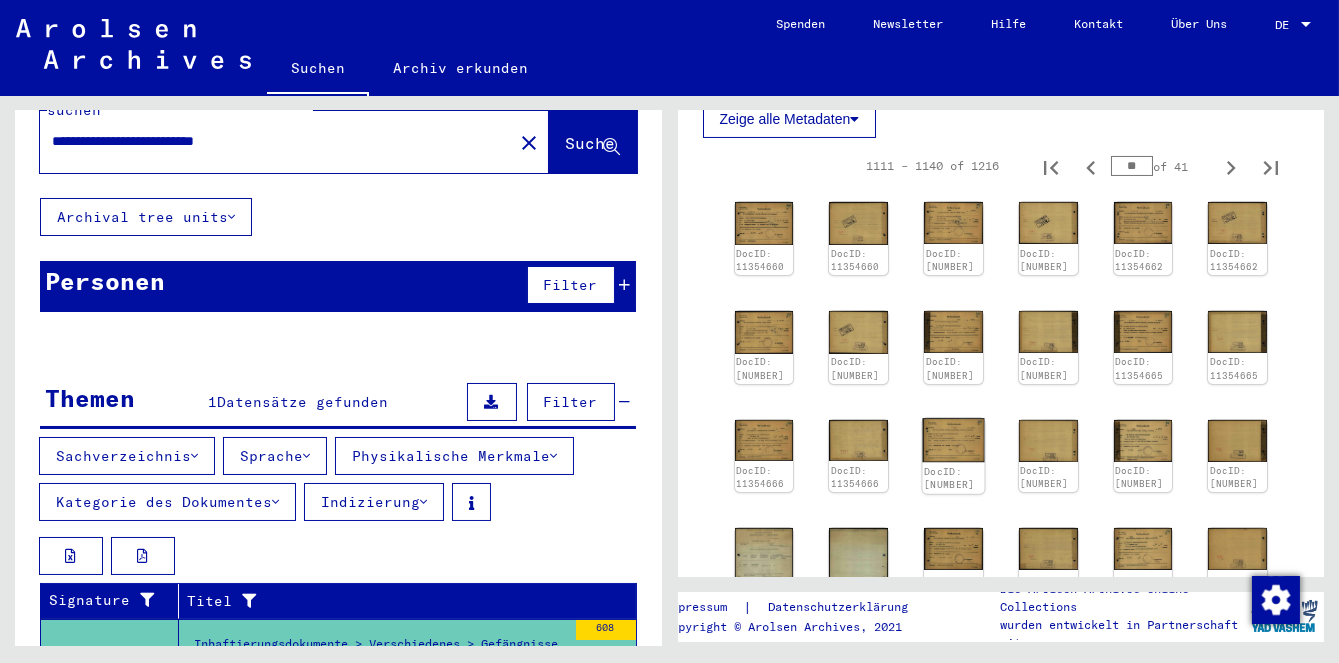 click 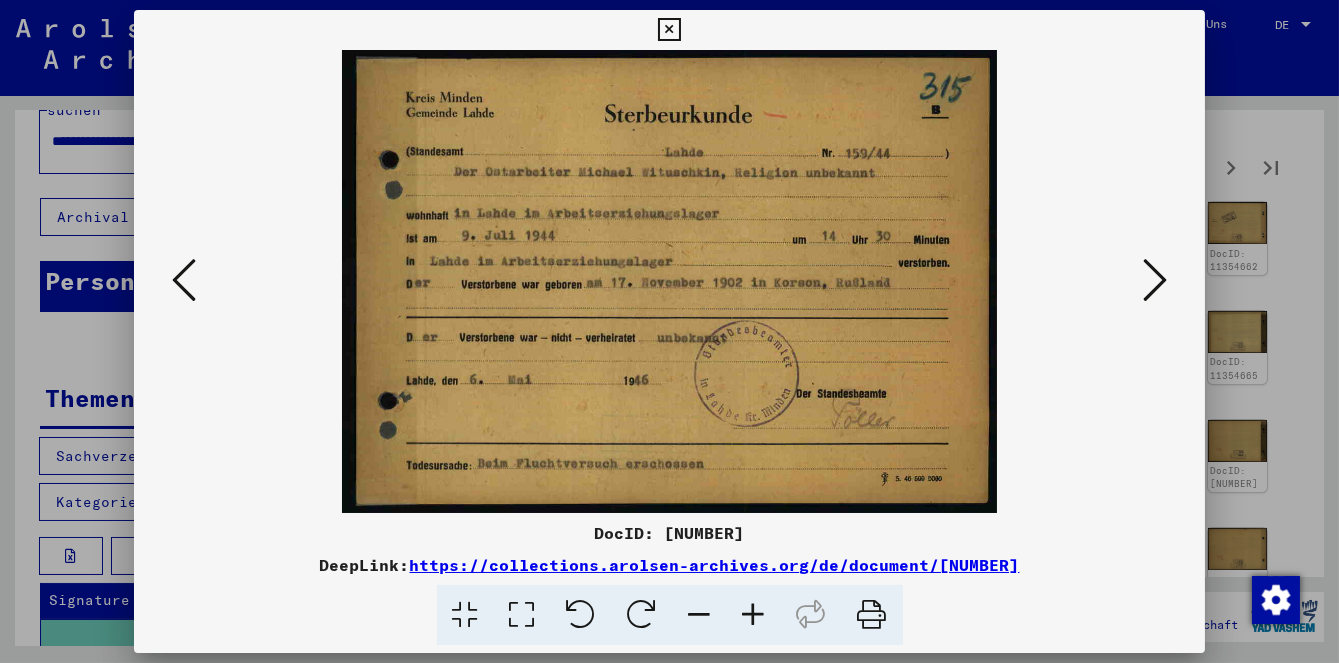 click at bounding box center (1155, 280) 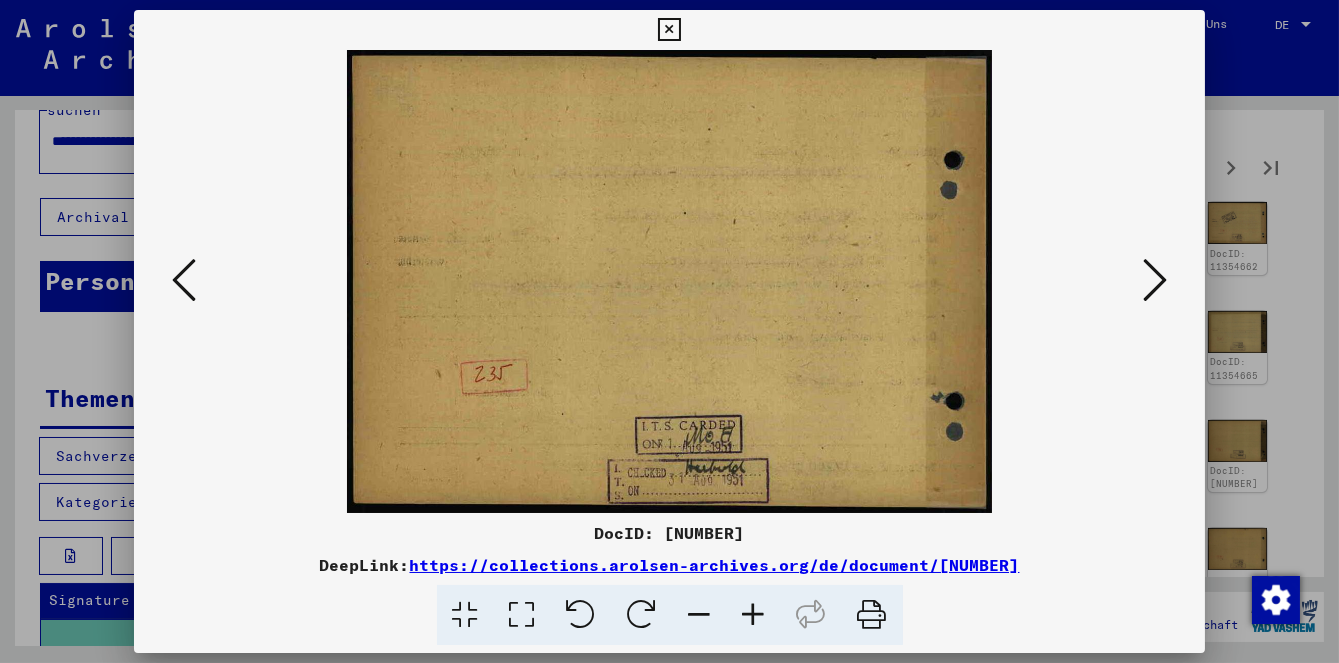 click at bounding box center [669, 281] 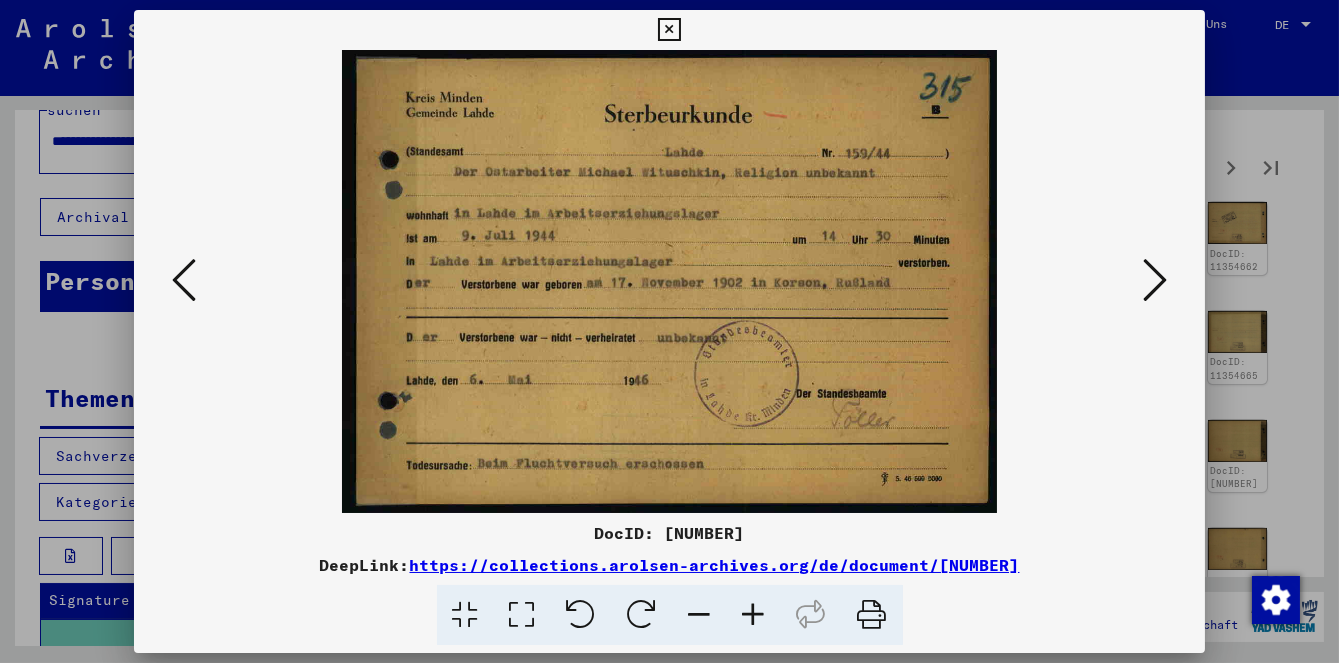 click at bounding box center [184, 281] 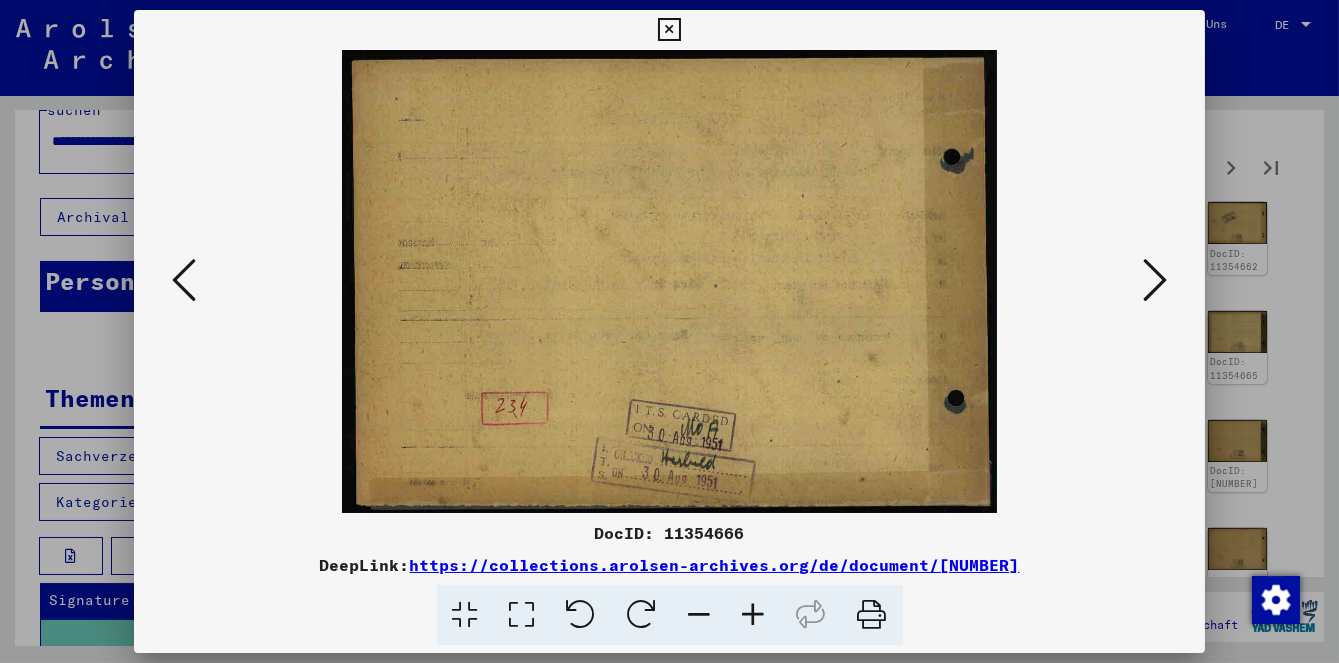 click at bounding box center [184, 280] 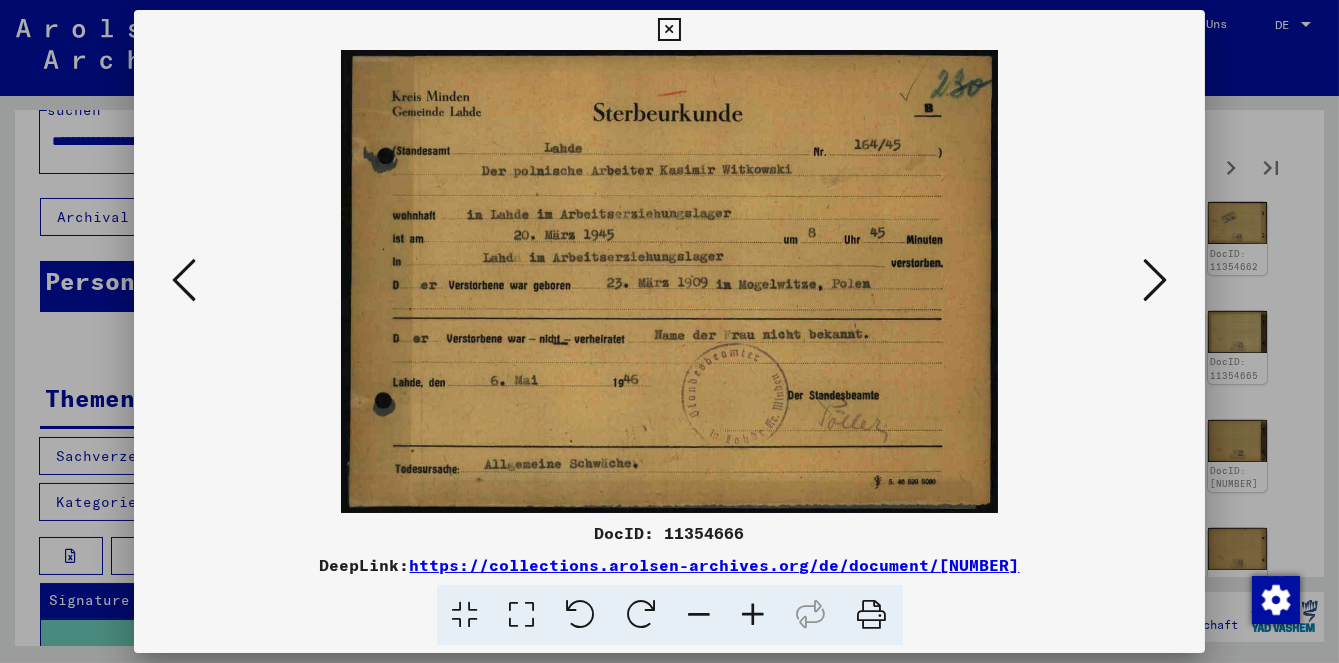 click at bounding box center [184, 281] 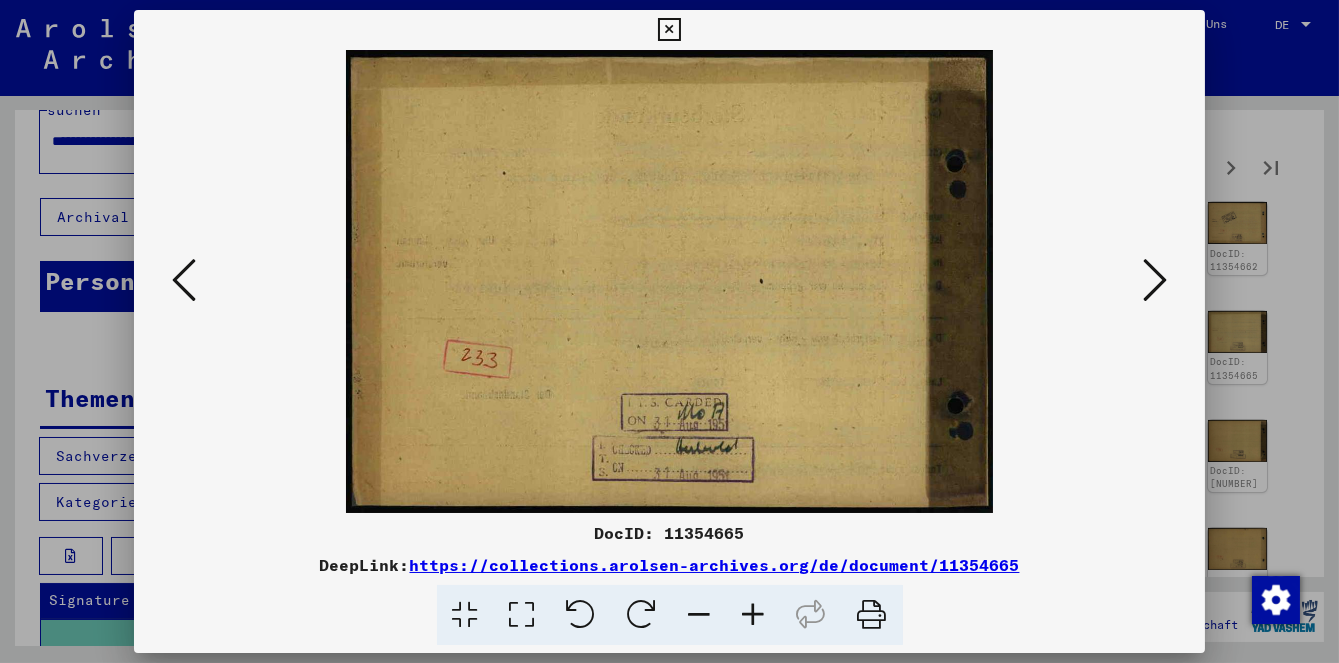 click at bounding box center [669, 281] 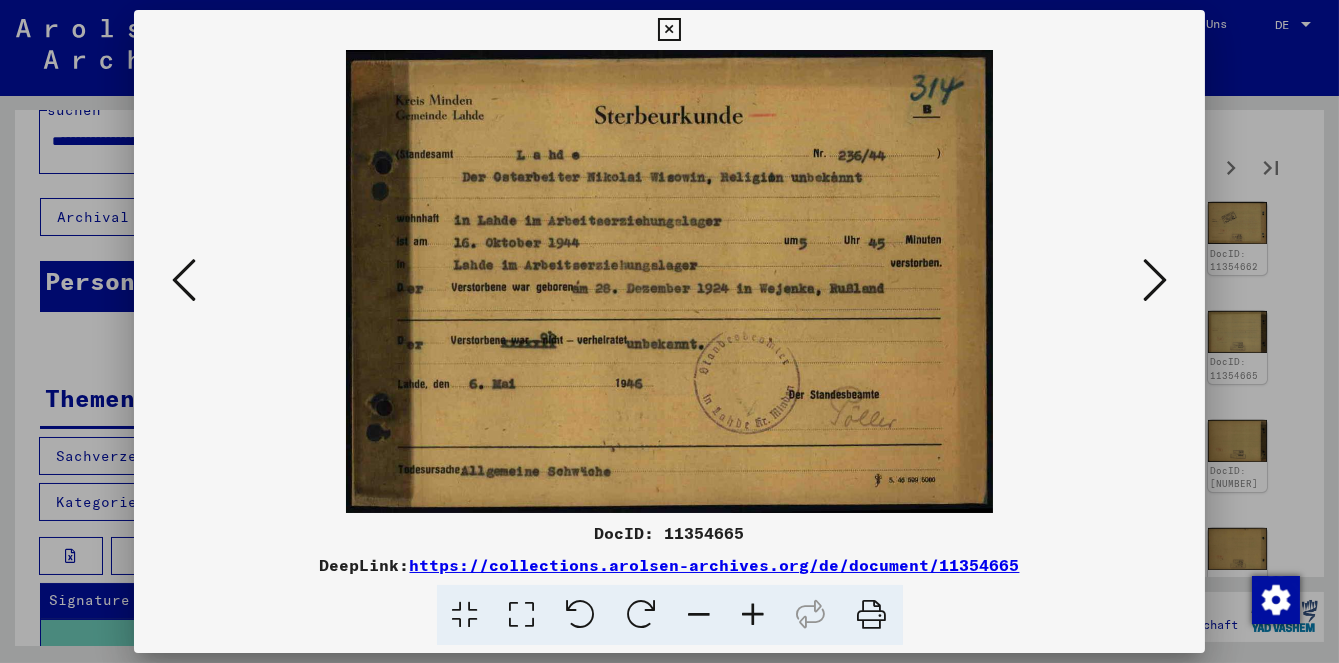 click at bounding box center (669, 331) 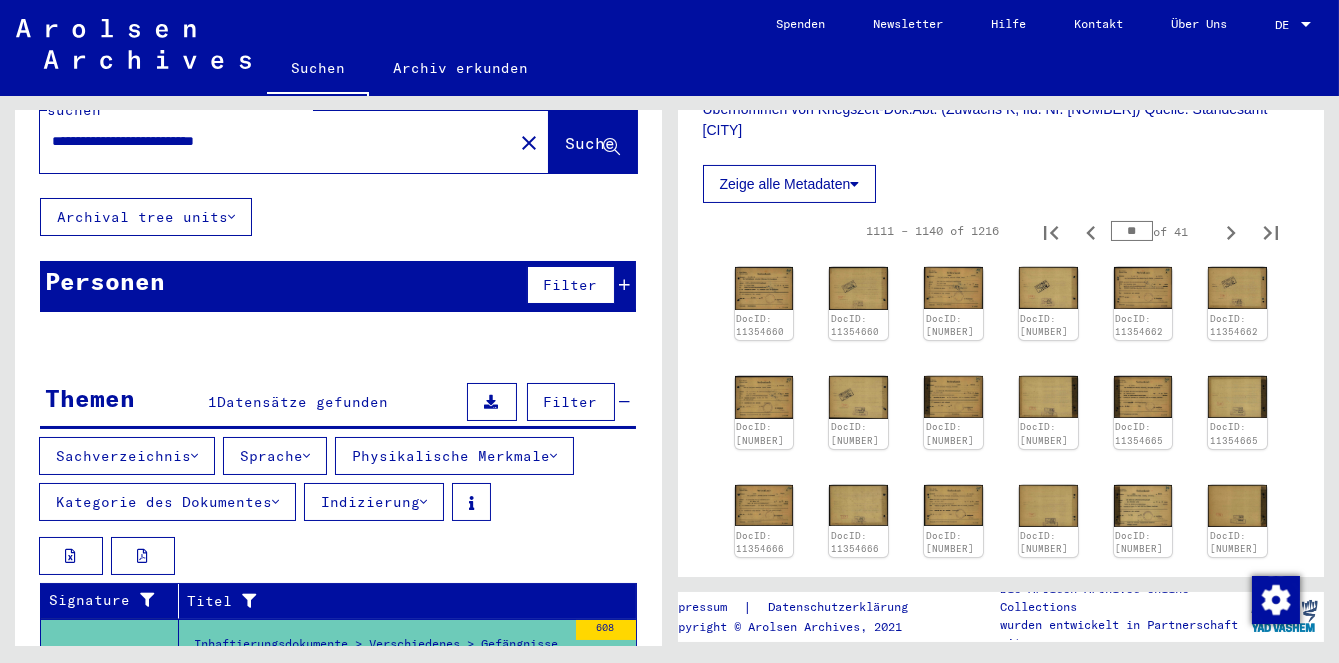 scroll, scrollTop: 540, scrollLeft: 0, axis: vertical 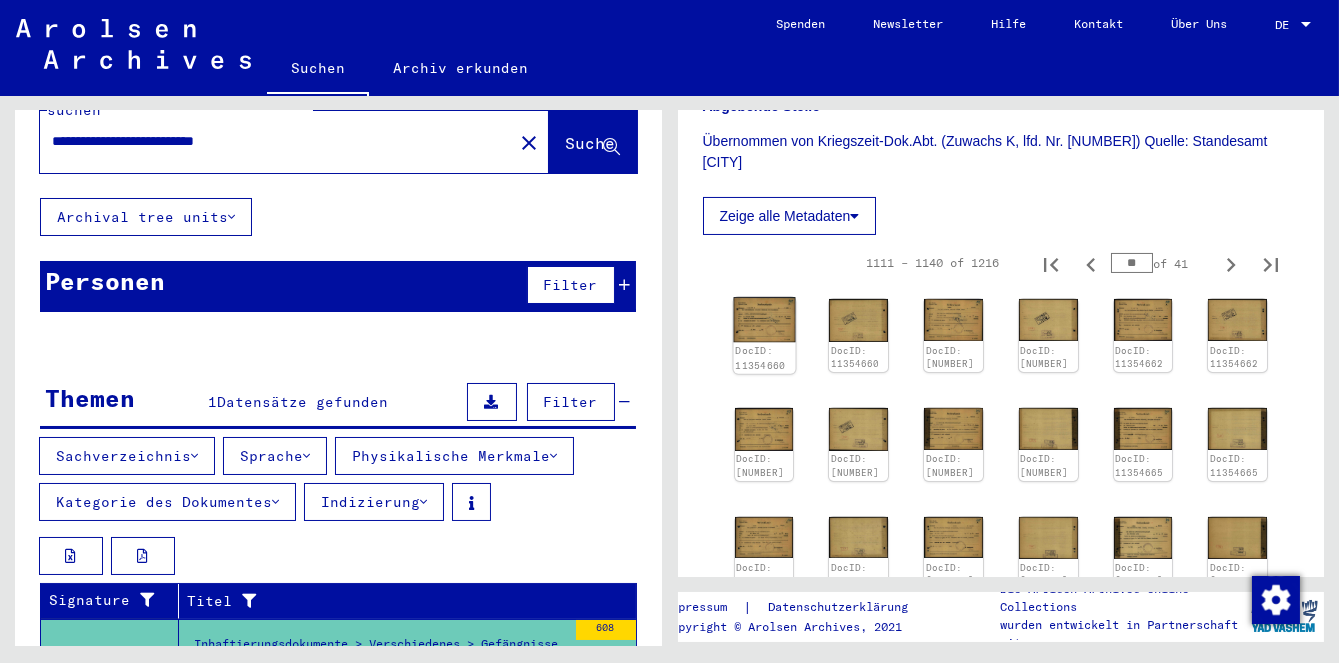 click 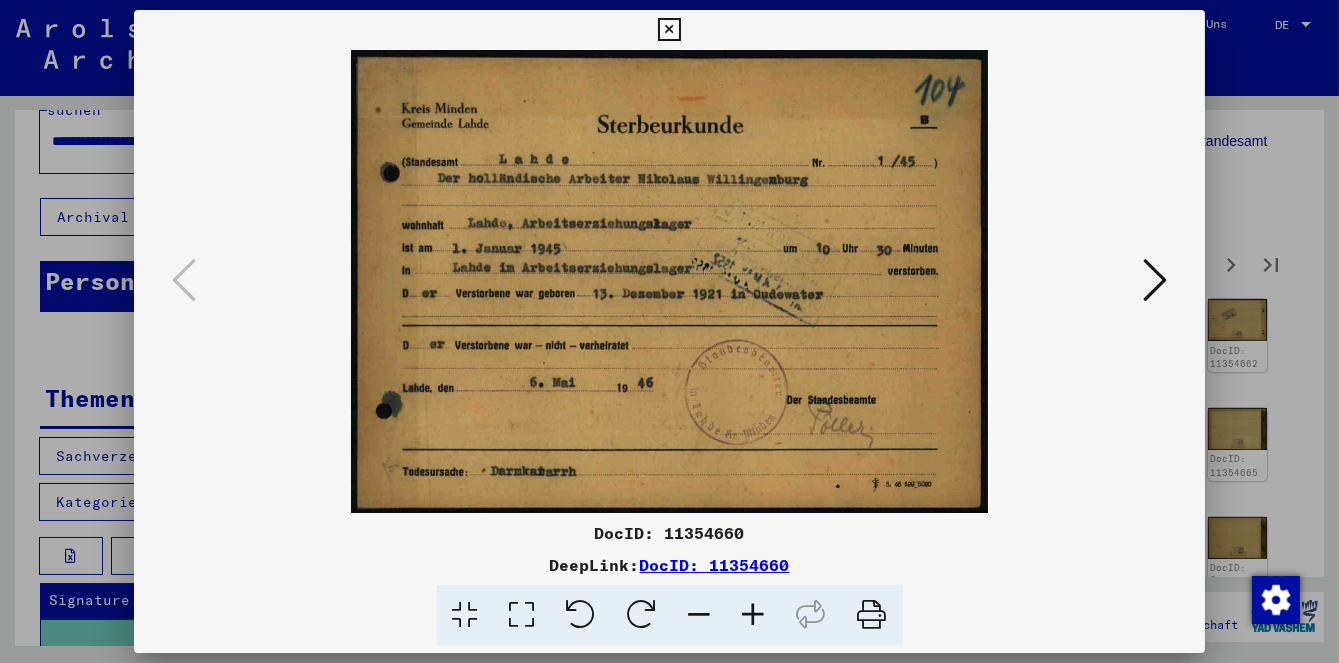 click at bounding box center (669, 331) 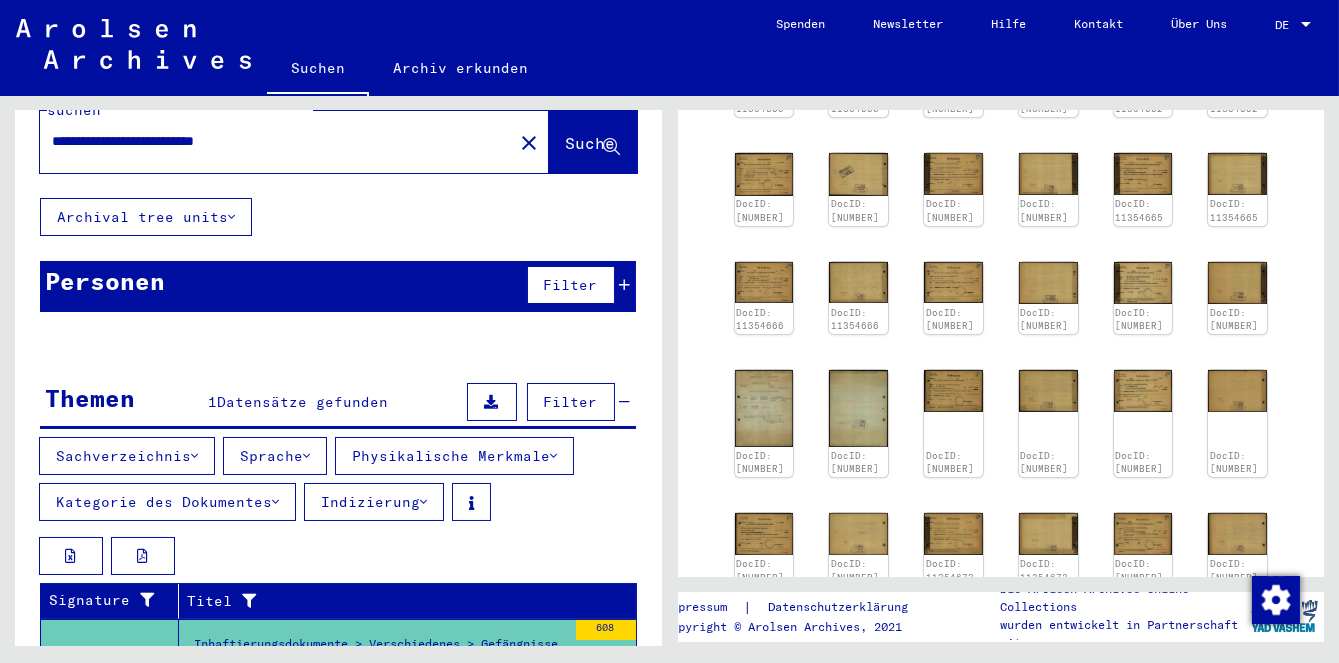 scroll, scrollTop: 857, scrollLeft: 0, axis: vertical 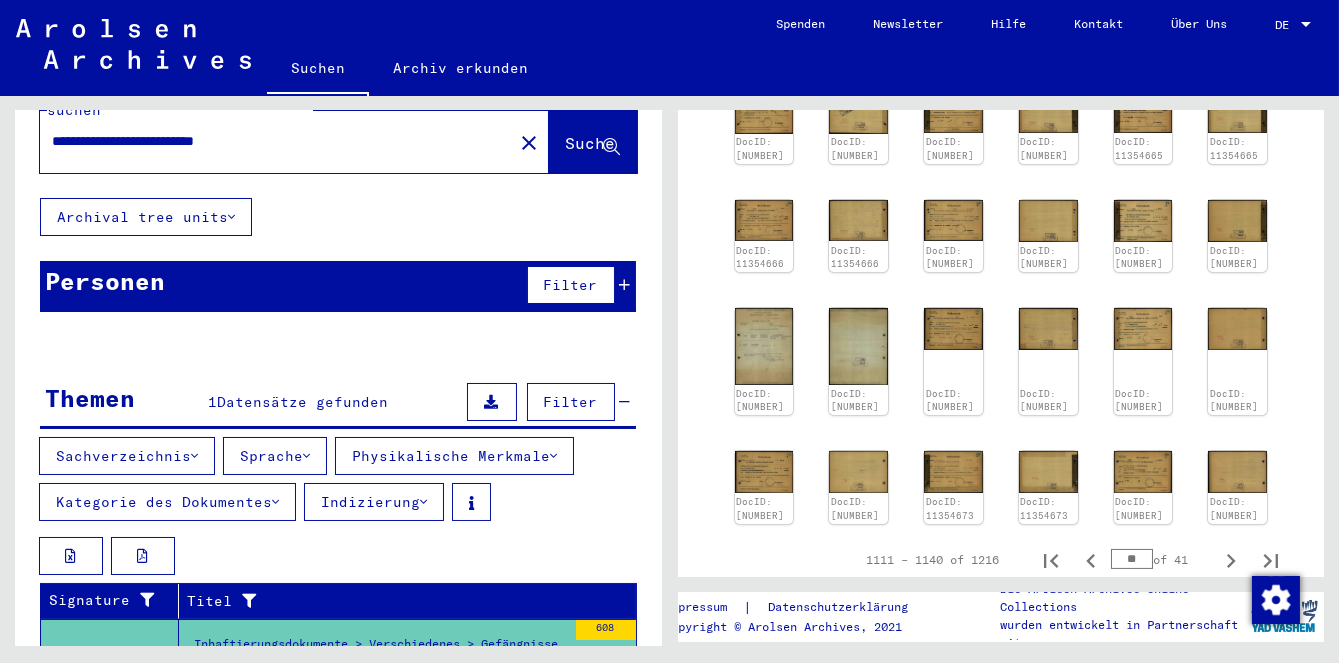 click on "**" at bounding box center (1132, 559) 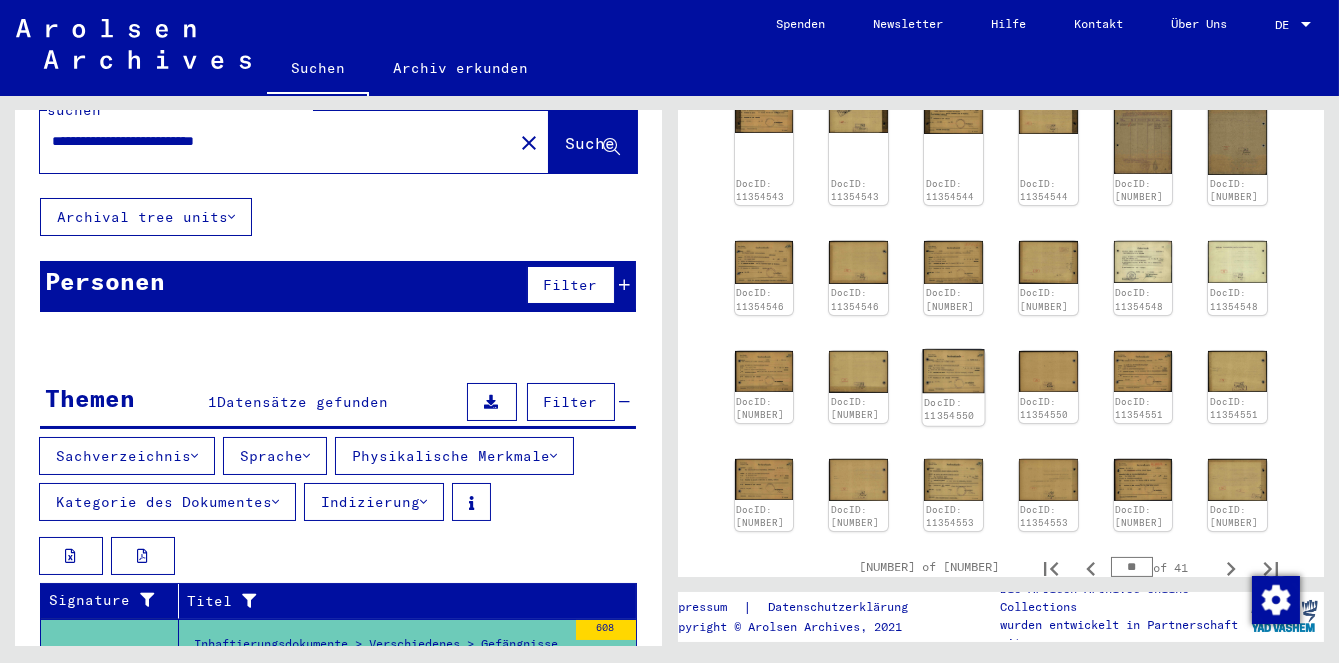 click 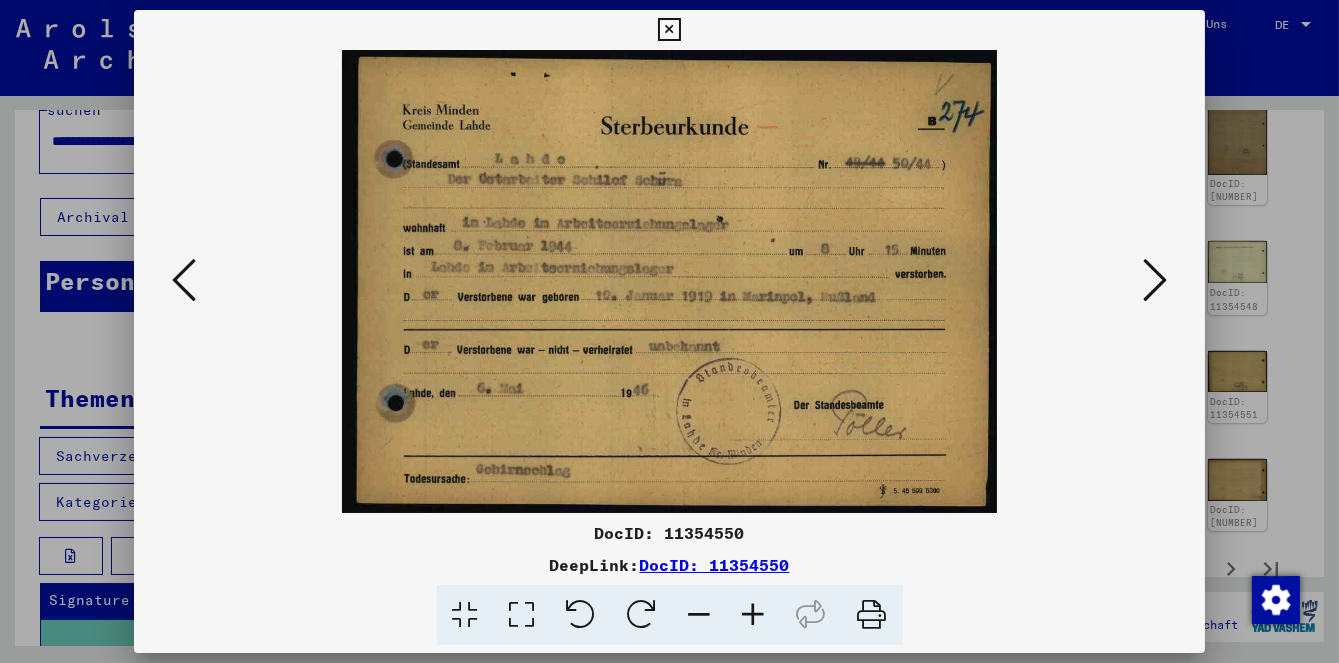 click at bounding box center [1155, 280] 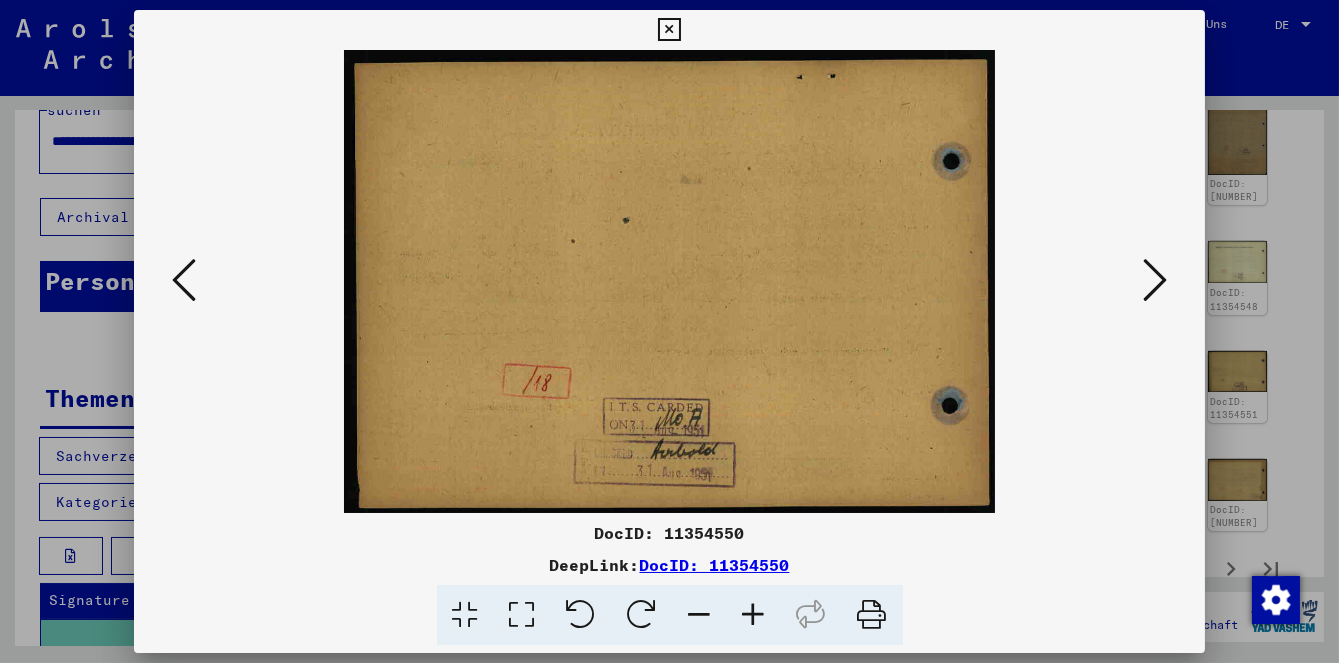 click at bounding box center (1155, 280) 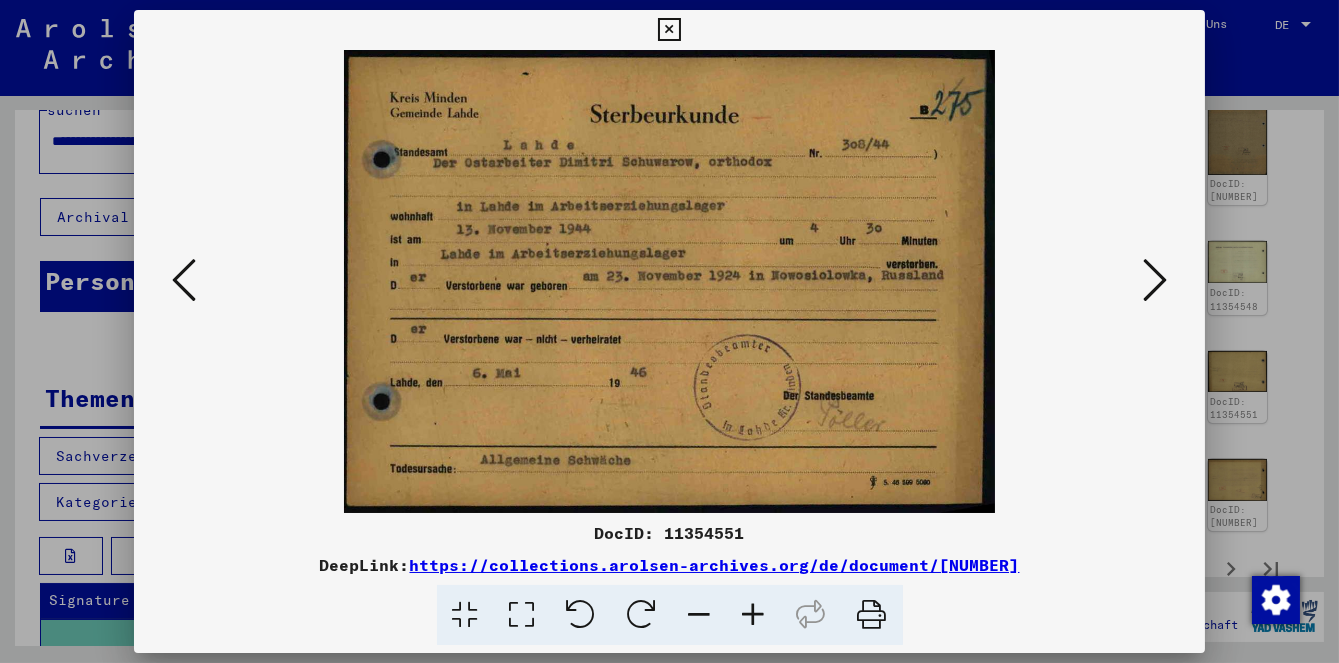 click at bounding box center [1155, 280] 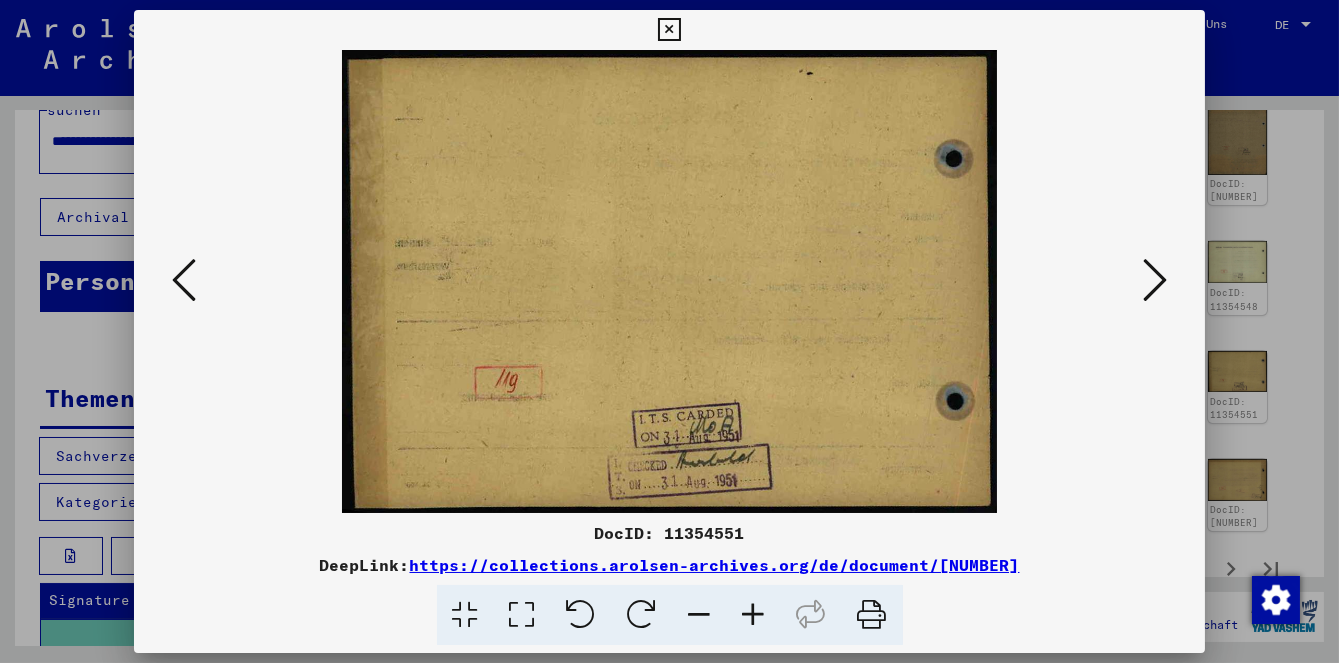 click at bounding box center (669, 281) 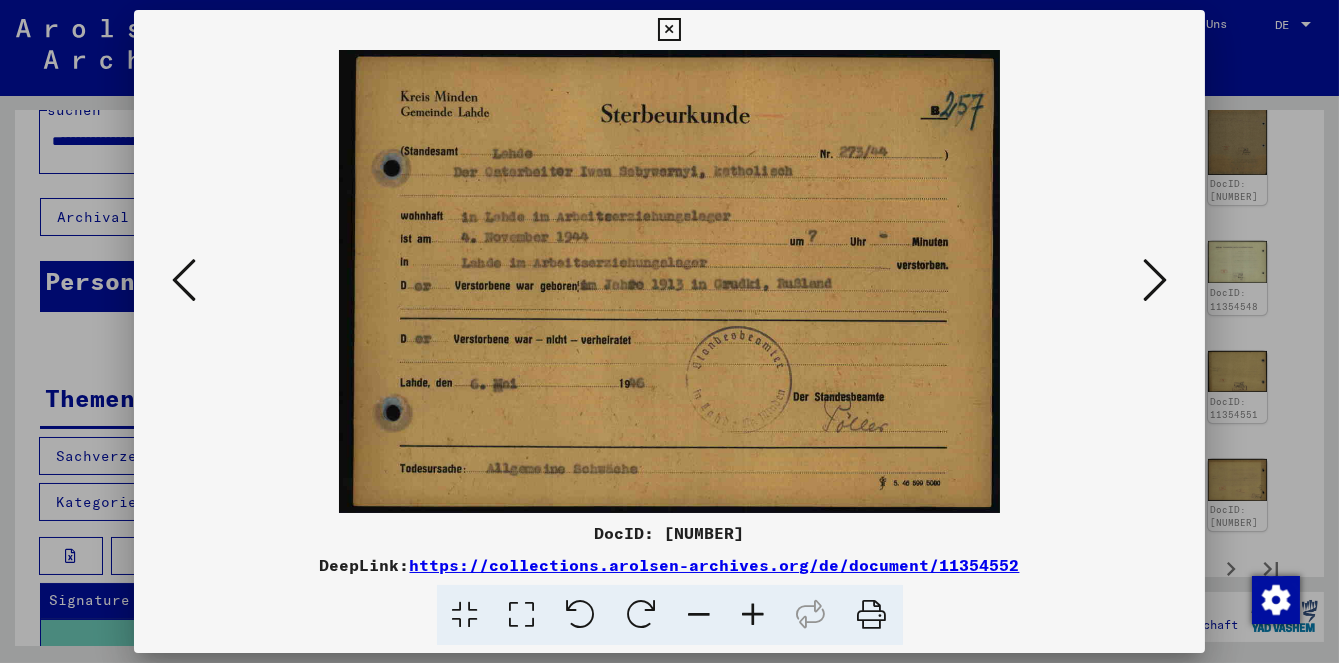 click at bounding box center (1155, 280) 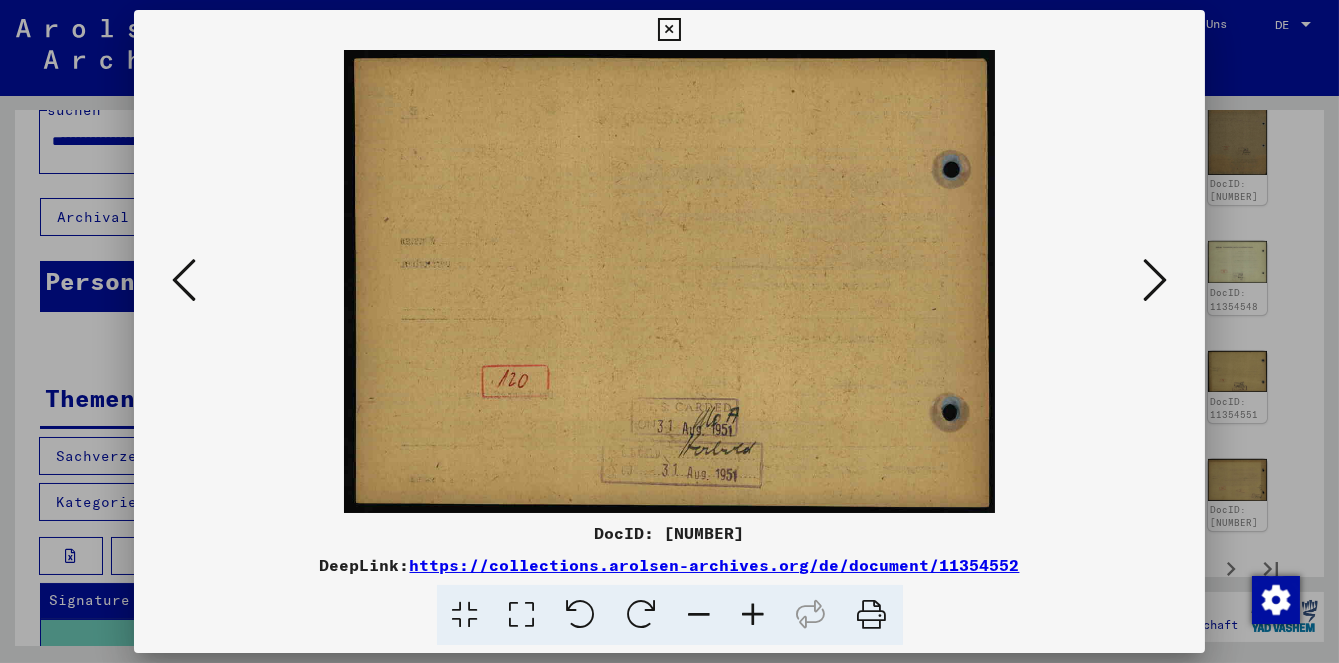 click at bounding box center [1155, 280] 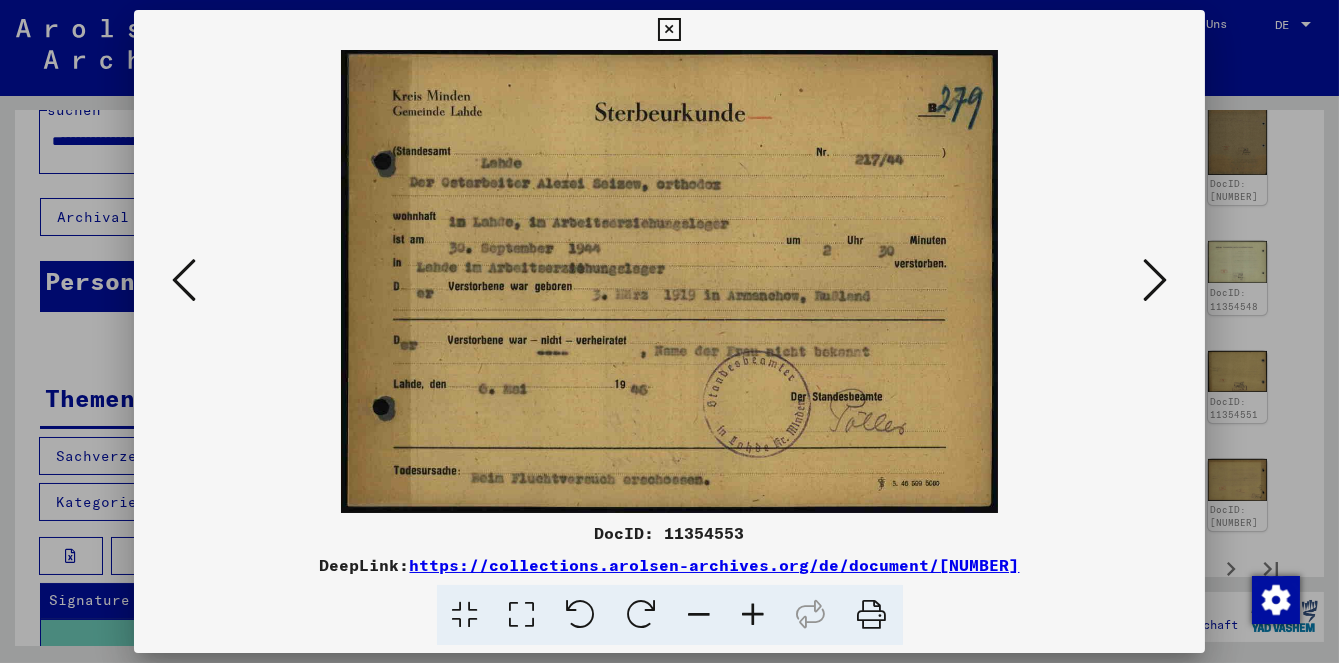 click at bounding box center (669, 331) 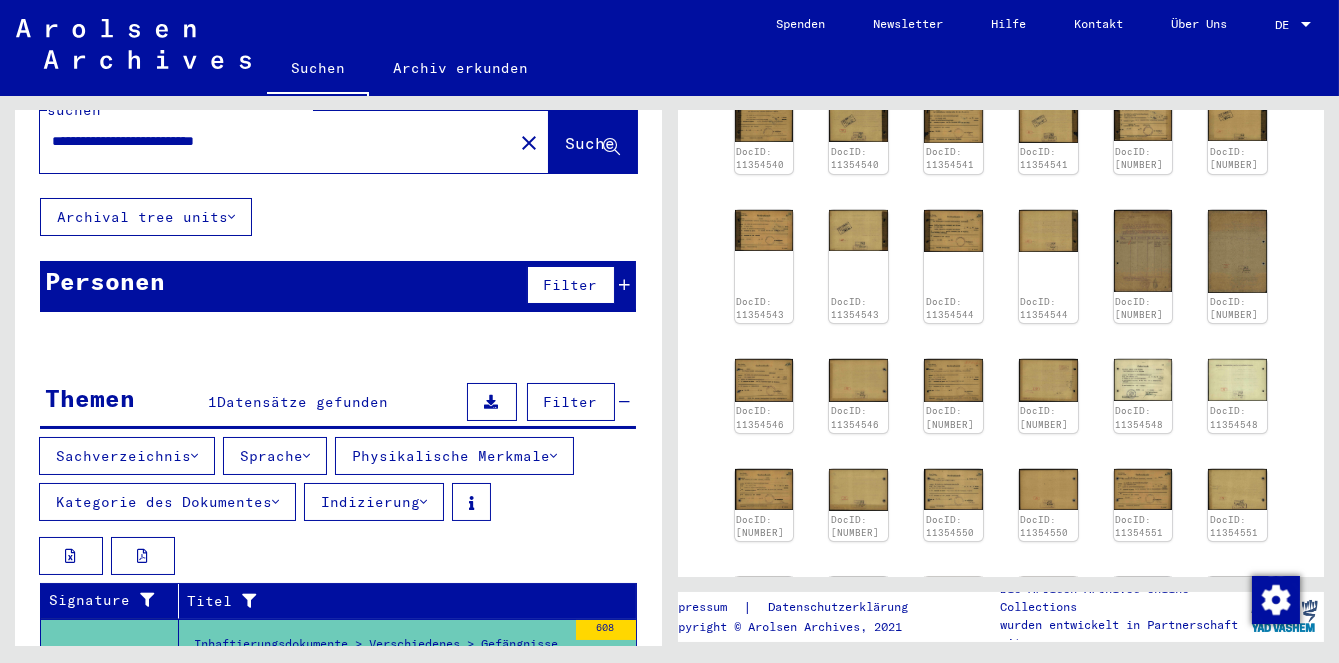 scroll, scrollTop: 776, scrollLeft: 0, axis: vertical 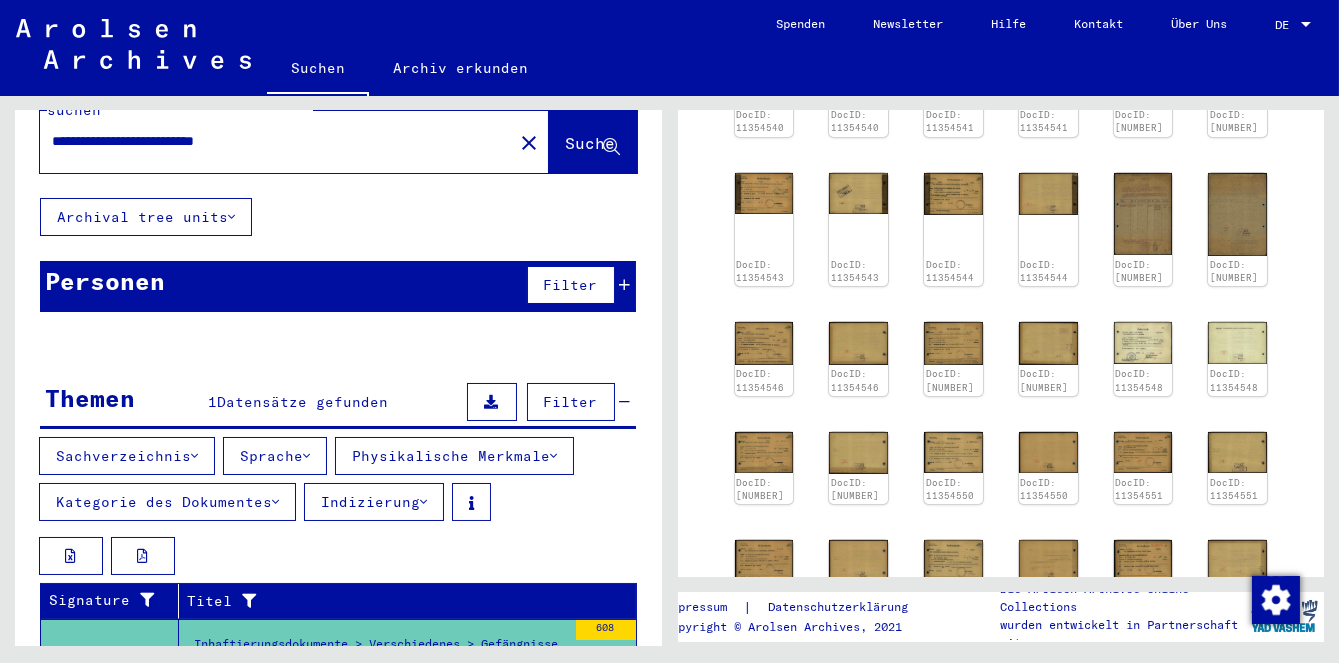 click on "**" at bounding box center (1132, 648) 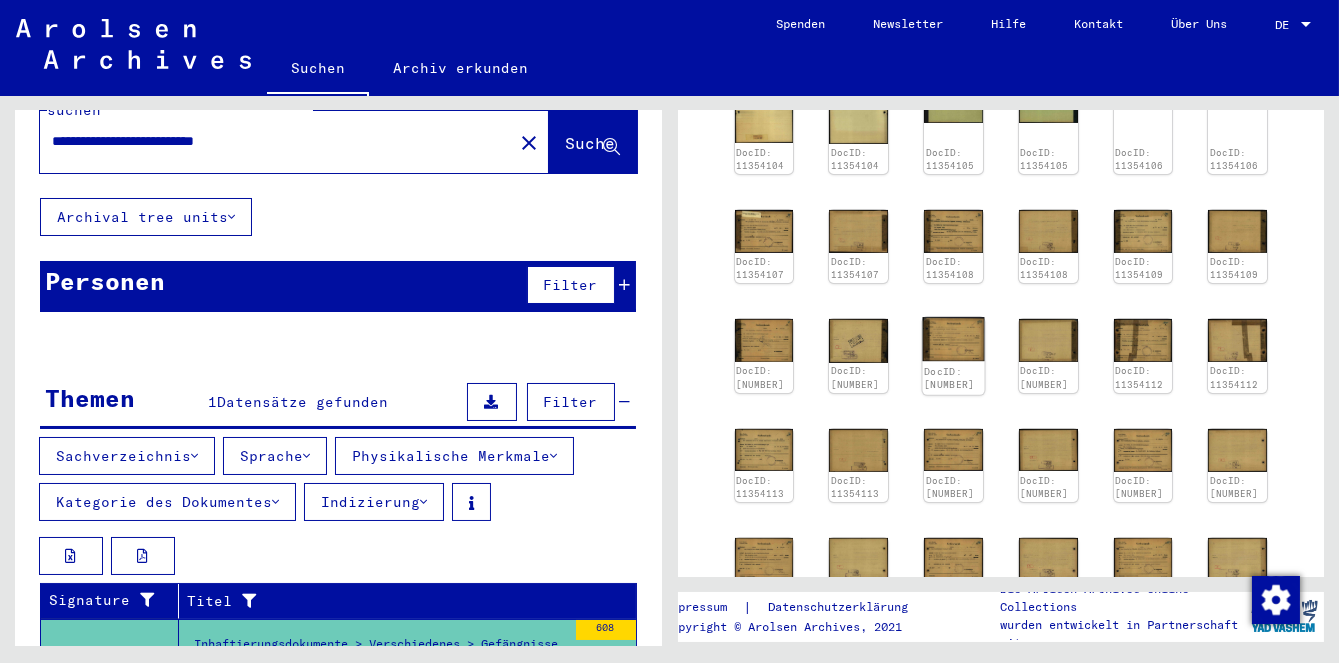 click 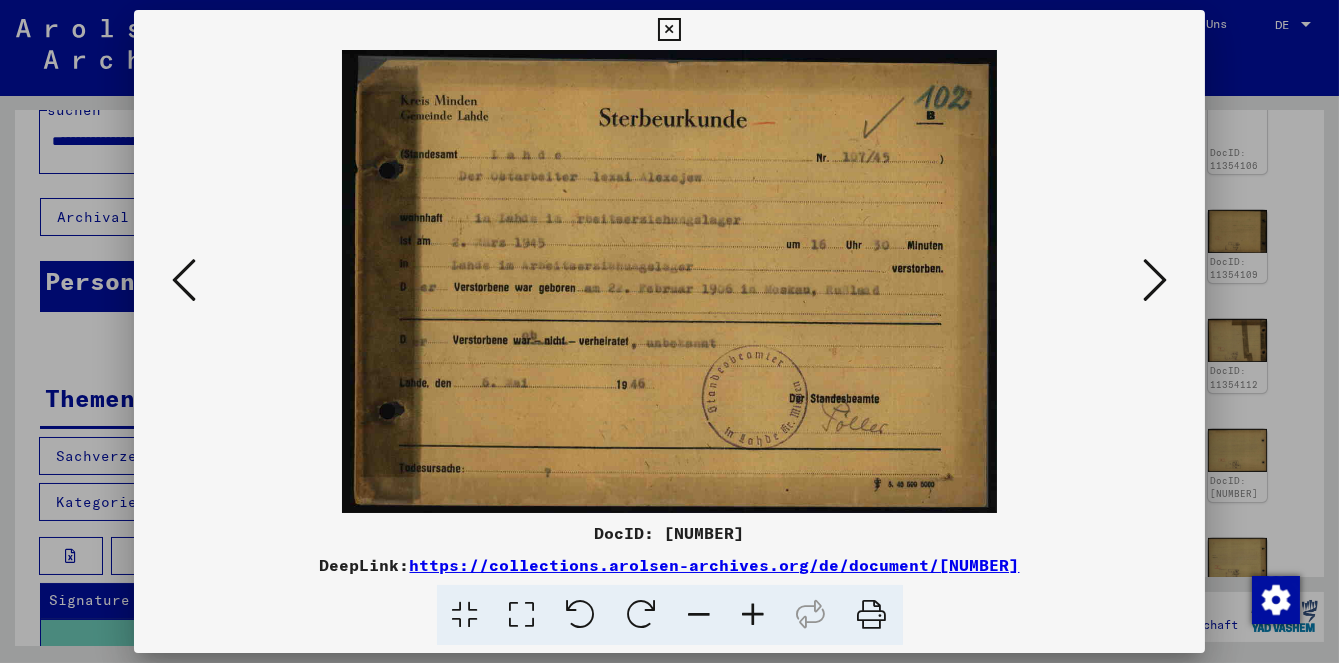 click at bounding box center [1155, 280] 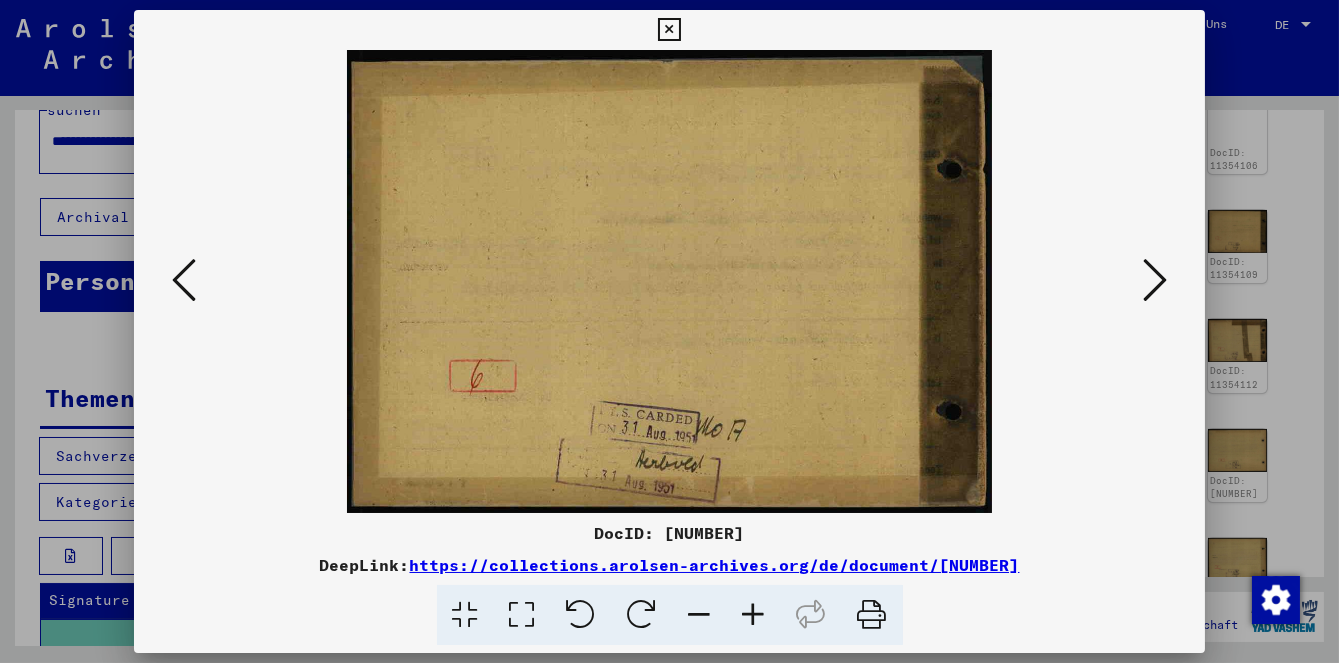 click at bounding box center [1155, 280] 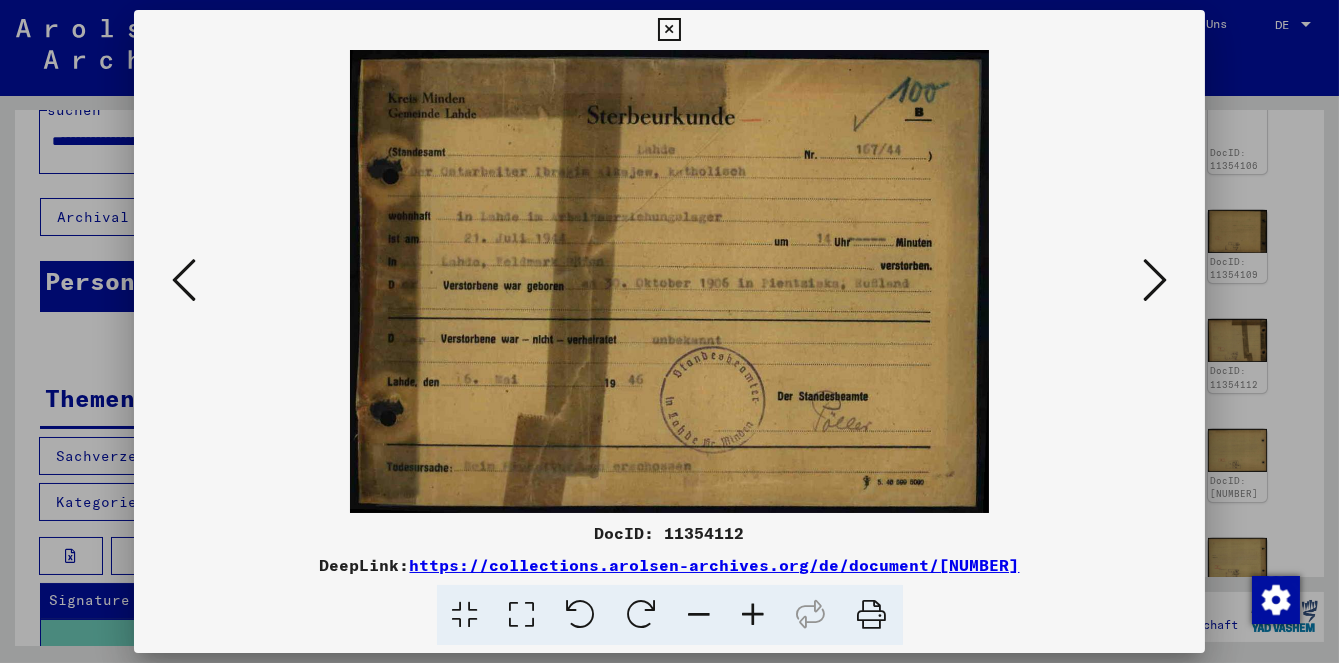 click at bounding box center (1155, 280) 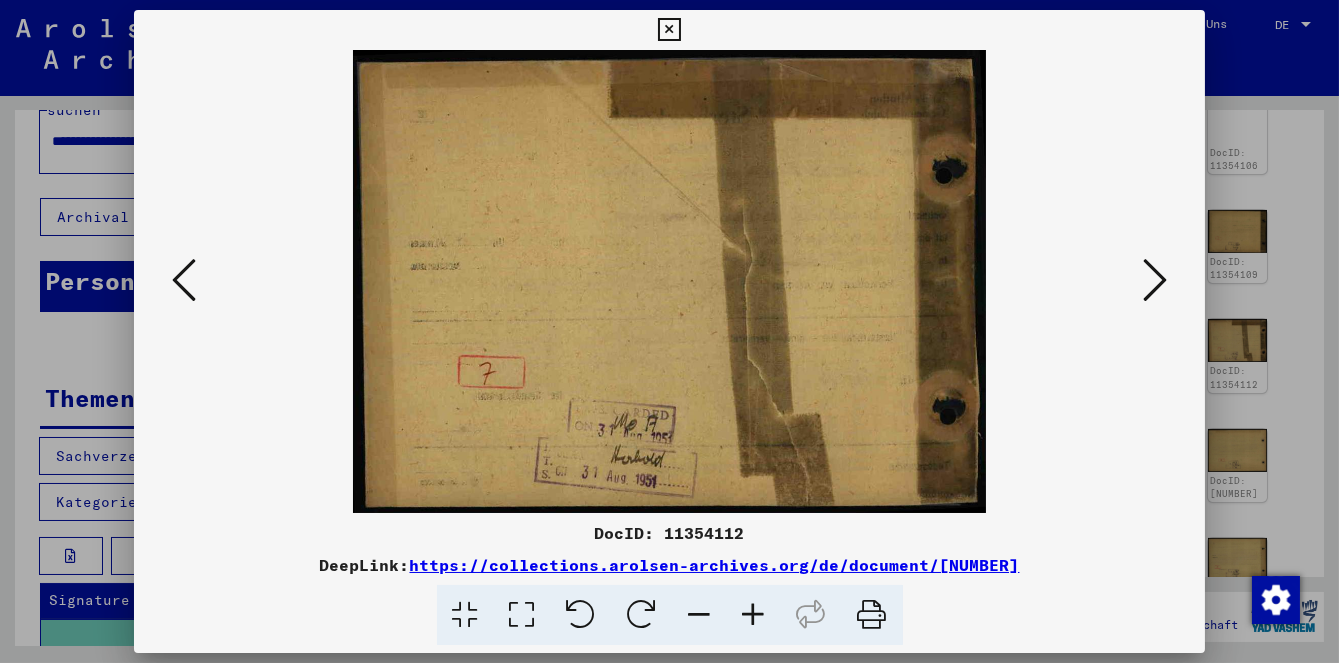 click at bounding box center (1155, 280) 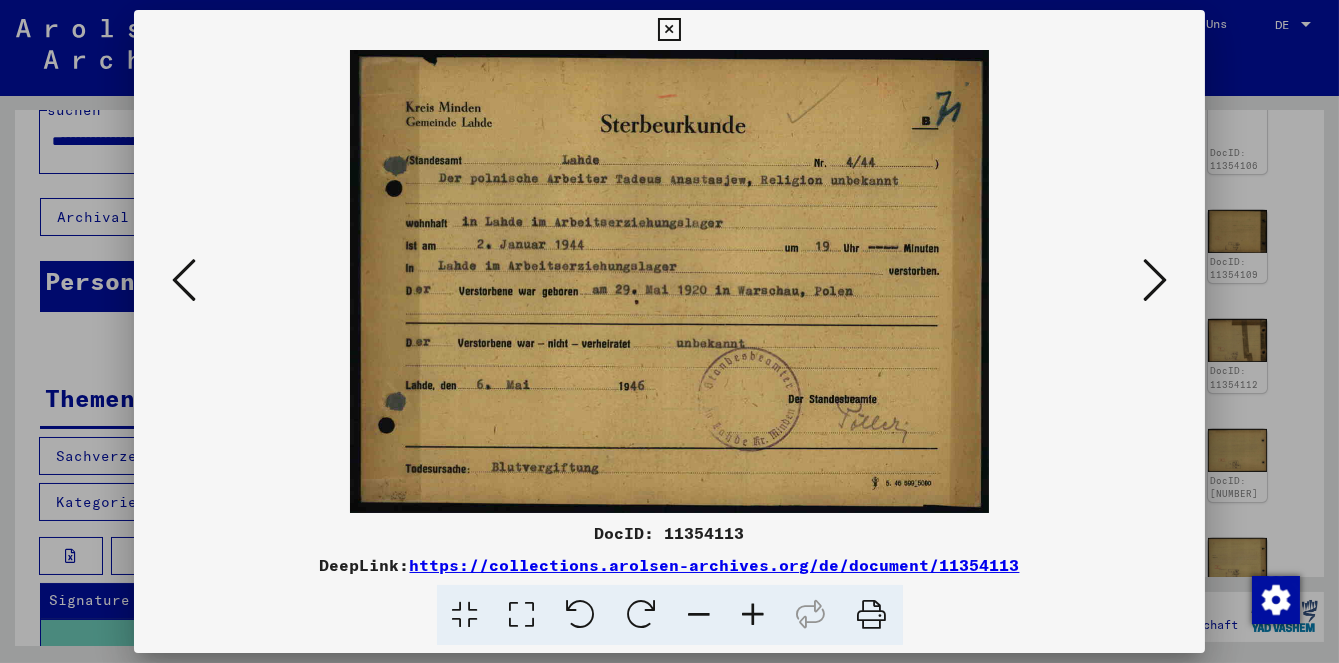 click at bounding box center [1155, 280] 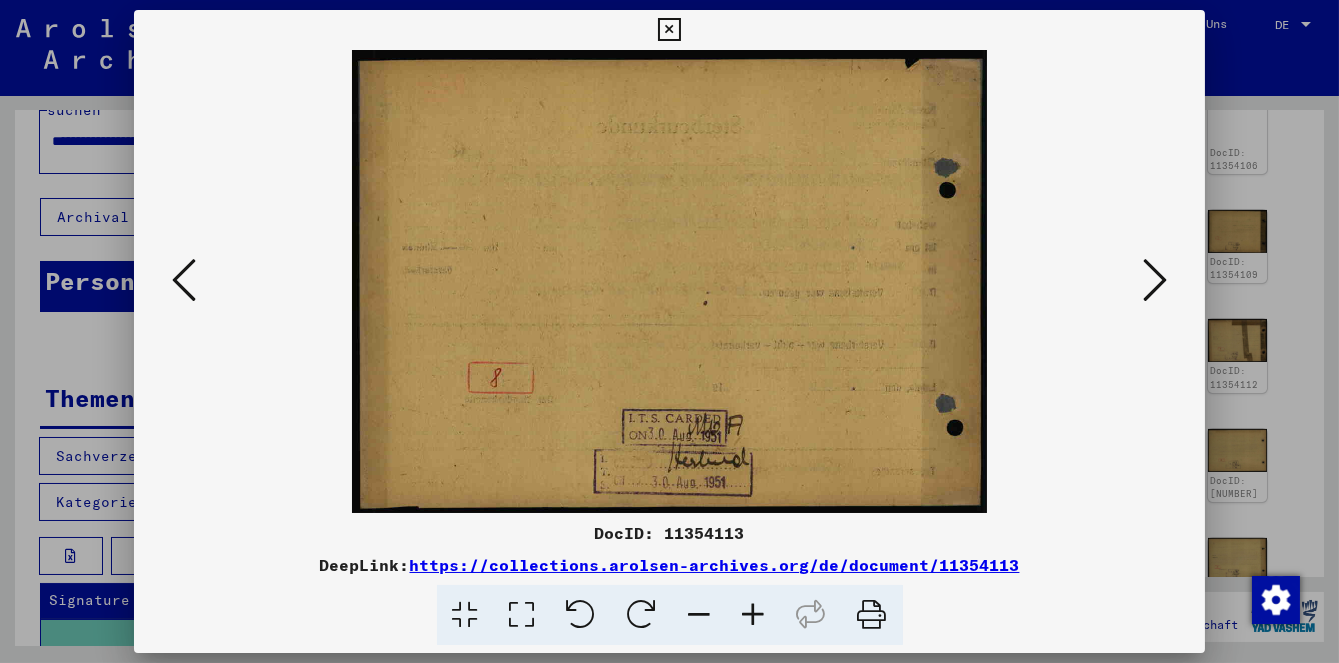 click at bounding box center (1155, 280) 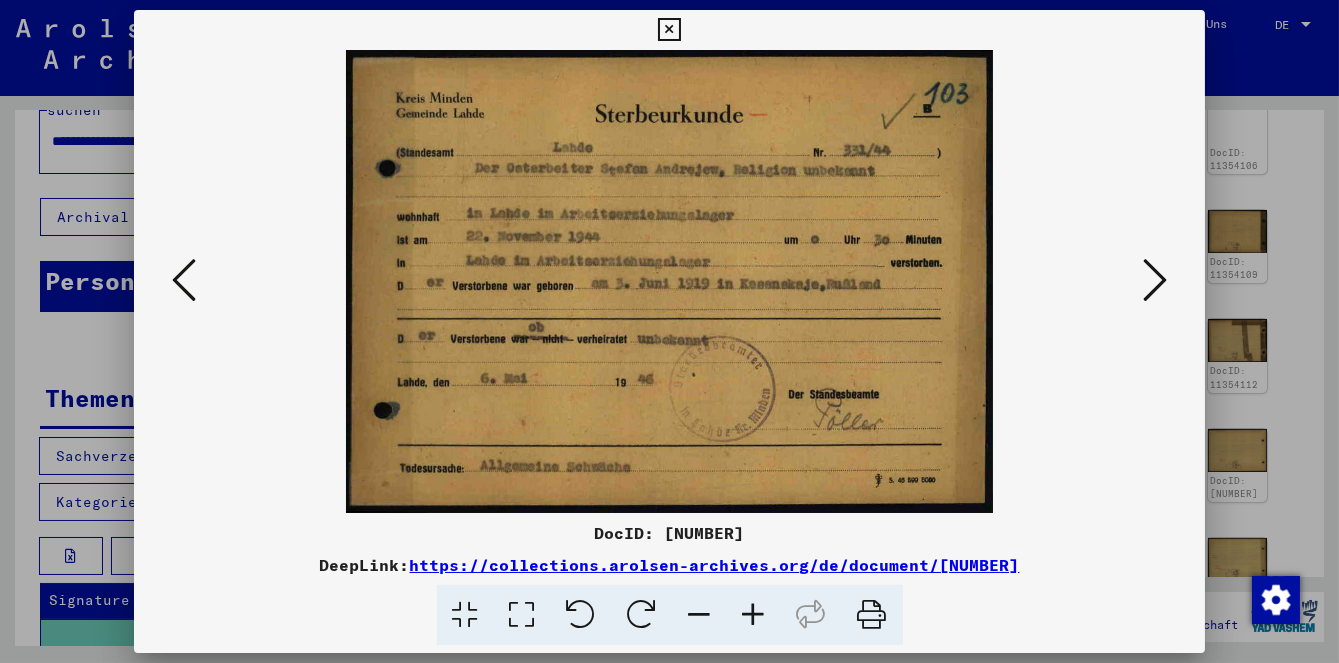 click at bounding box center (872, 615) 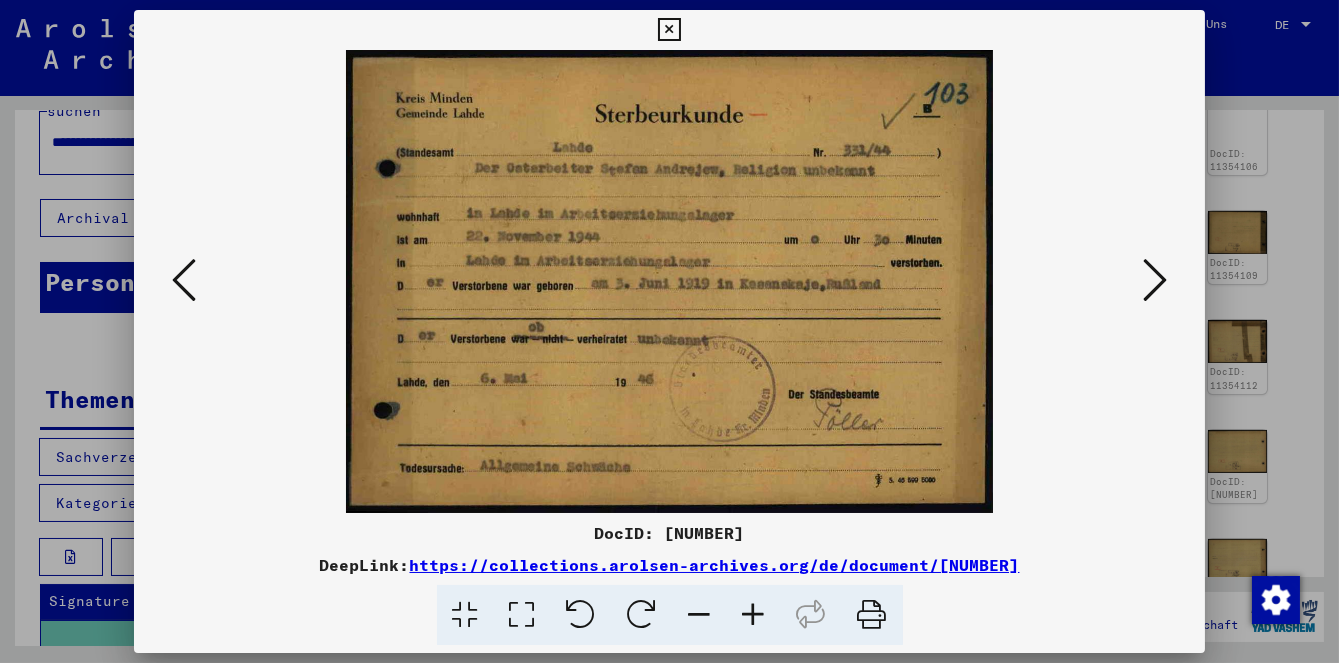scroll, scrollTop: 73, scrollLeft: 0, axis: vertical 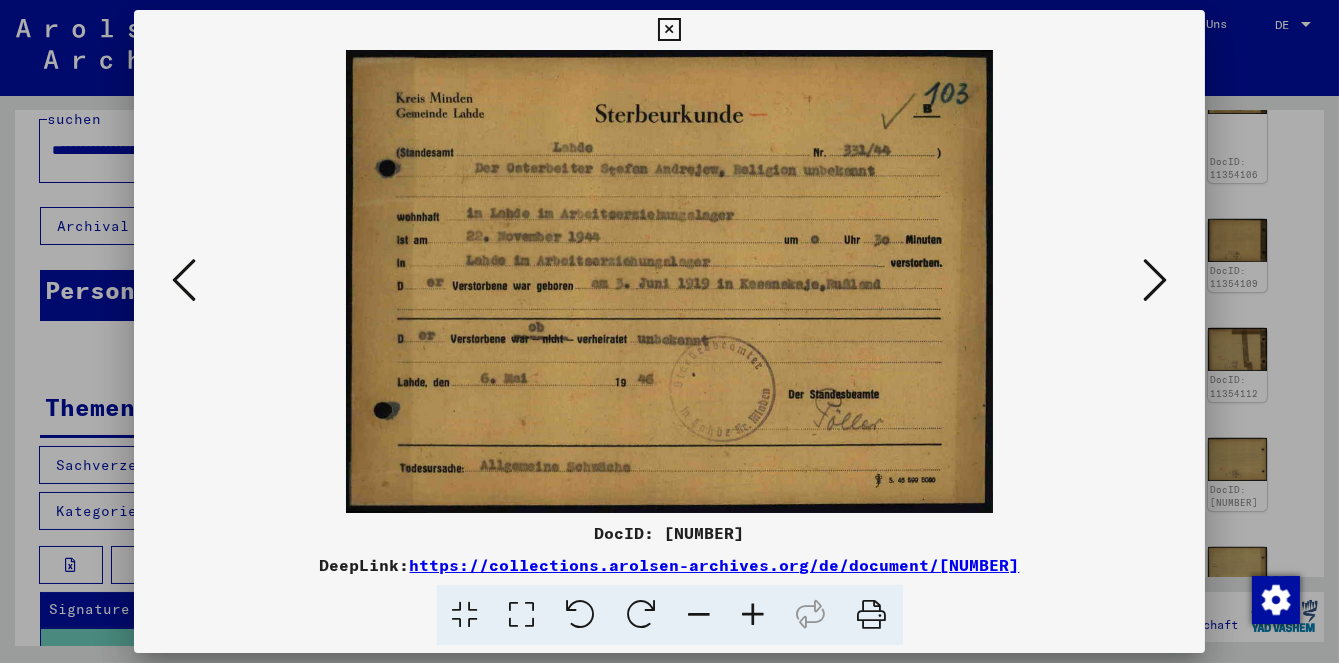 click at bounding box center [1155, 280] 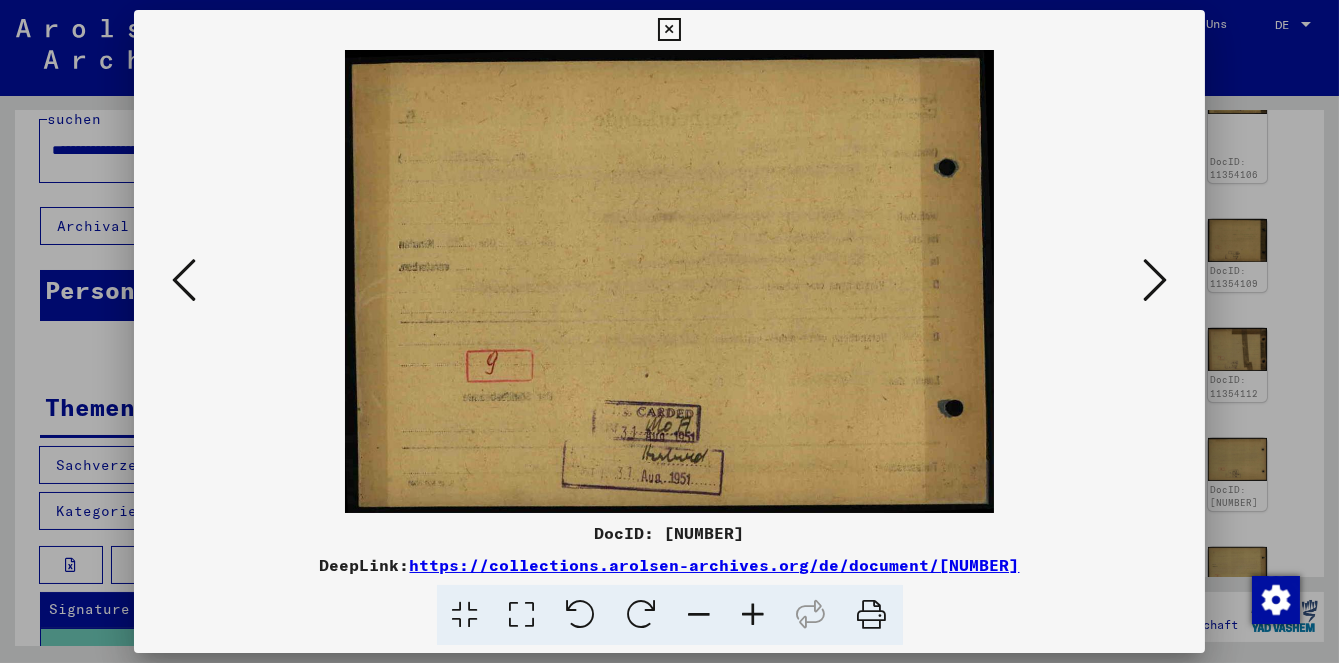 click at bounding box center (1155, 281) 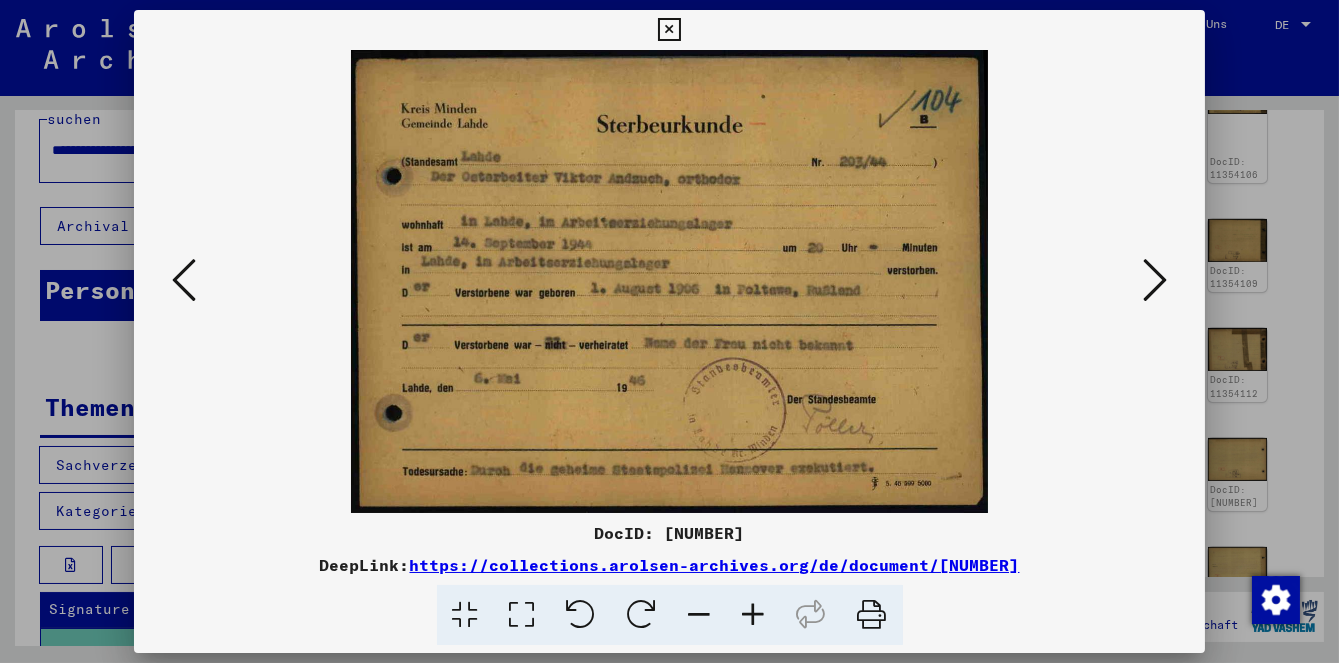 click at bounding box center [1155, 281] 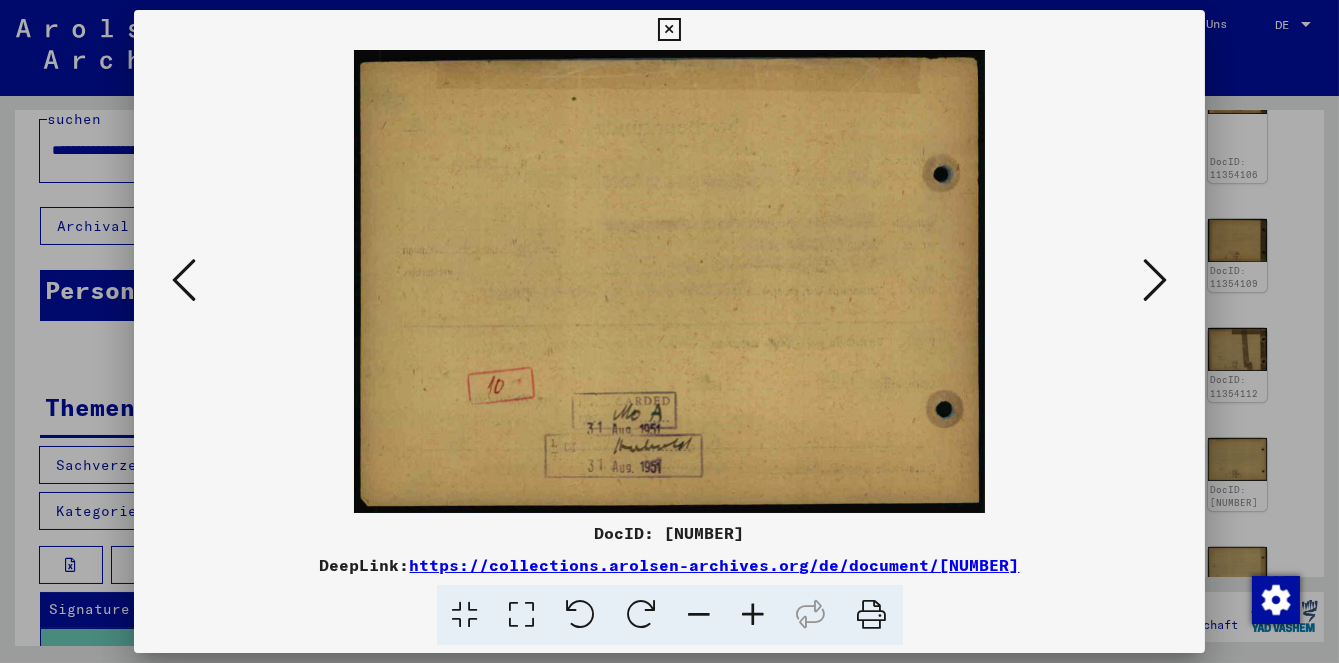 click at bounding box center (1155, 280) 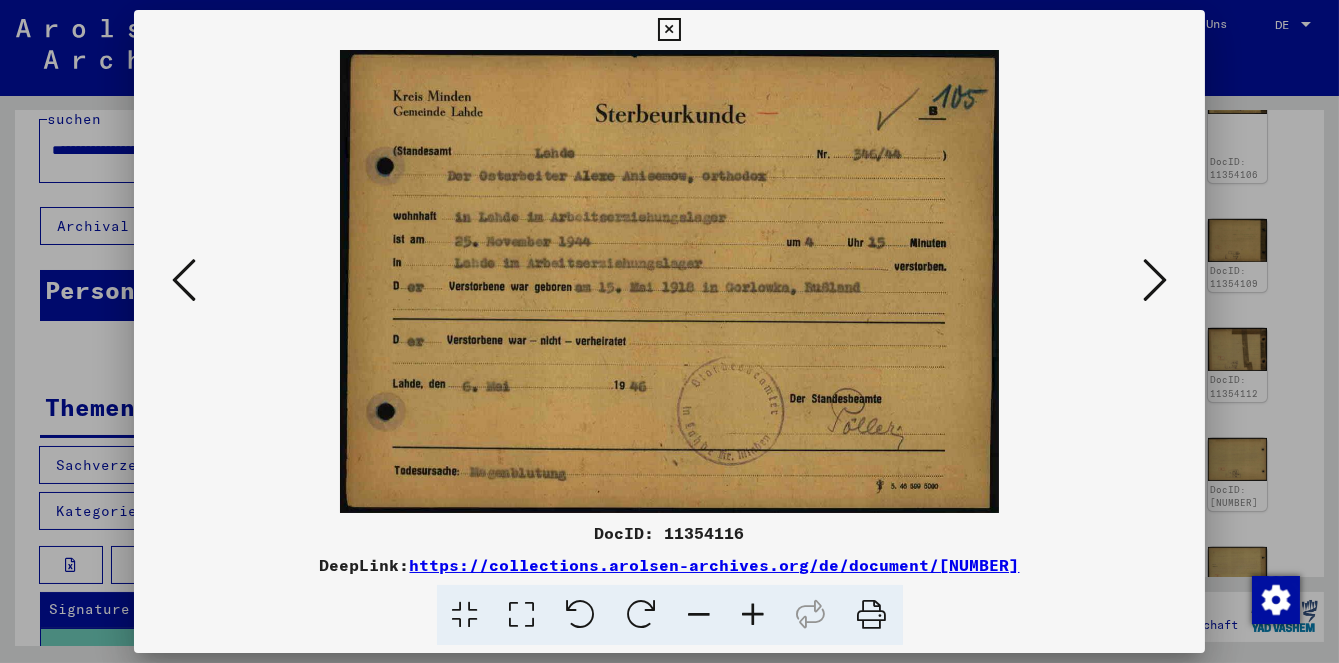 click at bounding box center (1155, 280) 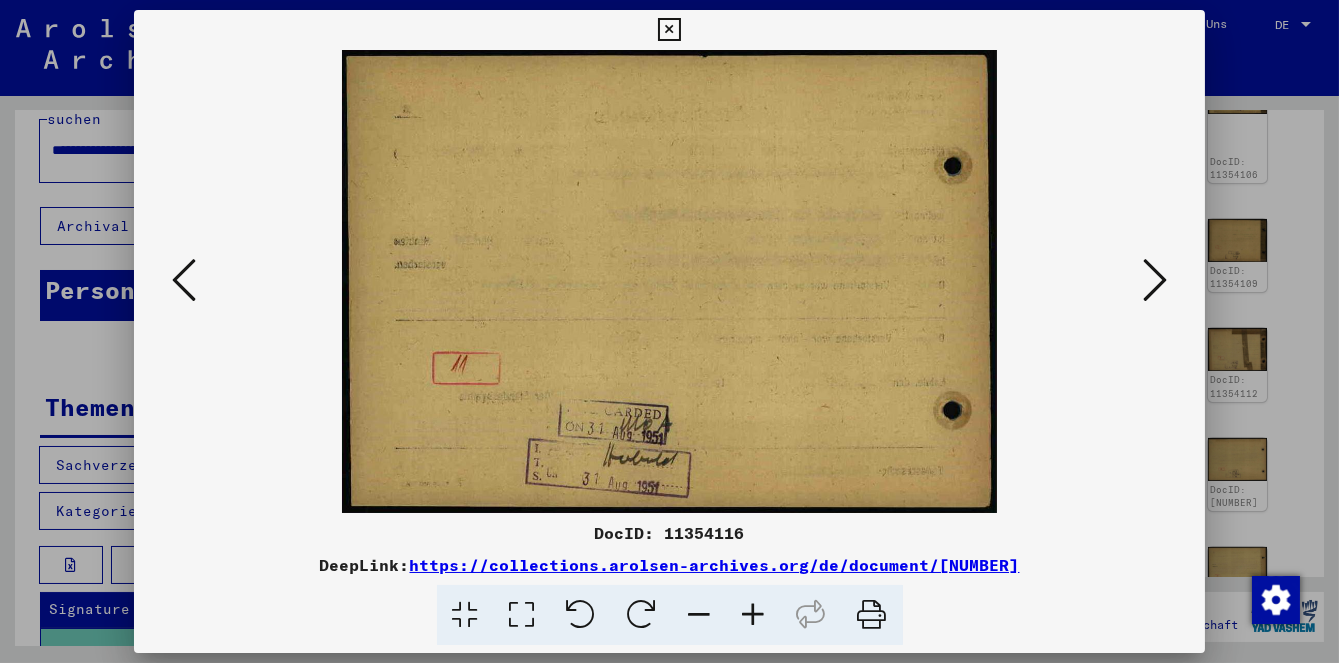 click at bounding box center (1155, 280) 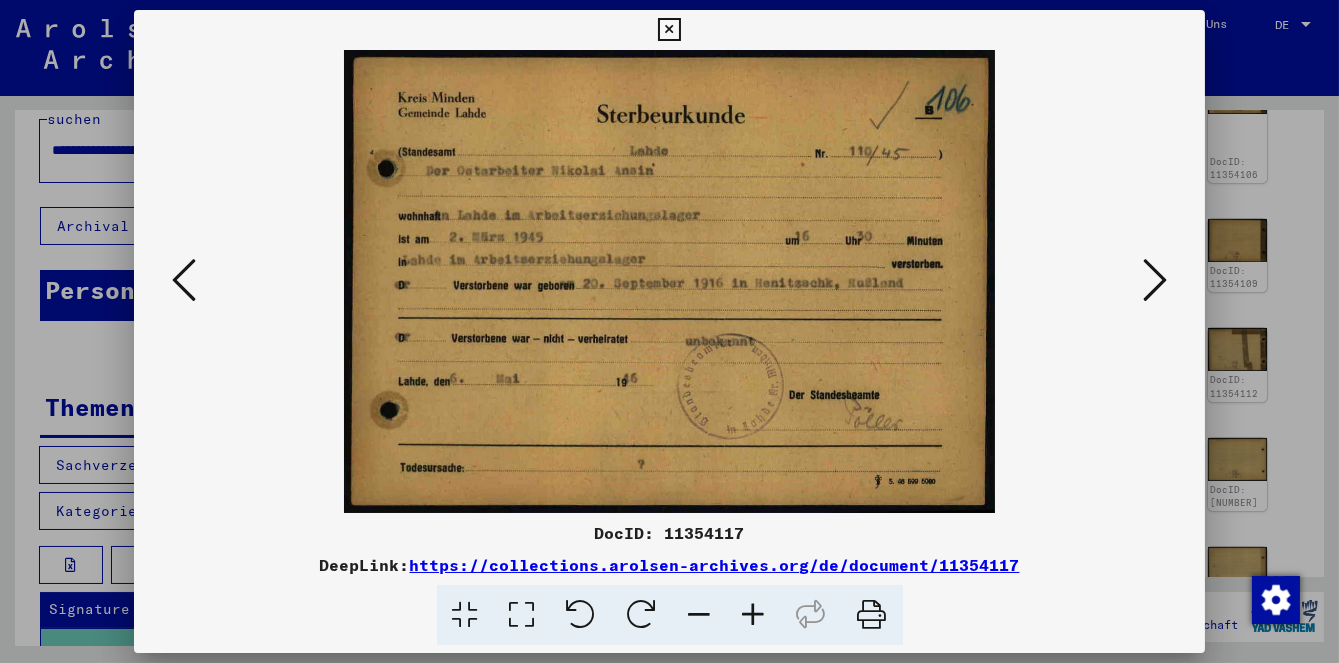click at bounding box center [1155, 280] 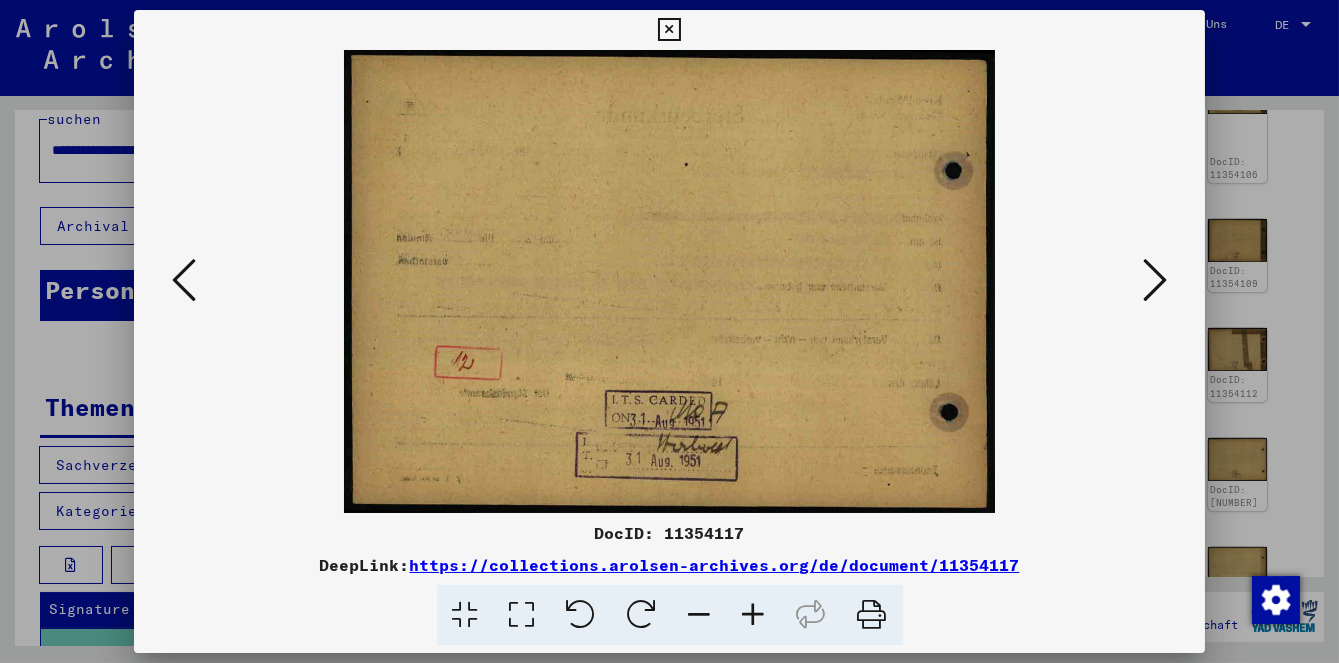 click at bounding box center (669, 331) 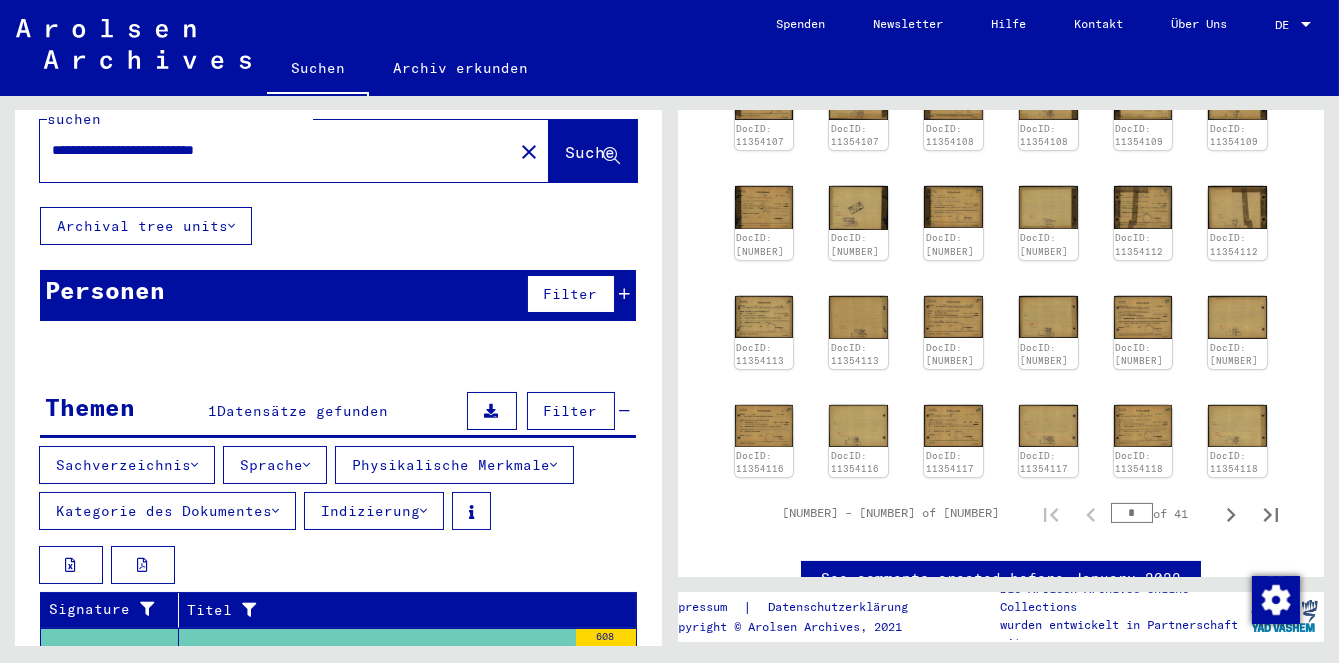 scroll, scrollTop: 924, scrollLeft: 0, axis: vertical 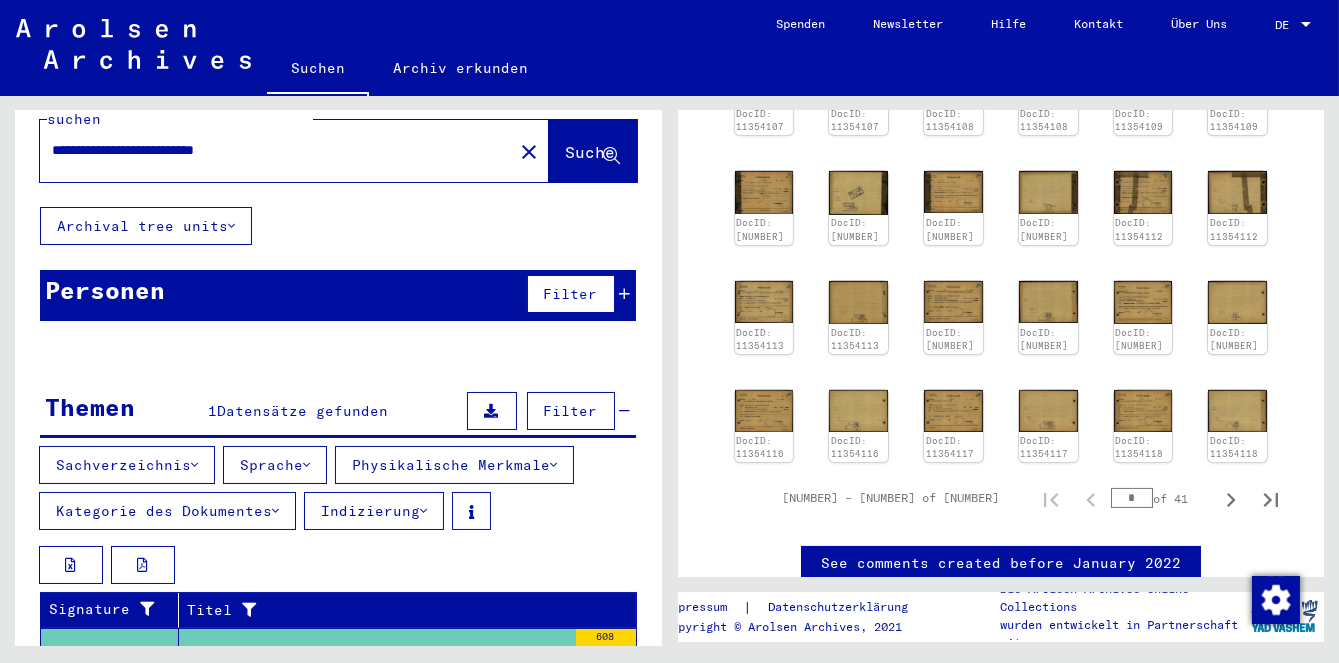 click on "*" at bounding box center [1132, 498] 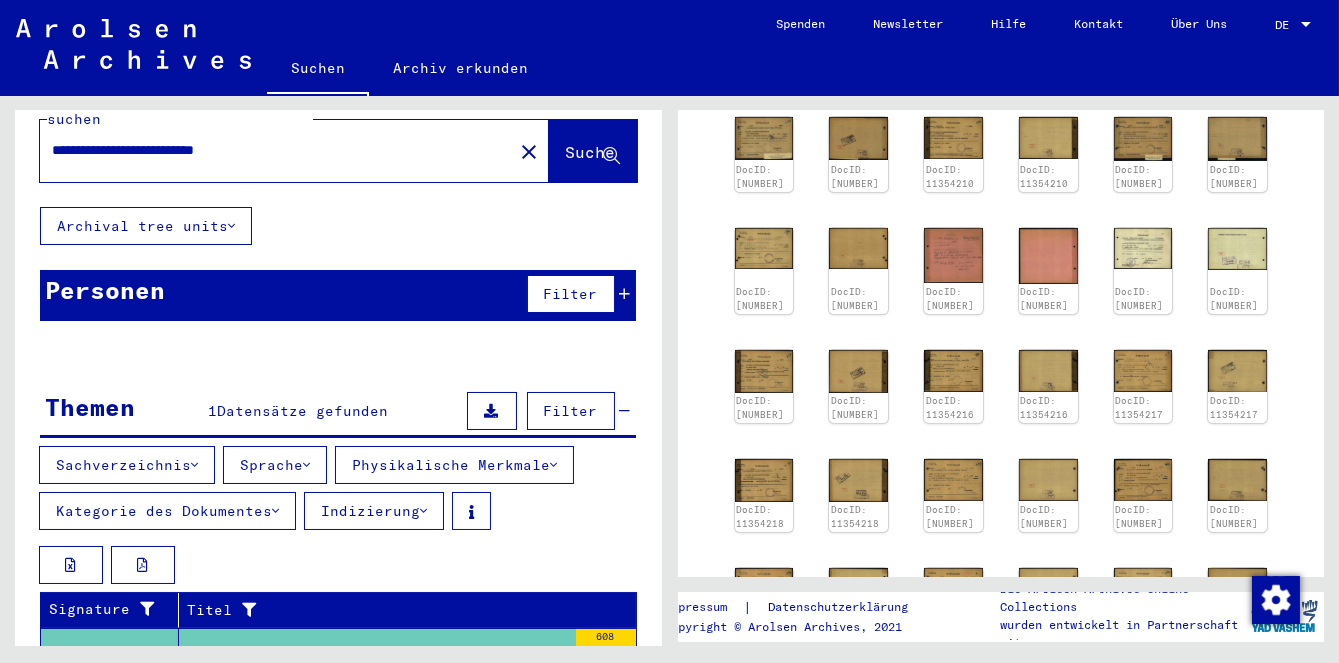 scroll, scrollTop: 634, scrollLeft: 0, axis: vertical 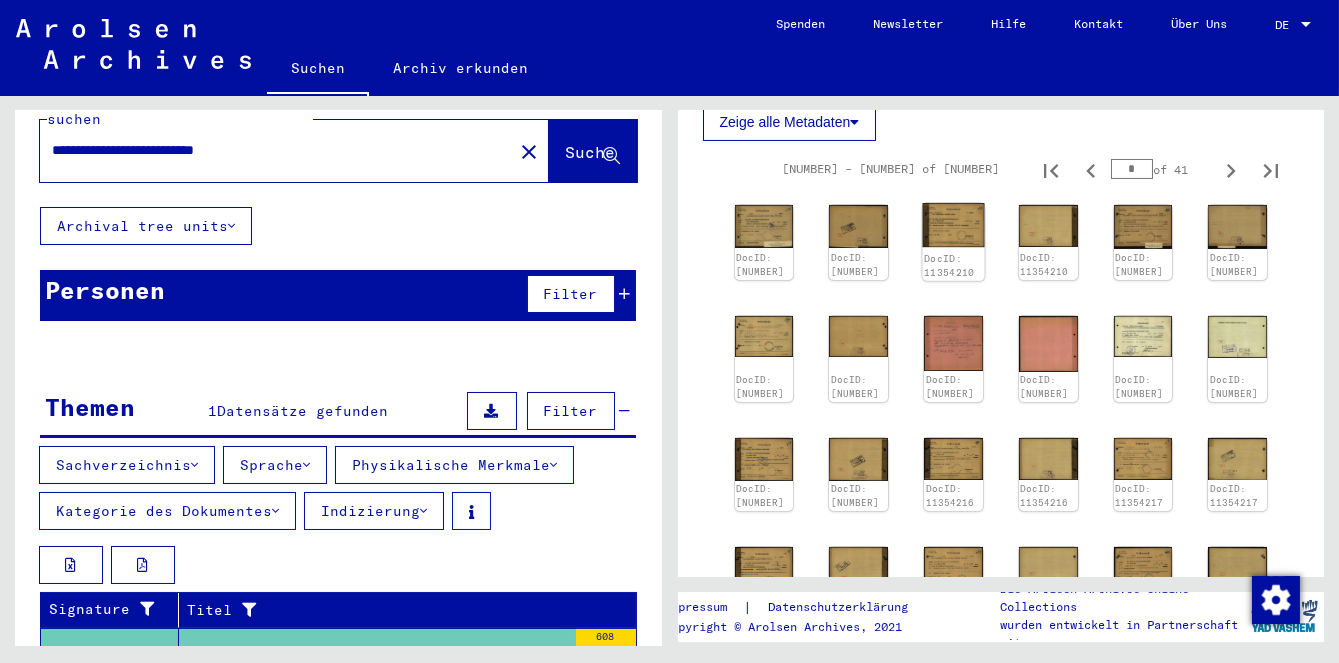 click 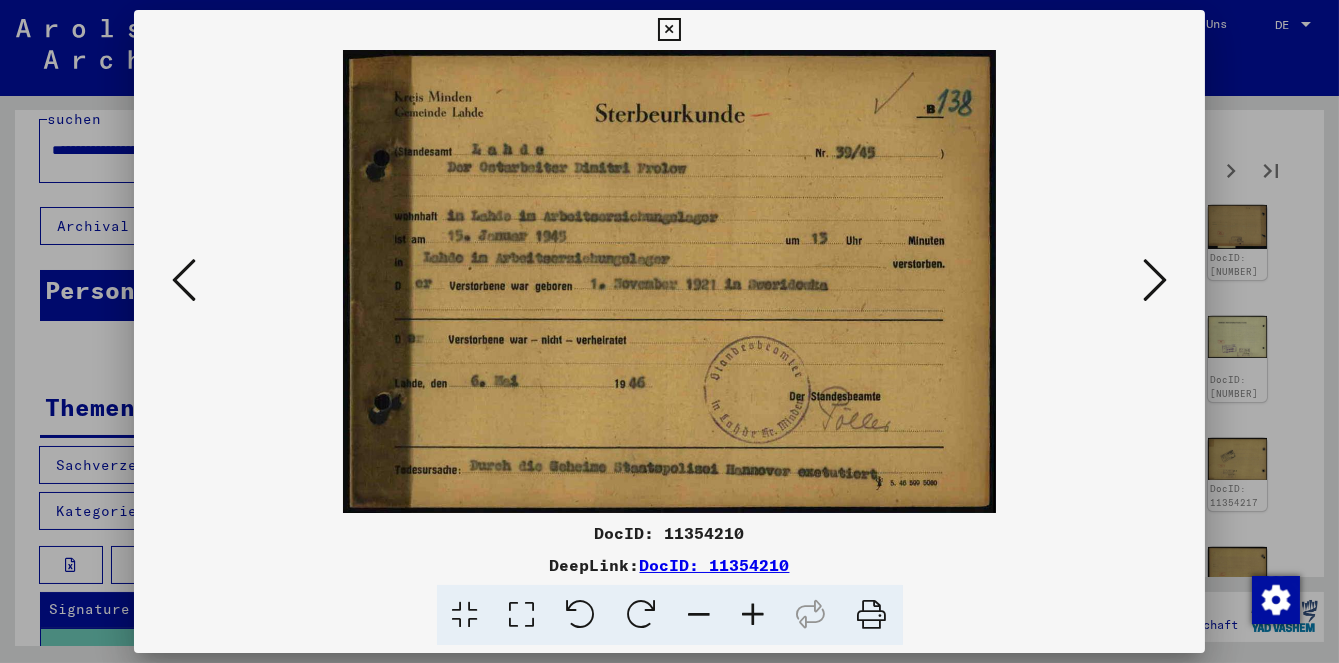 click at bounding box center [1155, 280] 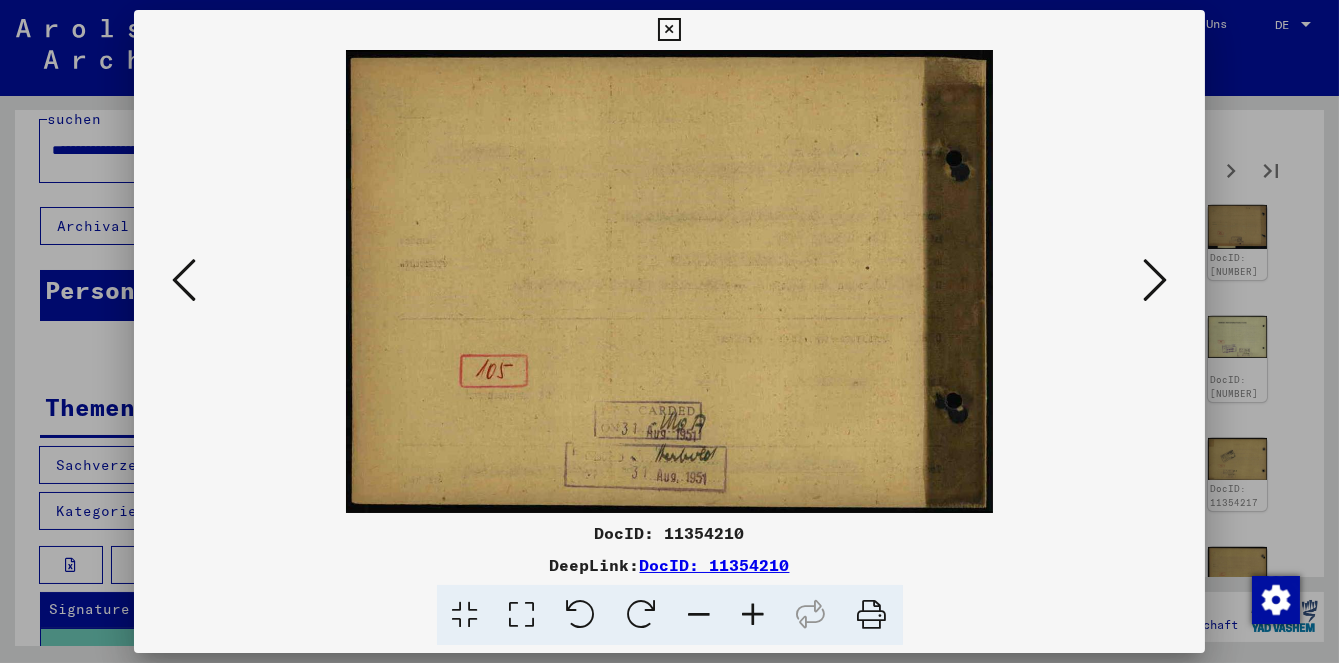 click at bounding box center [1155, 281] 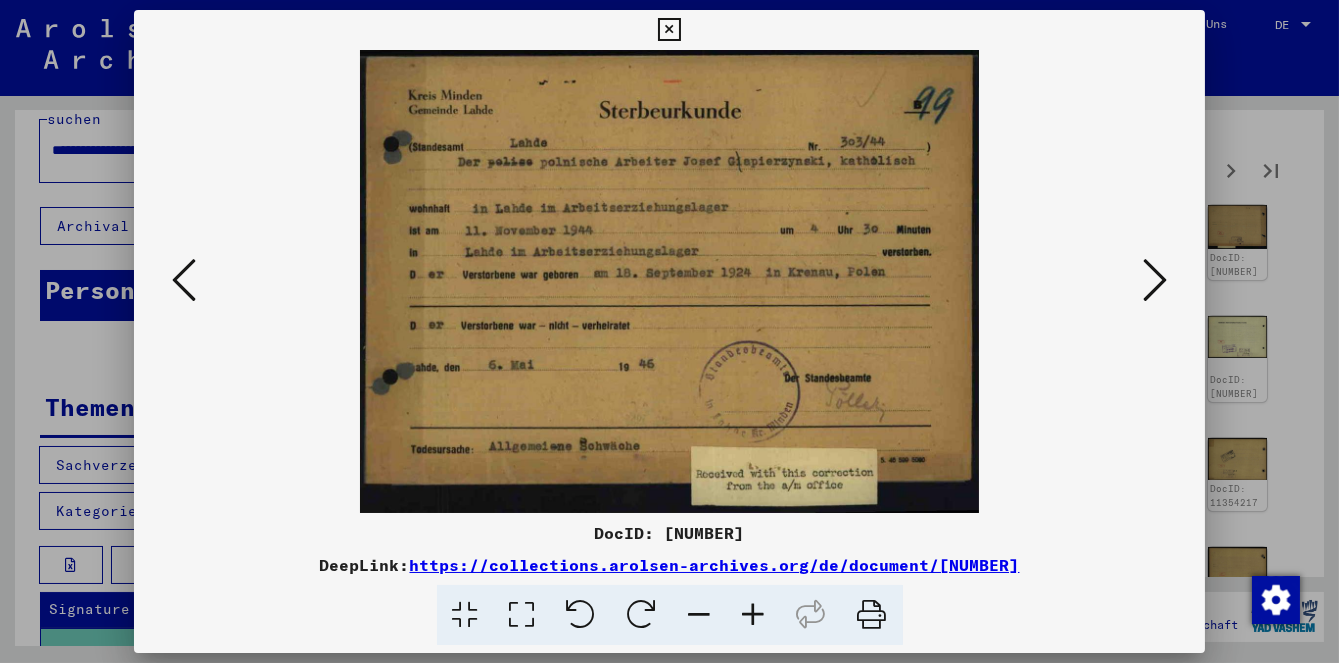 click at bounding box center [1155, 280] 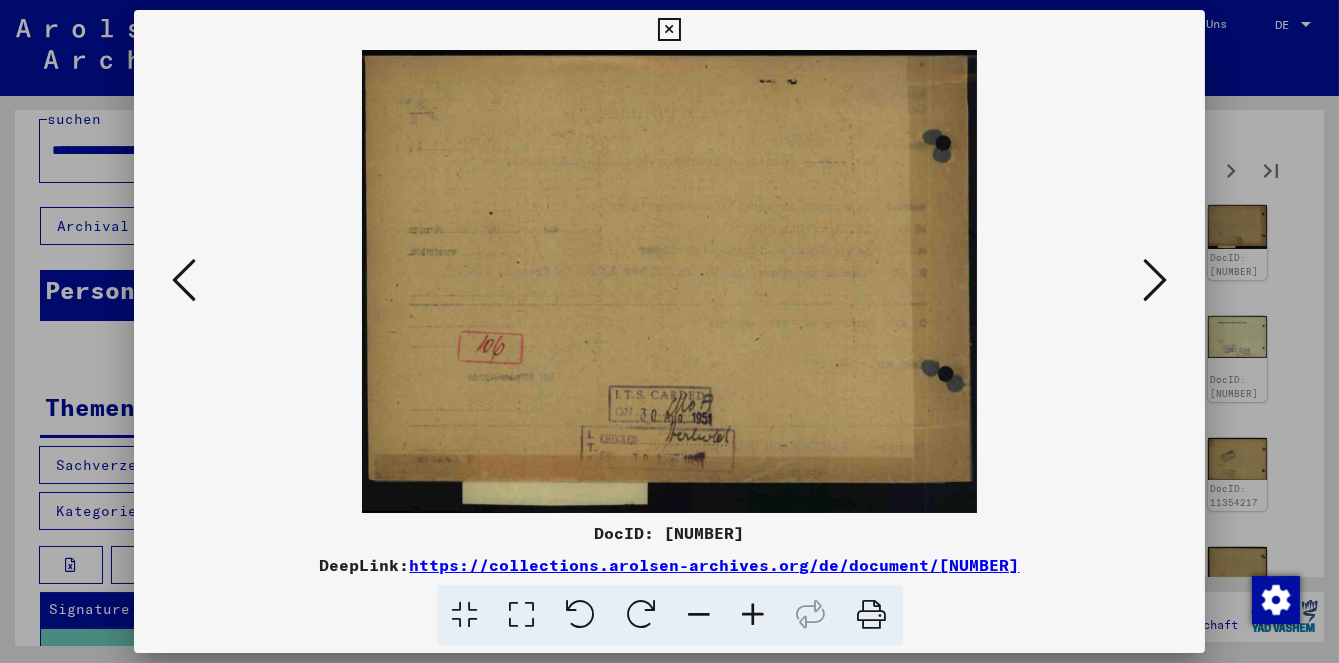 click at bounding box center [1155, 280] 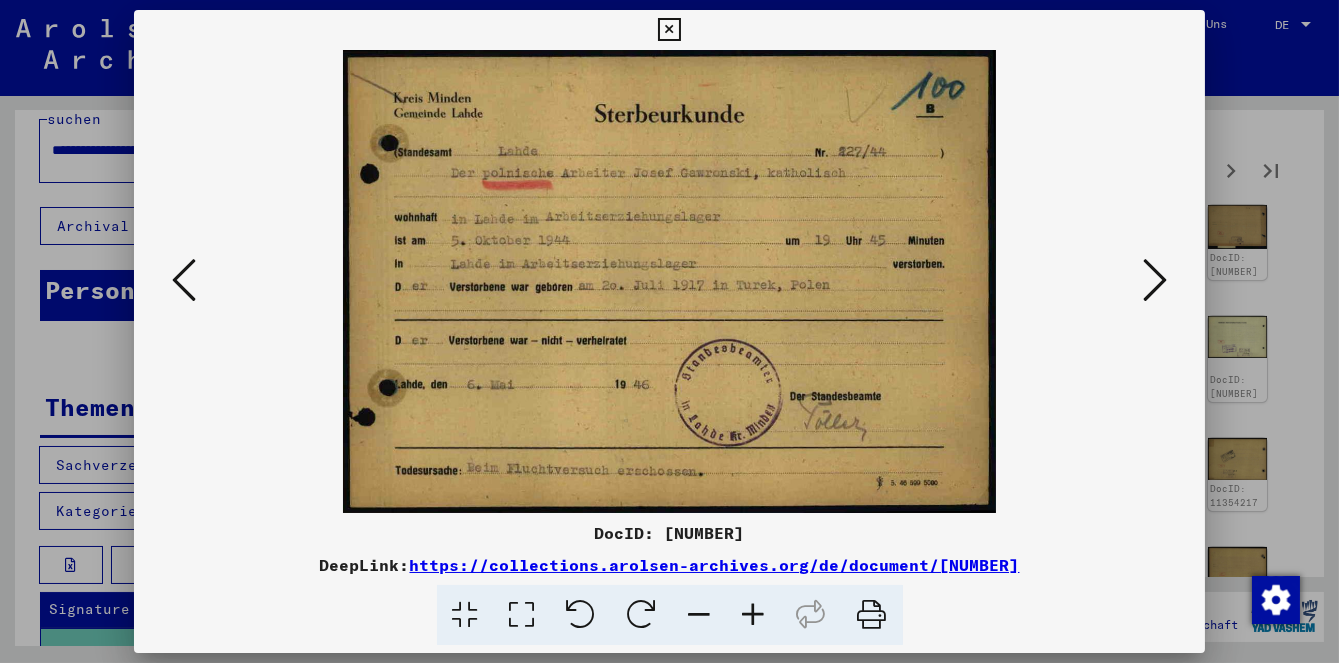 click at bounding box center (1155, 280) 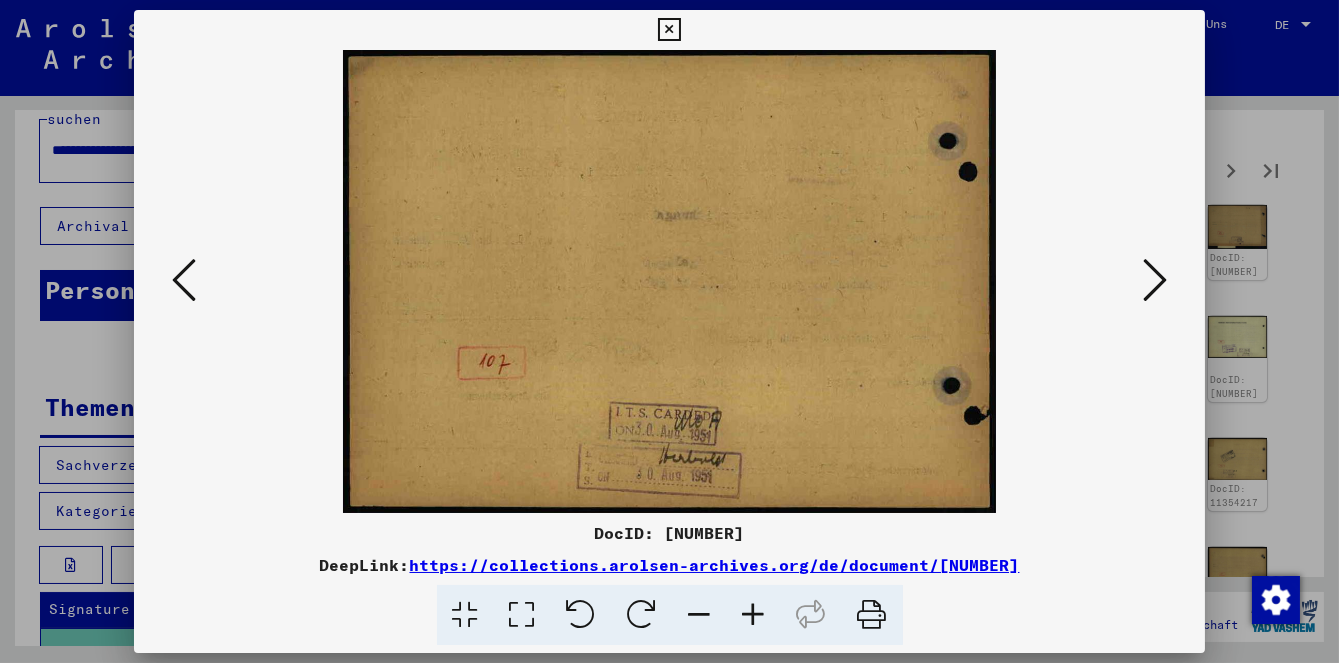 click at bounding box center [1155, 280] 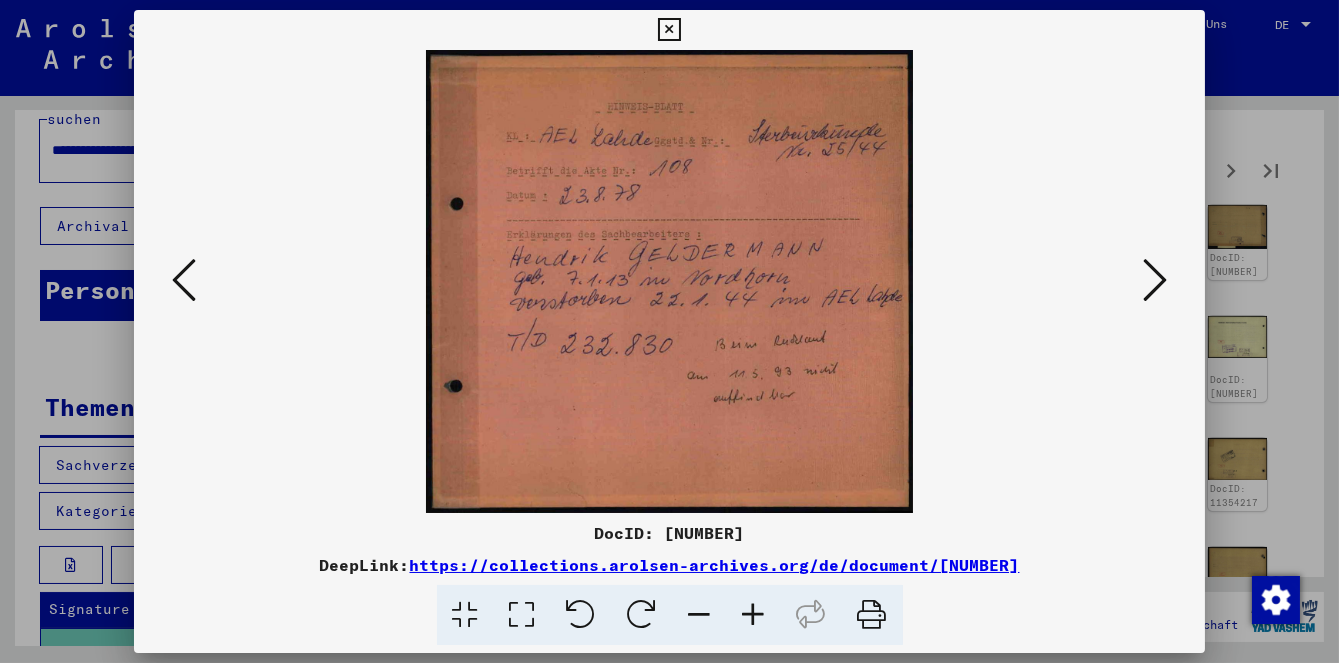 click at bounding box center (1155, 281) 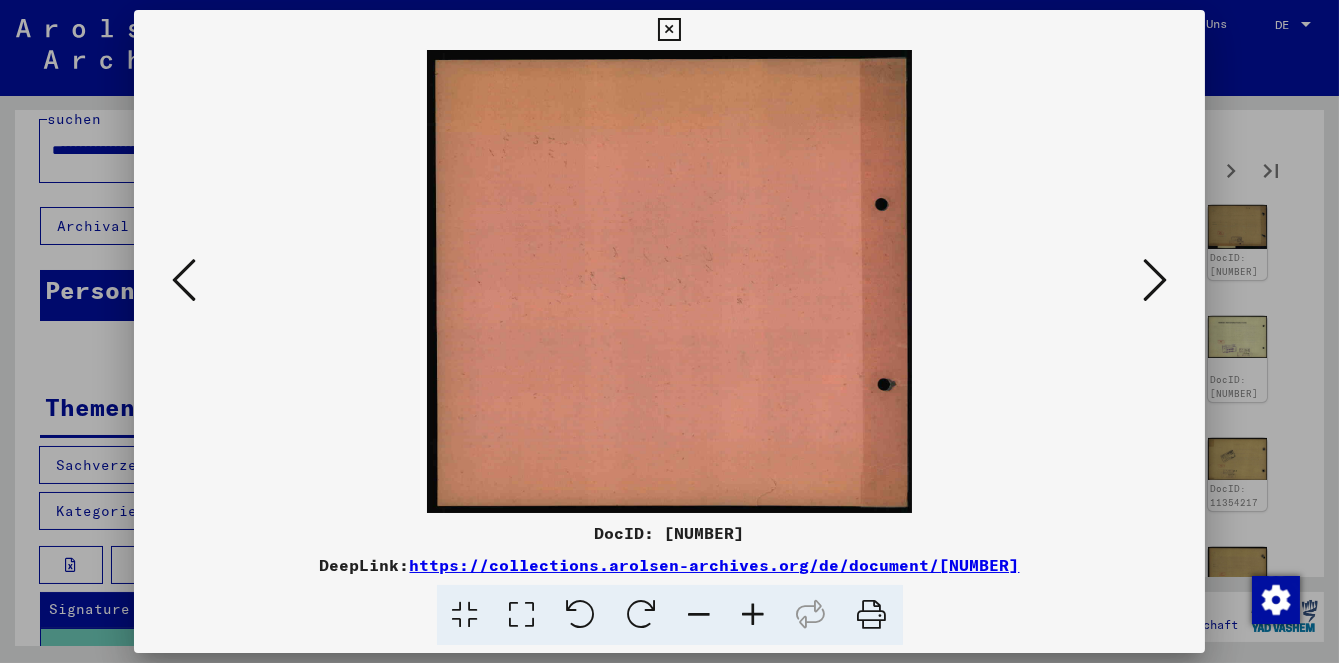 click at bounding box center [1155, 280] 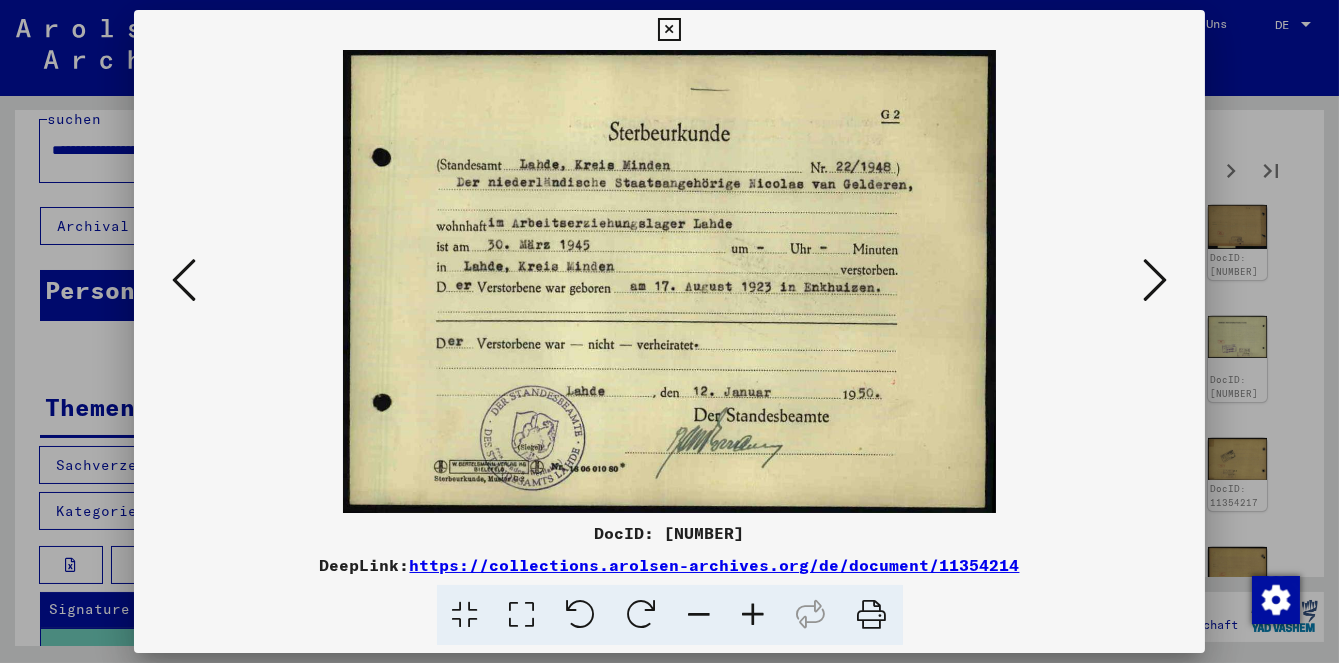 click at bounding box center [1155, 280] 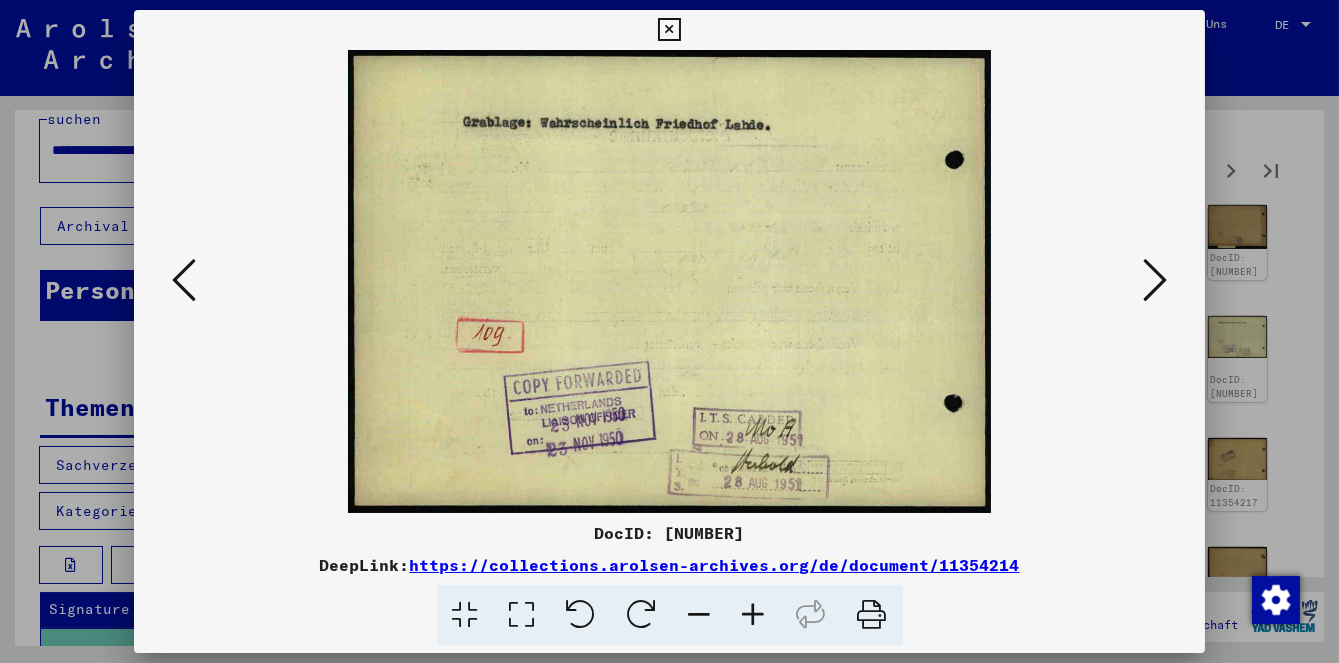 click at bounding box center (1155, 280) 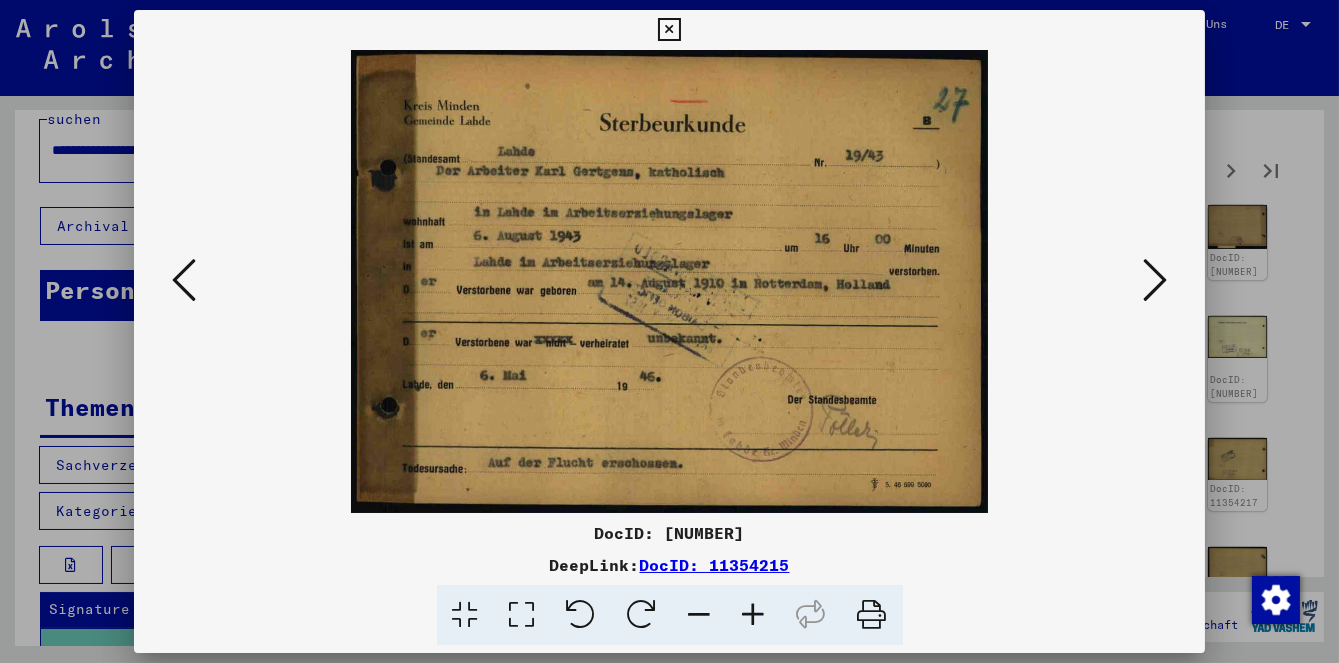 click at bounding box center (1155, 280) 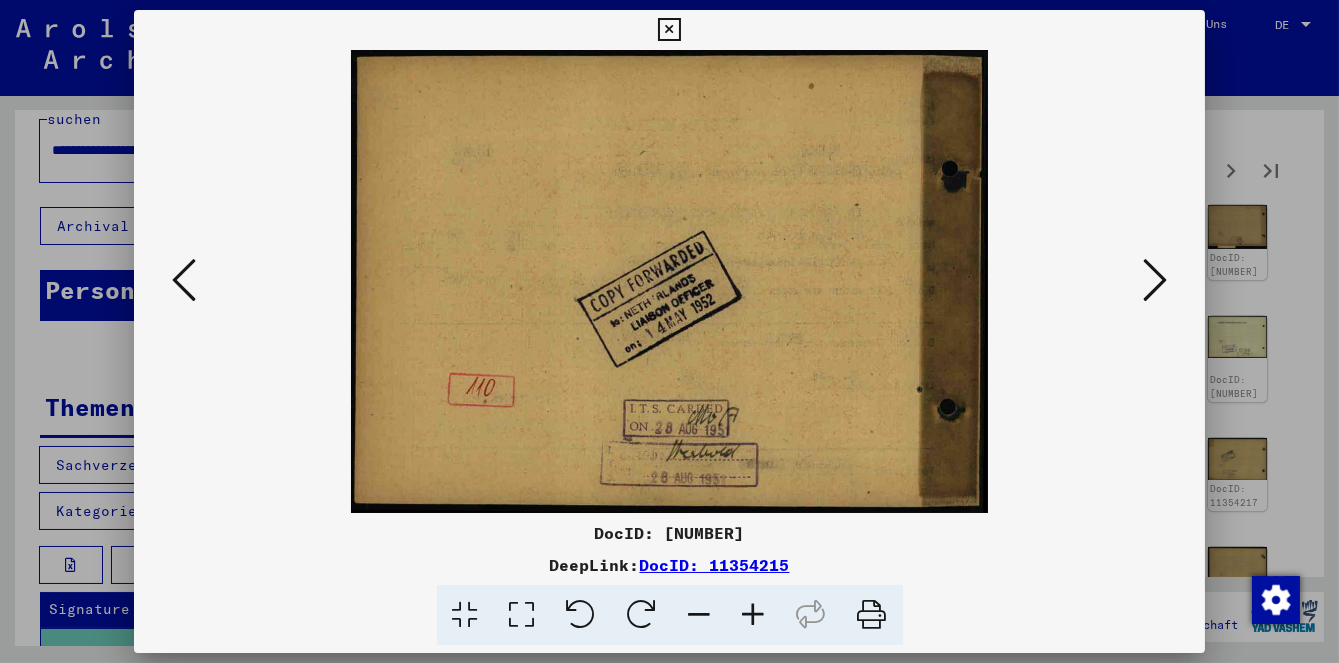 click at bounding box center [1155, 280] 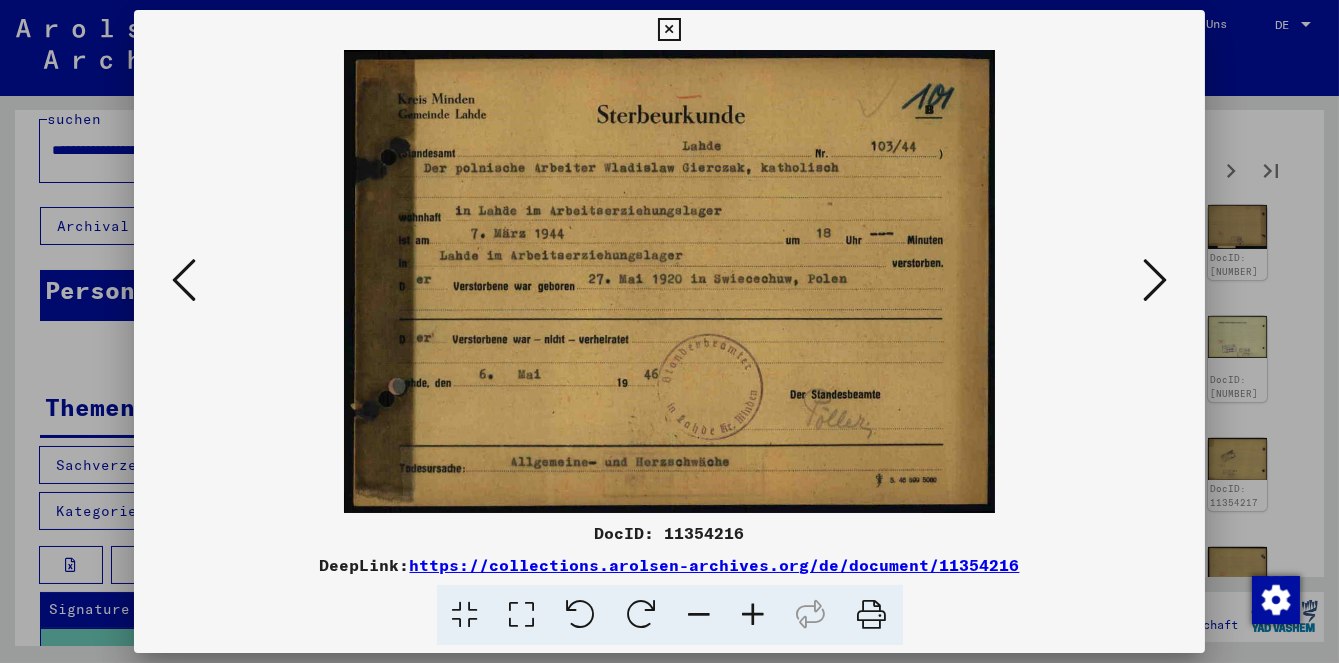 click at bounding box center (1155, 280) 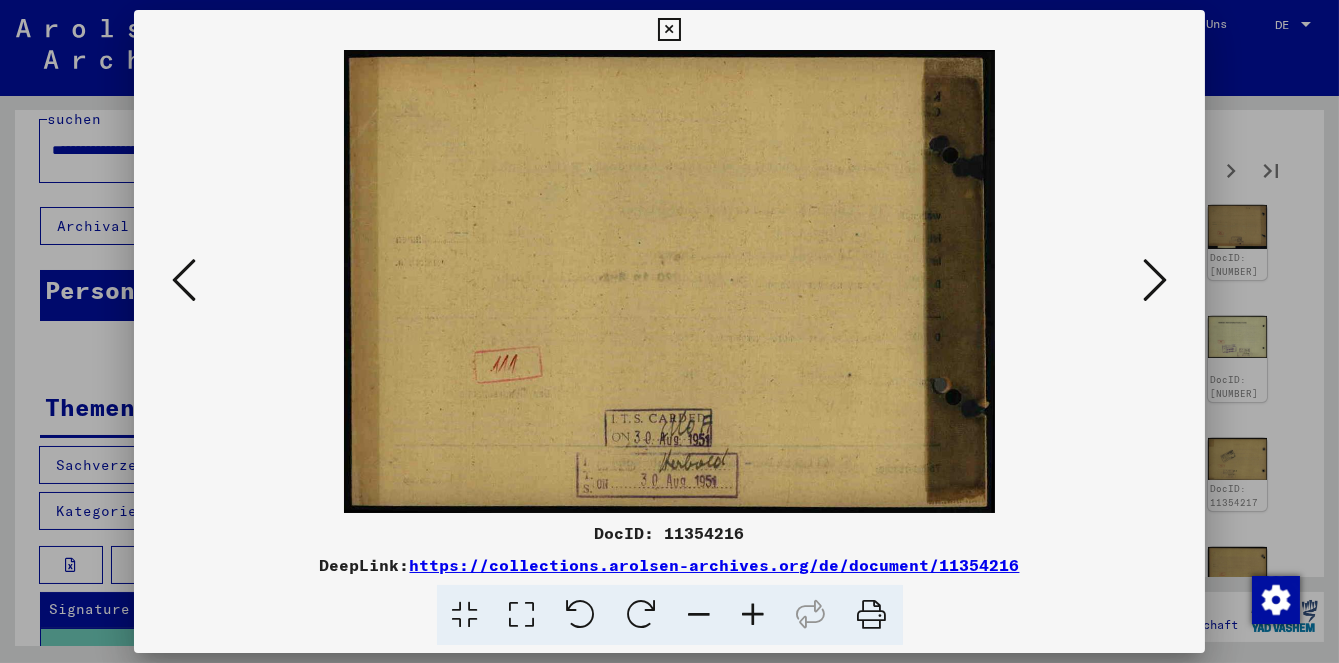 click at bounding box center (1155, 281) 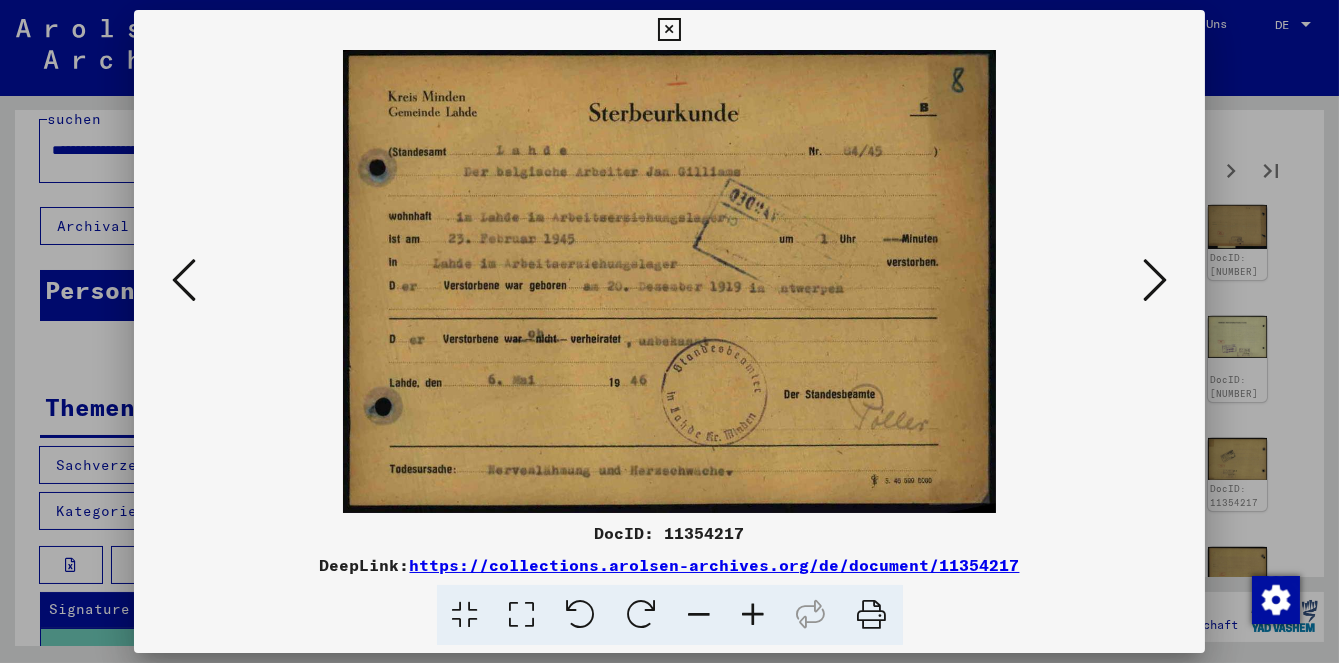 click at bounding box center [1155, 280] 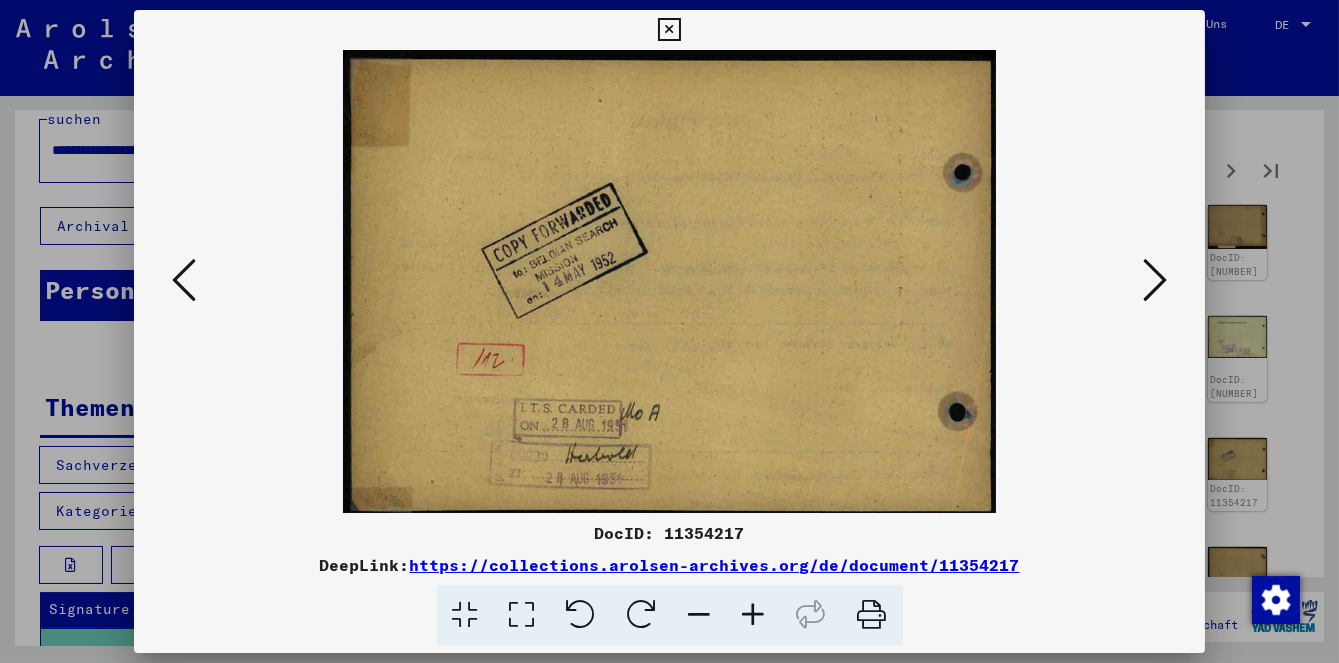 click at bounding box center (1155, 280) 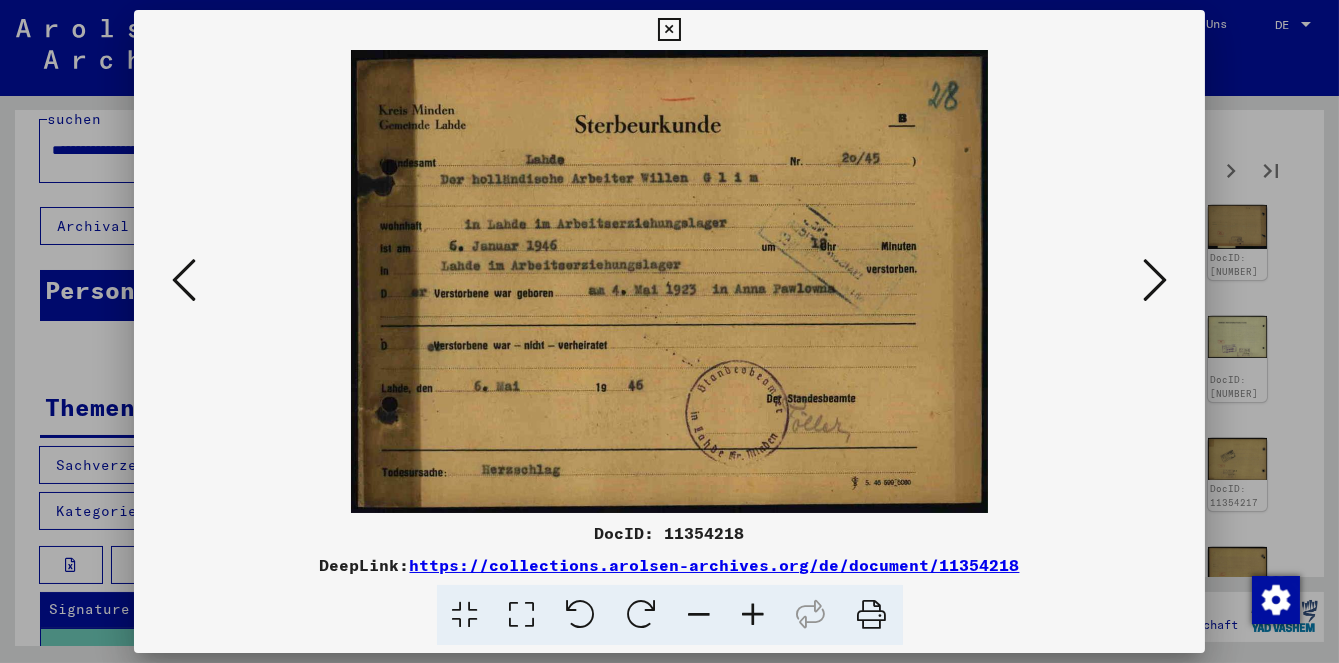 click at bounding box center (1155, 280) 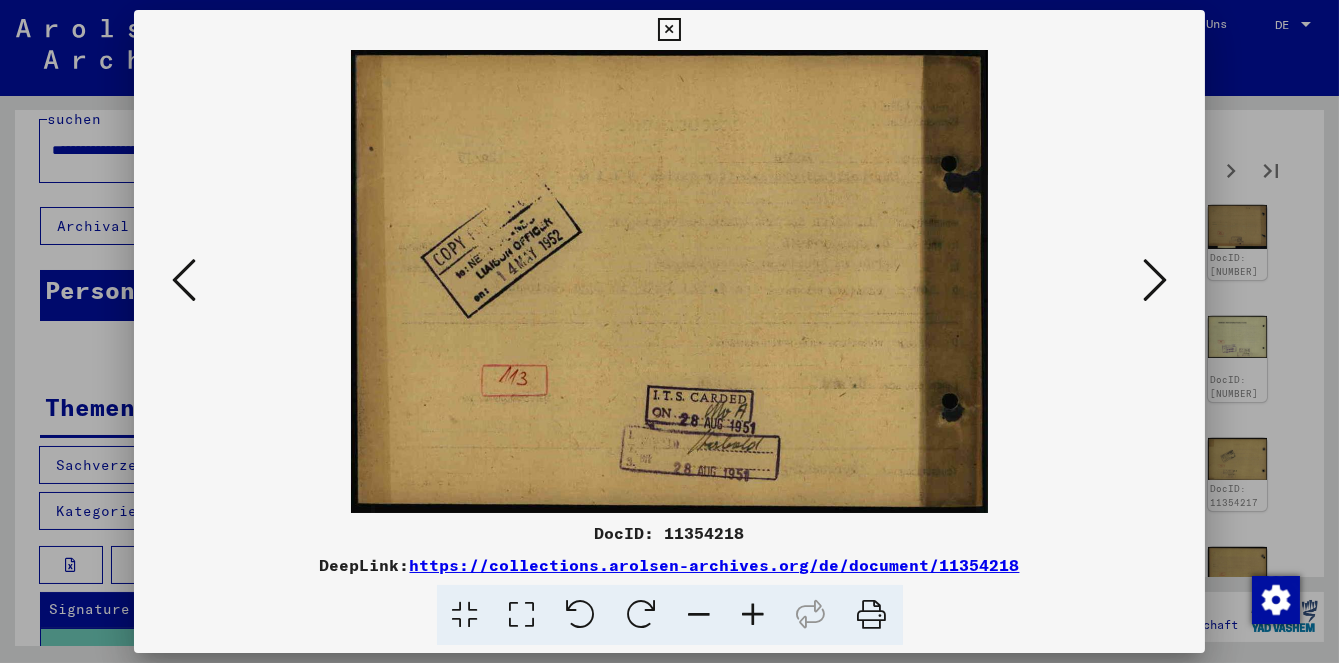 click at bounding box center [1155, 280] 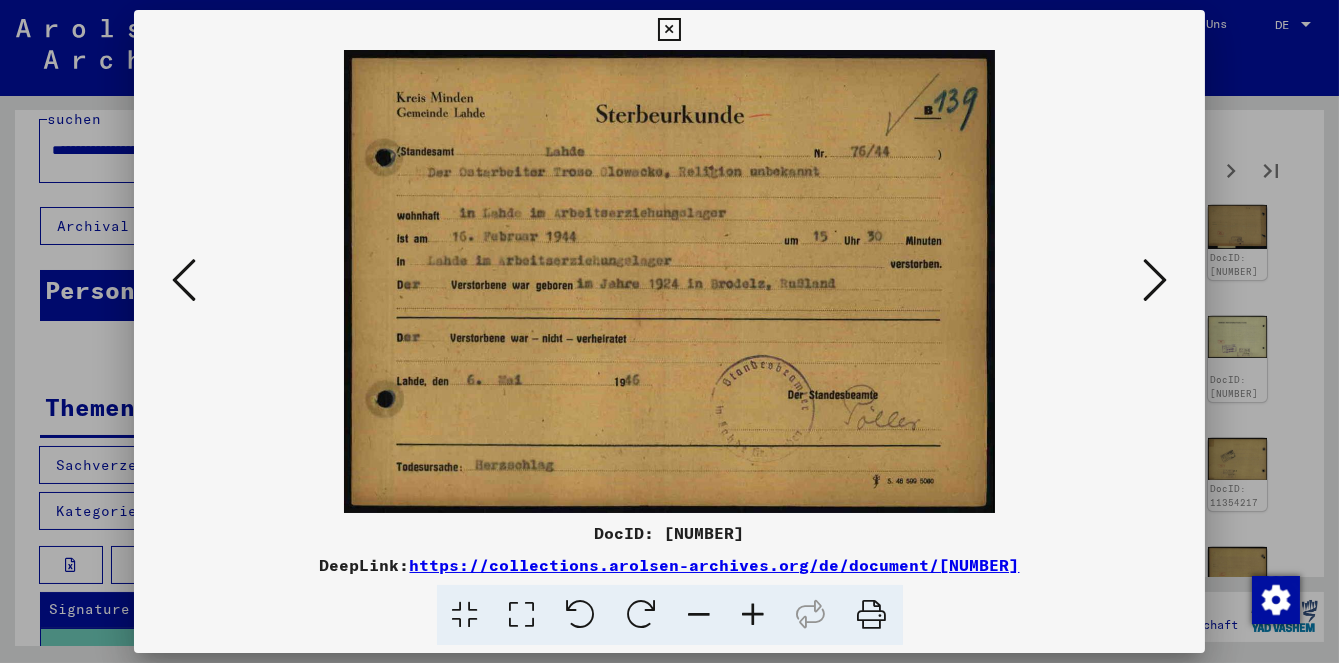 click at bounding box center [1155, 280] 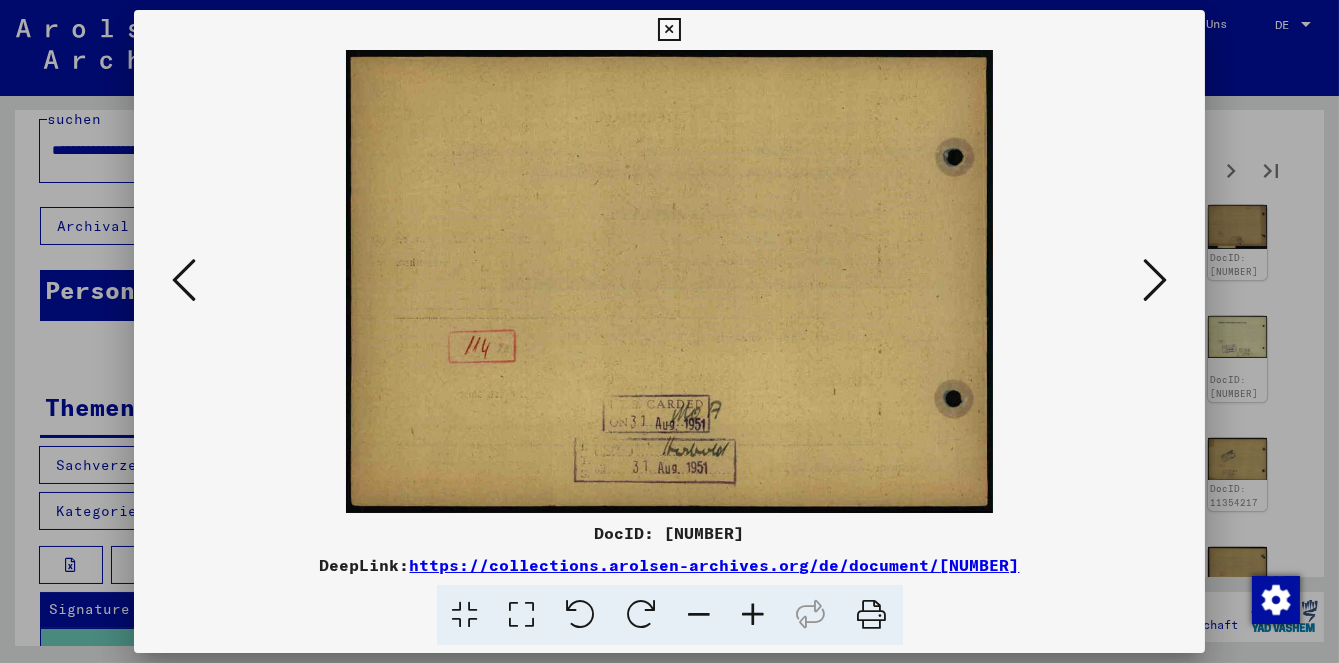 click at bounding box center [1155, 280] 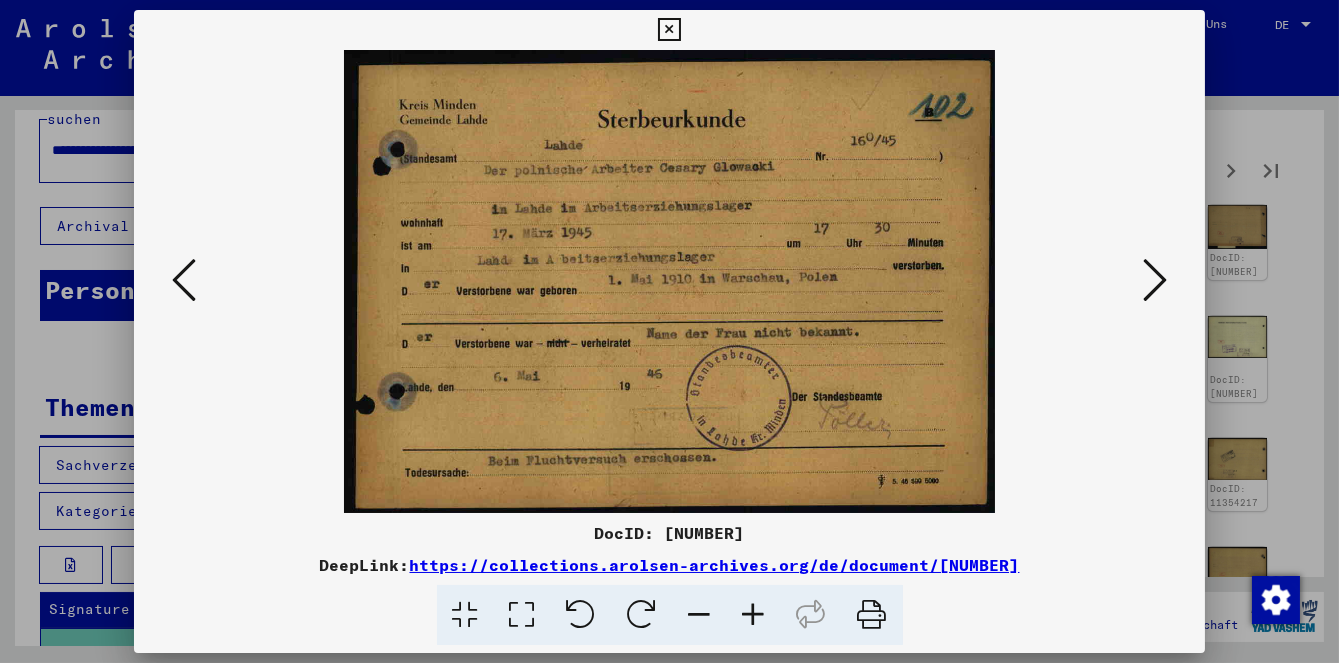 click at bounding box center (1155, 280) 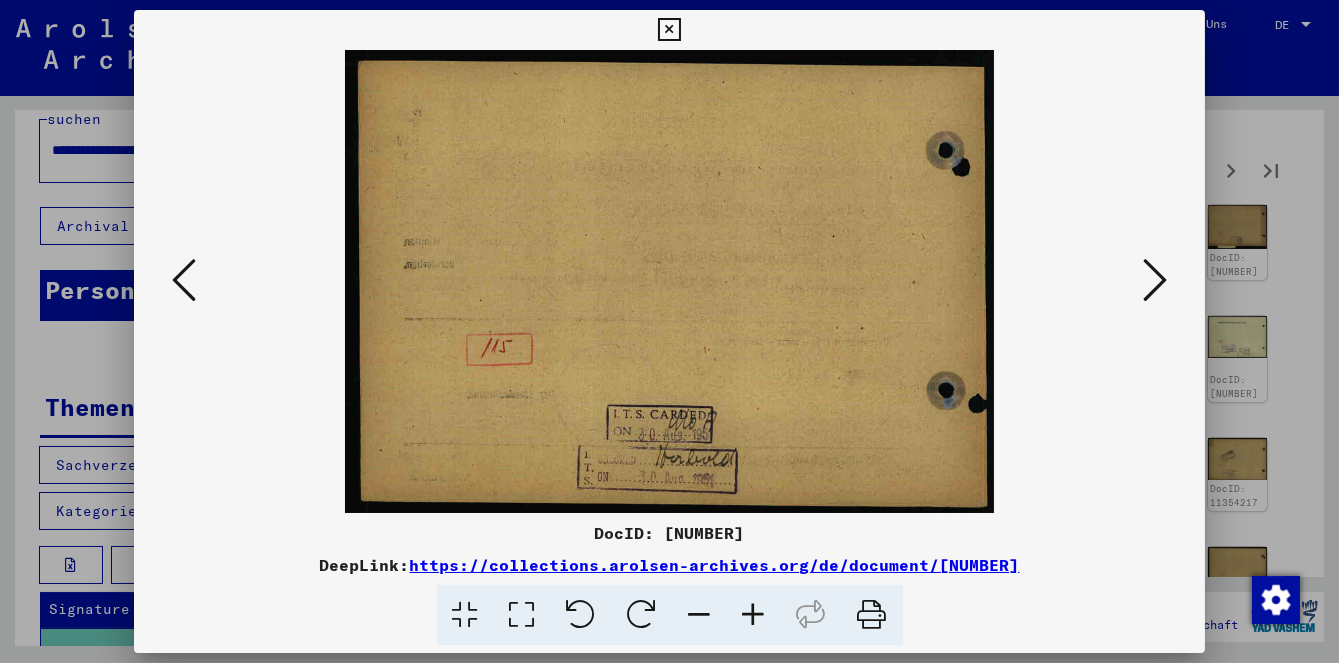 click at bounding box center (184, 281) 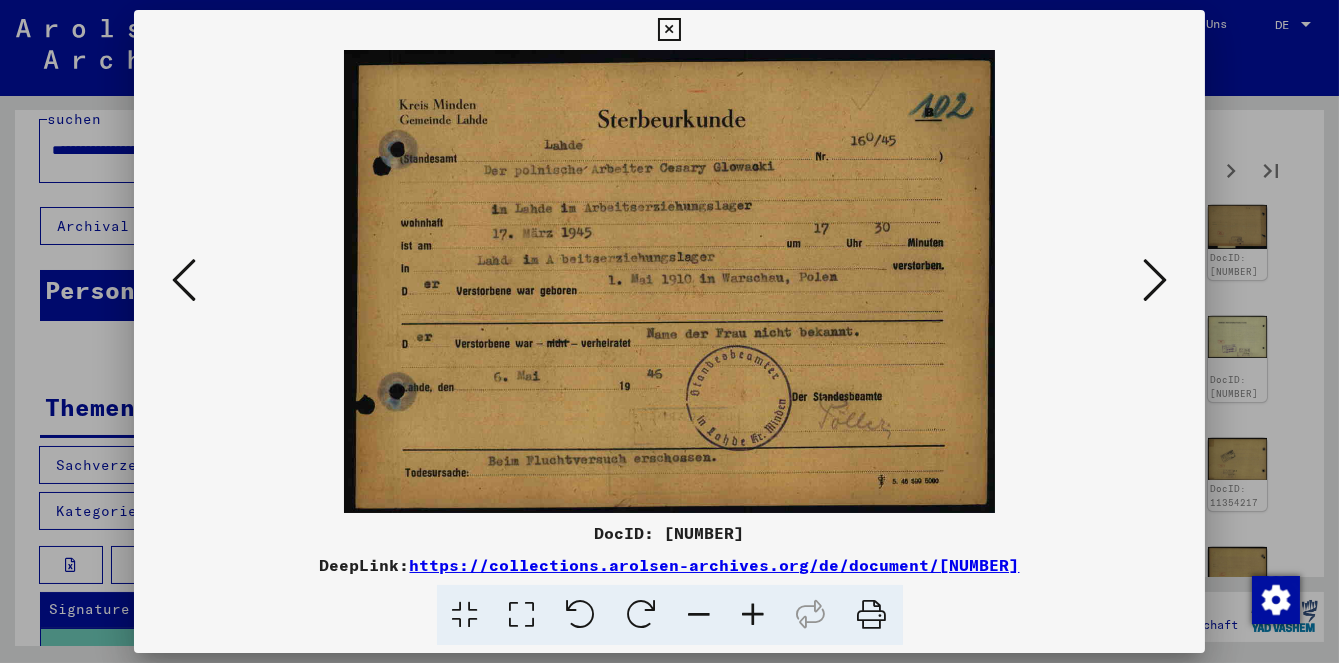 click at bounding box center (872, 615) 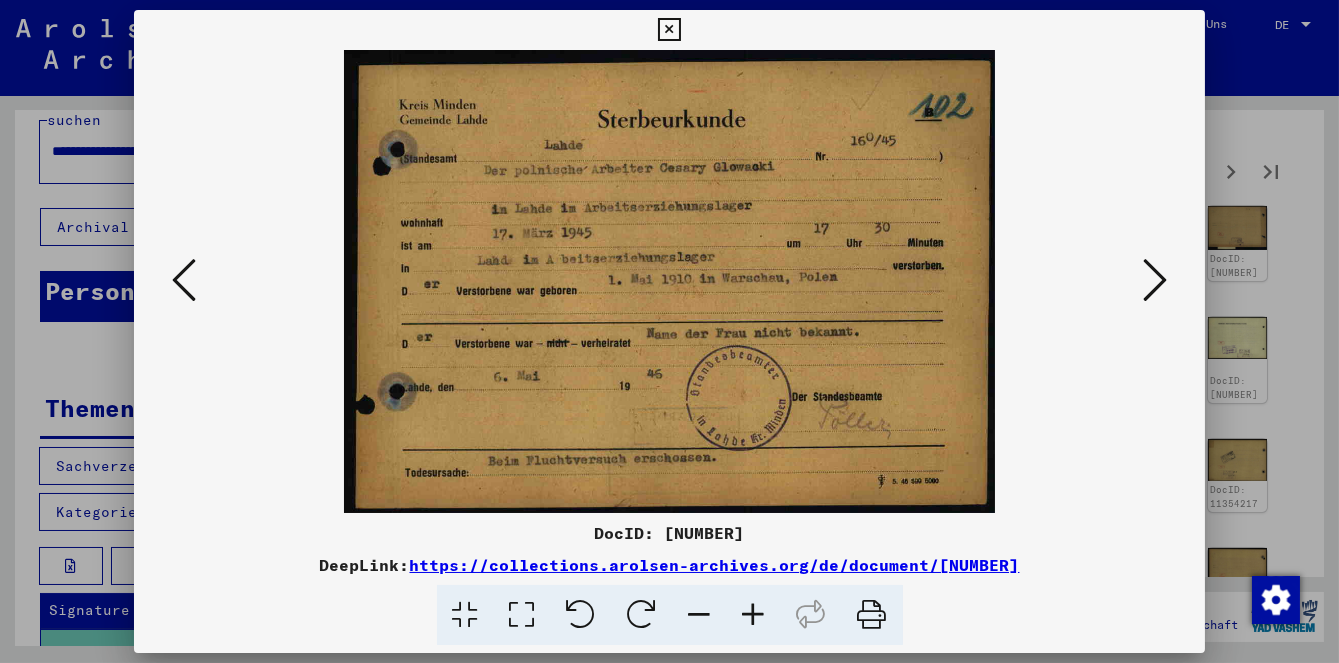 scroll, scrollTop: 64, scrollLeft: 0, axis: vertical 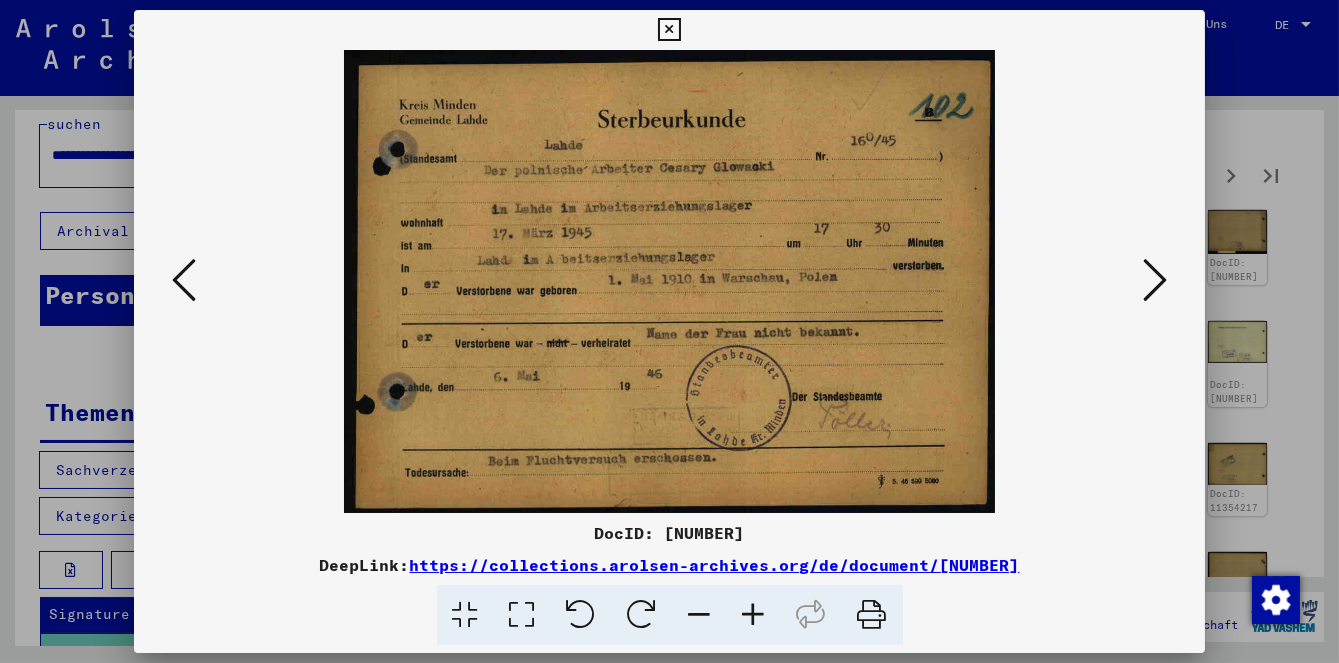 click at bounding box center [1155, 280] 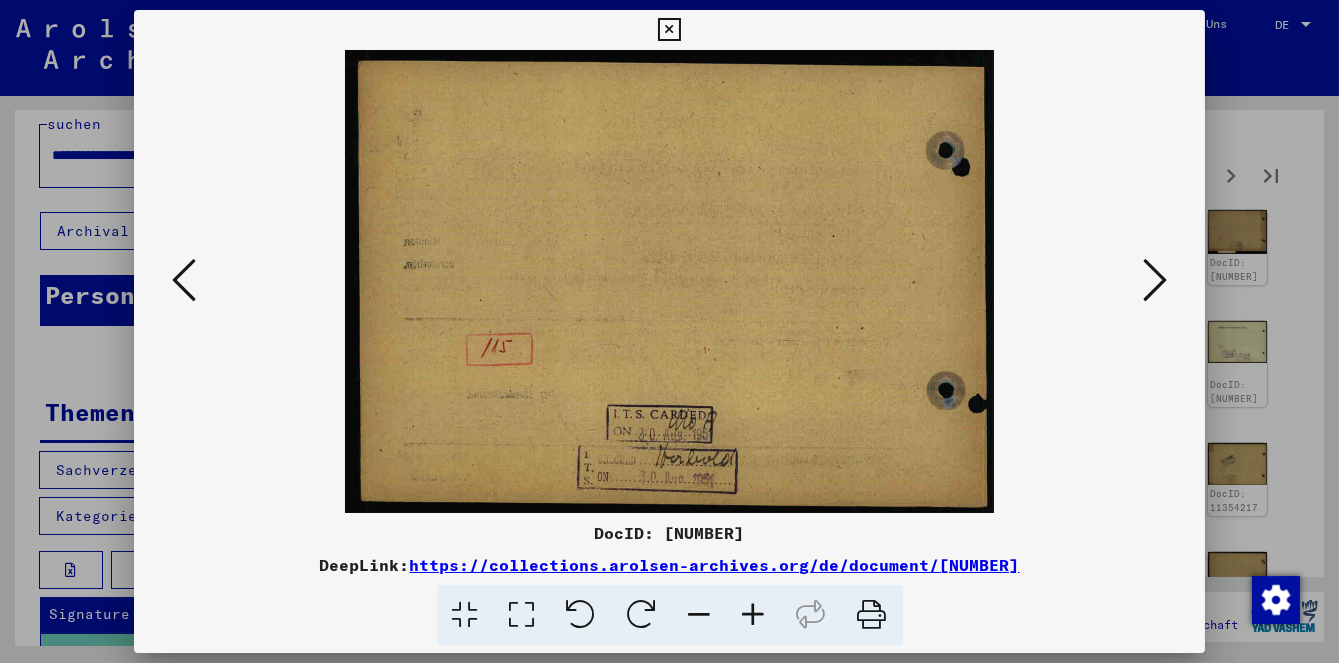 click at bounding box center (1155, 280) 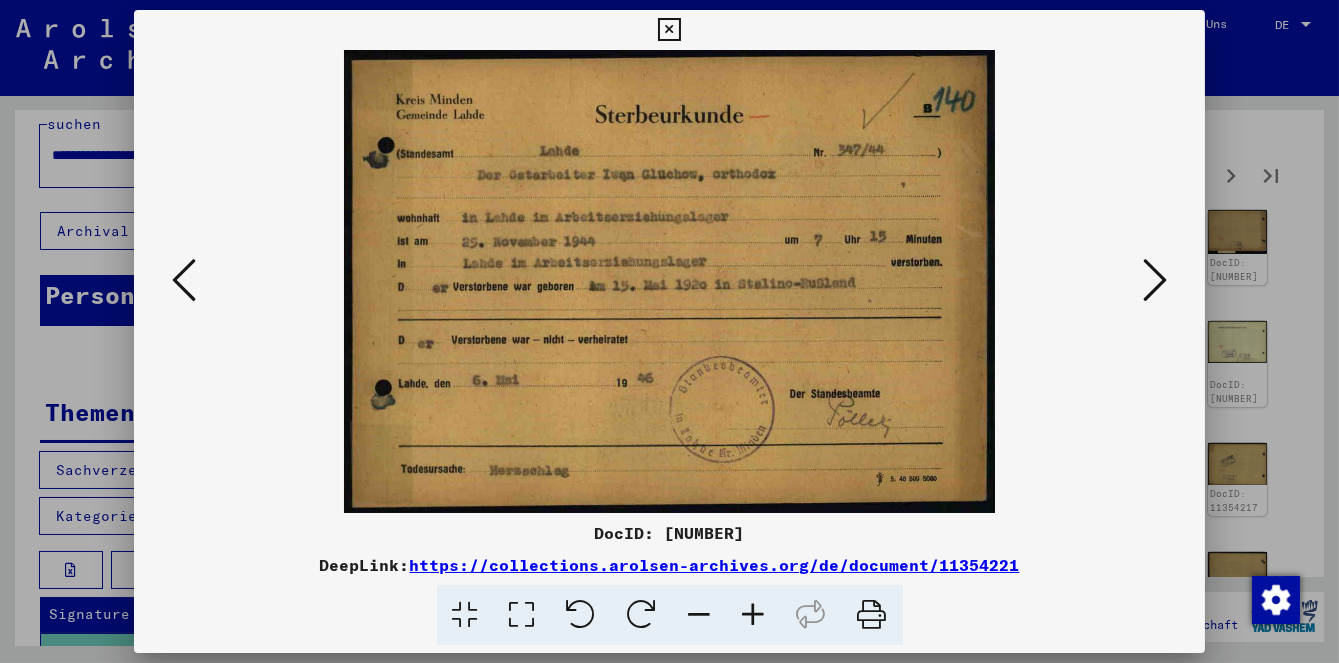 click at bounding box center [1155, 280] 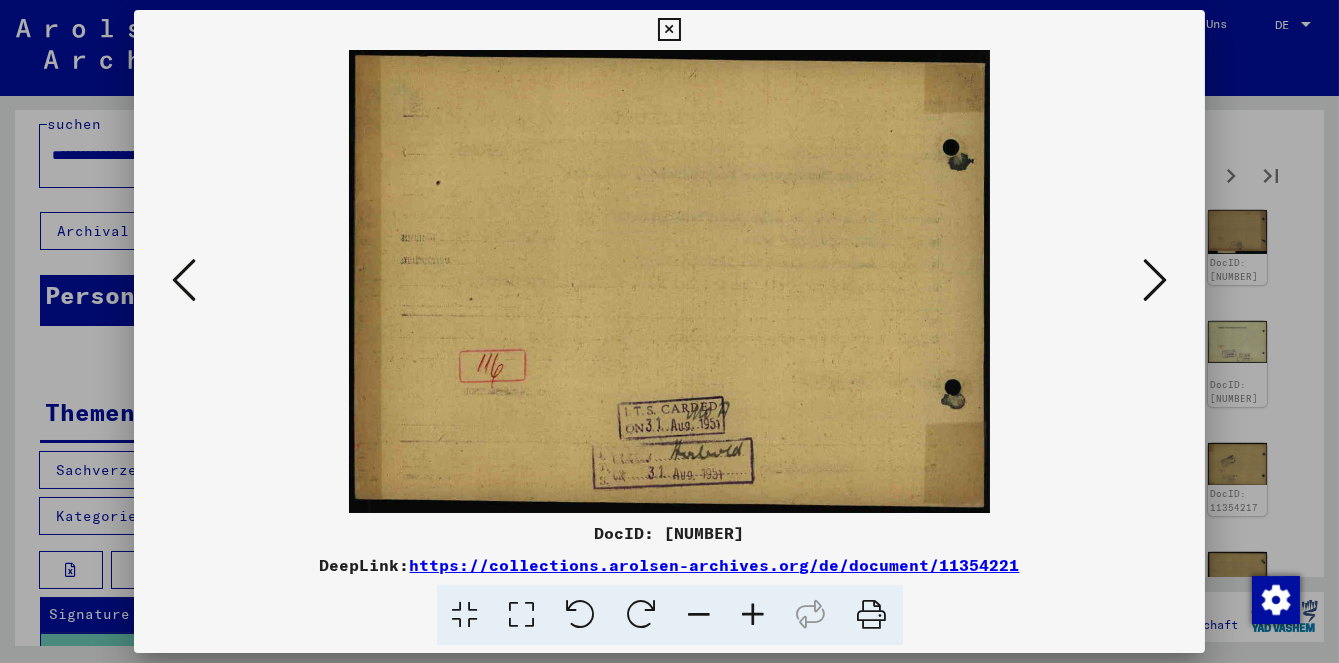 click at bounding box center (1155, 280) 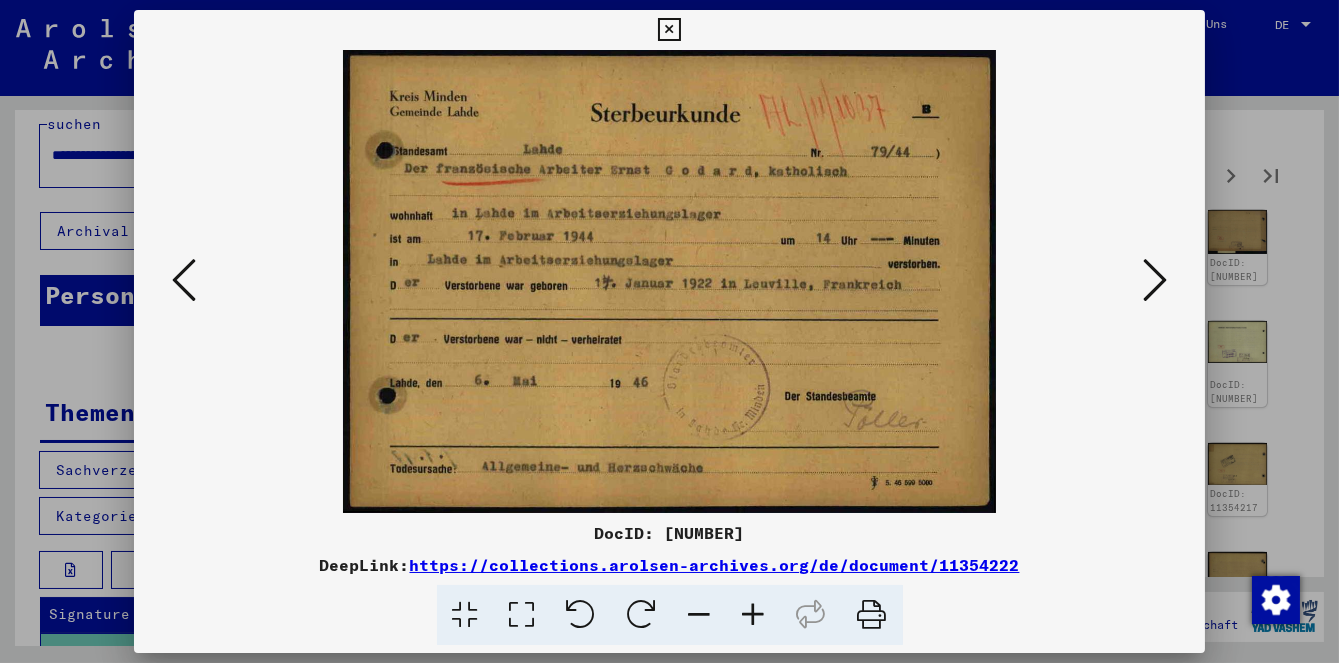 click at bounding box center (1155, 281) 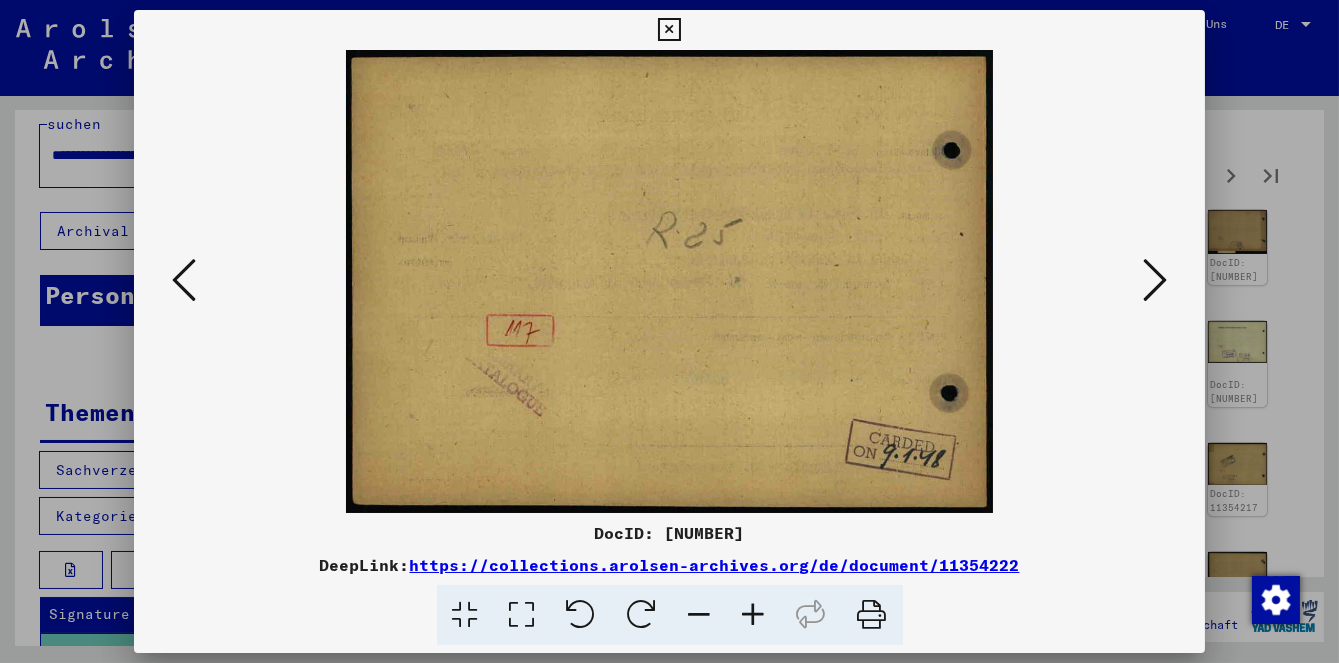 click at bounding box center (1155, 280) 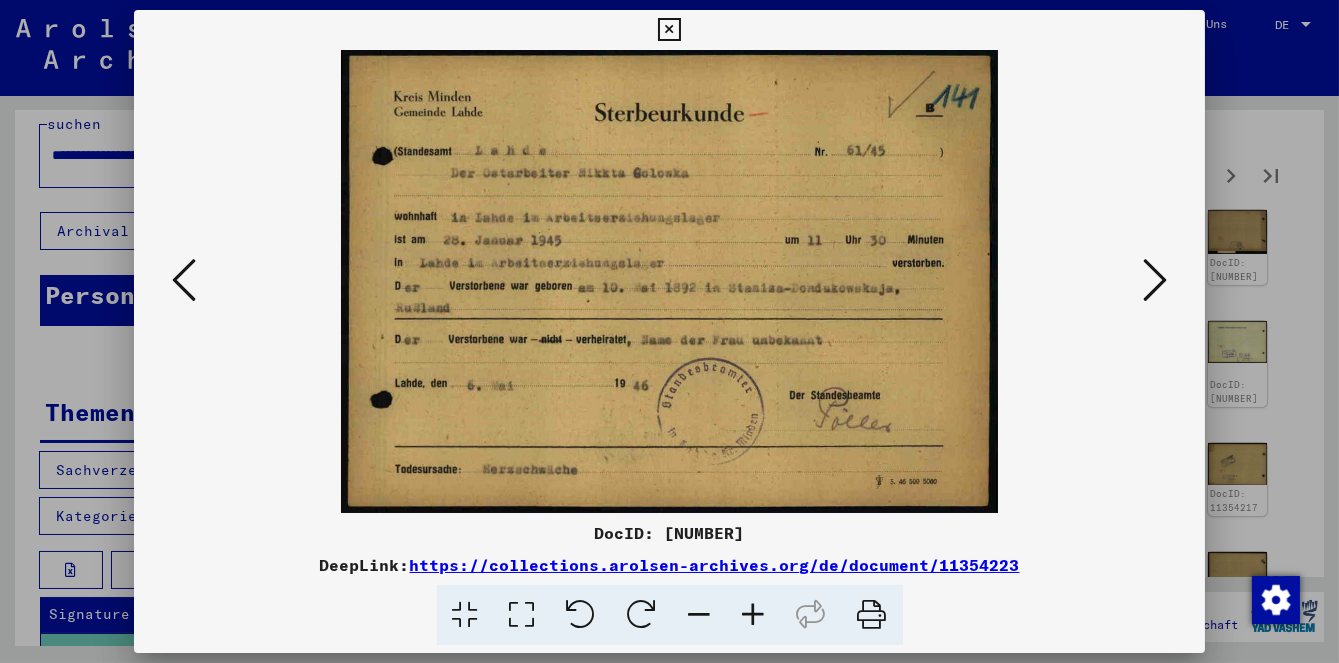 click at bounding box center (1155, 280) 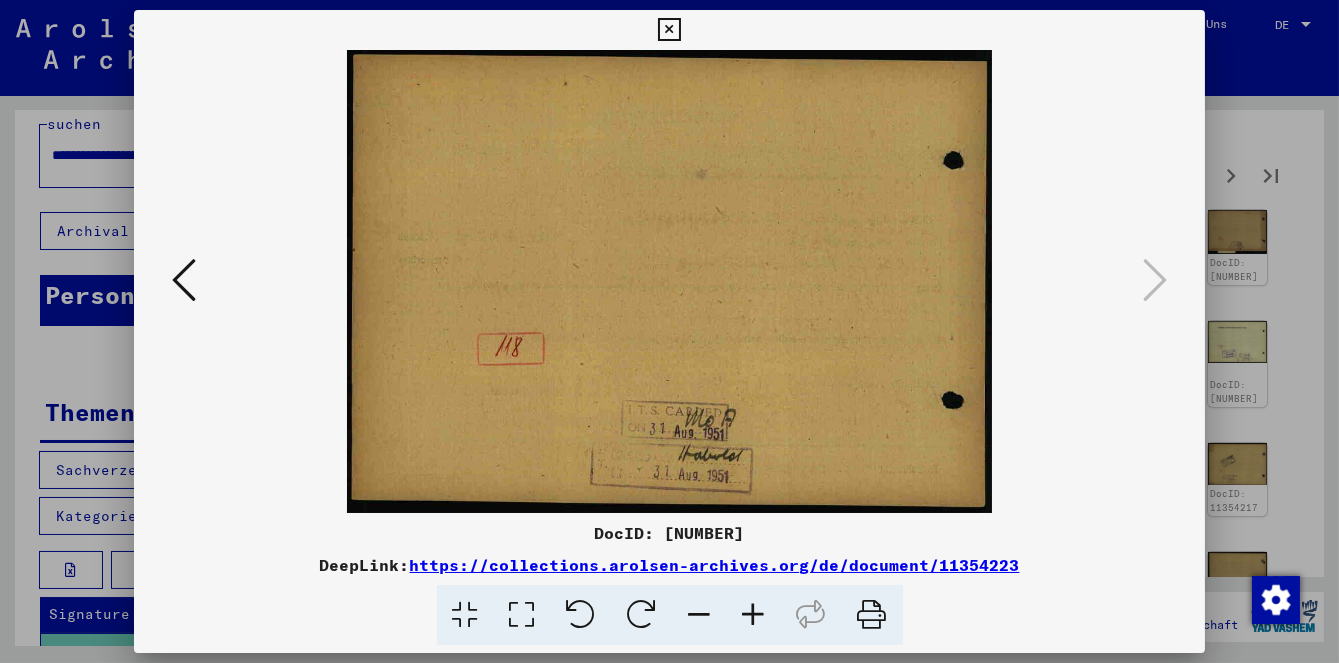 click at bounding box center (669, 331) 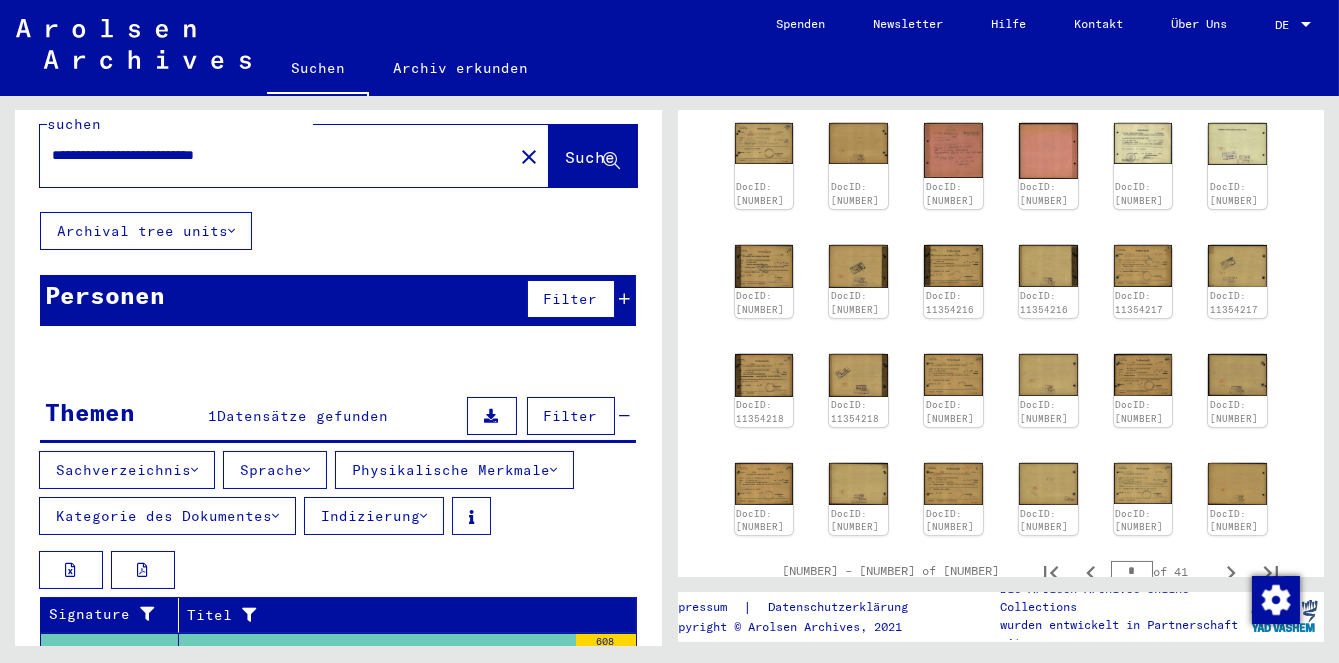 scroll, scrollTop: 892, scrollLeft: 0, axis: vertical 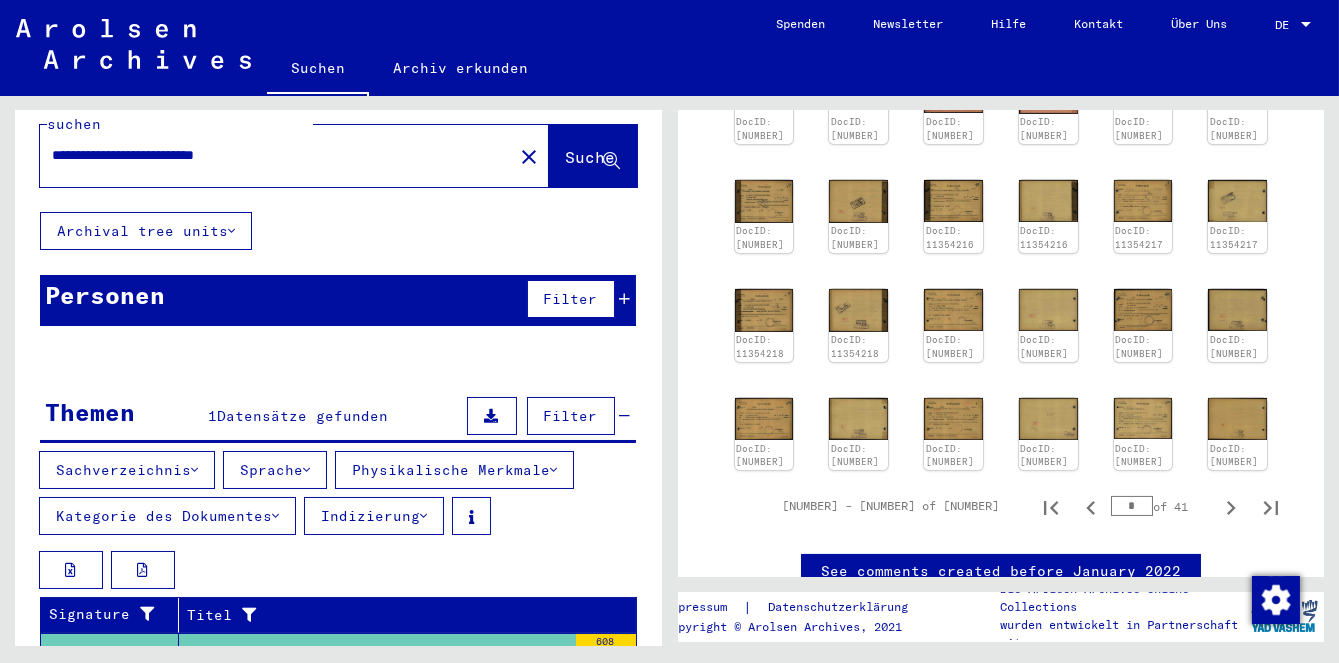 click 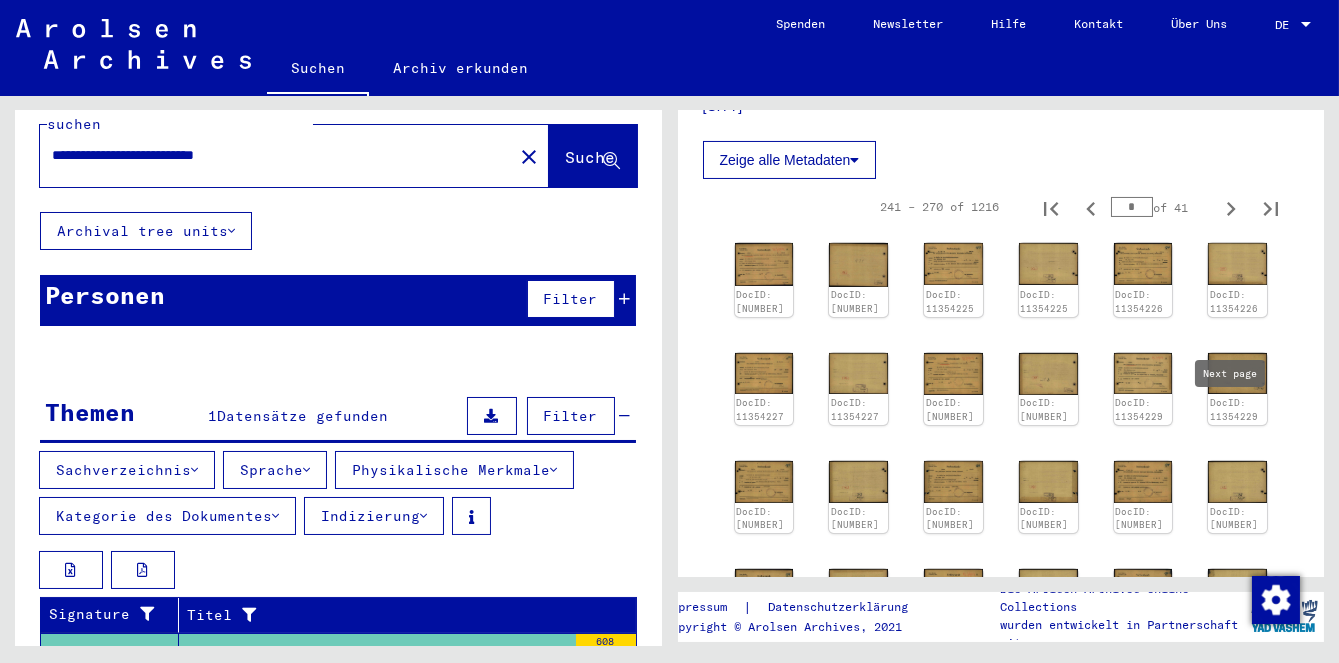 scroll, scrollTop: 579, scrollLeft: 0, axis: vertical 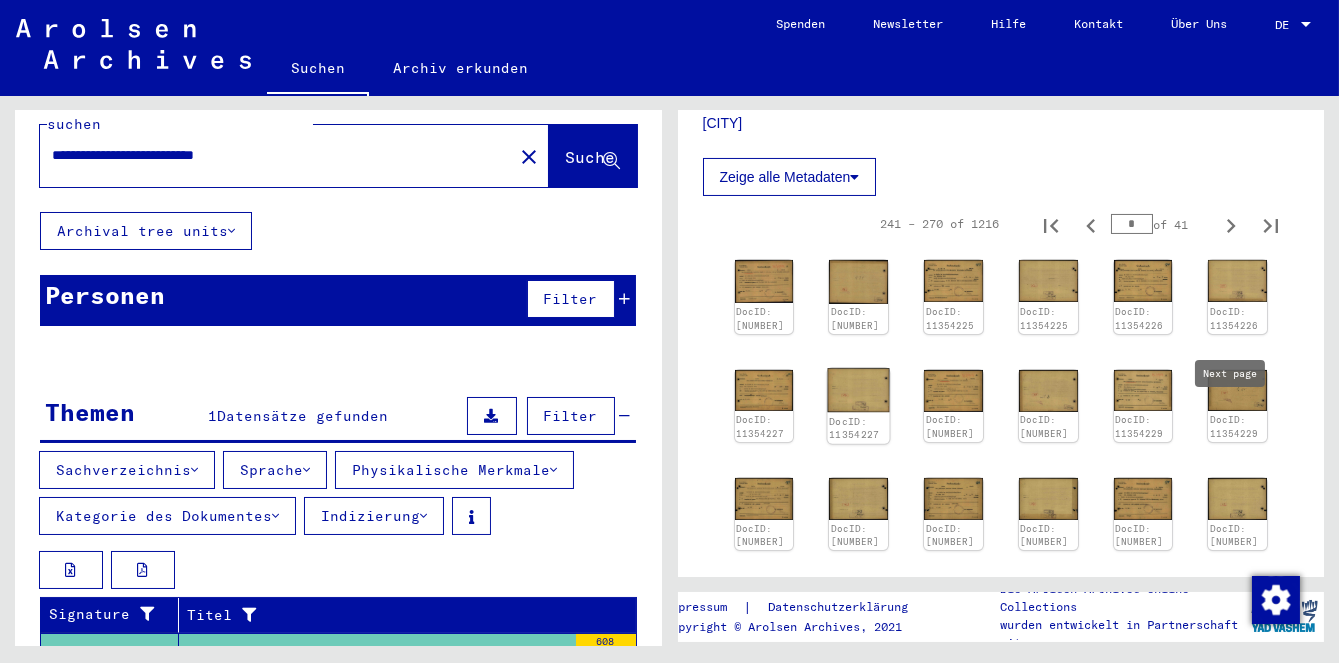 click 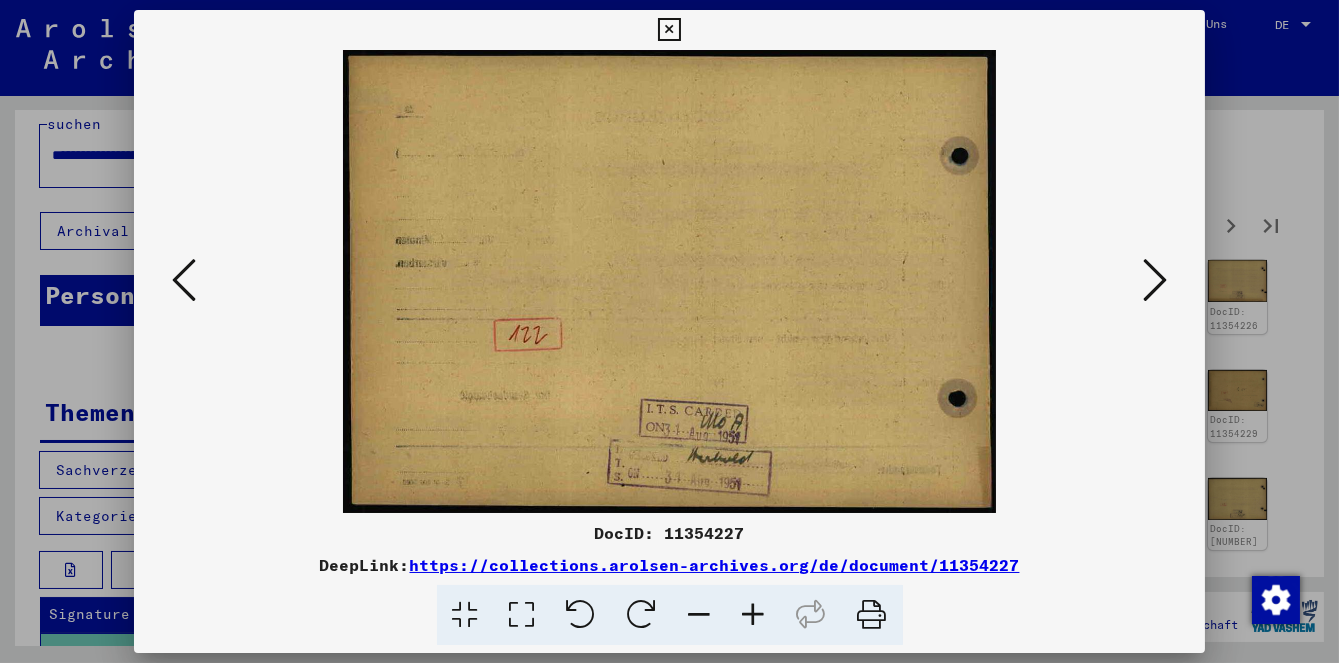 click at bounding box center [1155, 281] 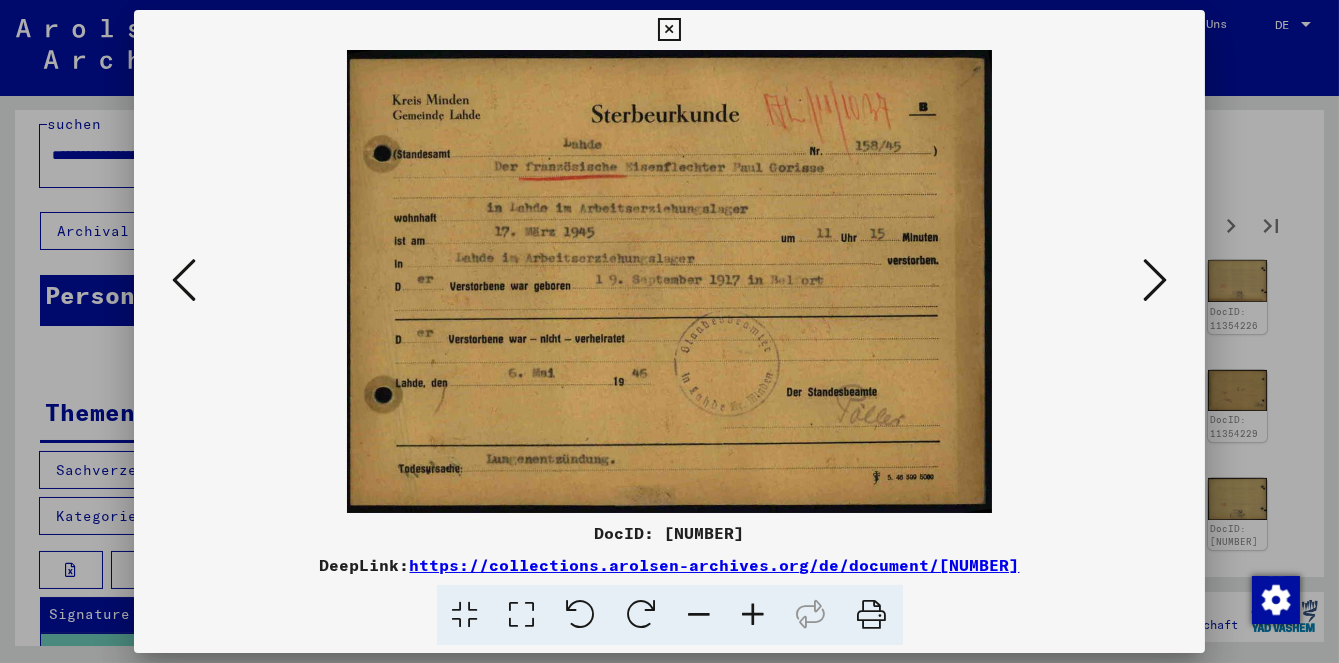 click at bounding box center (1155, 281) 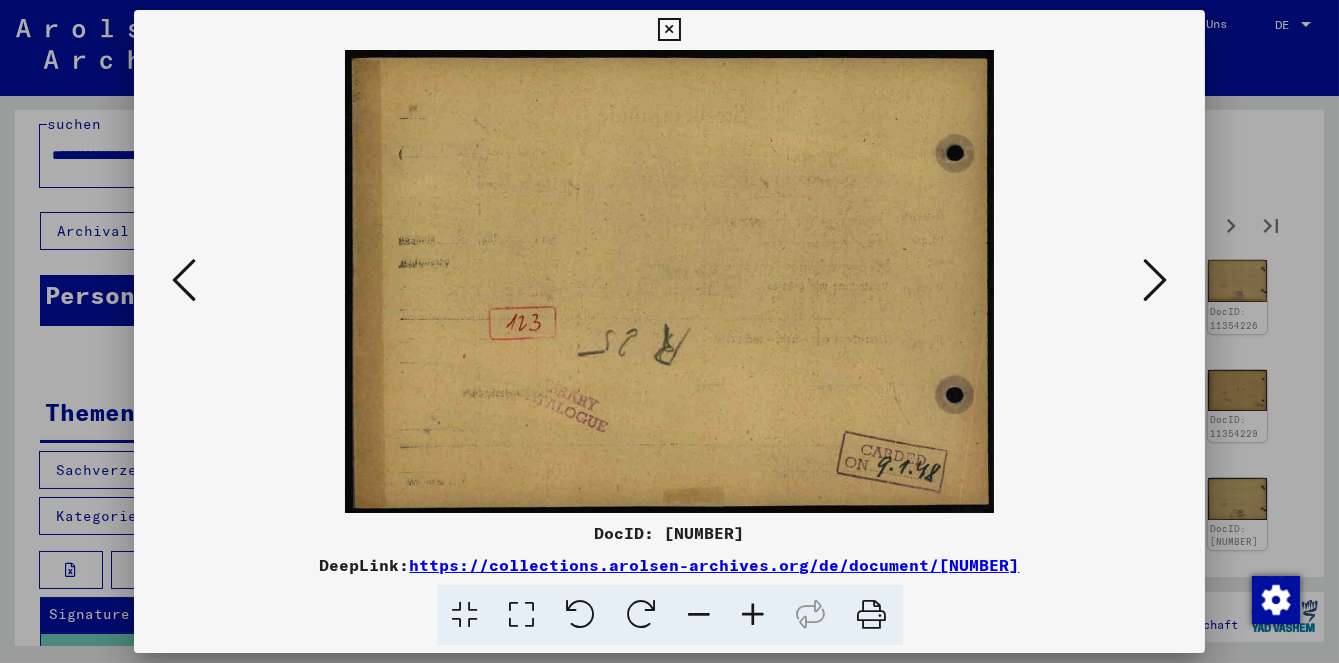 click at bounding box center (1155, 280) 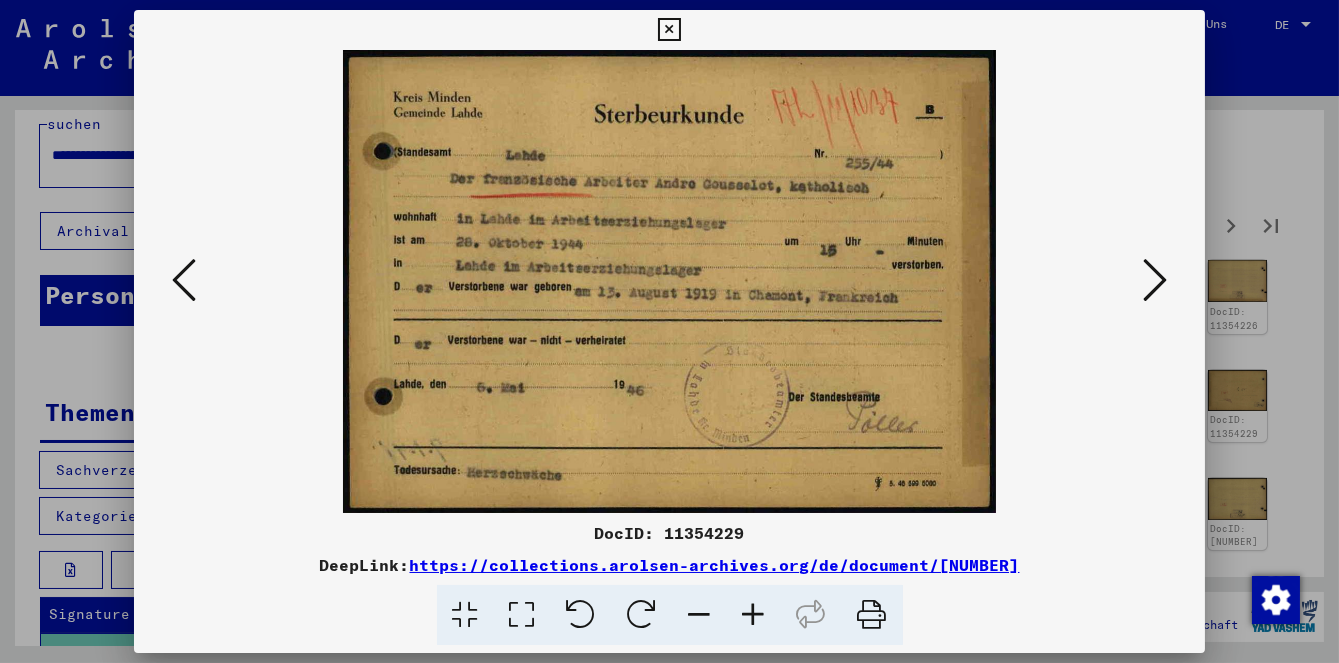 click at bounding box center [1155, 280] 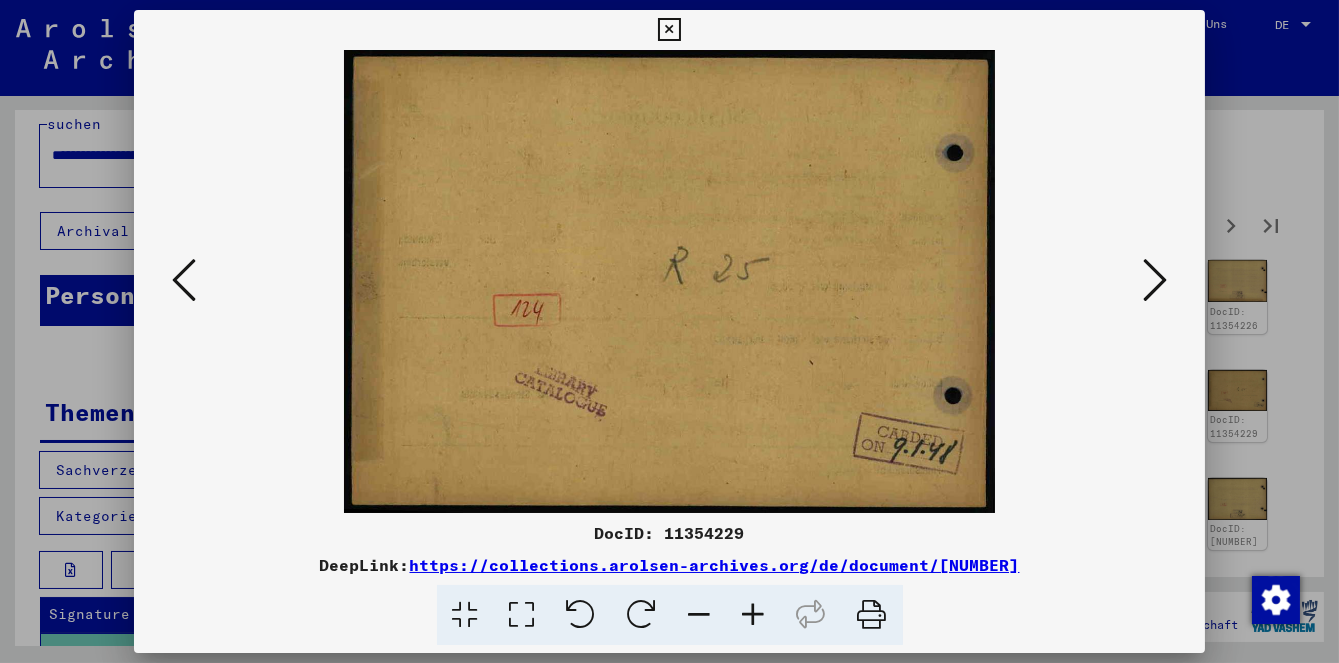 click at bounding box center (1155, 280) 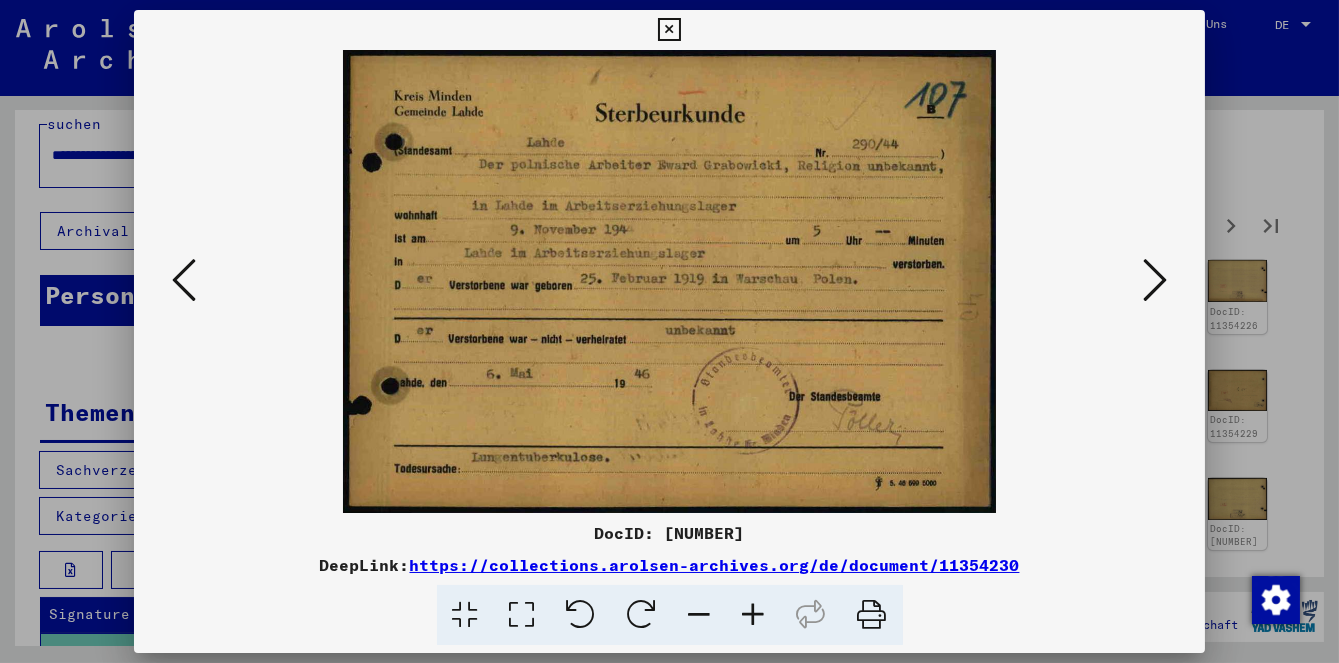 click at bounding box center [1155, 280] 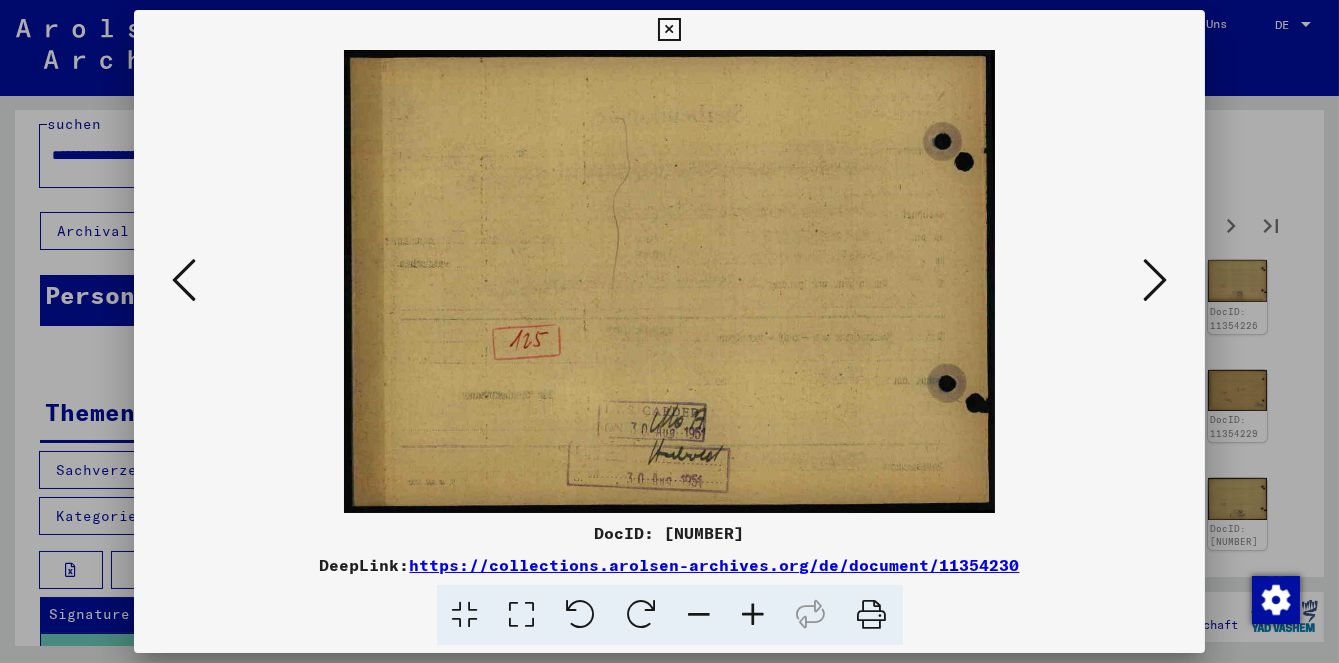 click at bounding box center [1155, 280] 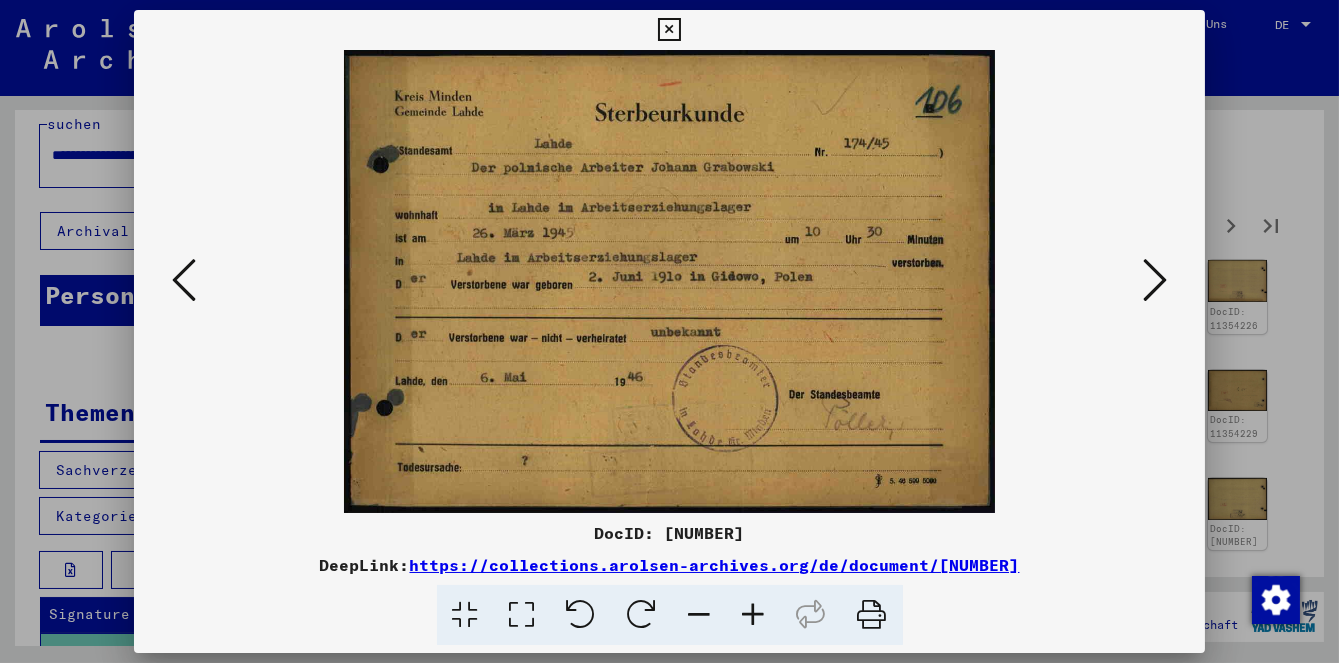 click at bounding box center [1155, 280] 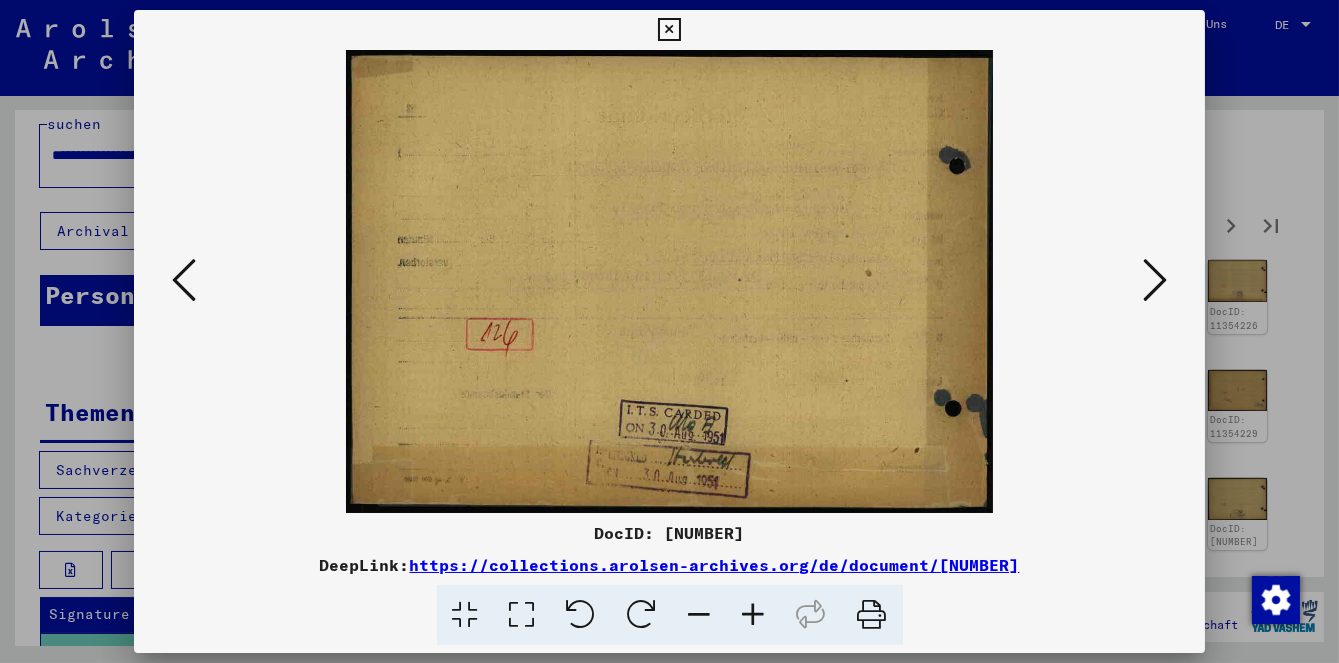 click at bounding box center (1155, 280) 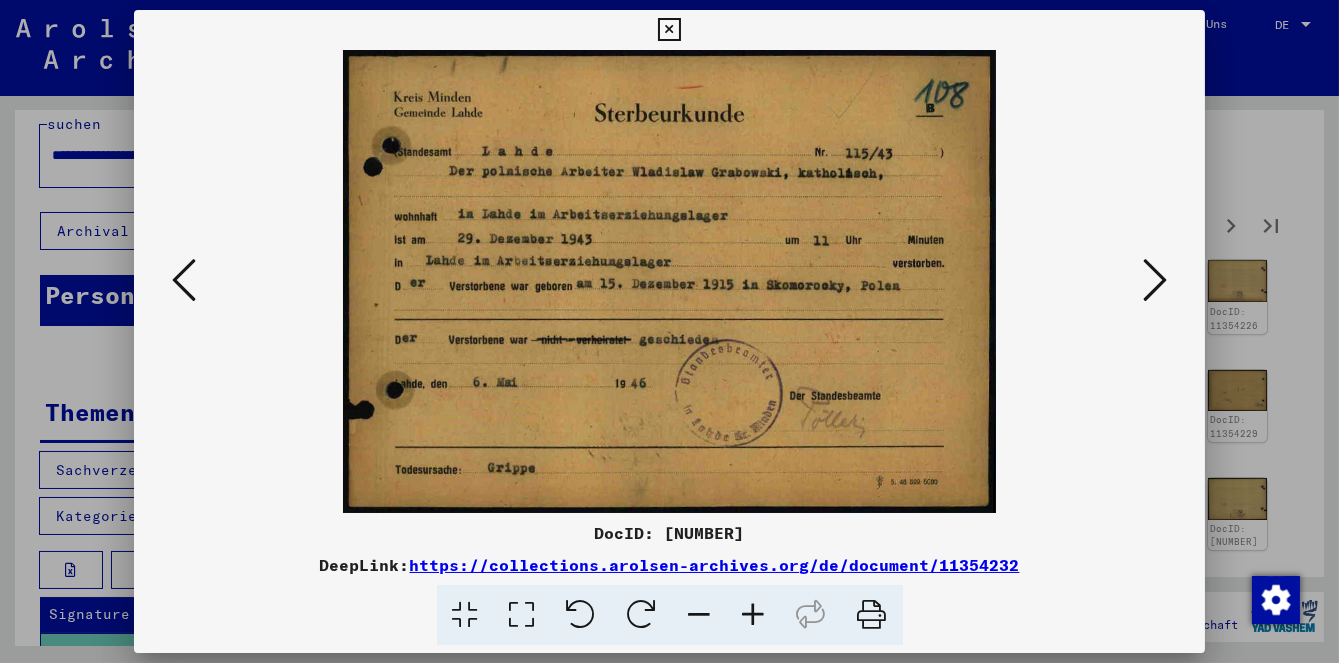 click at bounding box center [184, 280] 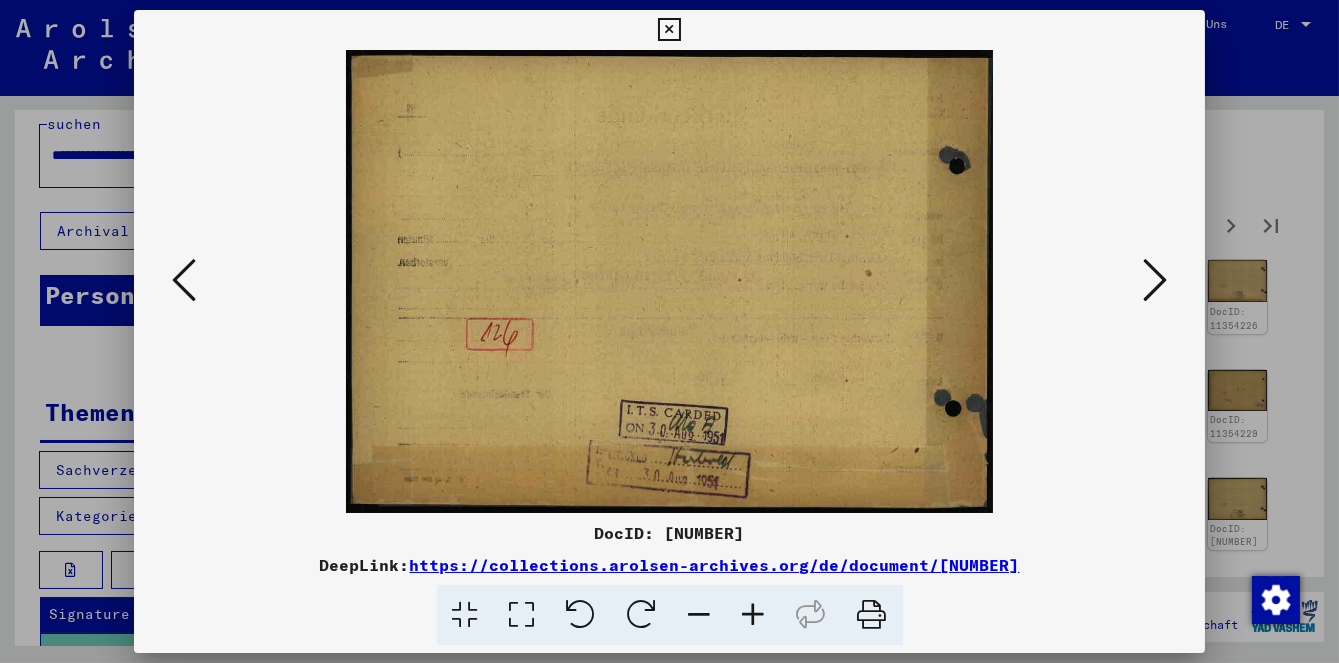 click at bounding box center (1155, 280) 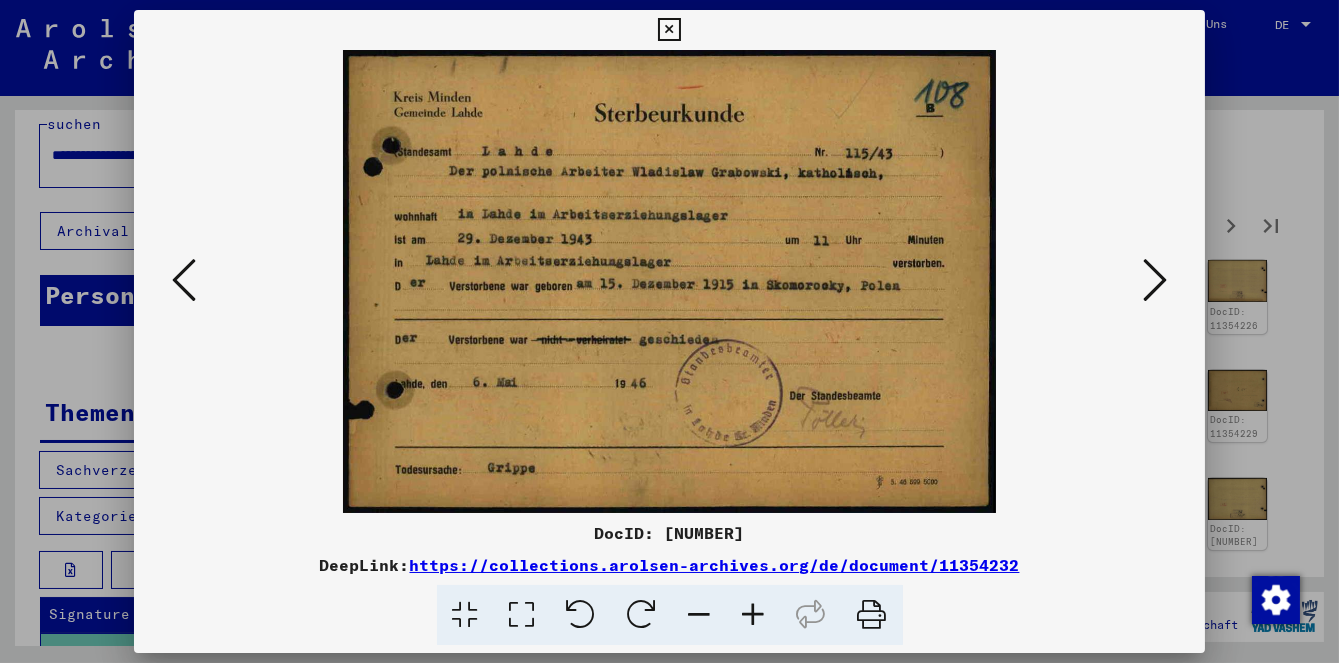 click at bounding box center (1155, 280) 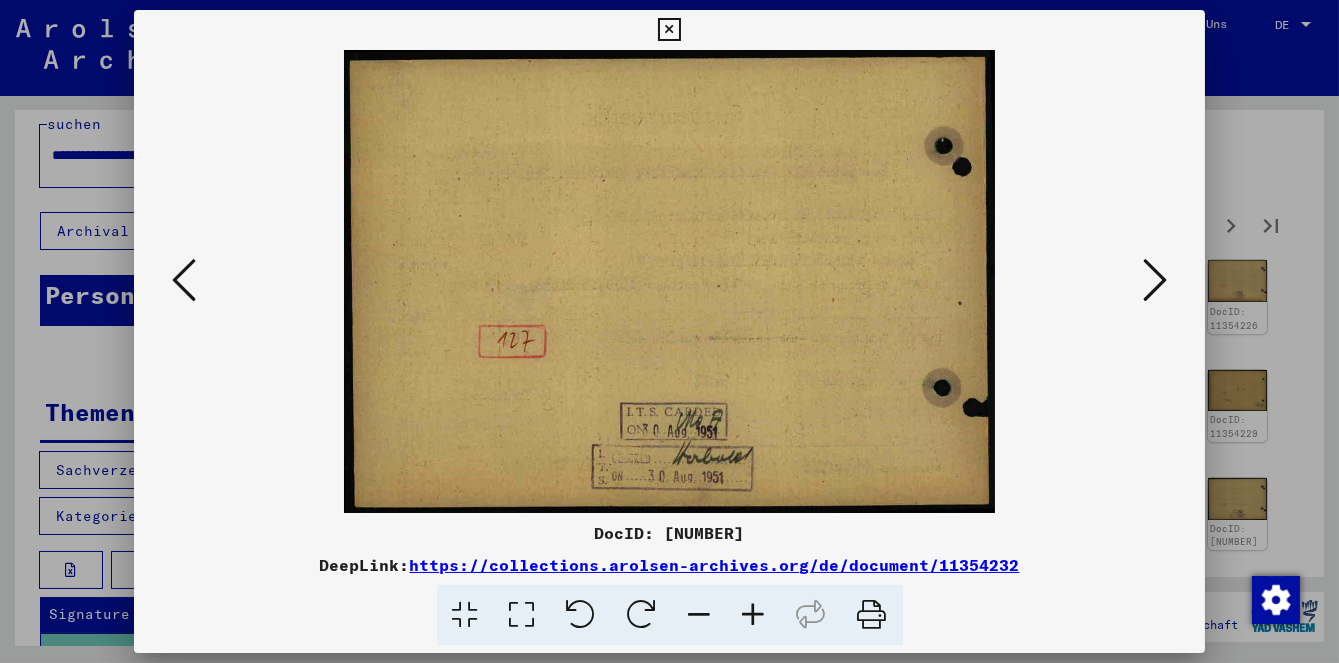 click at bounding box center [1155, 280] 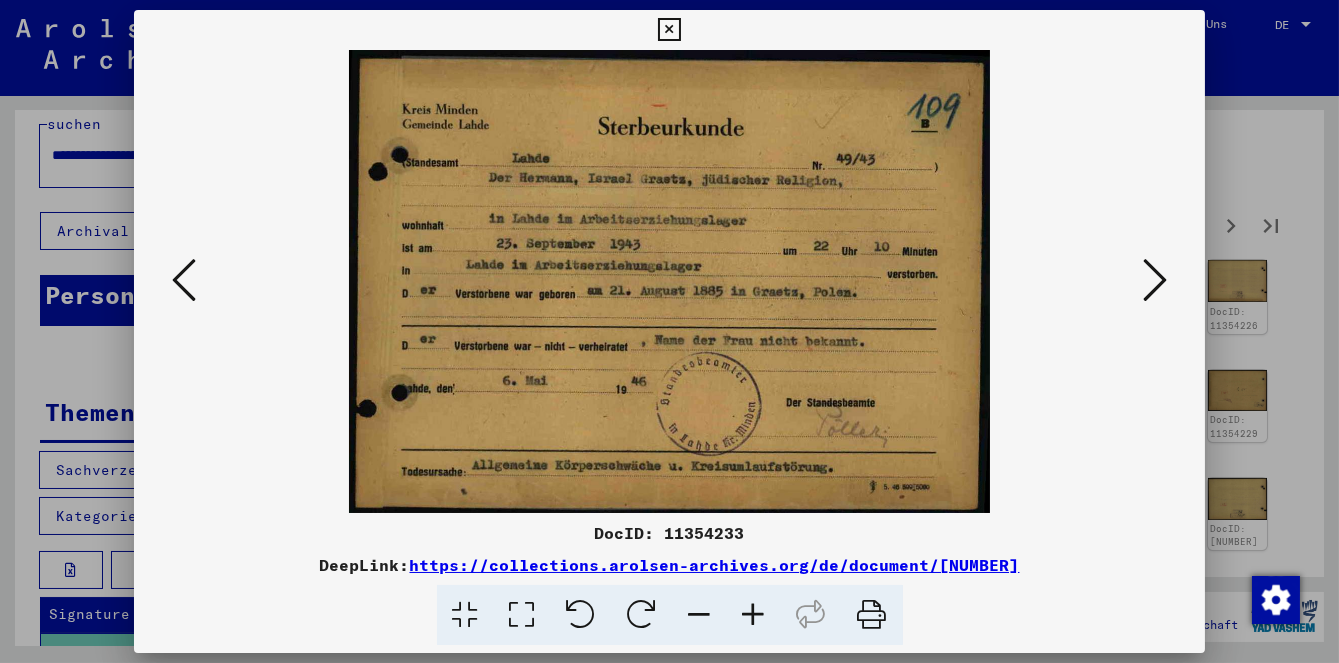 click at bounding box center [1155, 280] 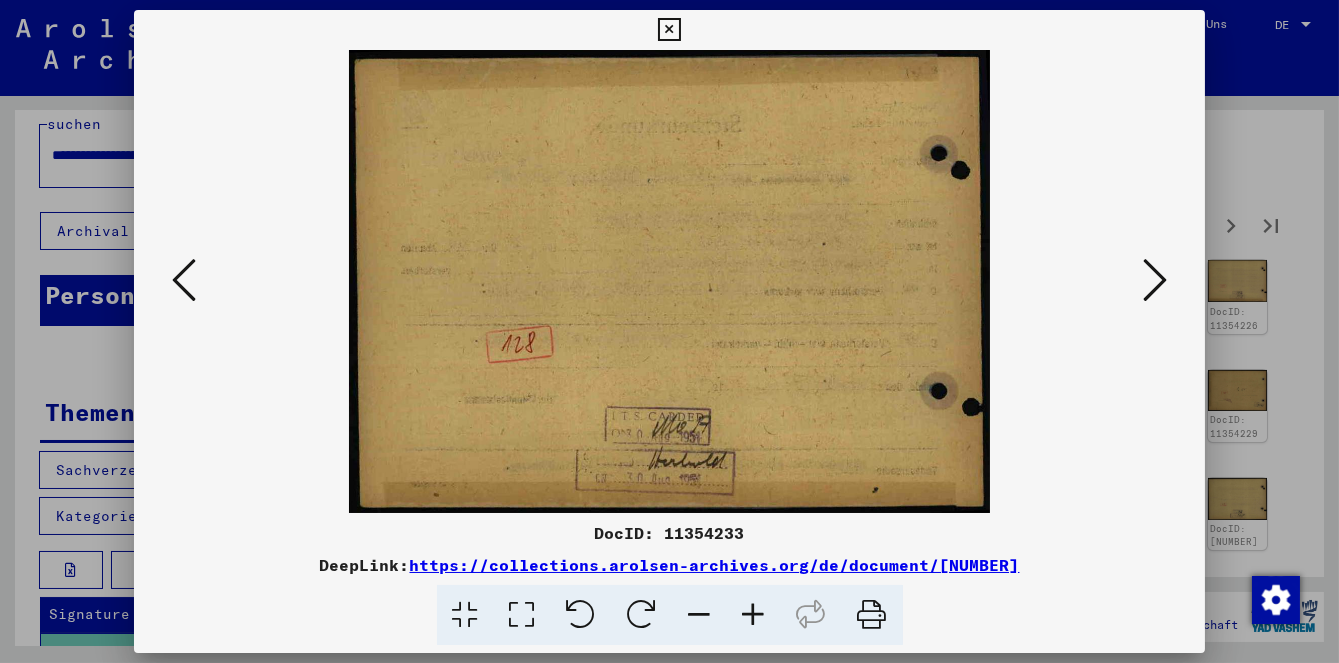 click at bounding box center (1155, 280) 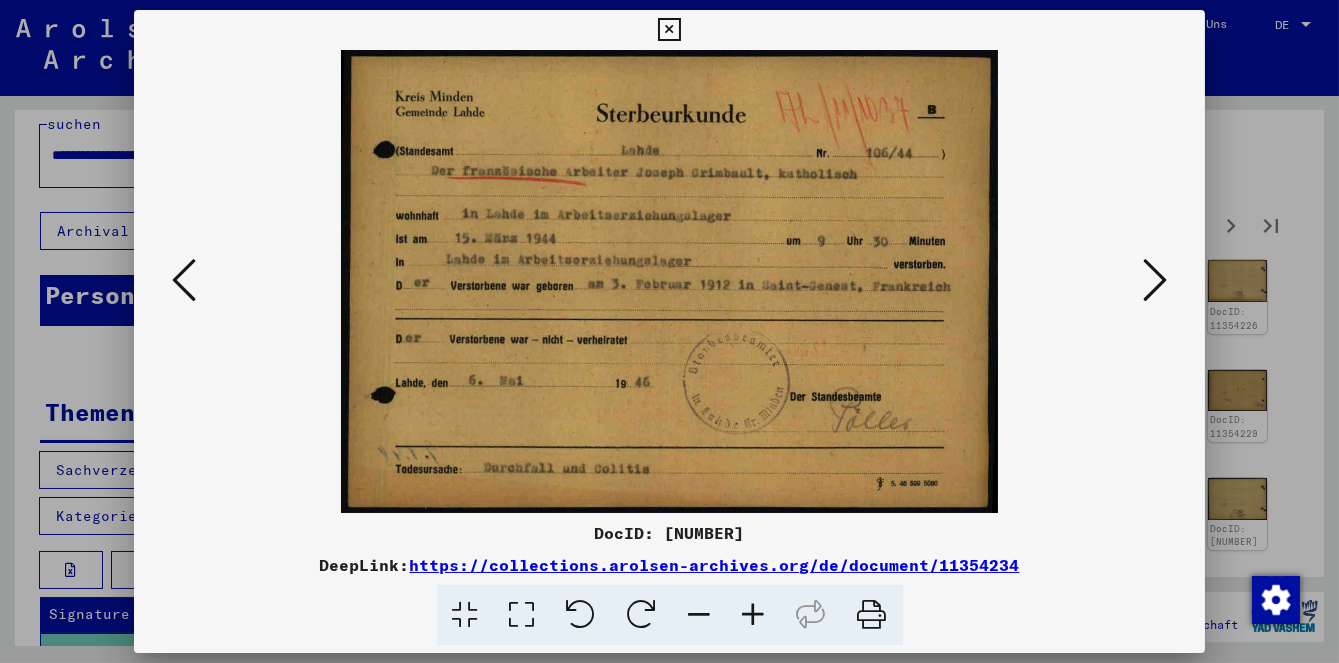 click at bounding box center [1155, 280] 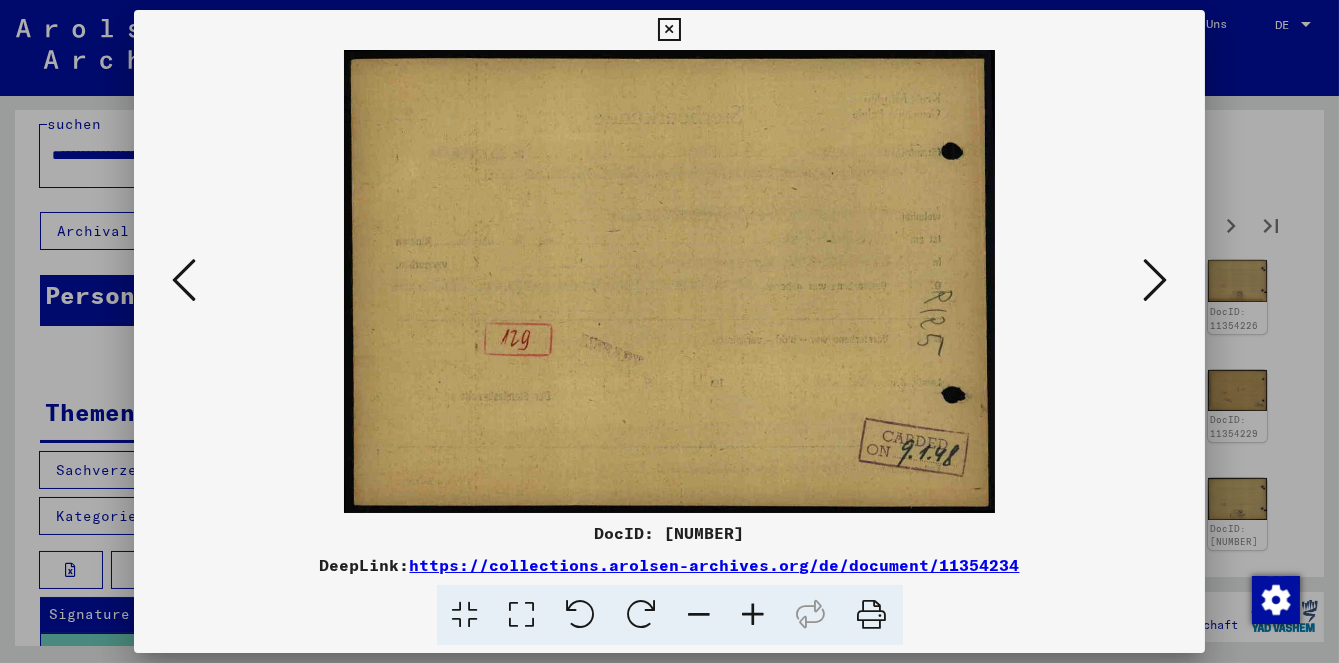 click at bounding box center [1155, 280] 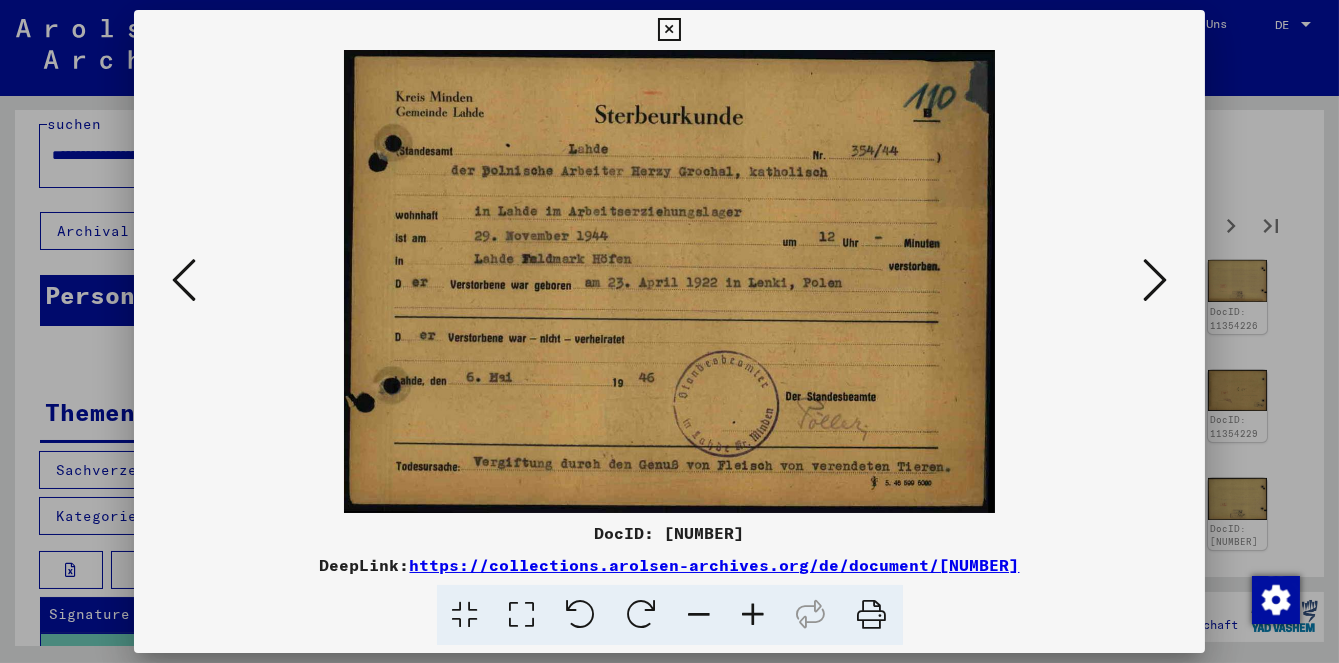 click at bounding box center (1155, 280) 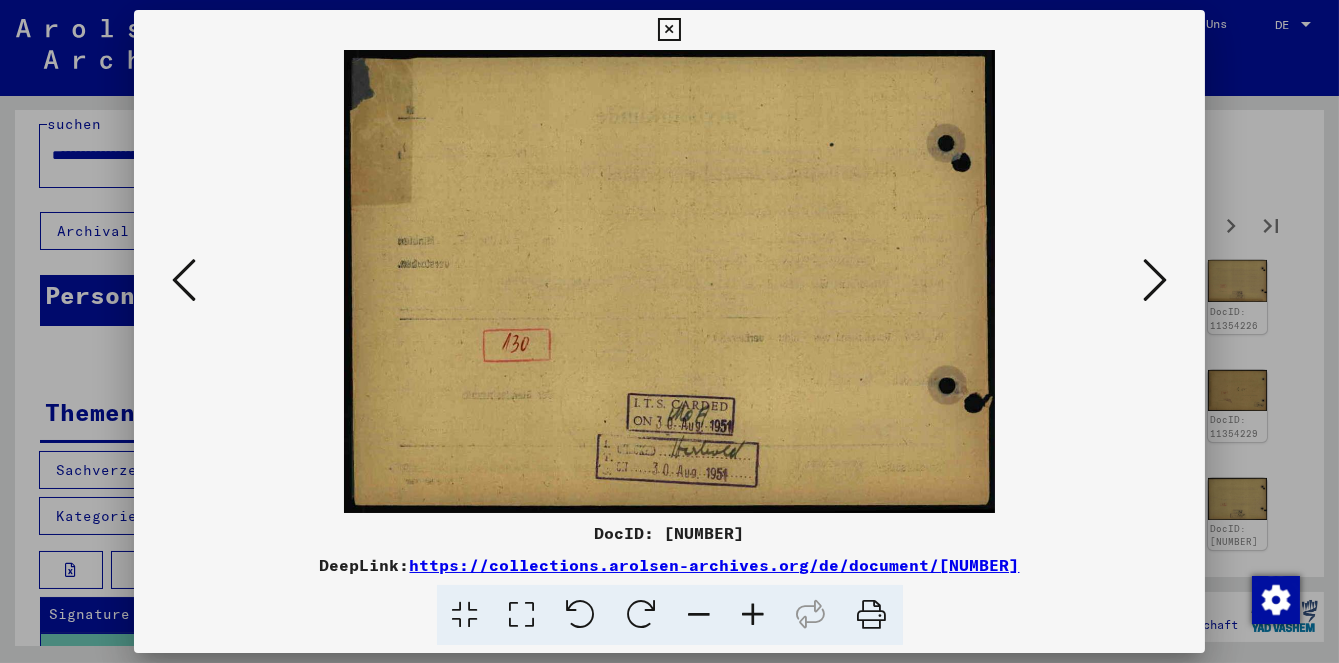 click at bounding box center [1155, 280] 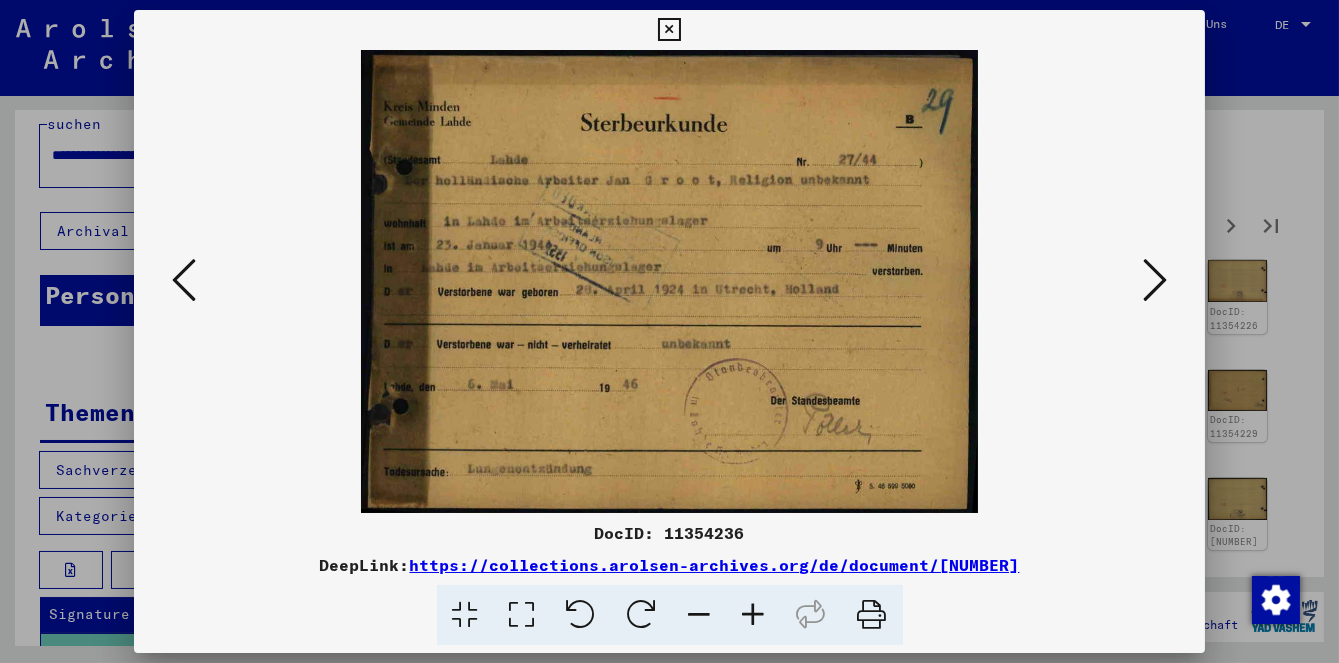 click at bounding box center (1155, 280) 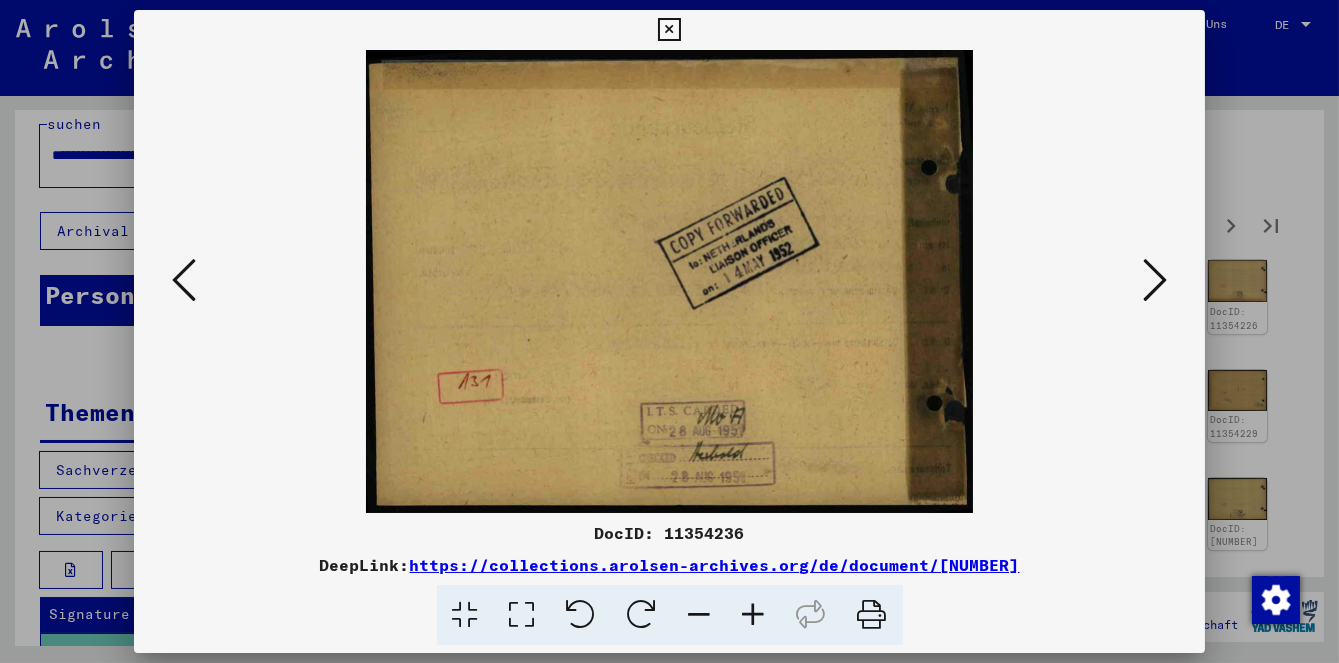 click at bounding box center (1155, 280) 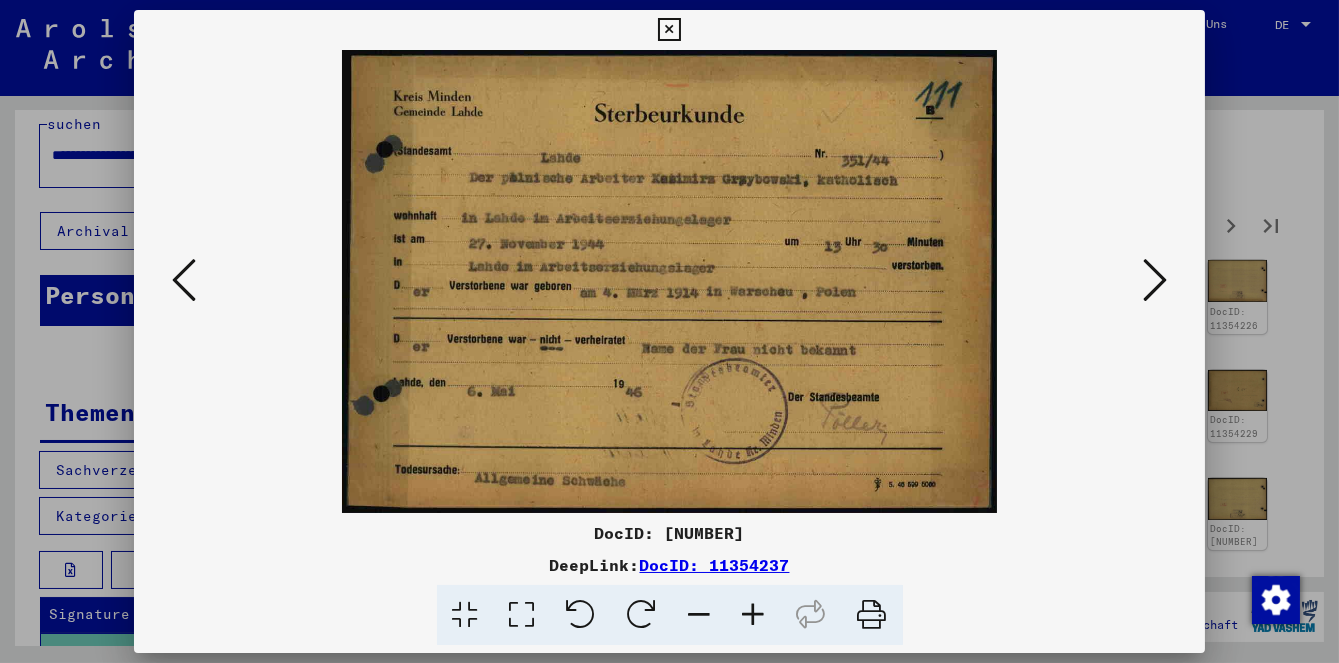 click at bounding box center (1155, 280) 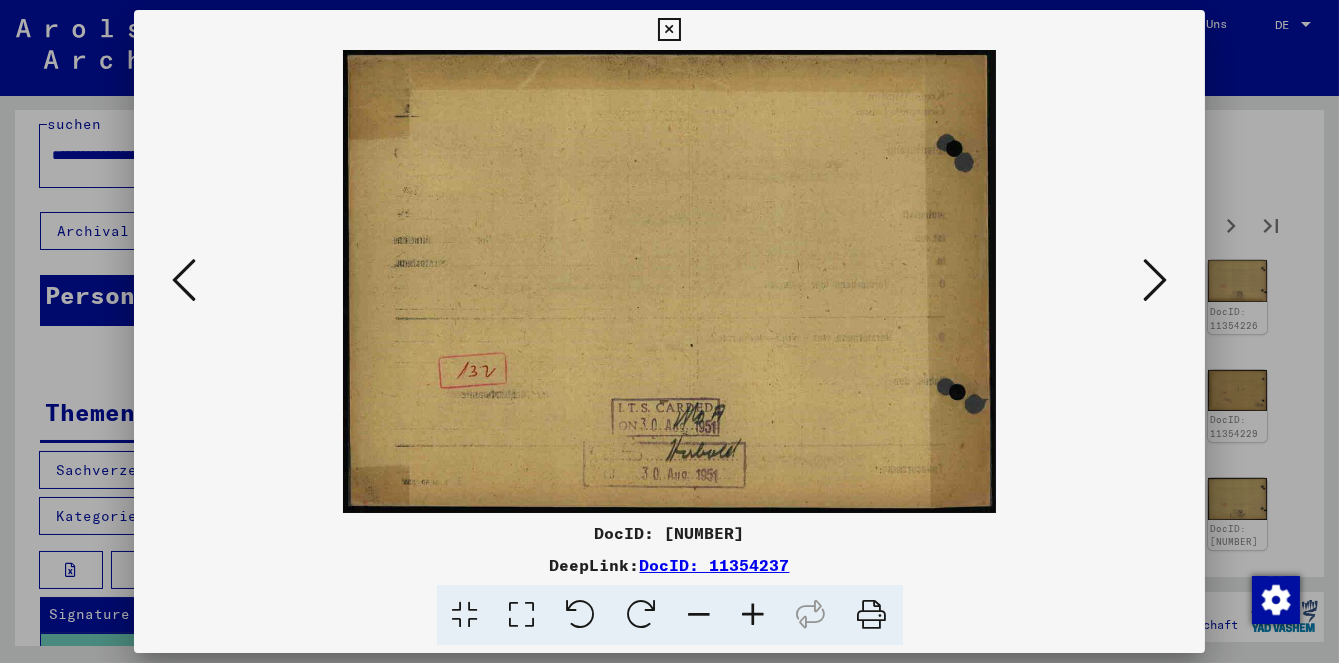 click at bounding box center (1155, 280) 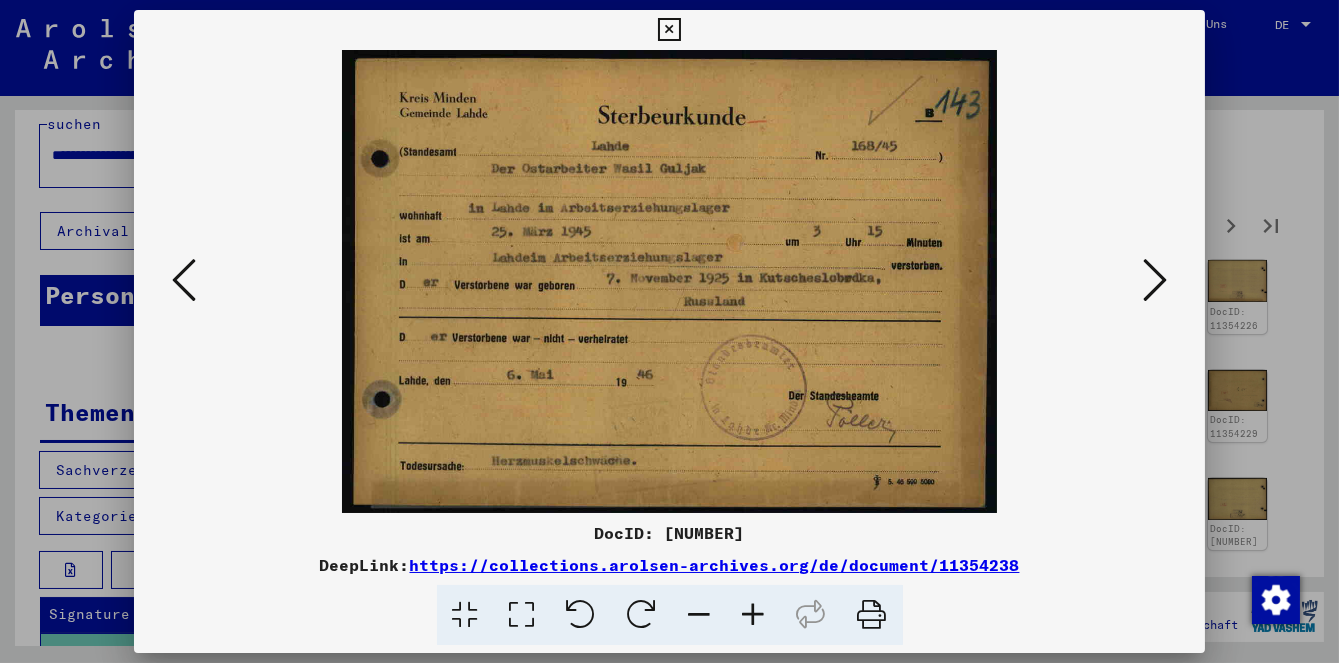 click at bounding box center (1155, 280) 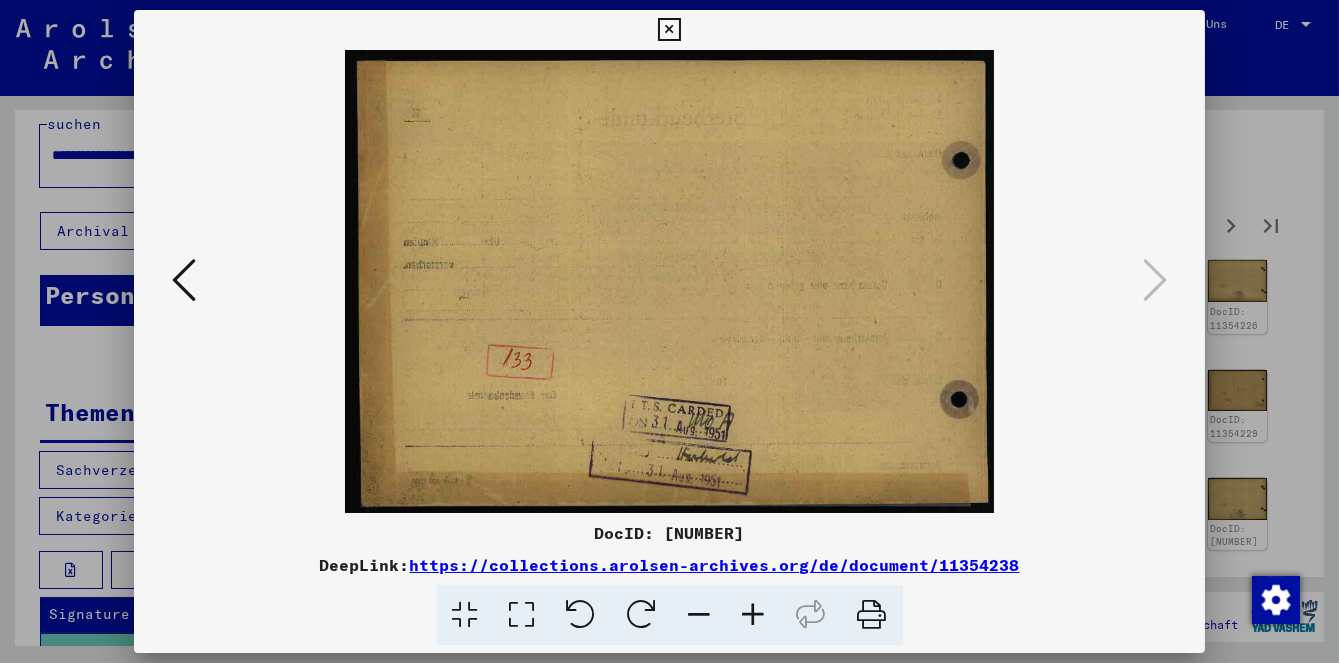 click at bounding box center (184, 281) 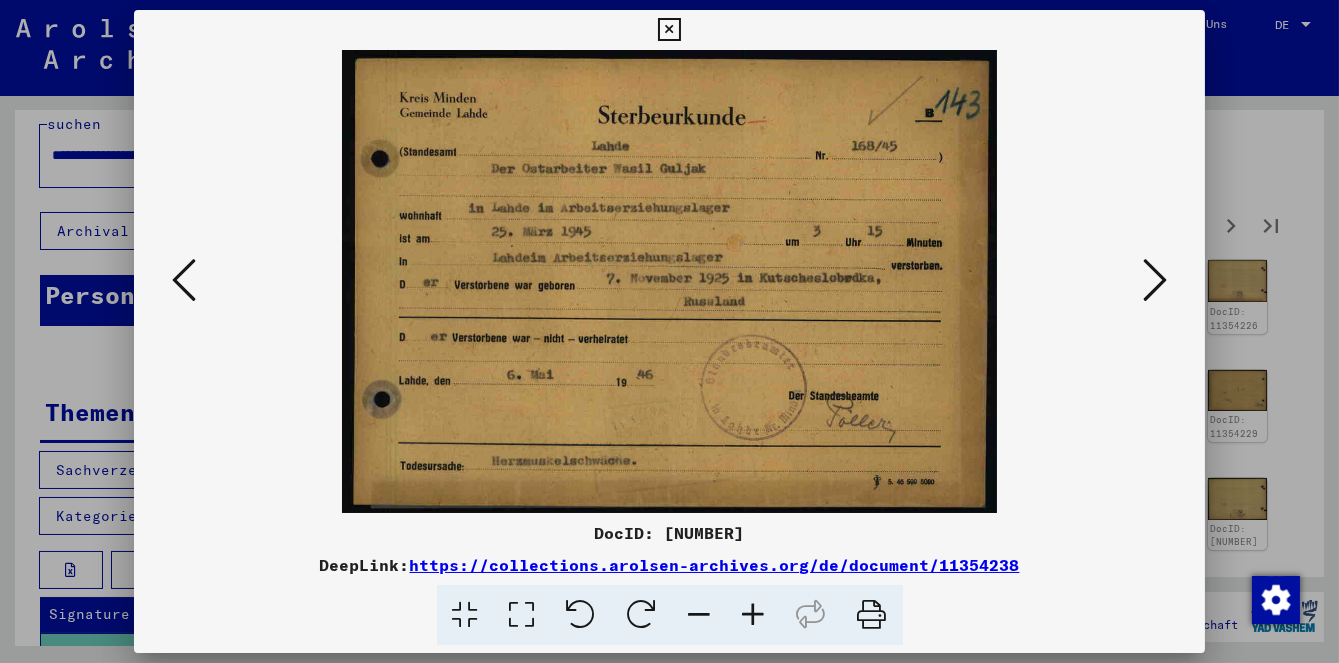 click at bounding box center (184, 281) 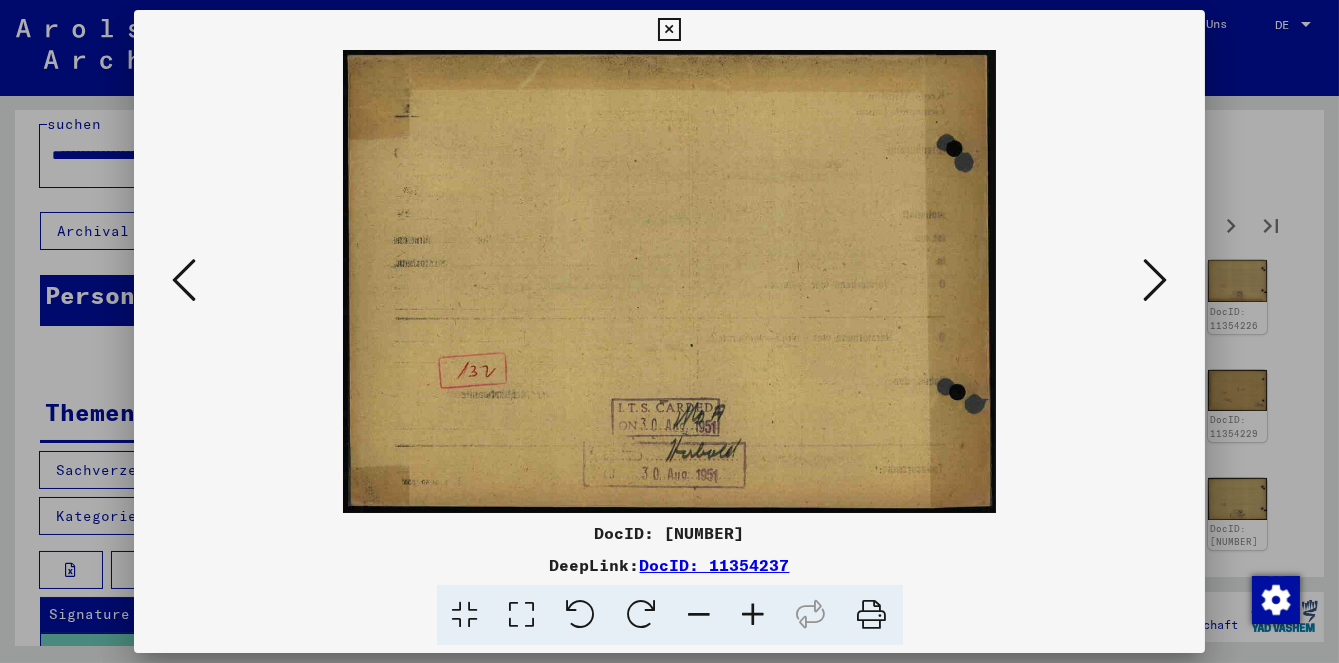 click at bounding box center [1155, 280] 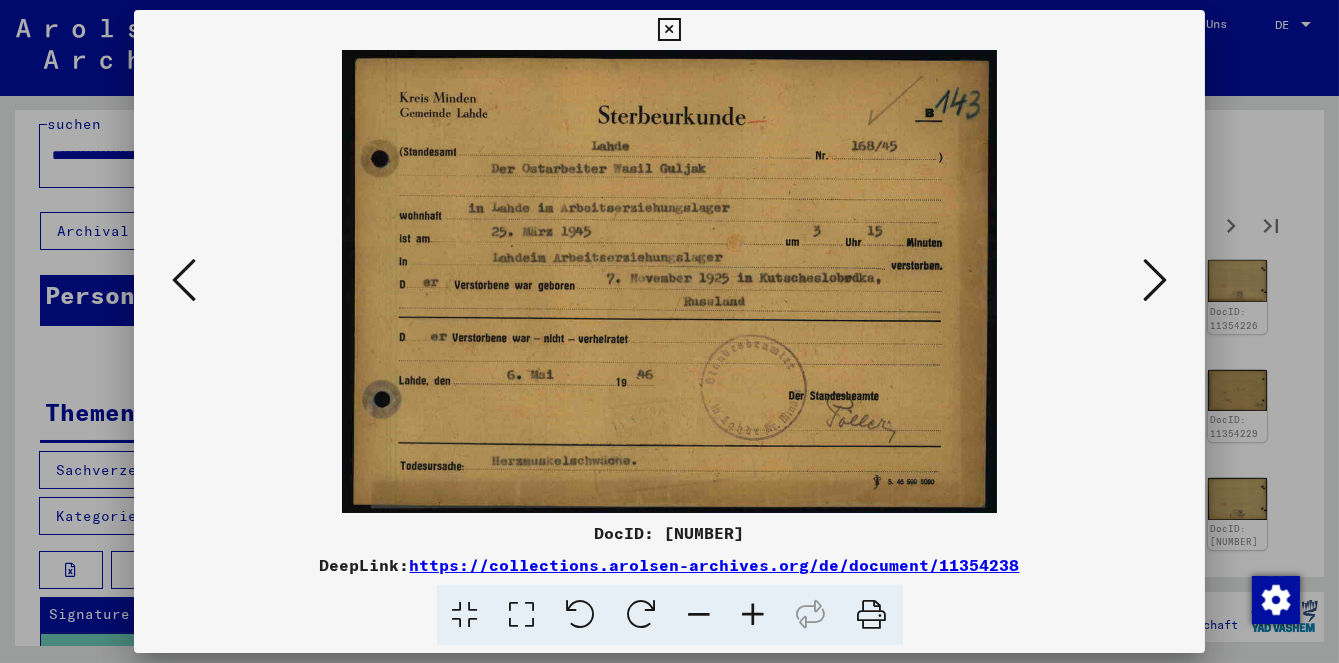 click at bounding box center [872, 615] 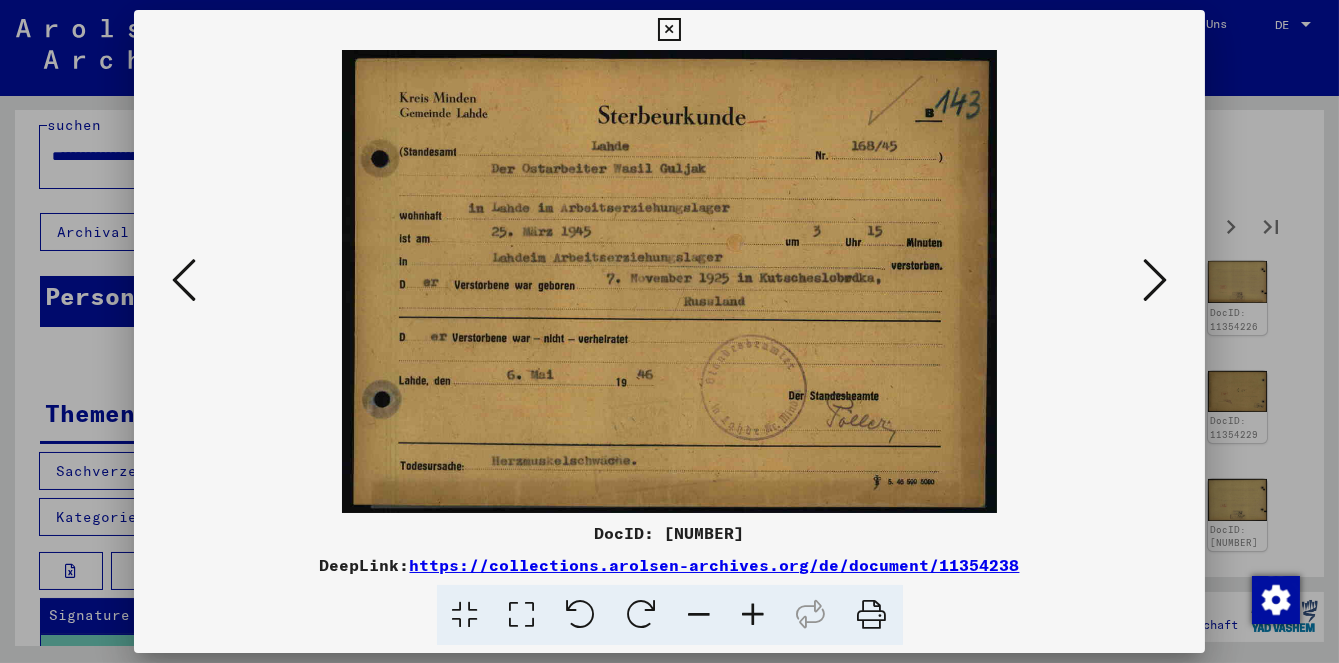 scroll, scrollTop: 59, scrollLeft: 0, axis: vertical 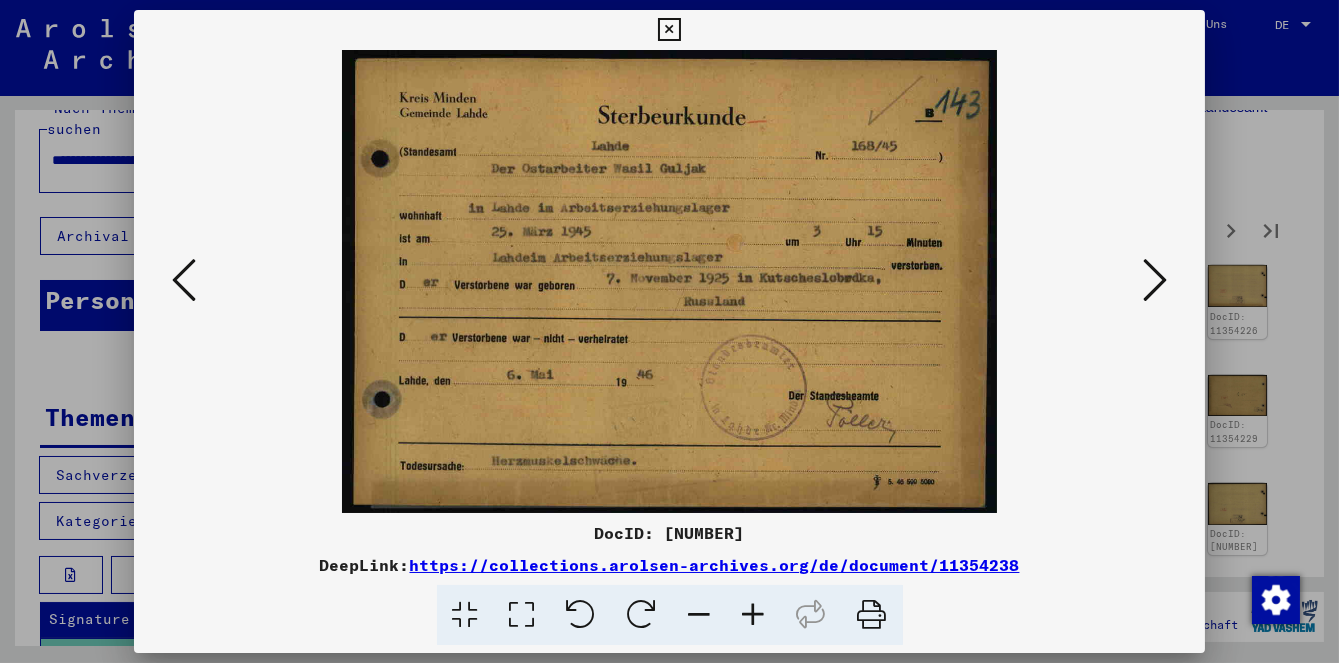 click at bounding box center [669, 331] 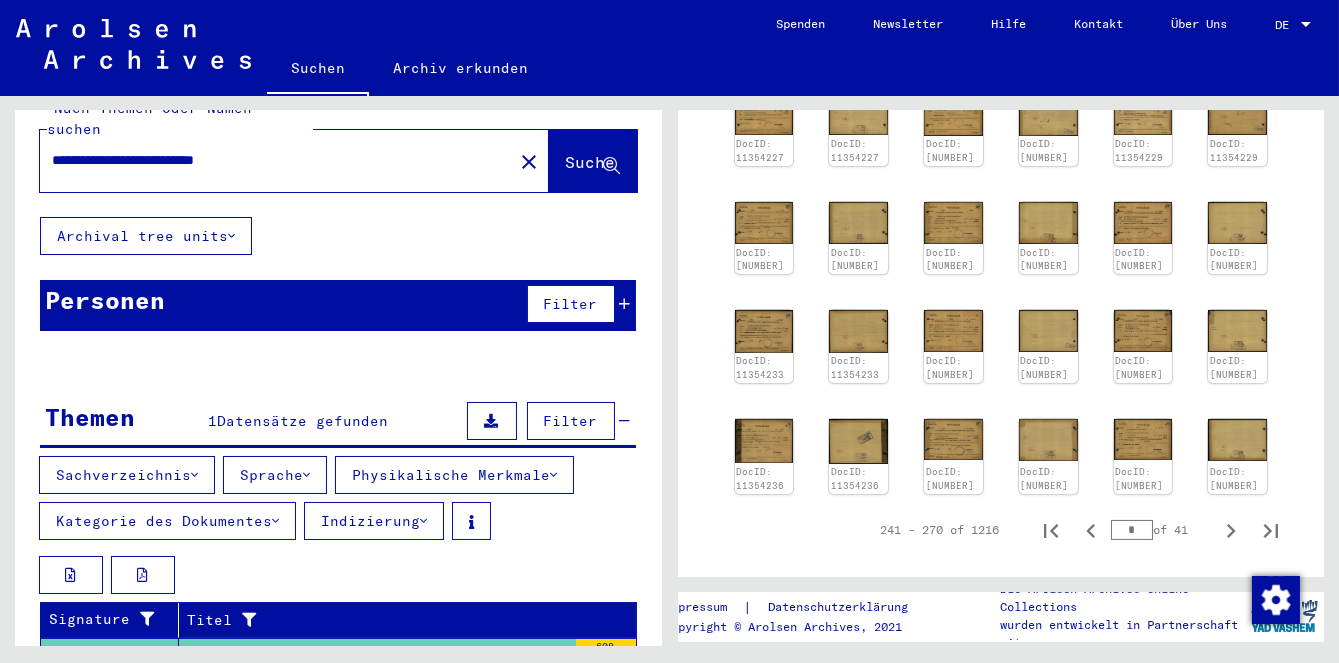 scroll, scrollTop: 861, scrollLeft: 0, axis: vertical 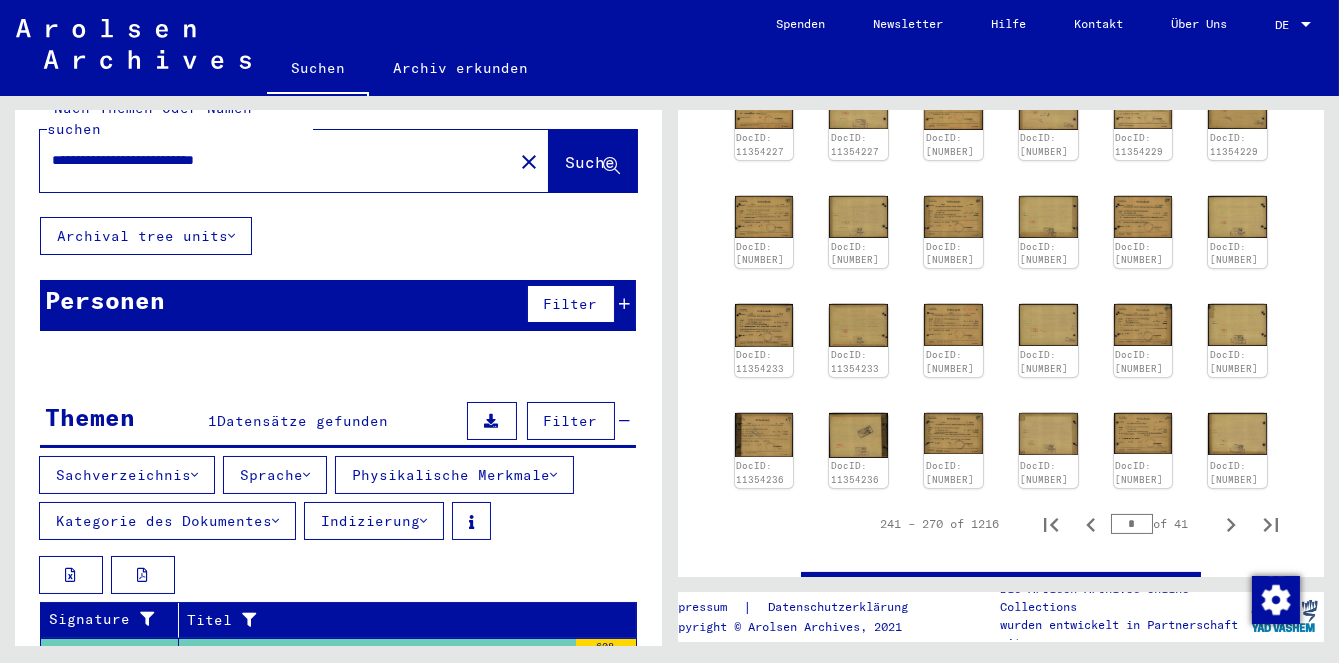 click on "*" at bounding box center (1132, 524) 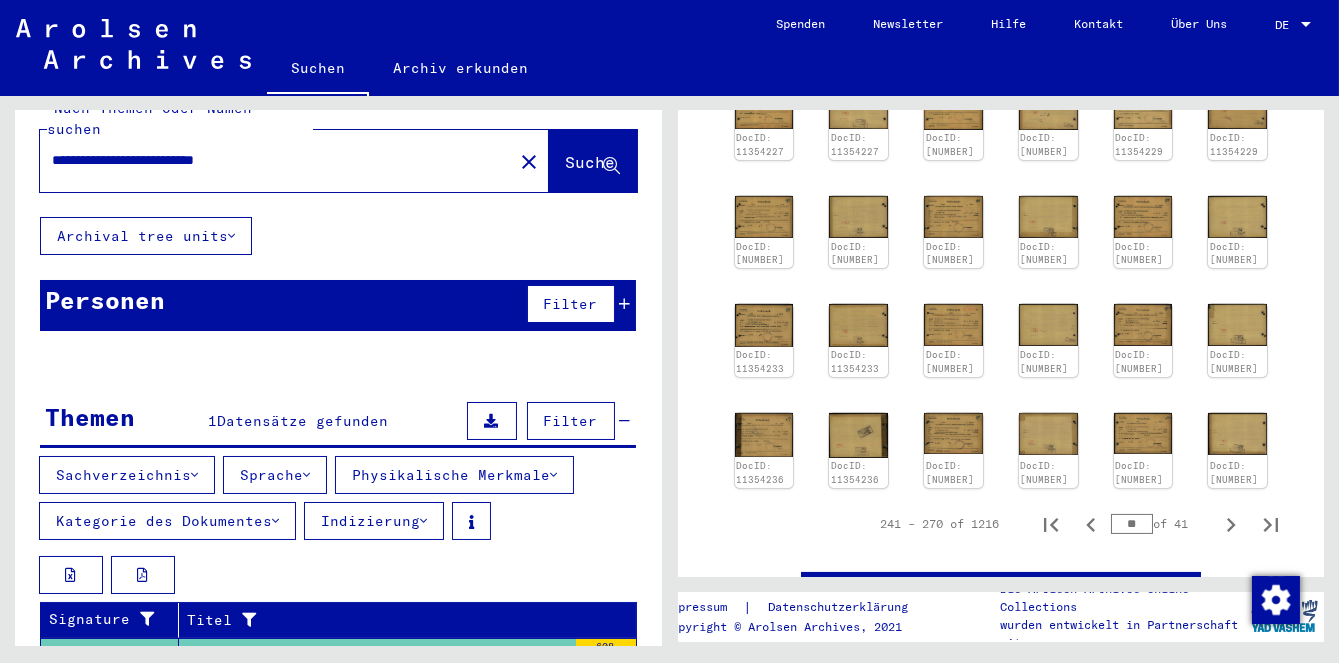 type on "**" 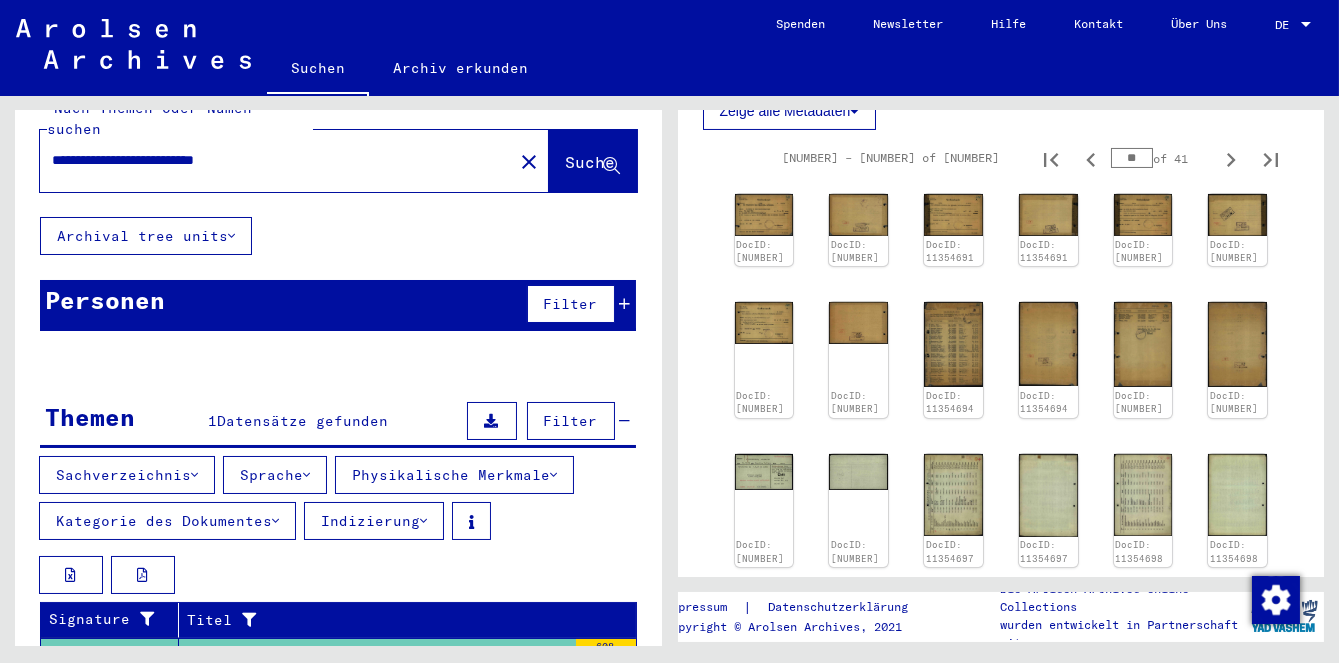 scroll, scrollTop: 595, scrollLeft: 0, axis: vertical 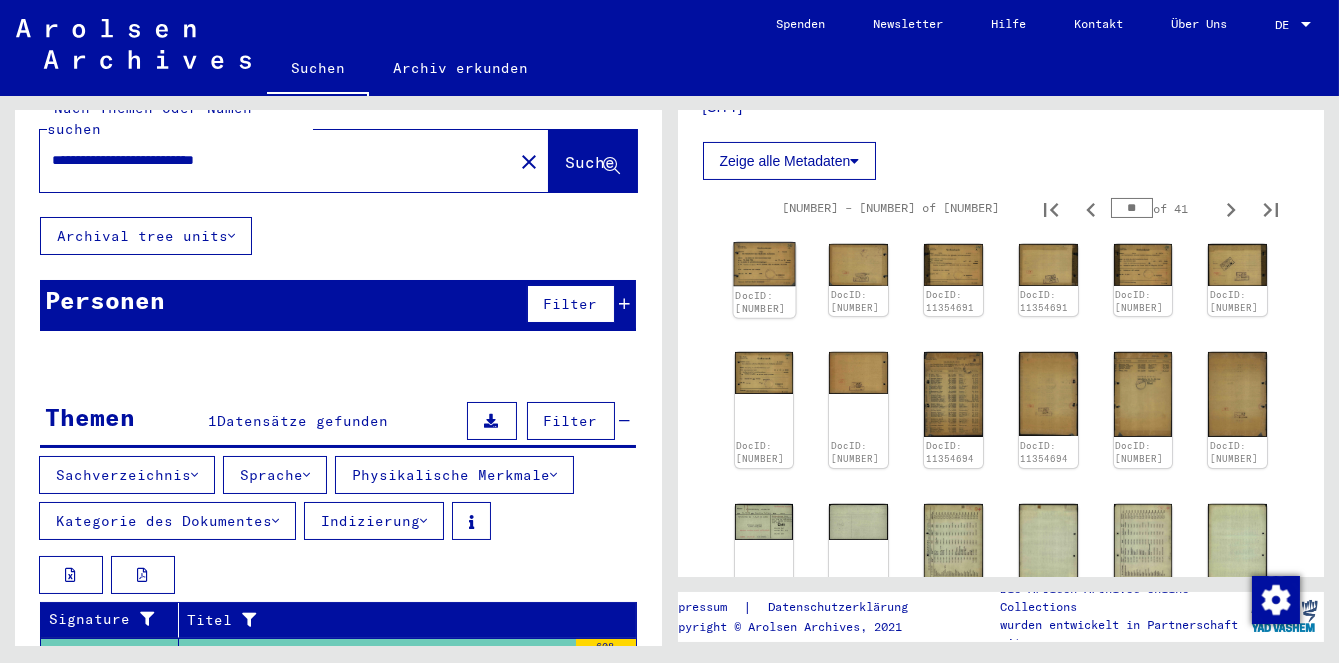 click 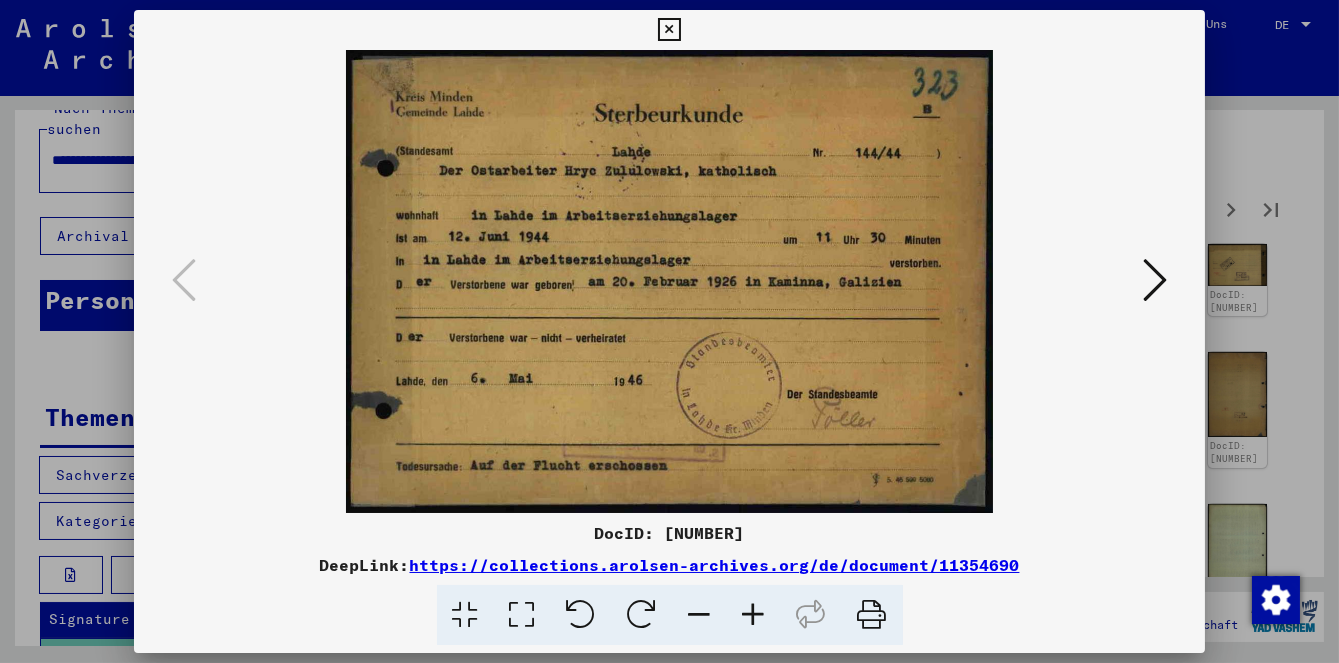 click at bounding box center [669, 281] 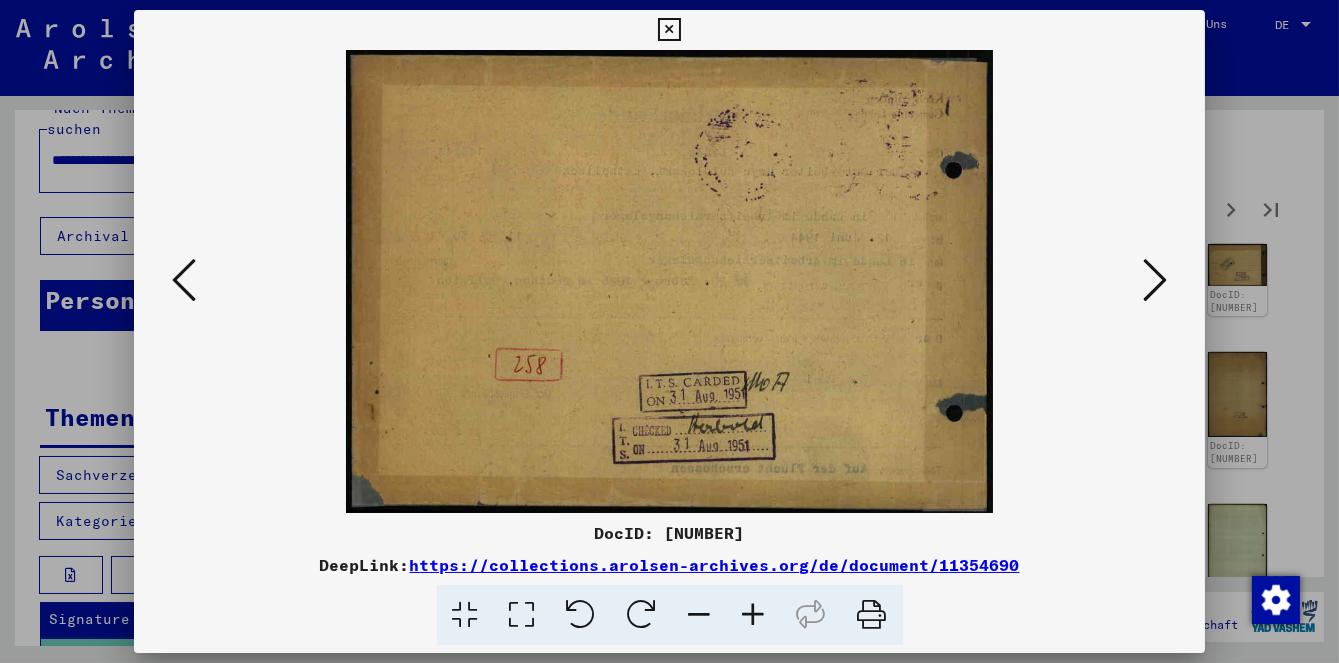 click at bounding box center [1155, 280] 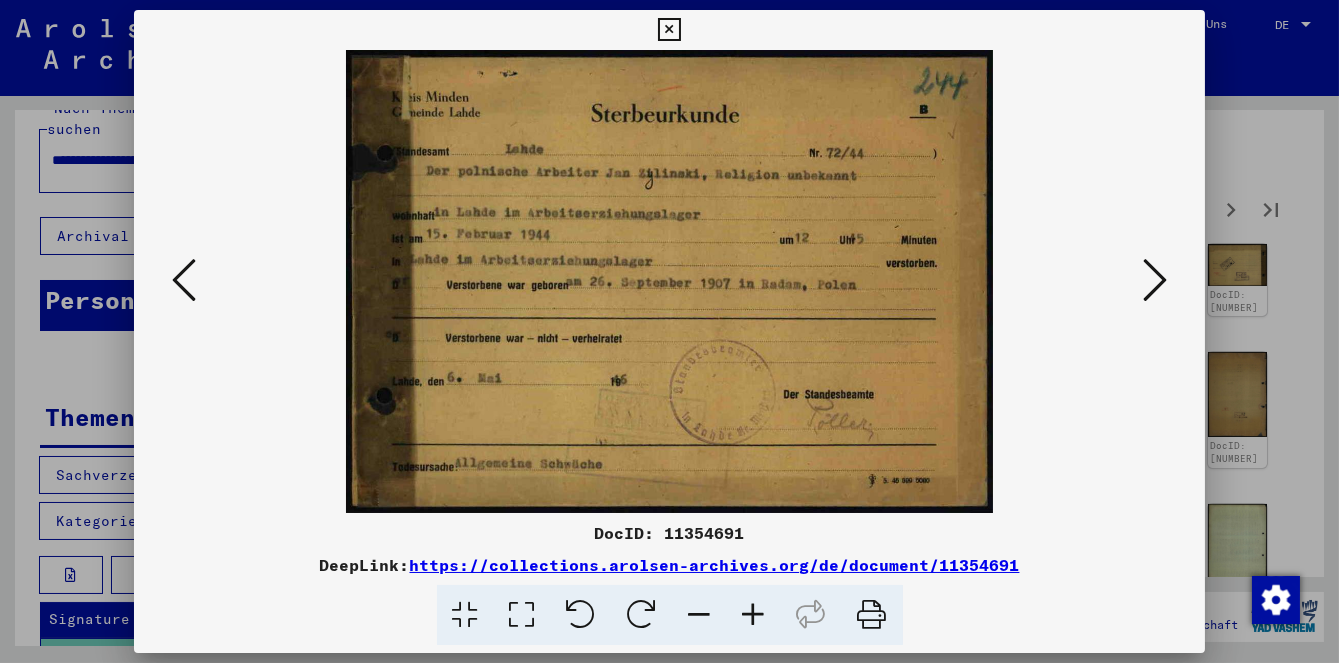 click at bounding box center (669, 281) 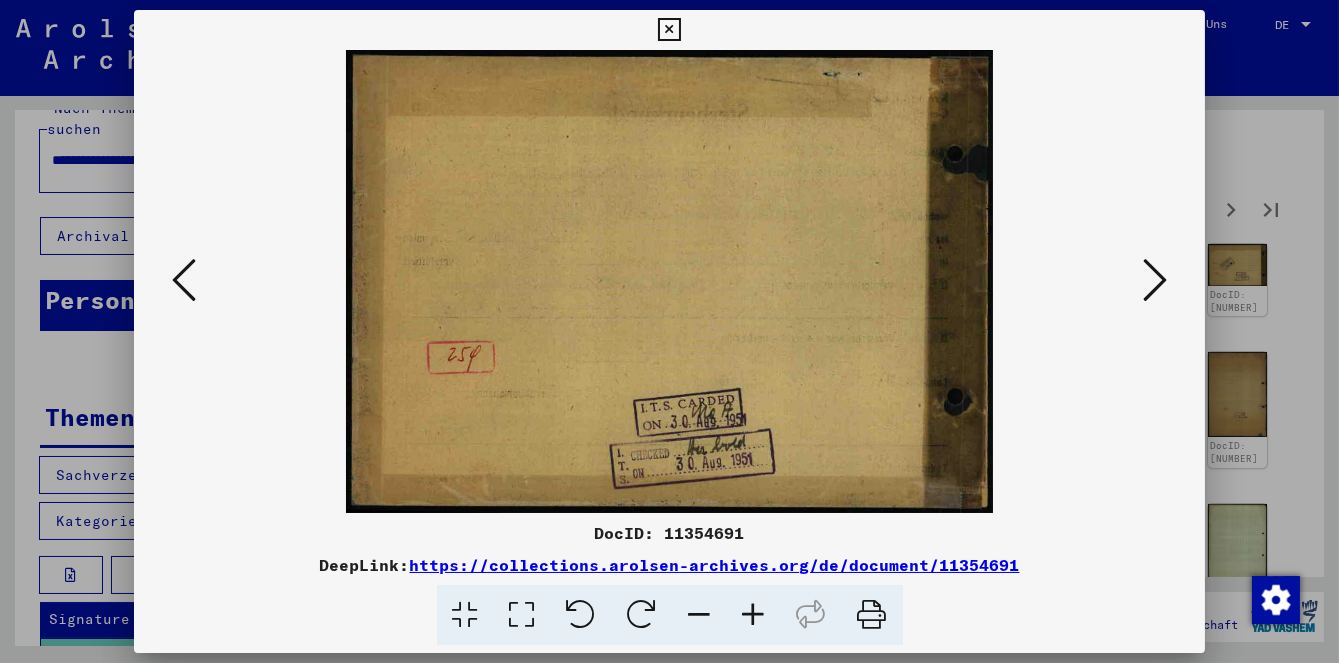 click at bounding box center [1155, 280] 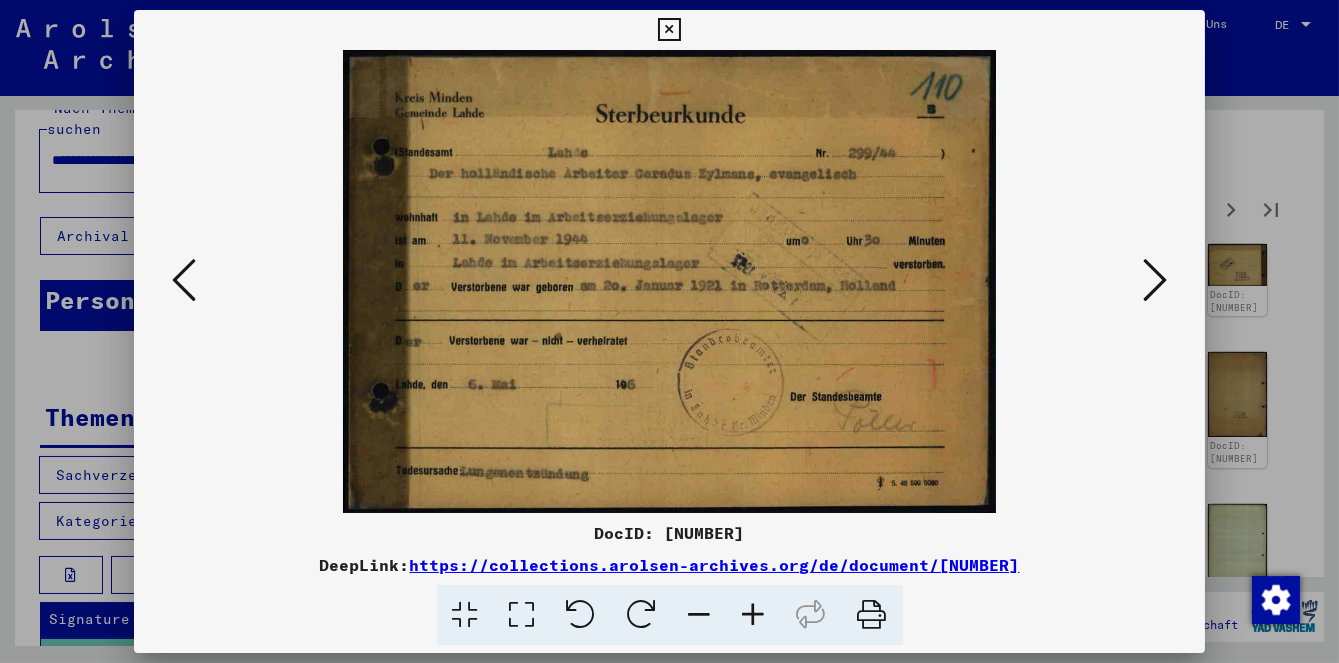 click at bounding box center (1155, 280) 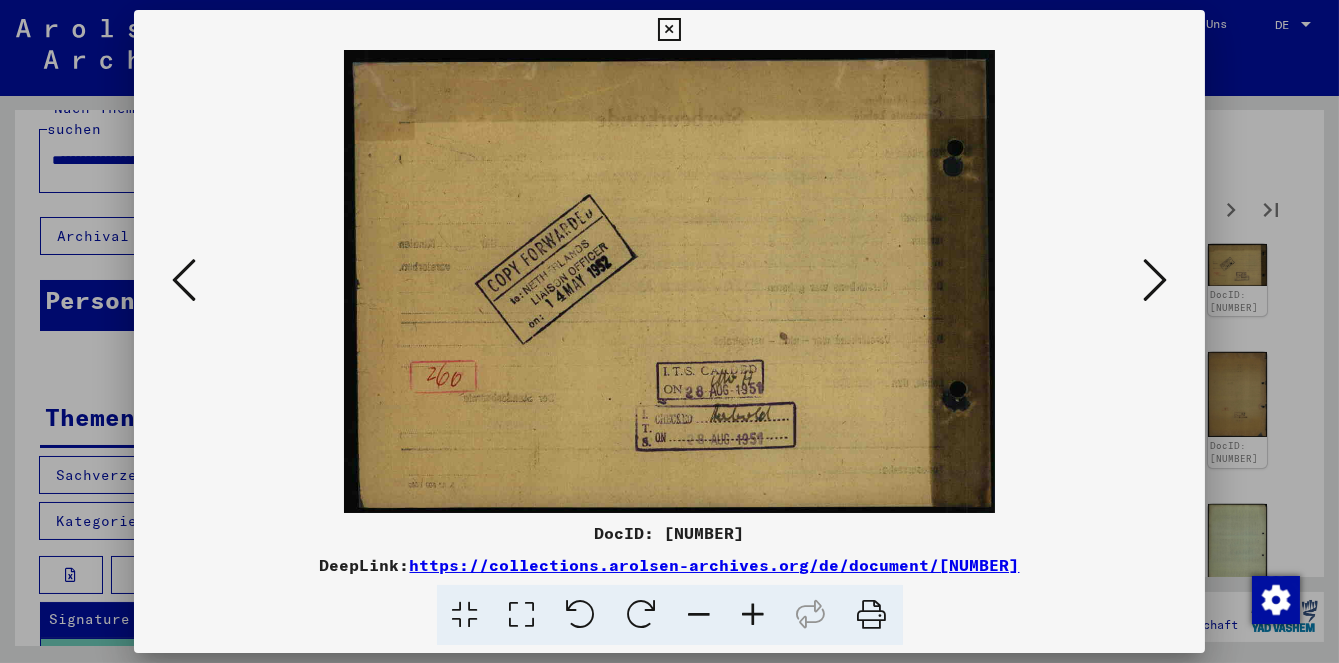 click at bounding box center [1155, 280] 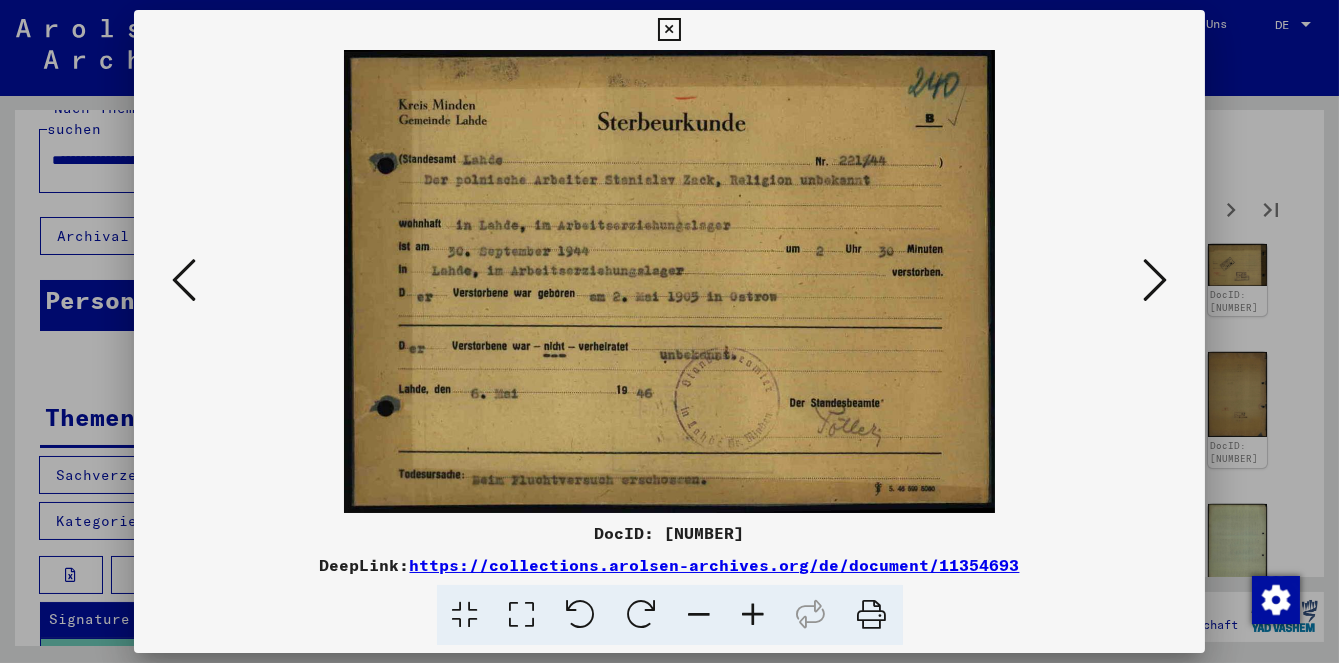 click at bounding box center [1155, 280] 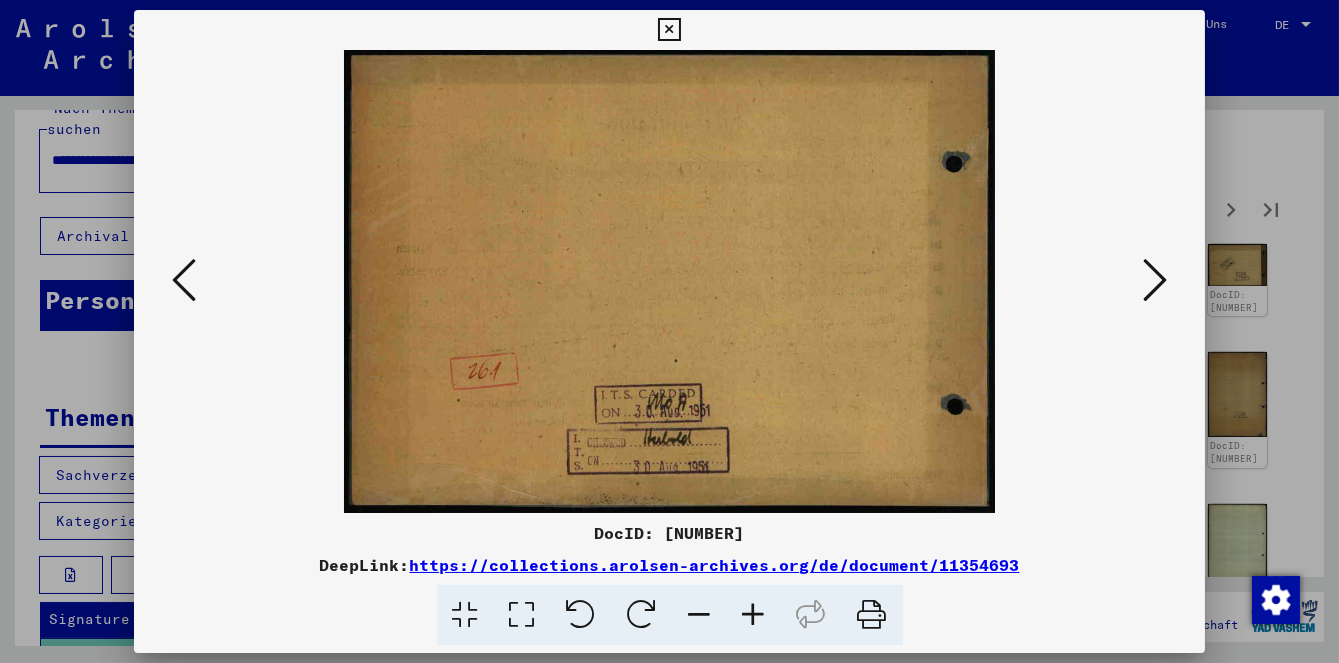 click at bounding box center (1155, 280) 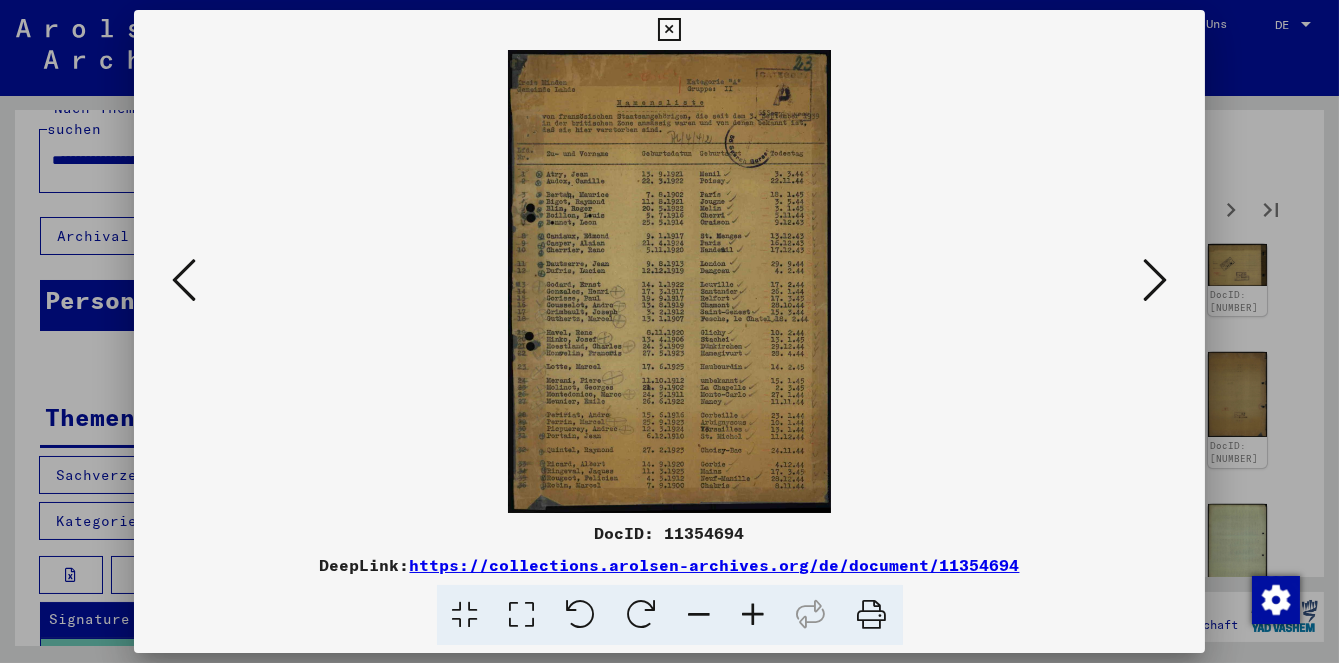 click at bounding box center [1155, 281] 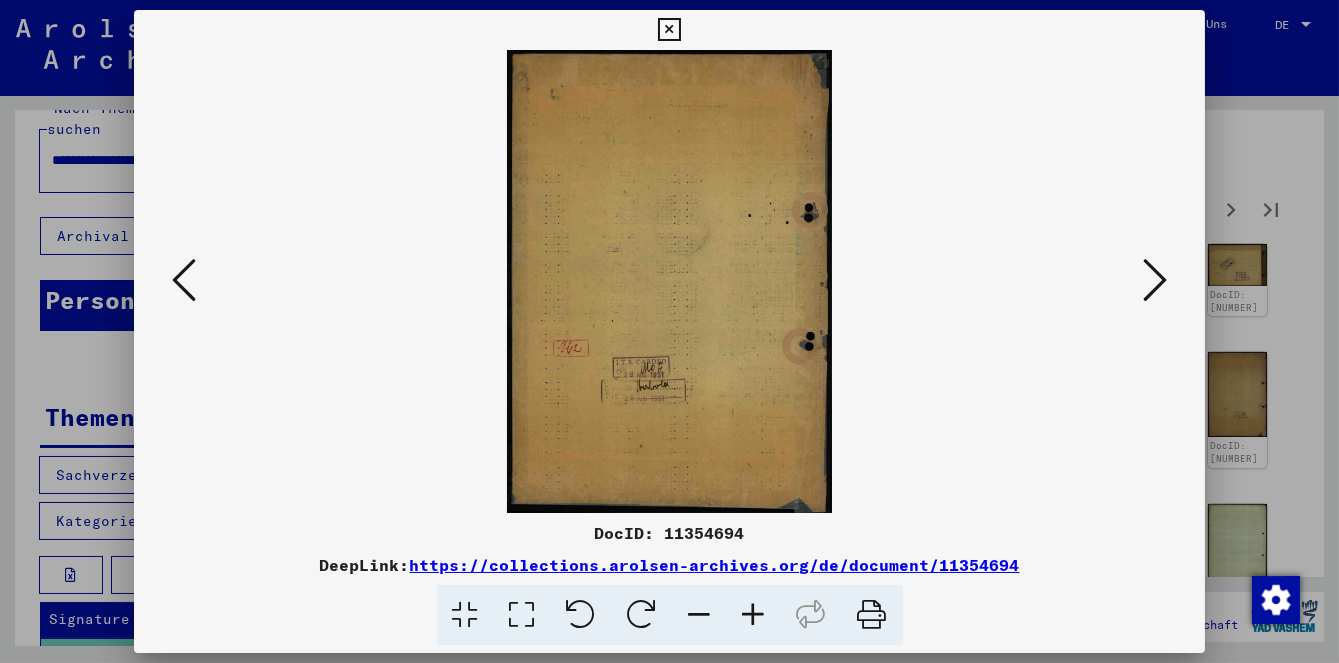 click at bounding box center (184, 281) 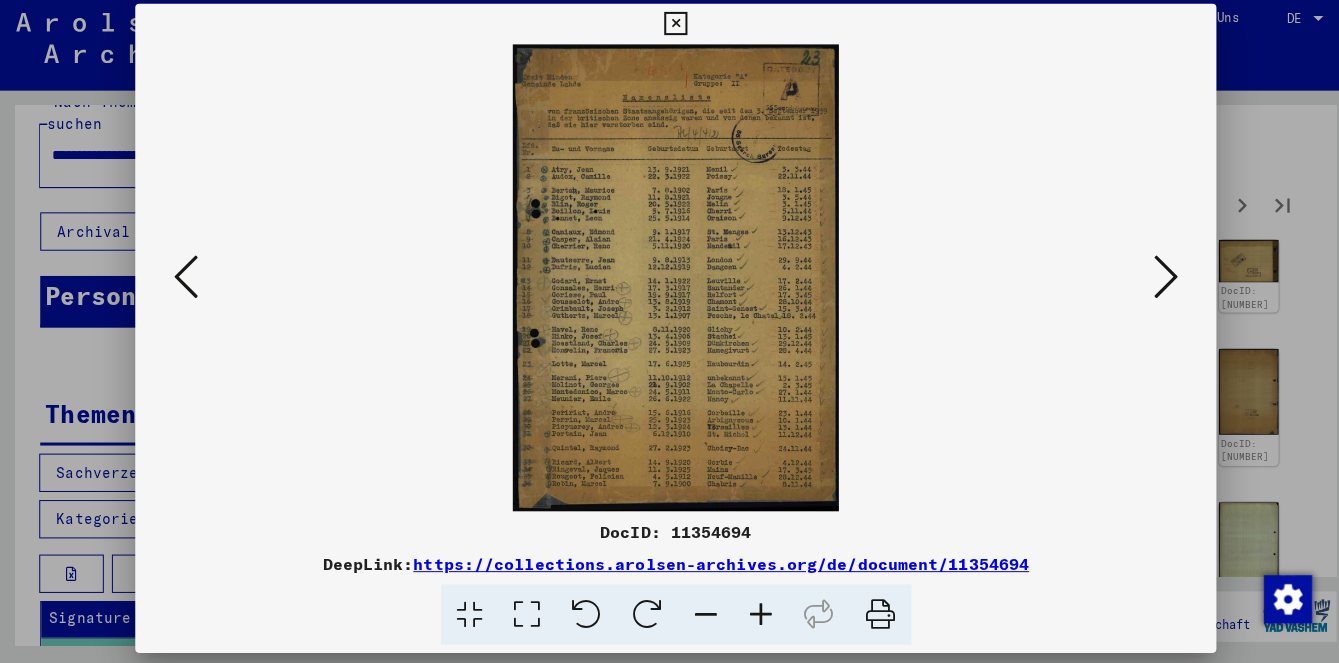 scroll, scrollTop: 0, scrollLeft: 0, axis: both 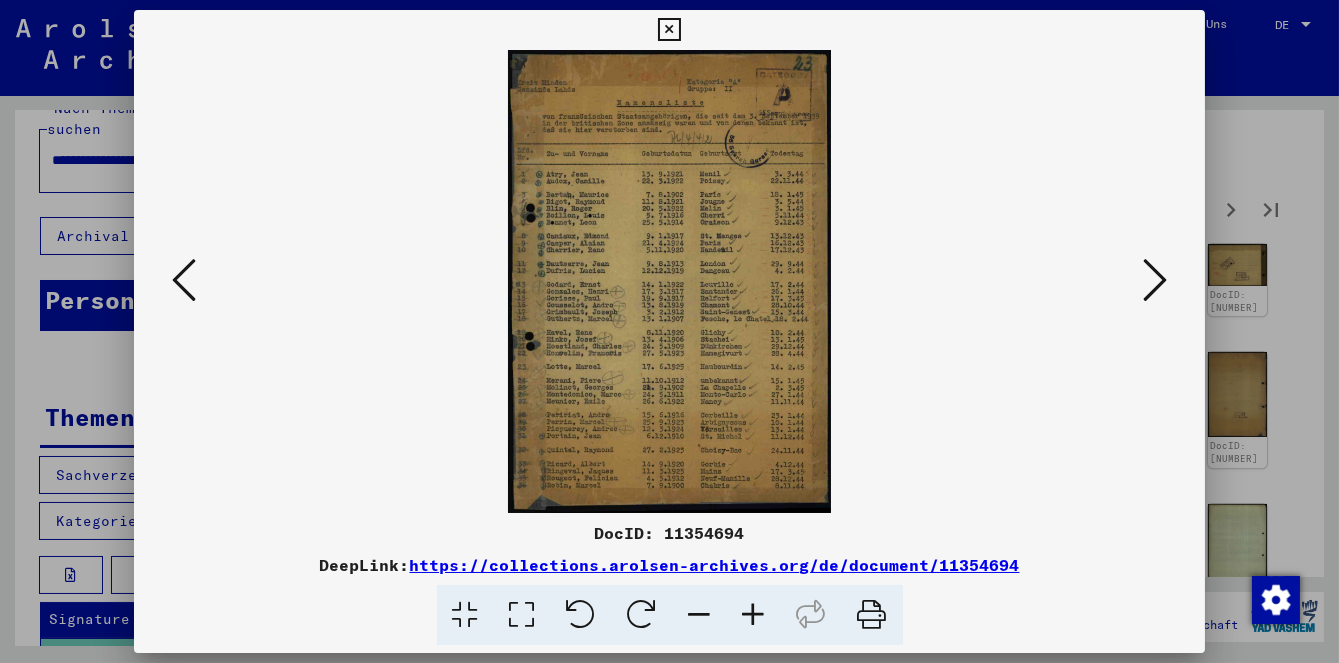 click at bounding box center [1155, 281] 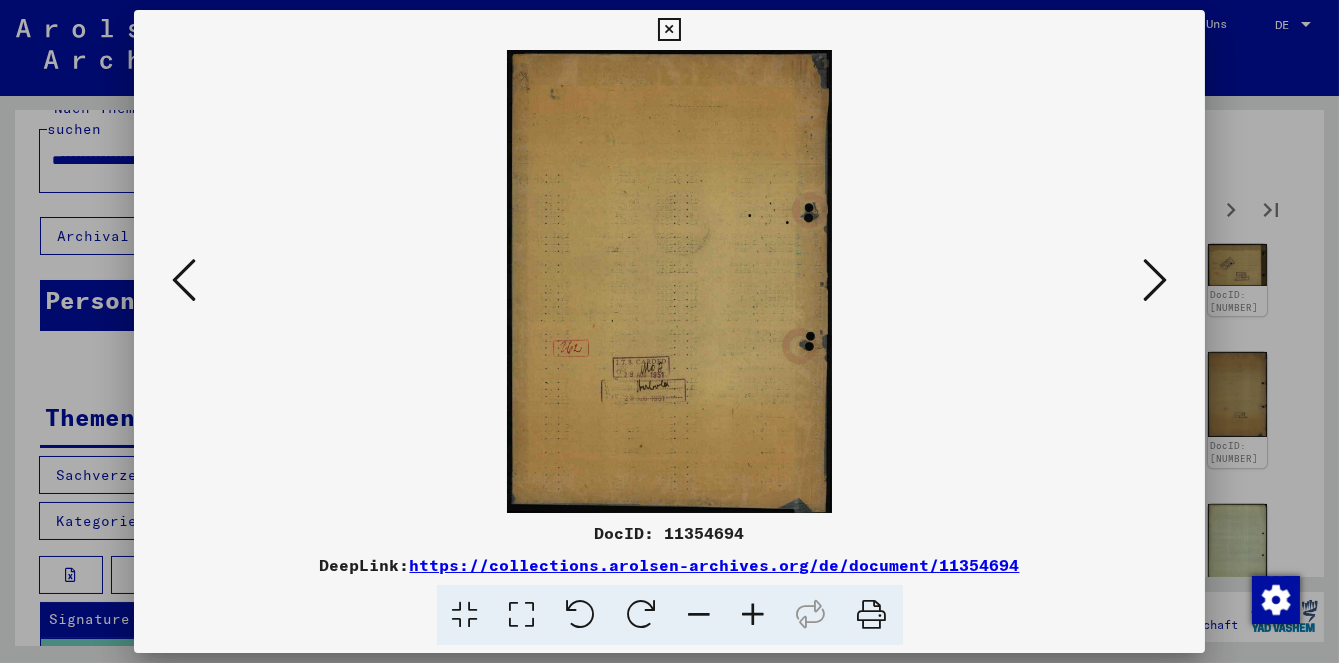 click at bounding box center [1155, 280] 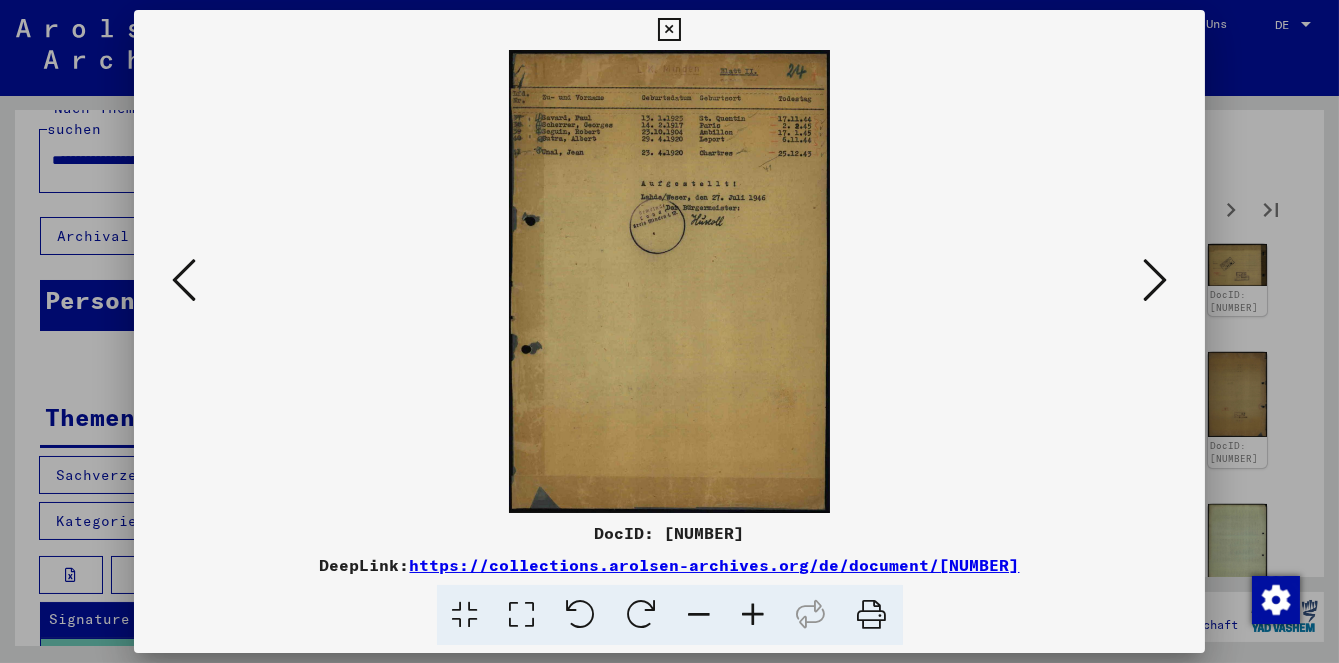 click at bounding box center (1155, 280) 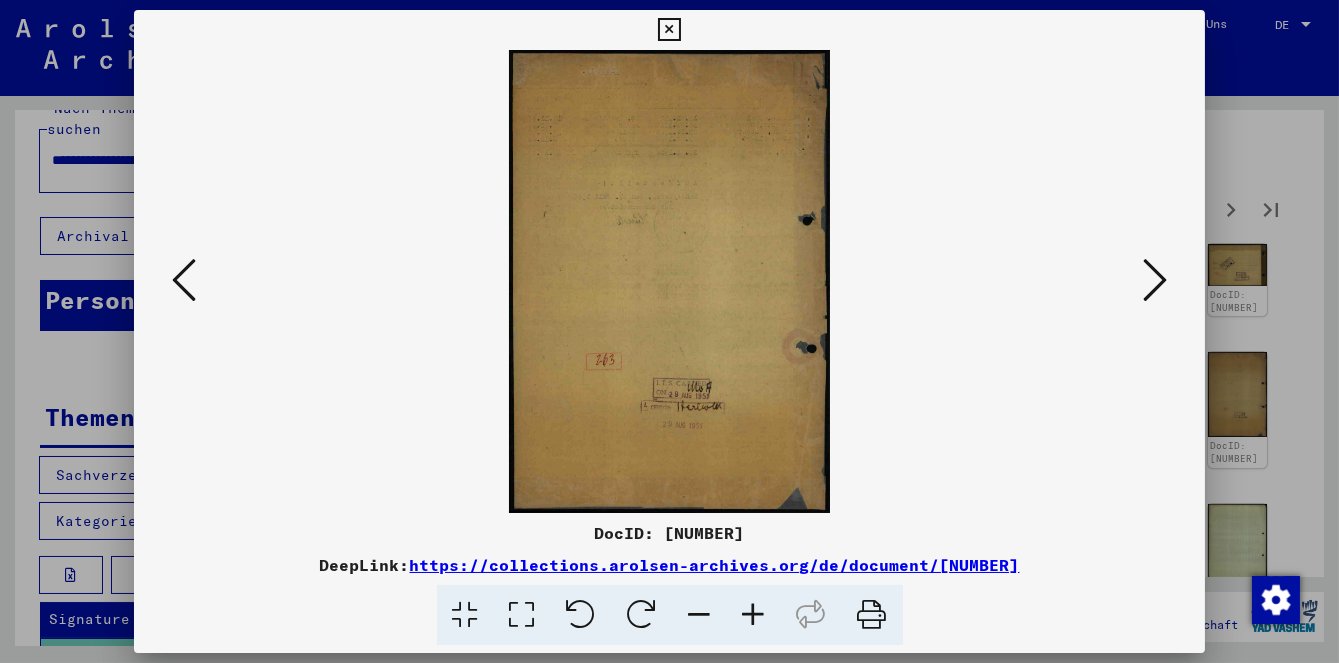 click at bounding box center [1155, 280] 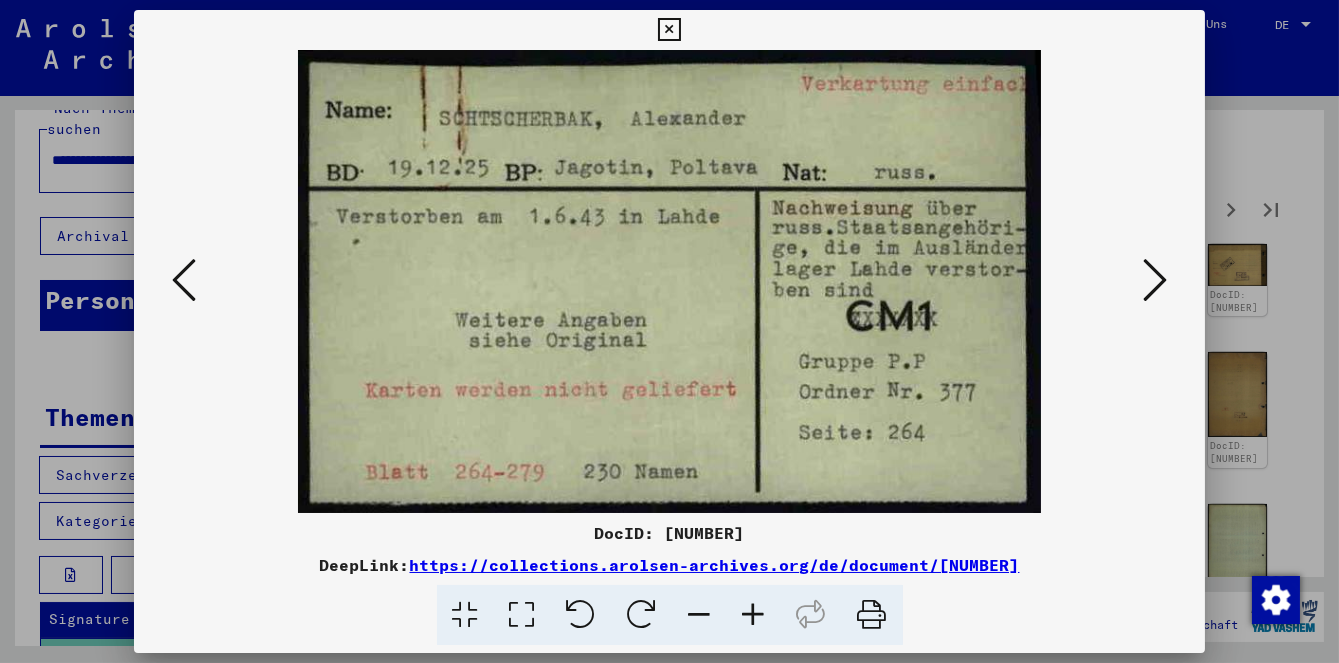 click at bounding box center [1155, 281] 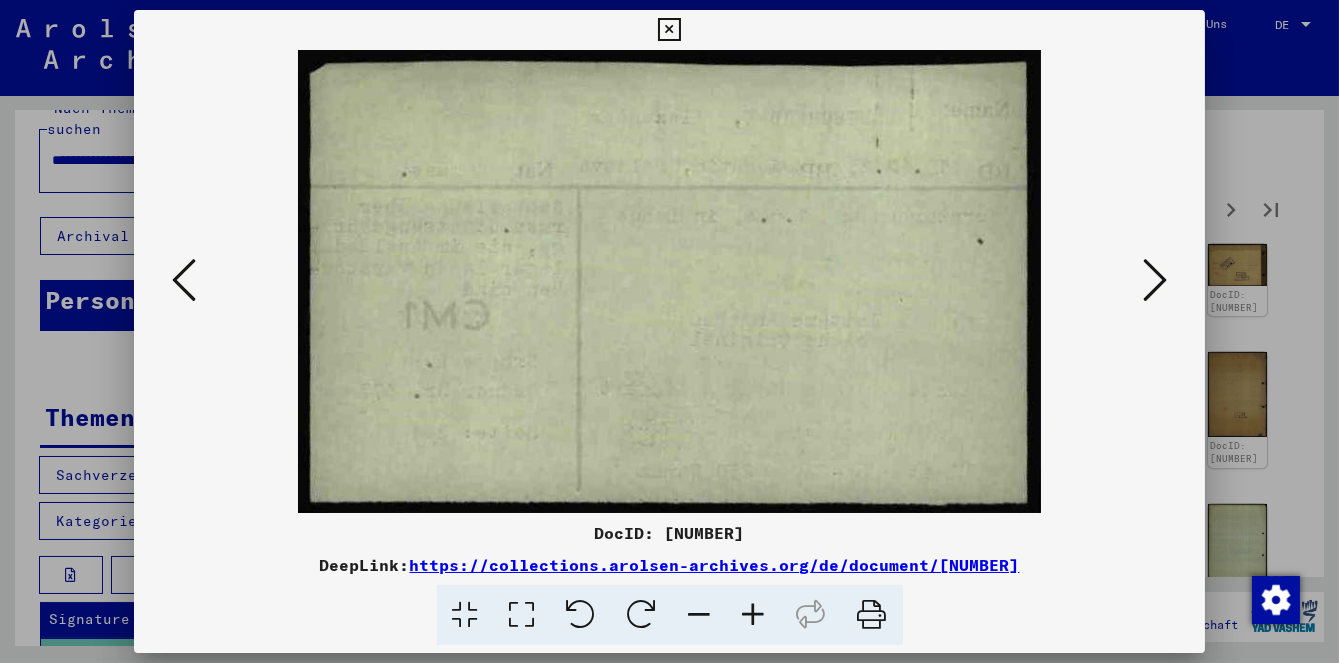 click at bounding box center [1155, 281] 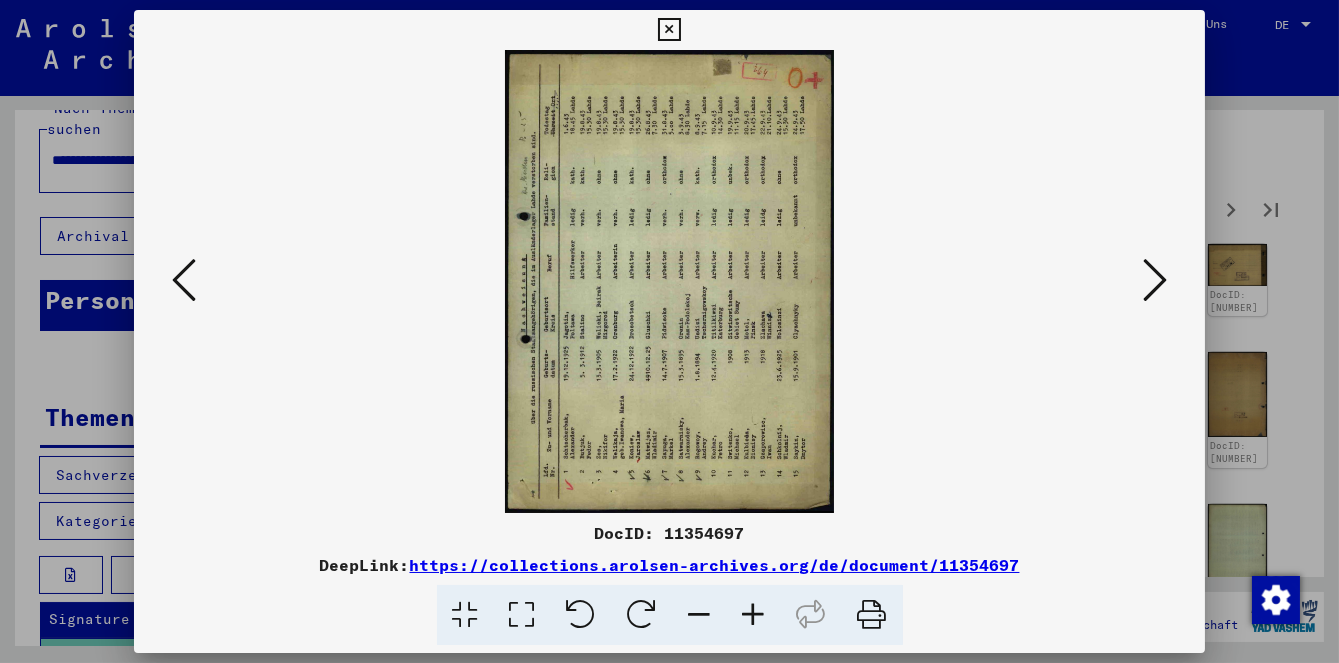 click at bounding box center (1155, 280) 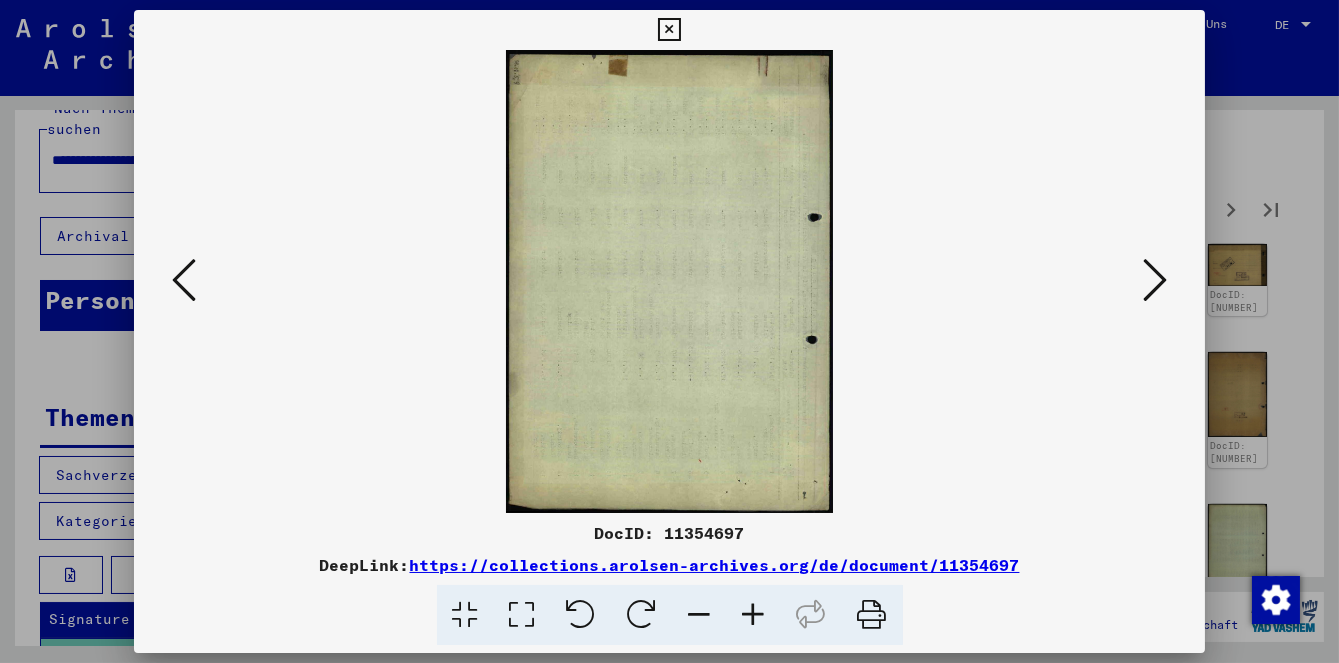 click at bounding box center [1155, 280] 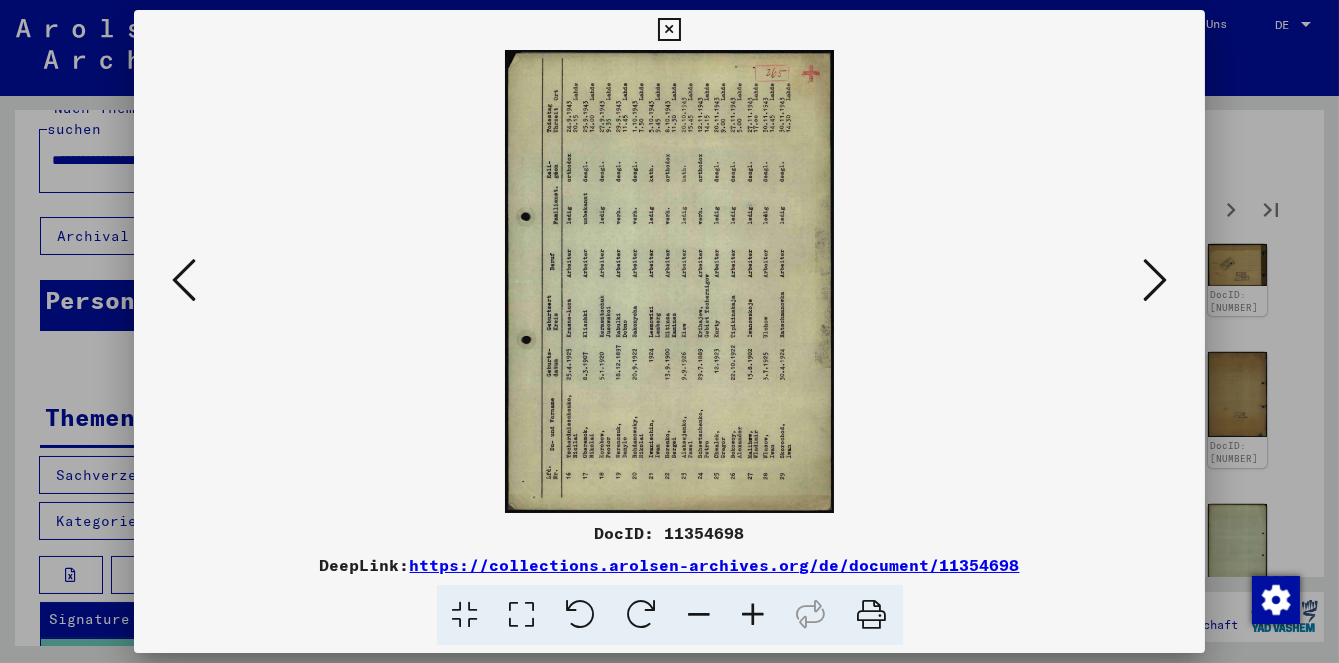 click at bounding box center [1155, 280] 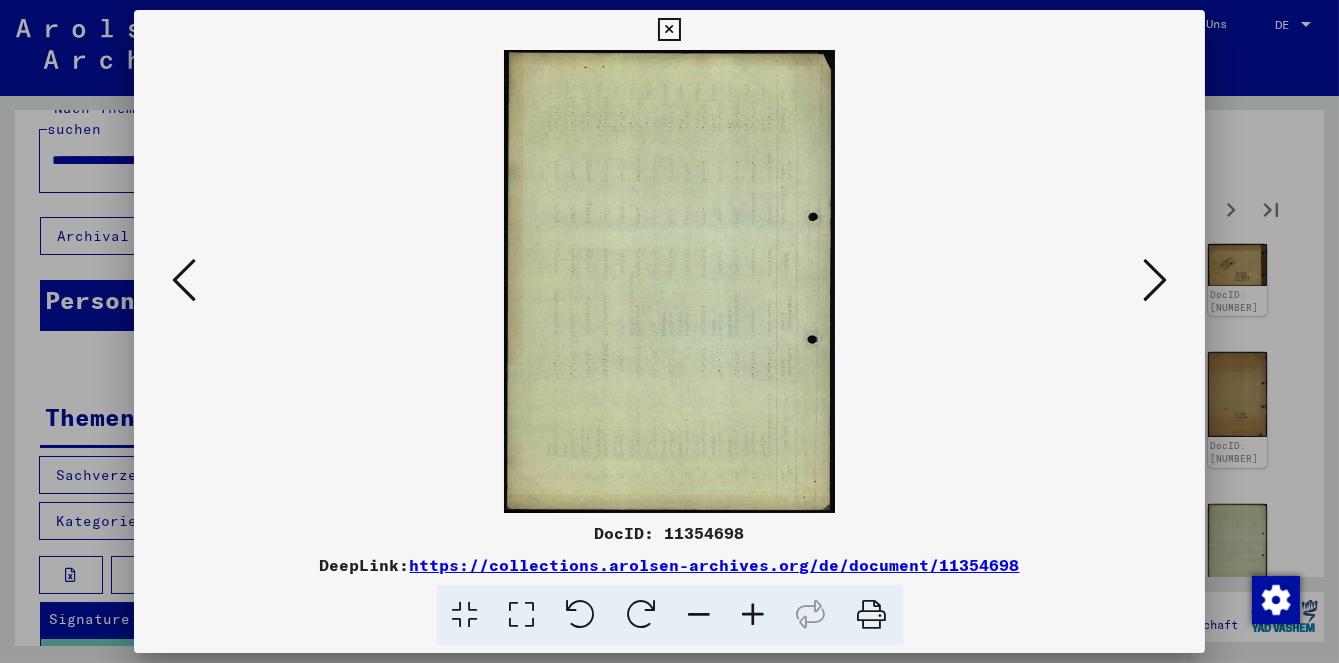 click at bounding box center [1155, 280] 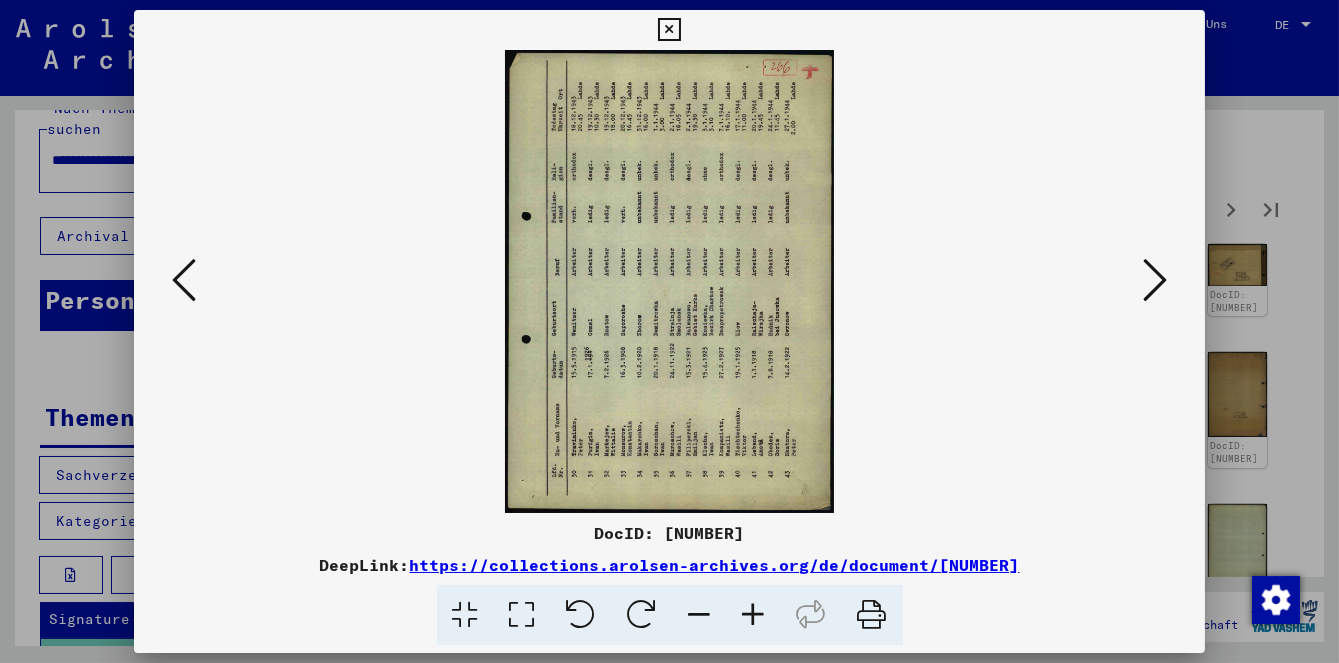 click at bounding box center (1155, 280) 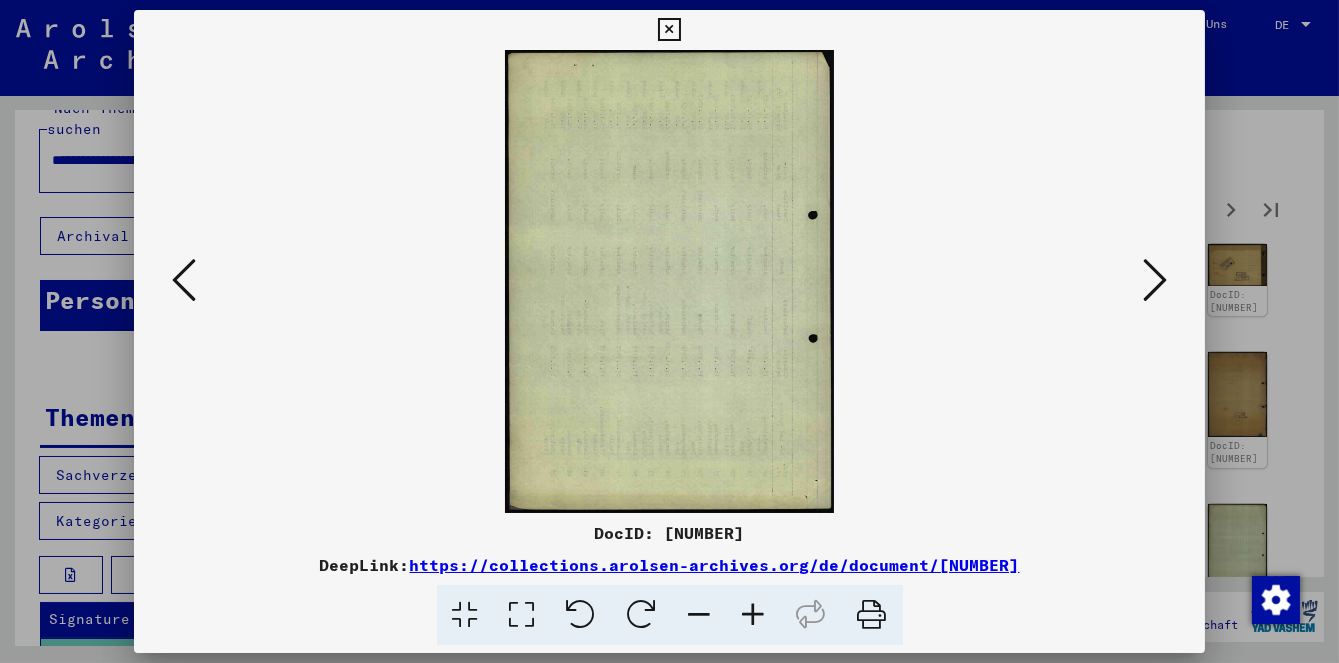 click at bounding box center (1155, 280) 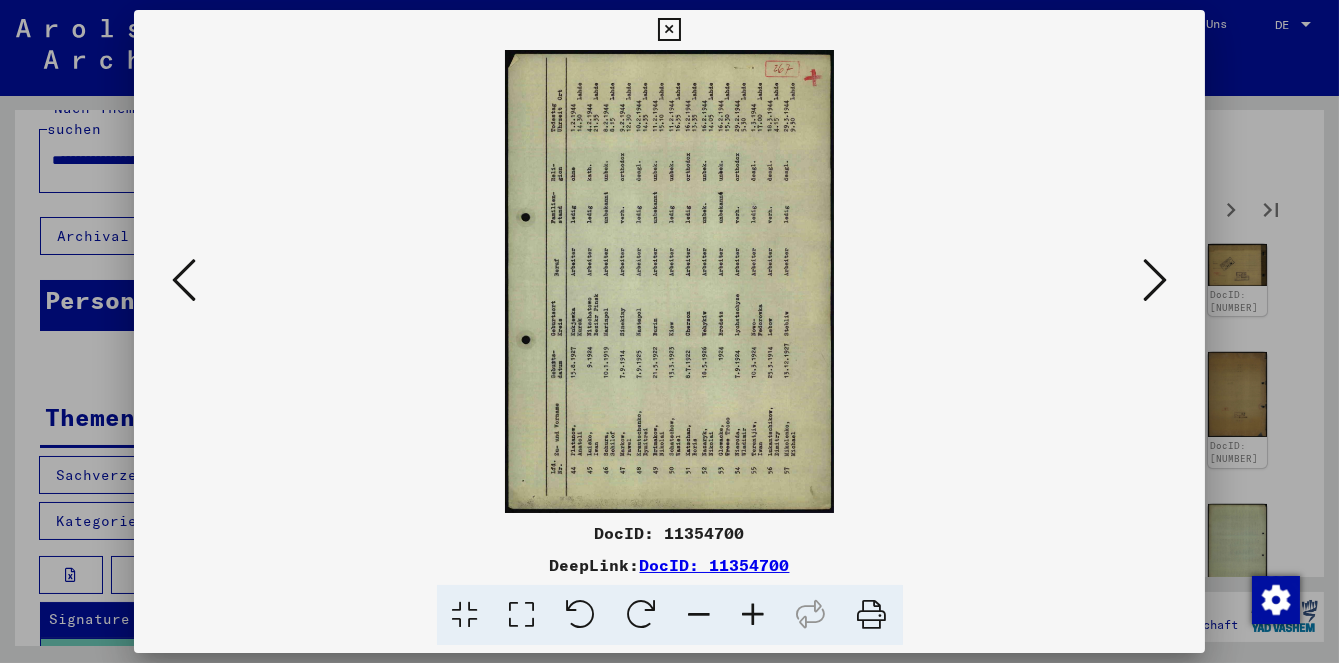 click at bounding box center [1155, 280] 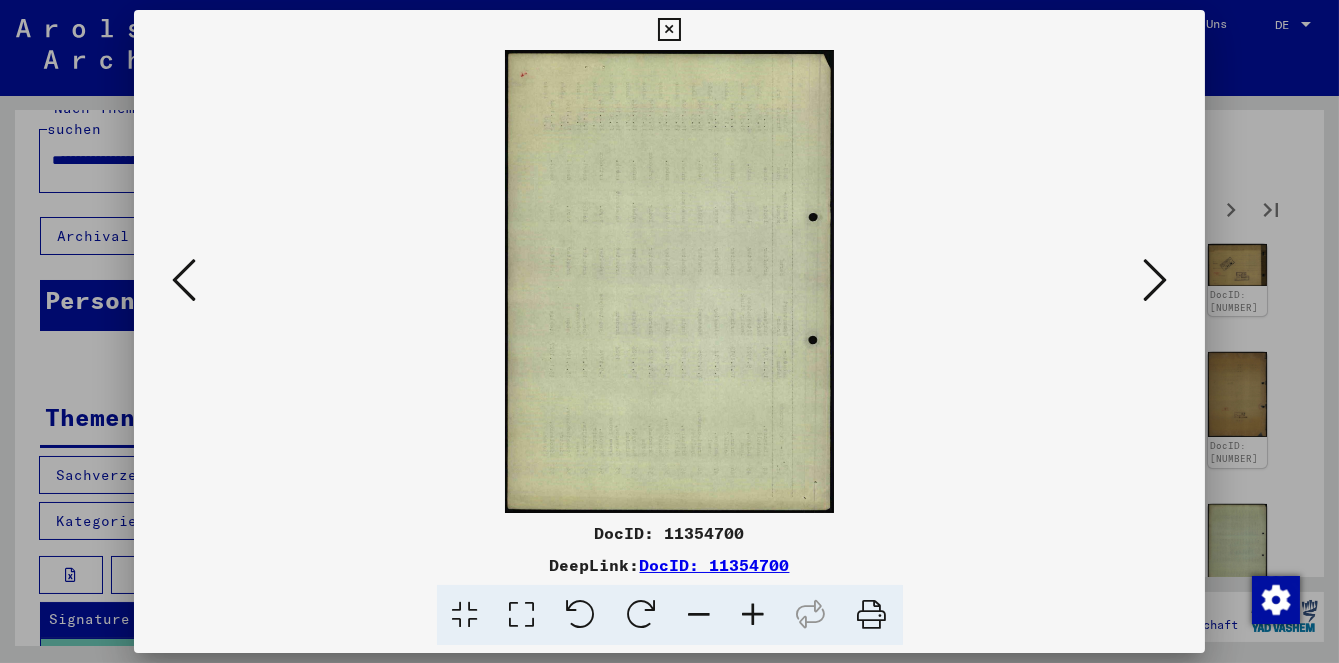 click at bounding box center (1155, 280) 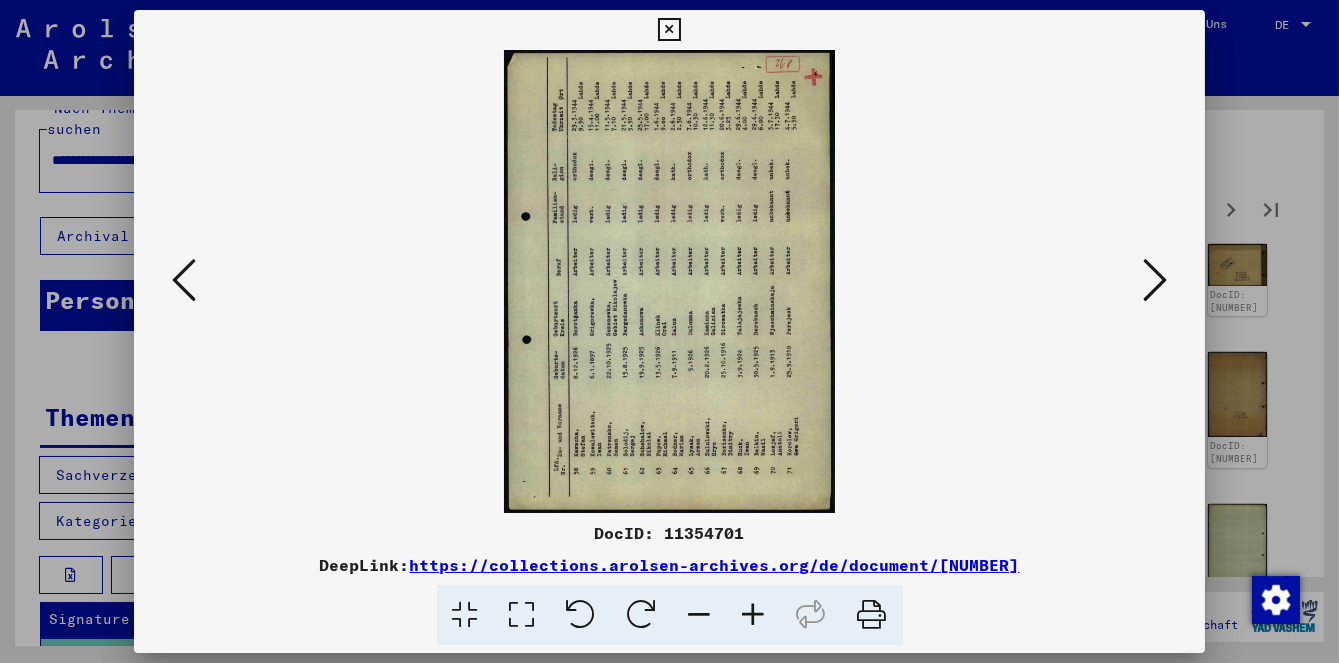 click at bounding box center [1155, 280] 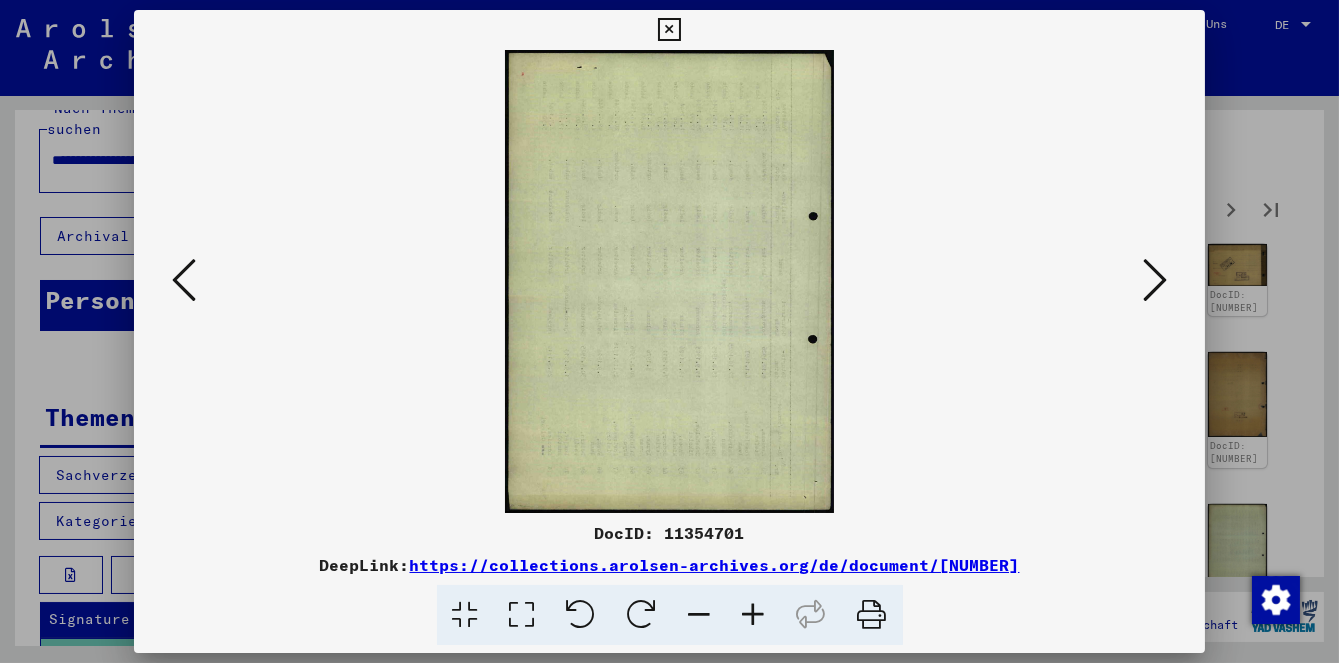 click at bounding box center (1155, 281) 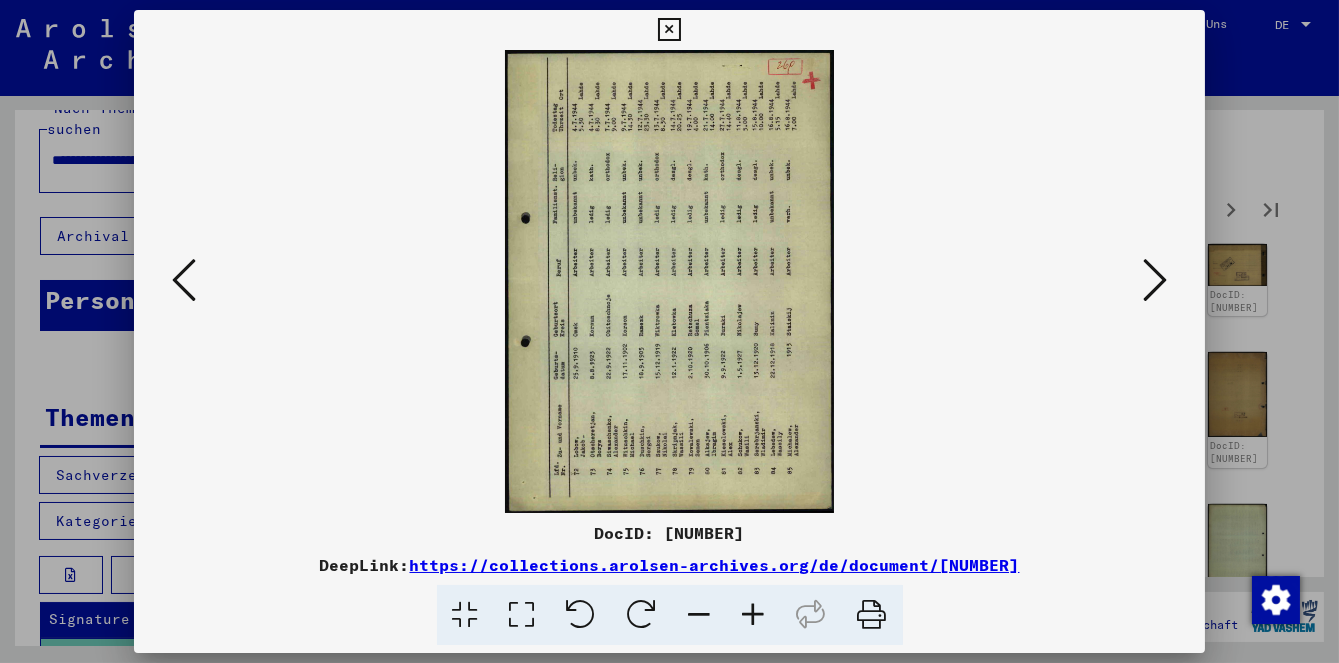 click at bounding box center (1155, 280) 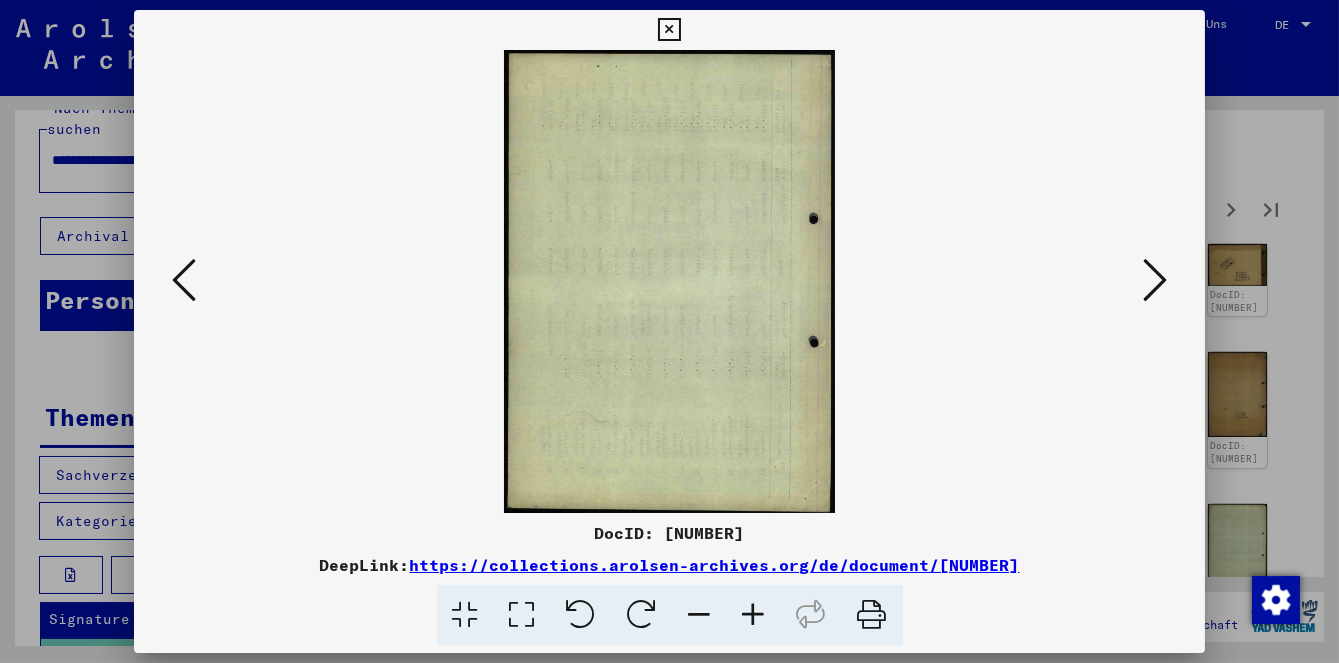 click at bounding box center [1155, 280] 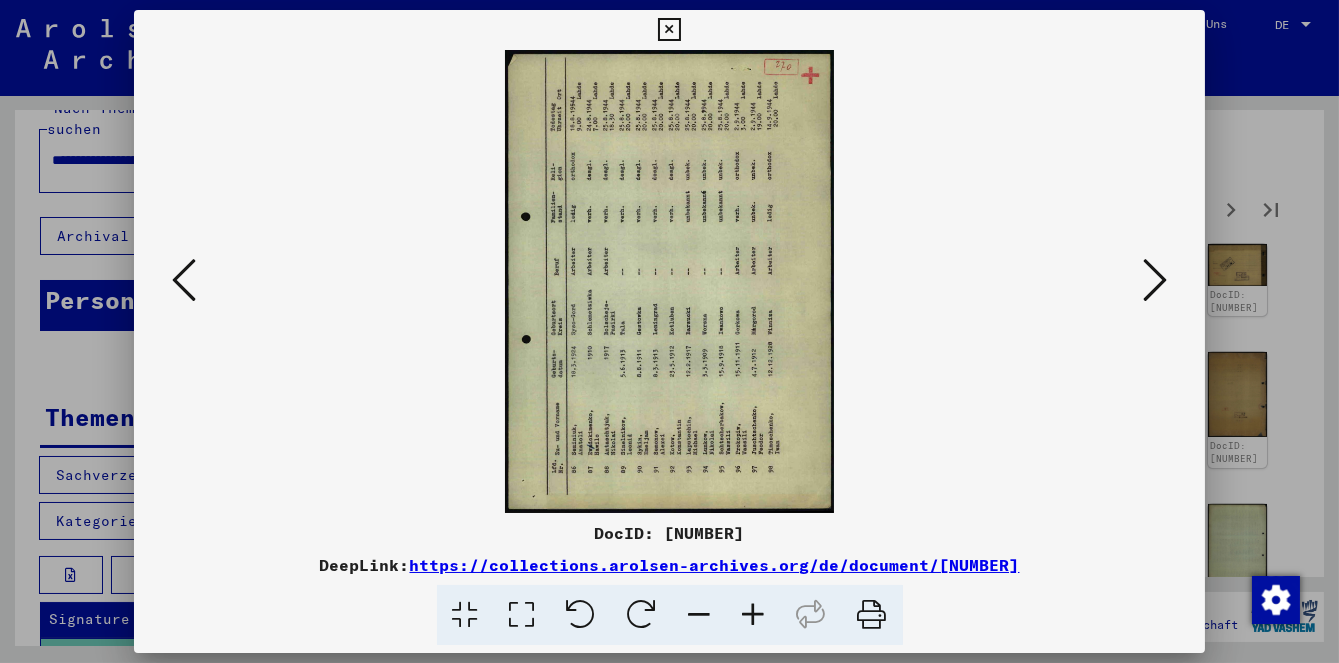 click at bounding box center [1155, 280] 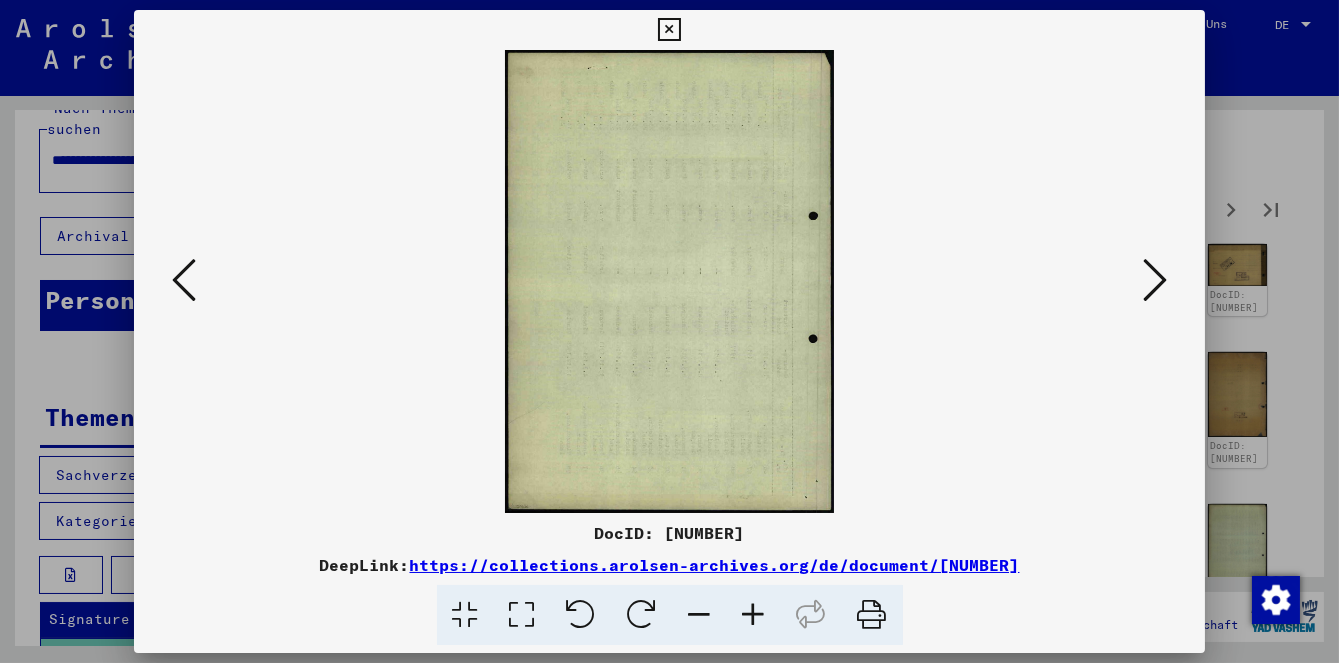 click at bounding box center [1155, 280] 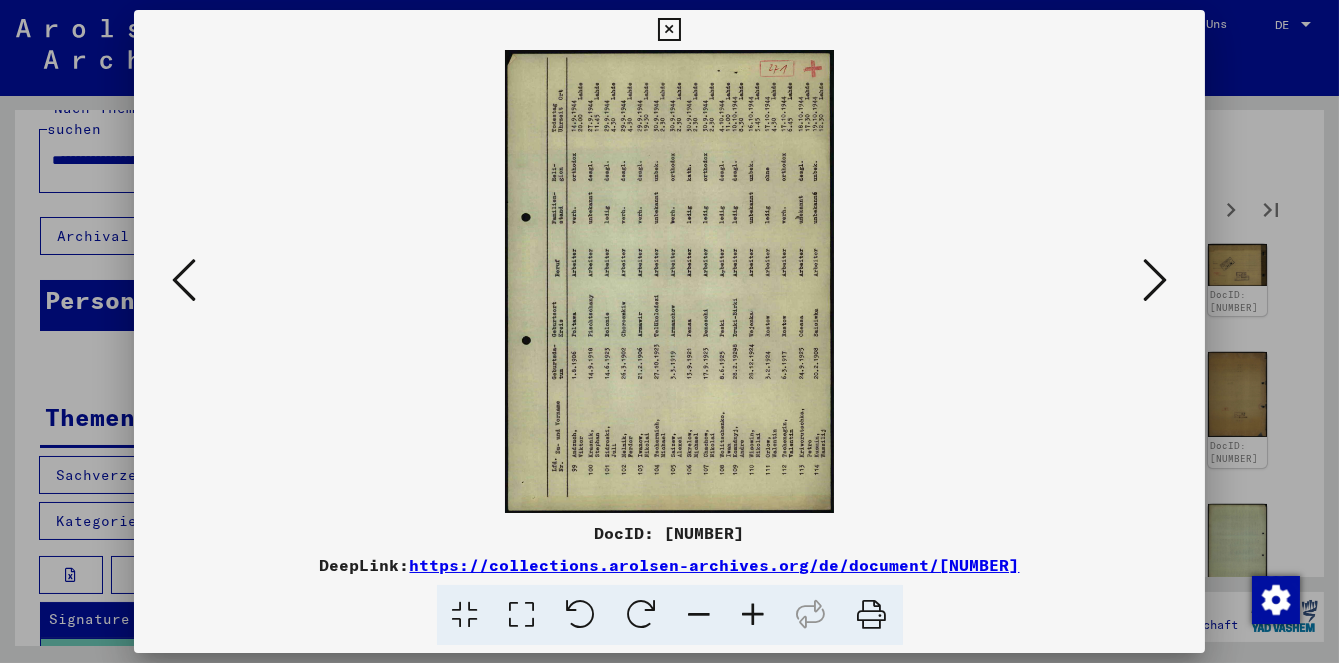 click at bounding box center (1155, 280) 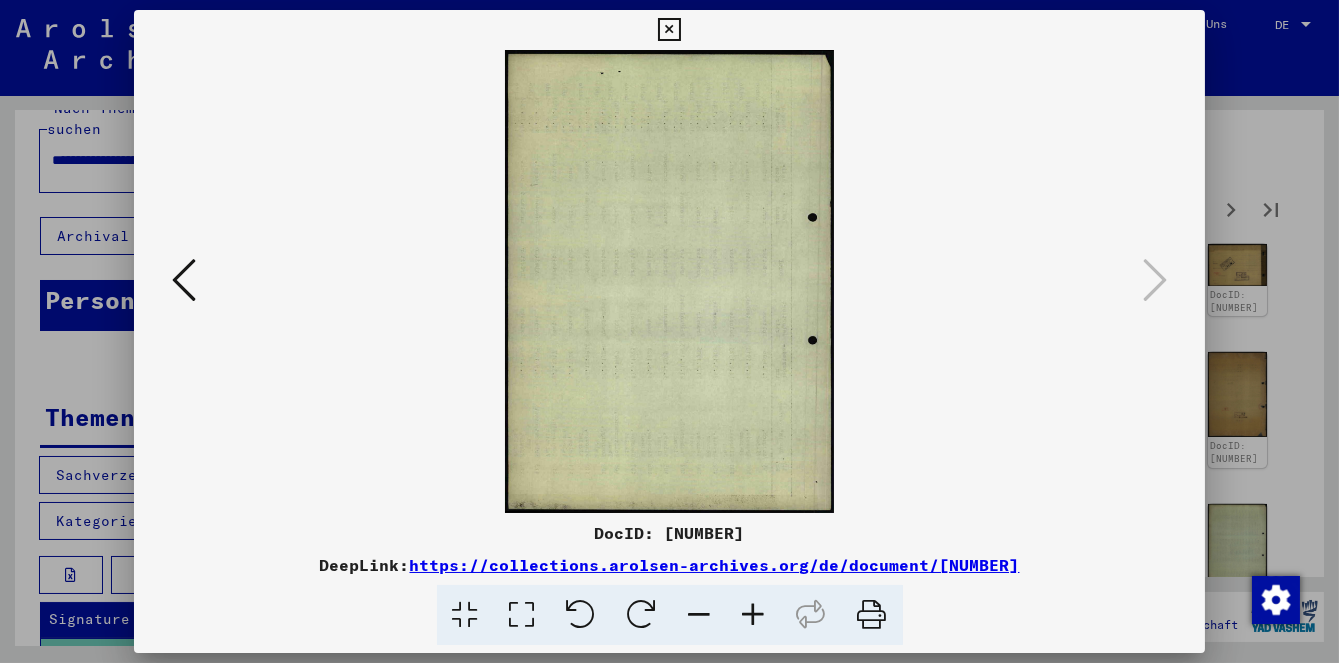 click at bounding box center [669, 331] 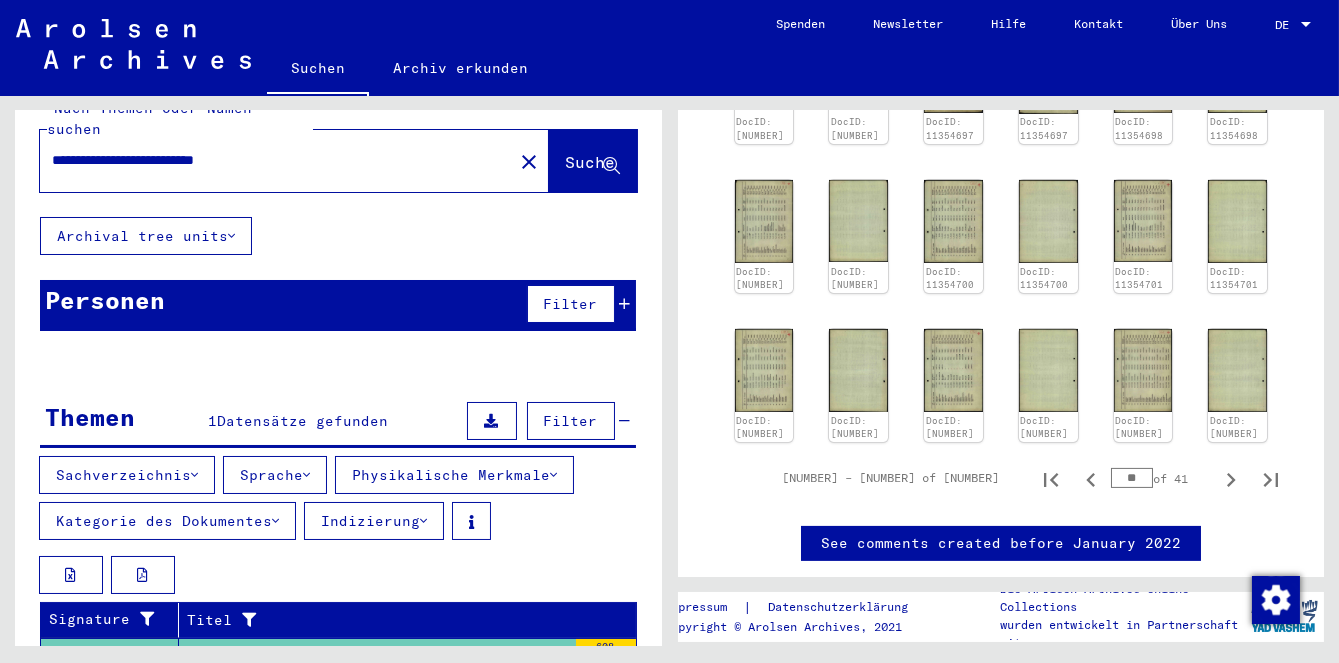 scroll, scrollTop: 1087, scrollLeft: 0, axis: vertical 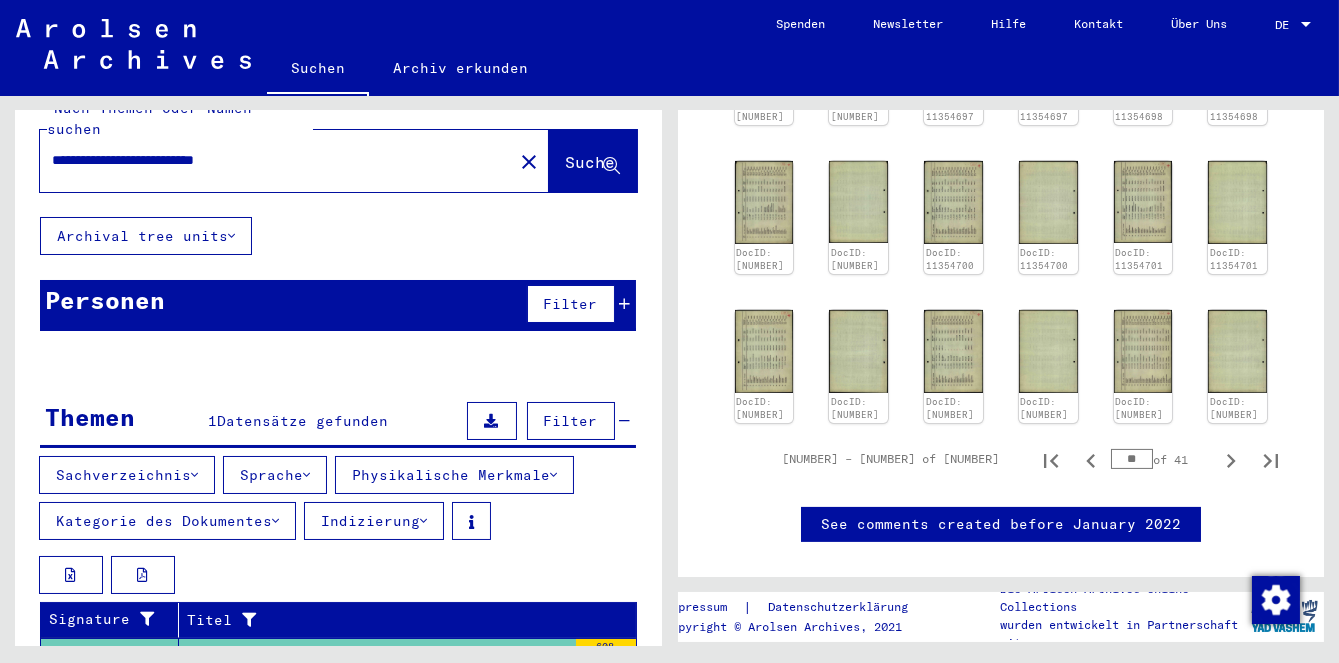 click 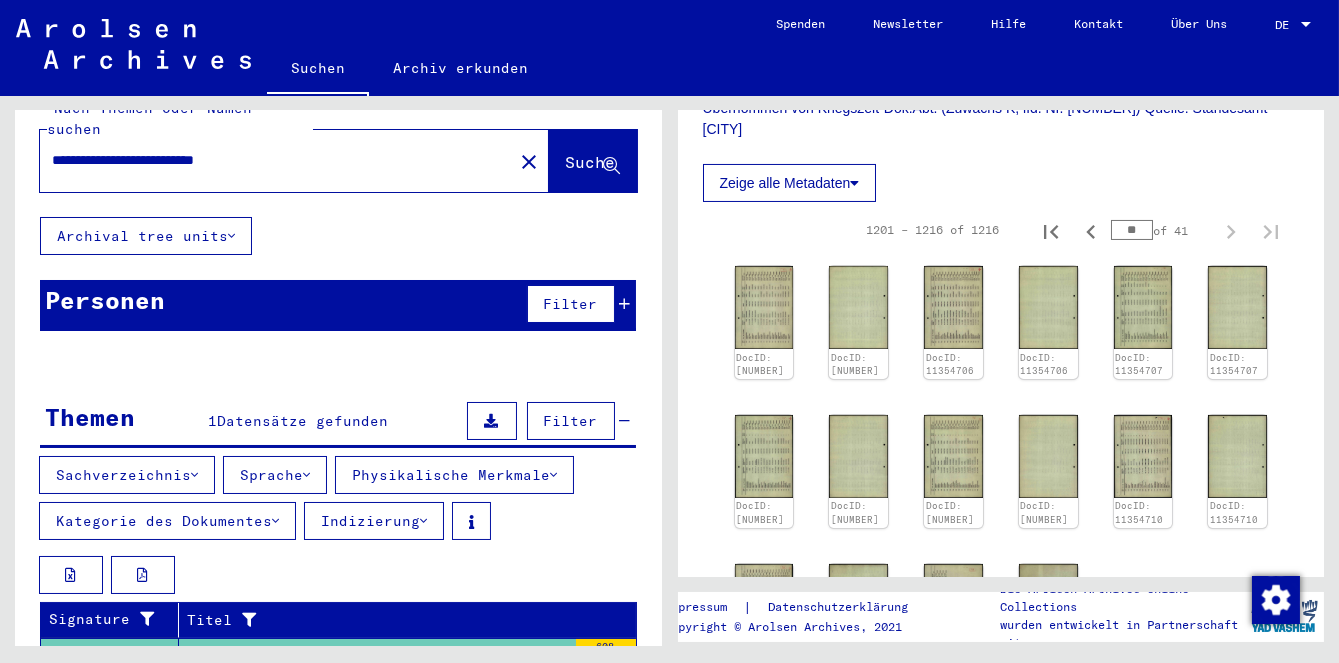 scroll, scrollTop: 572, scrollLeft: 0, axis: vertical 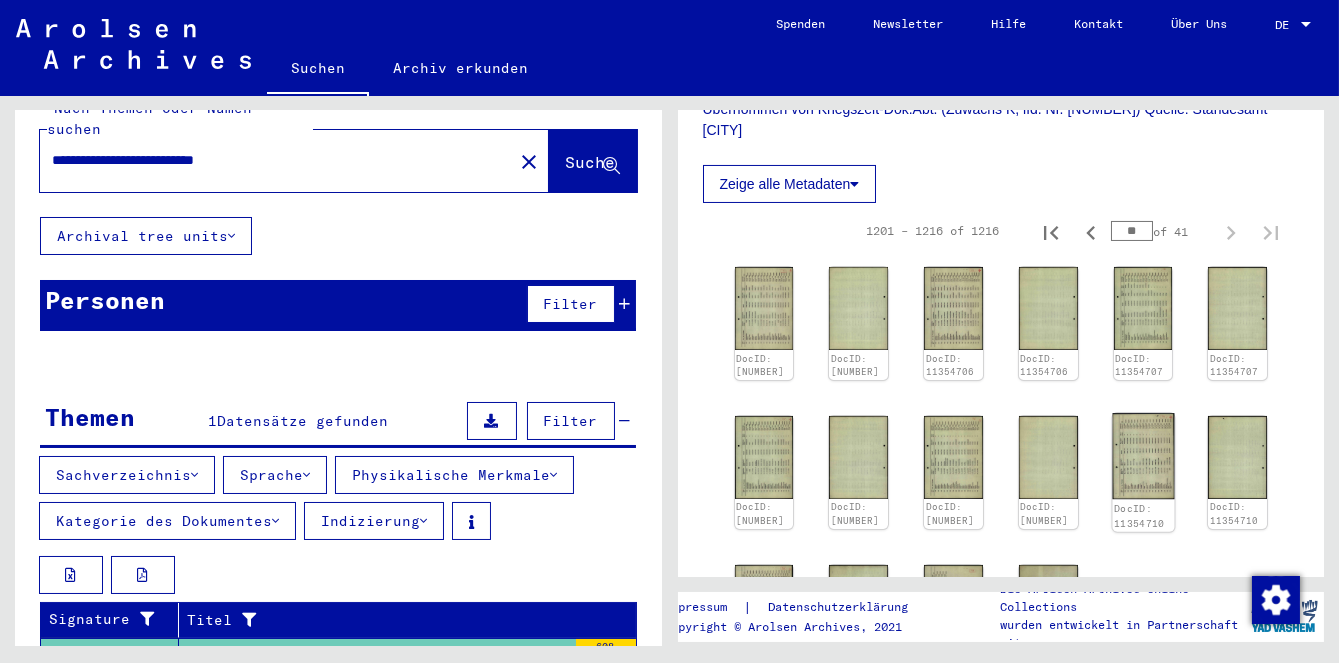 click 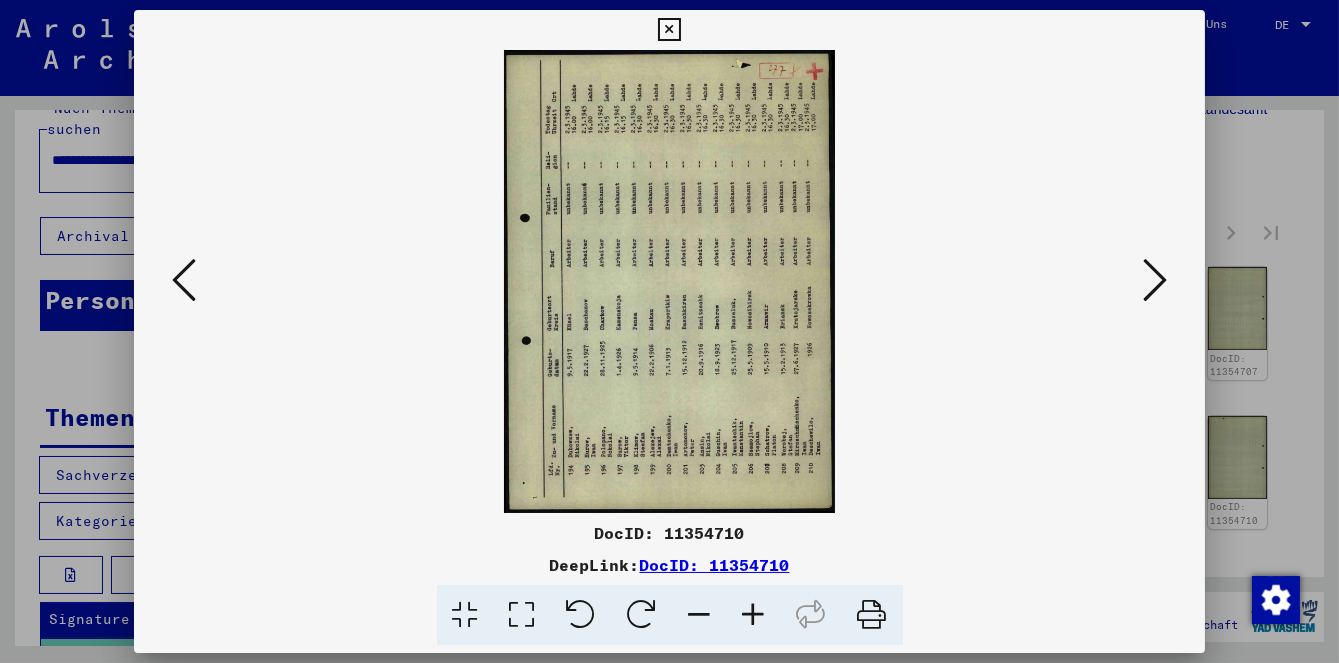 click at bounding box center [669, 281] 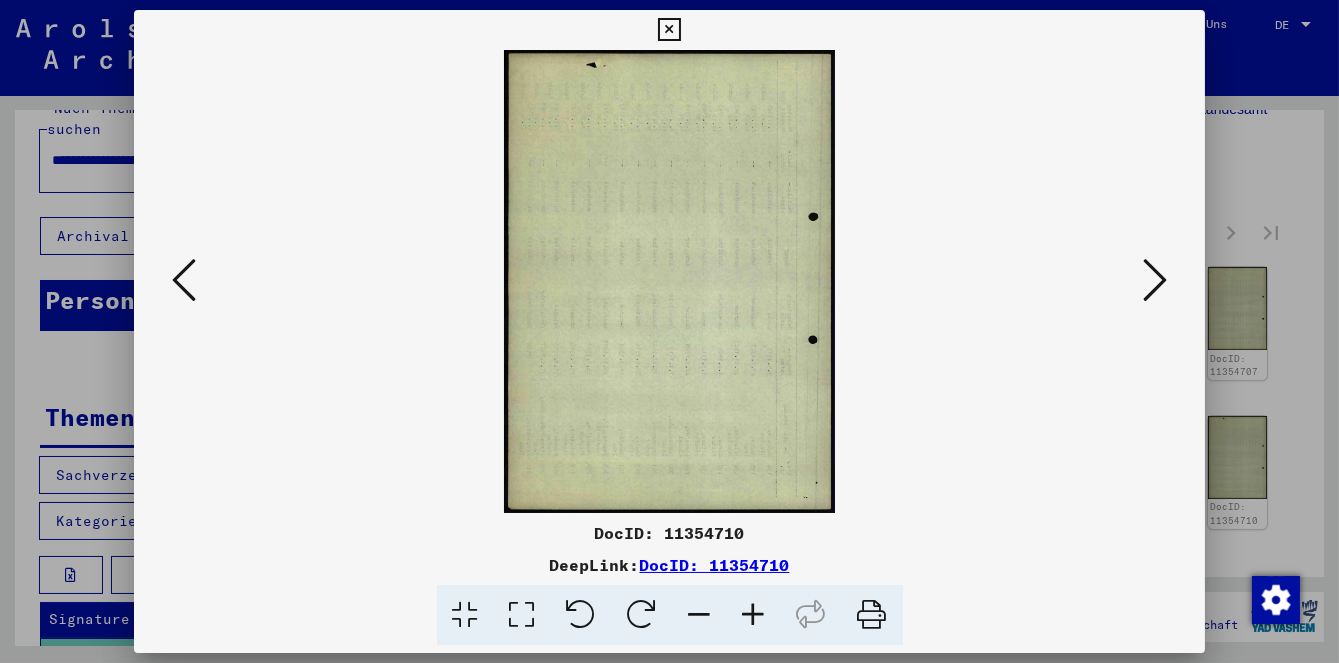 click at bounding box center (1155, 280) 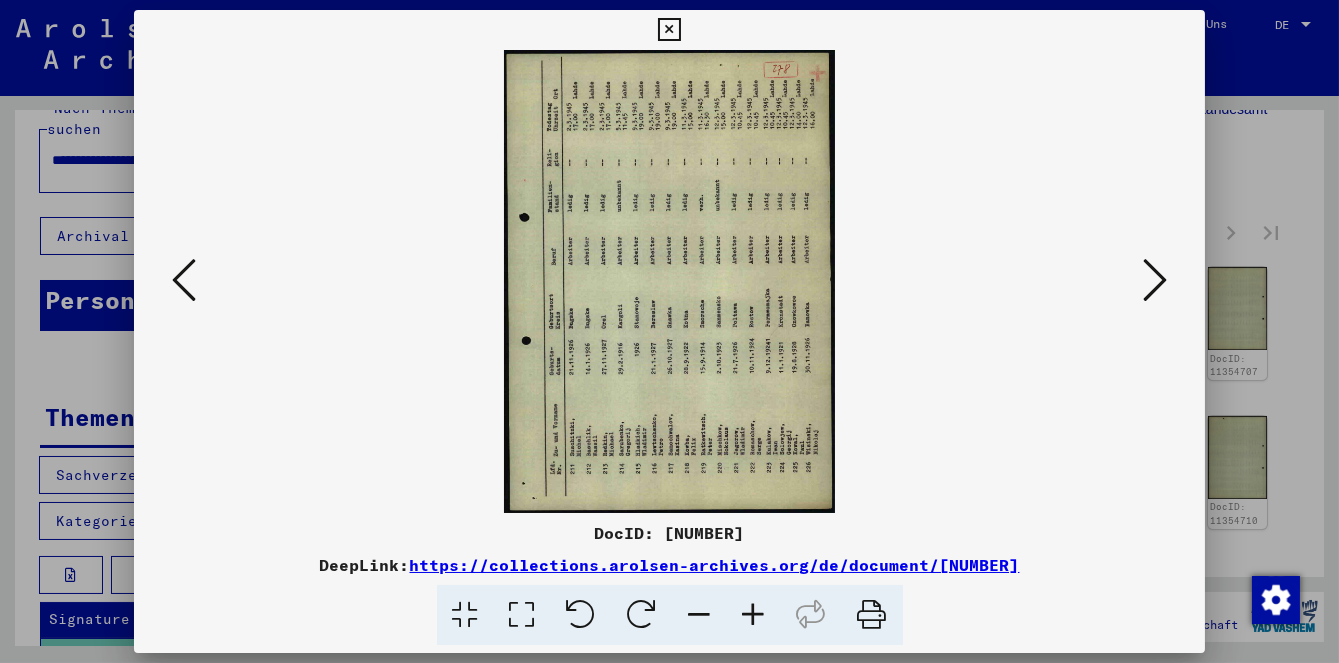 click at bounding box center (1155, 280) 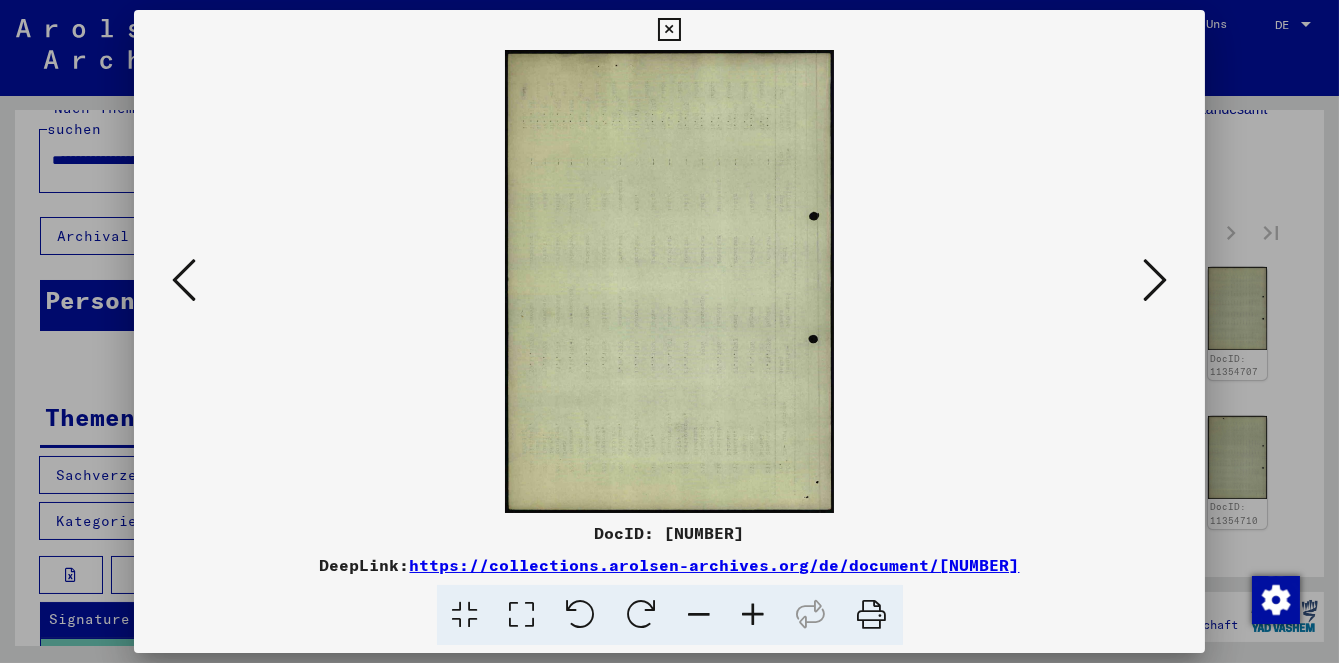 click at bounding box center (1155, 281) 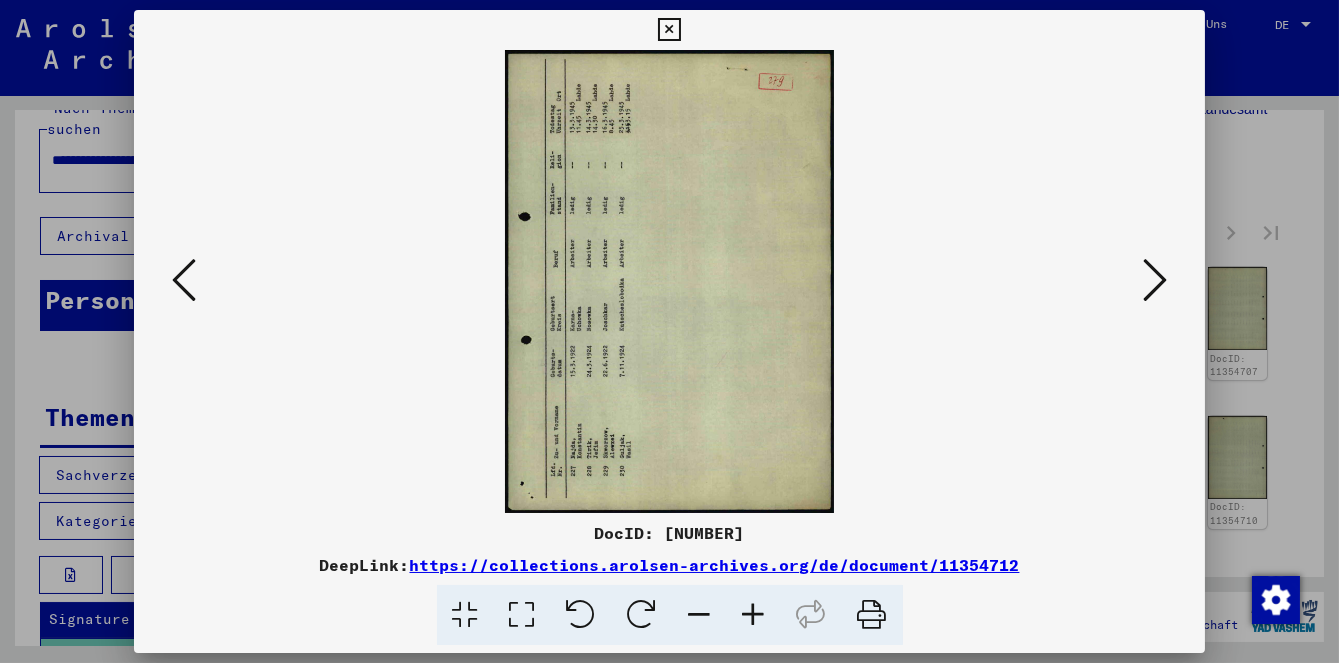 click at bounding box center [1155, 280] 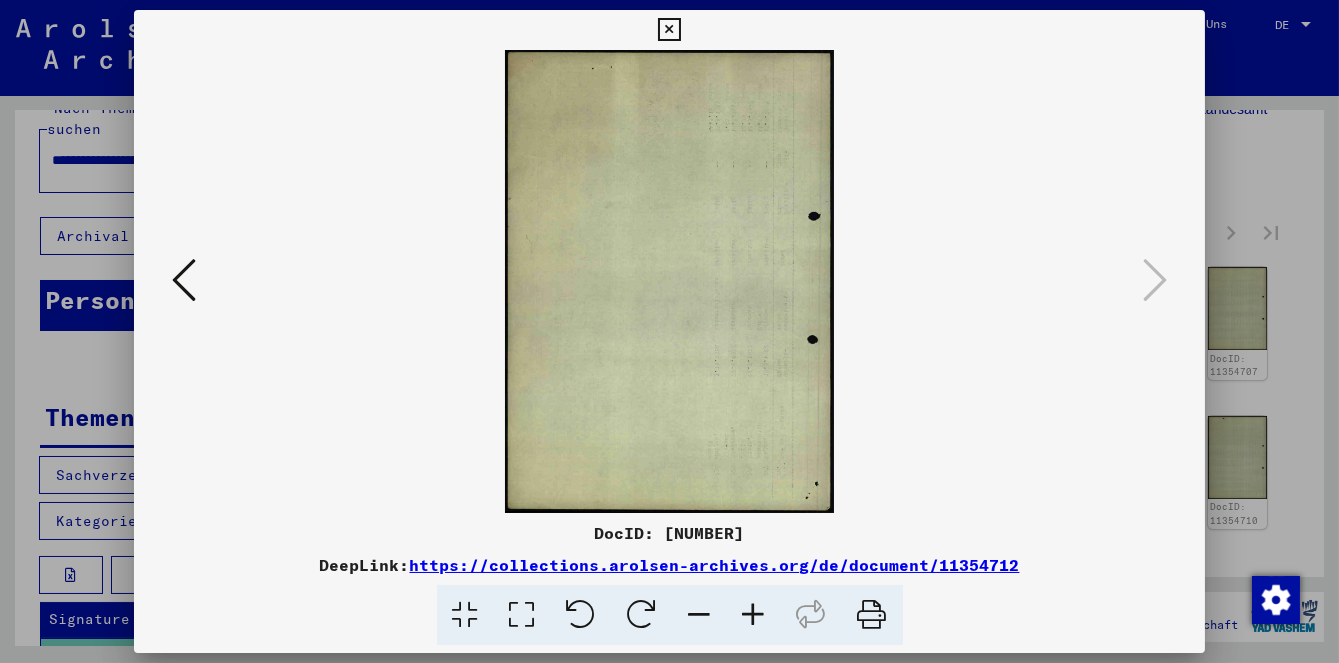 click at bounding box center [184, 281] 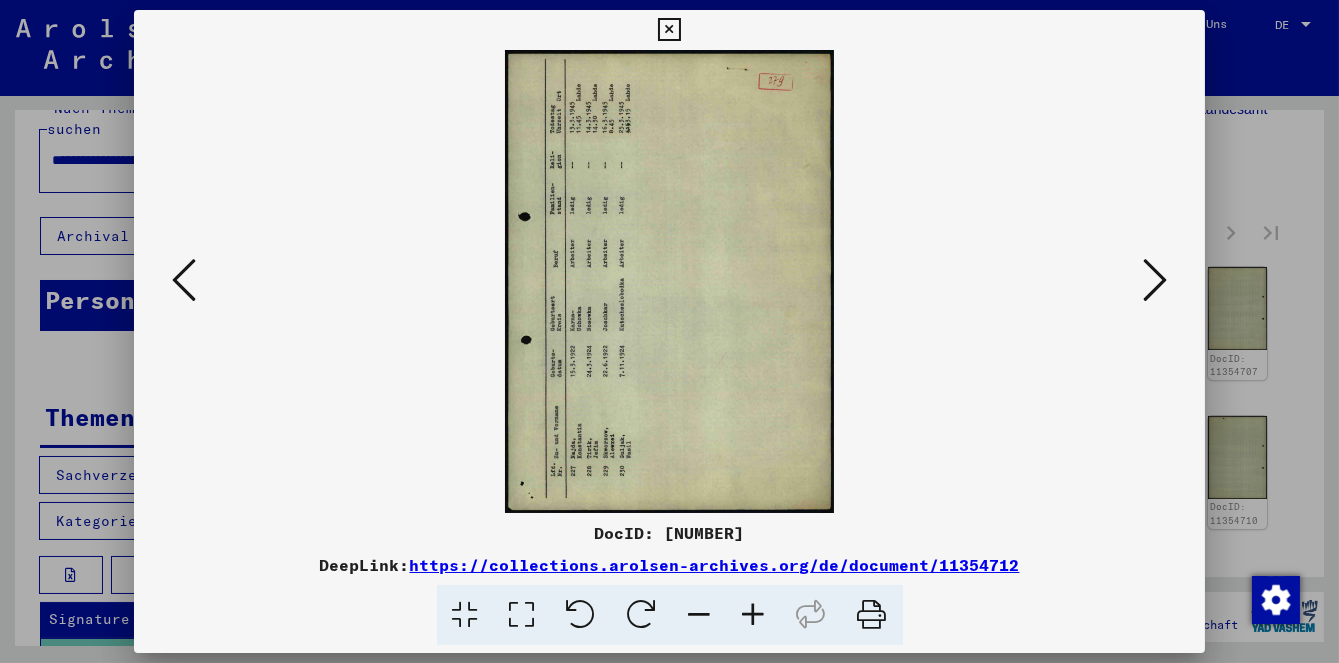click at bounding box center (872, 615) 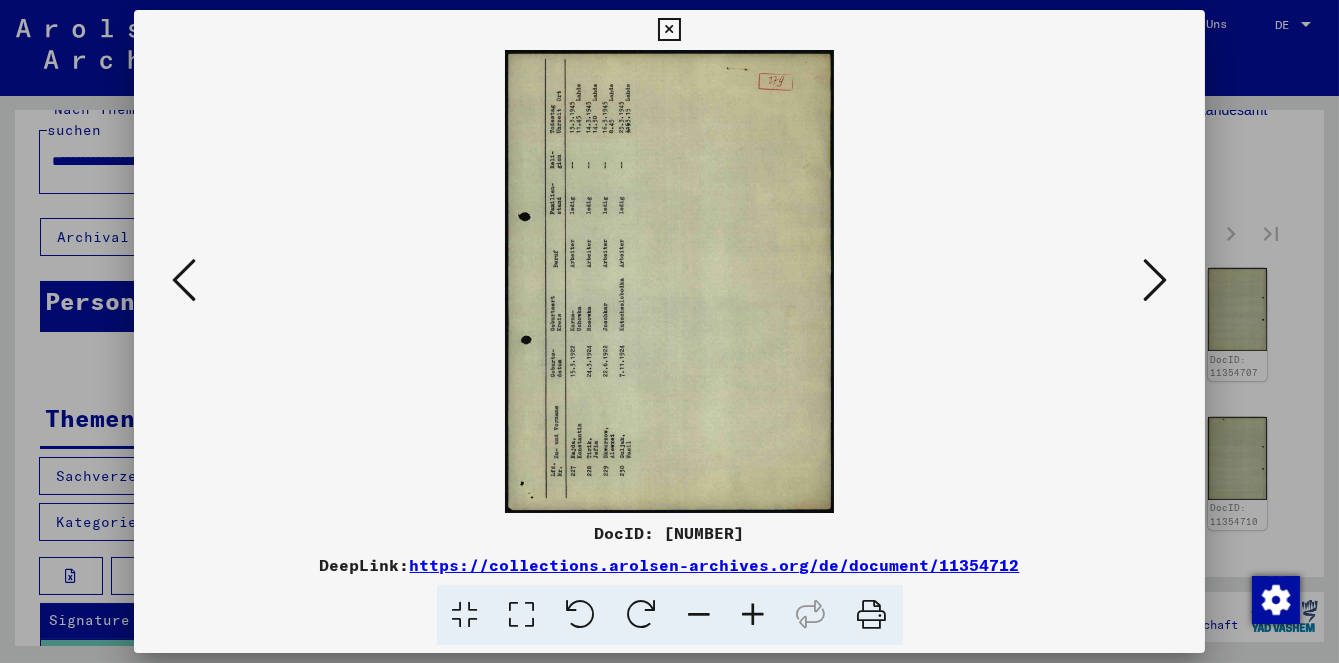 scroll, scrollTop: 54, scrollLeft: 0, axis: vertical 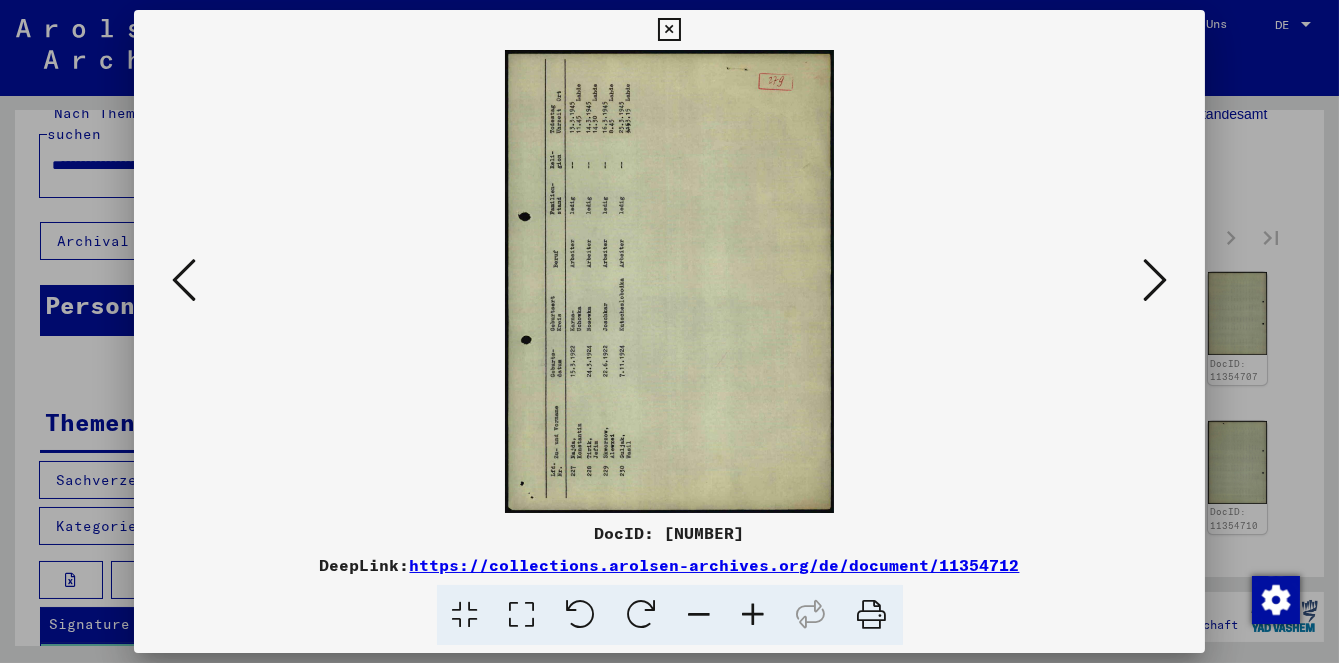 click at bounding box center (669, 331) 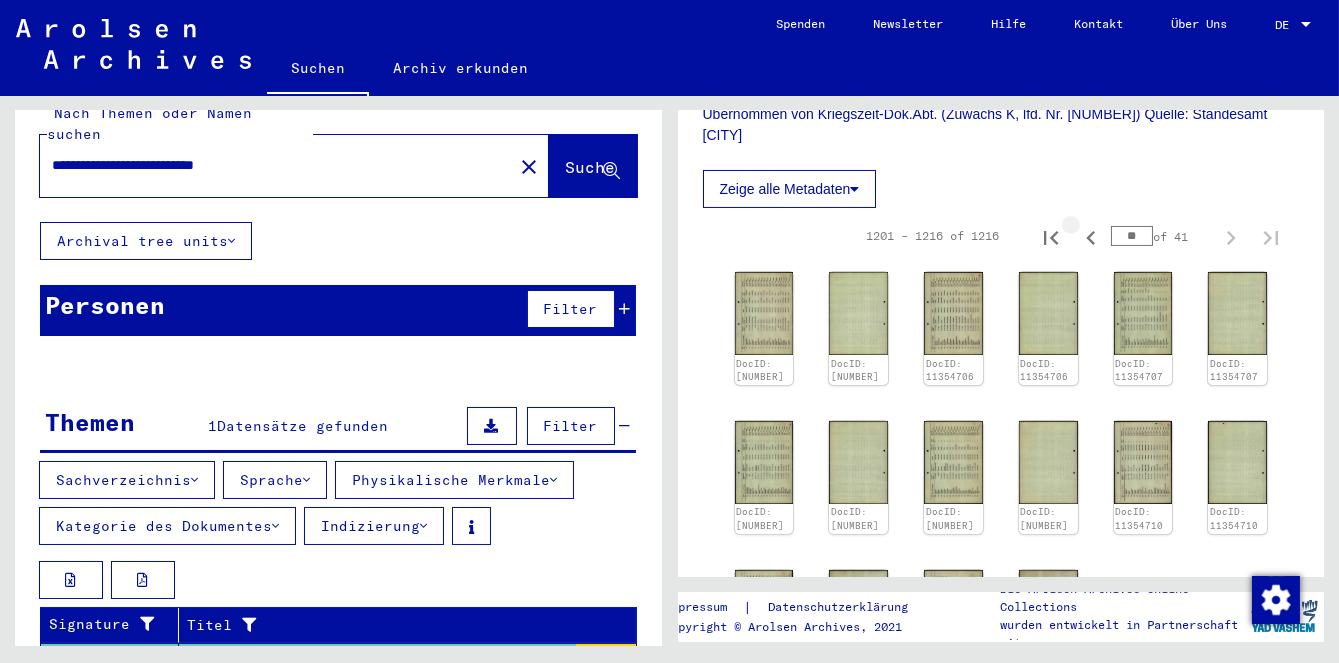 click 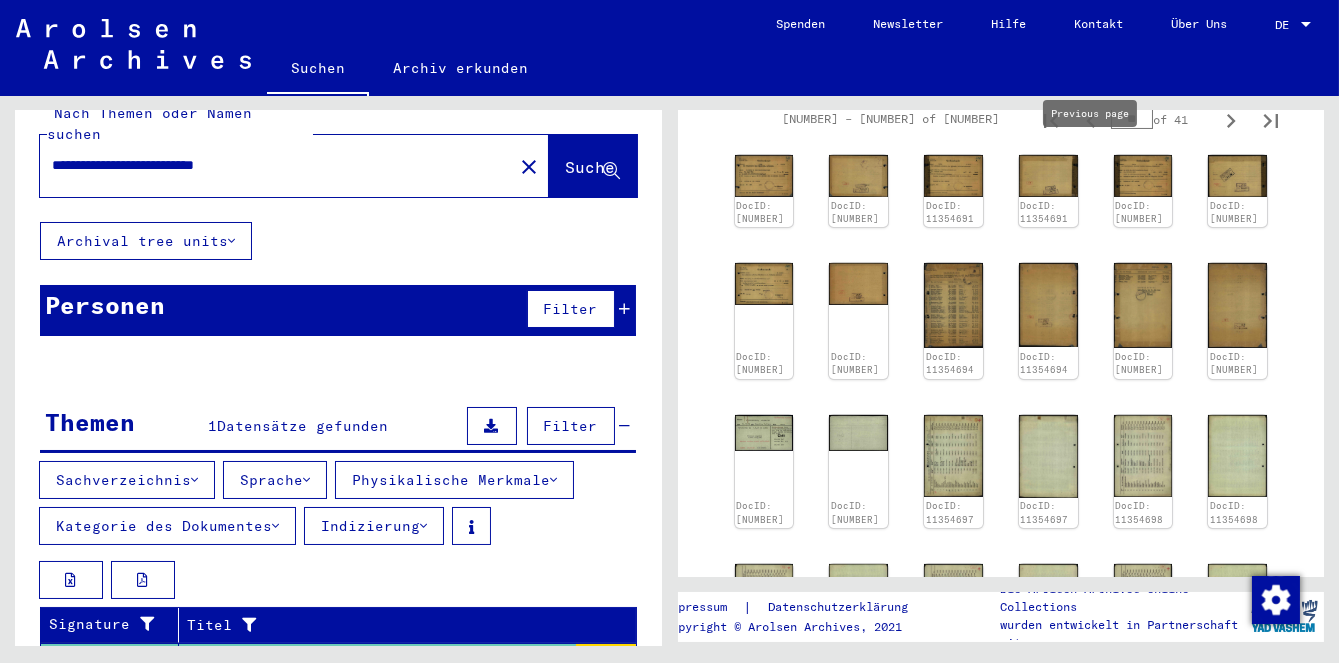 scroll, scrollTop: 685, scrollLeft: 0, axis: vertical 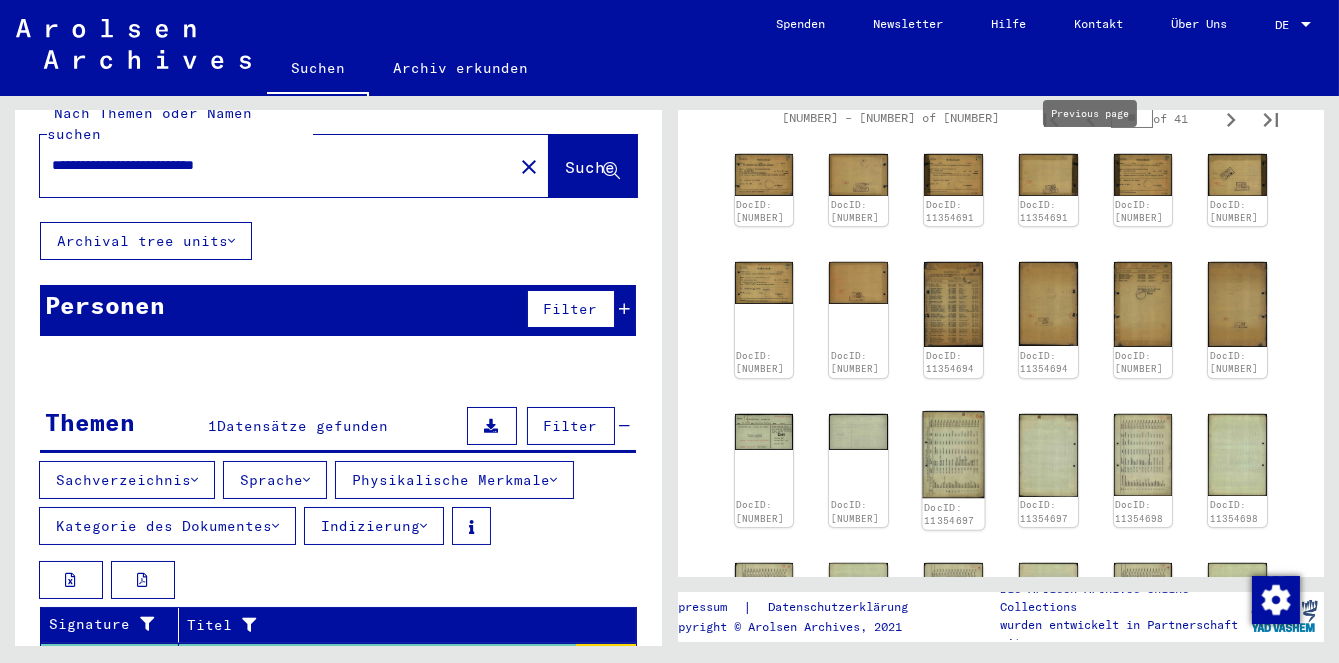 click 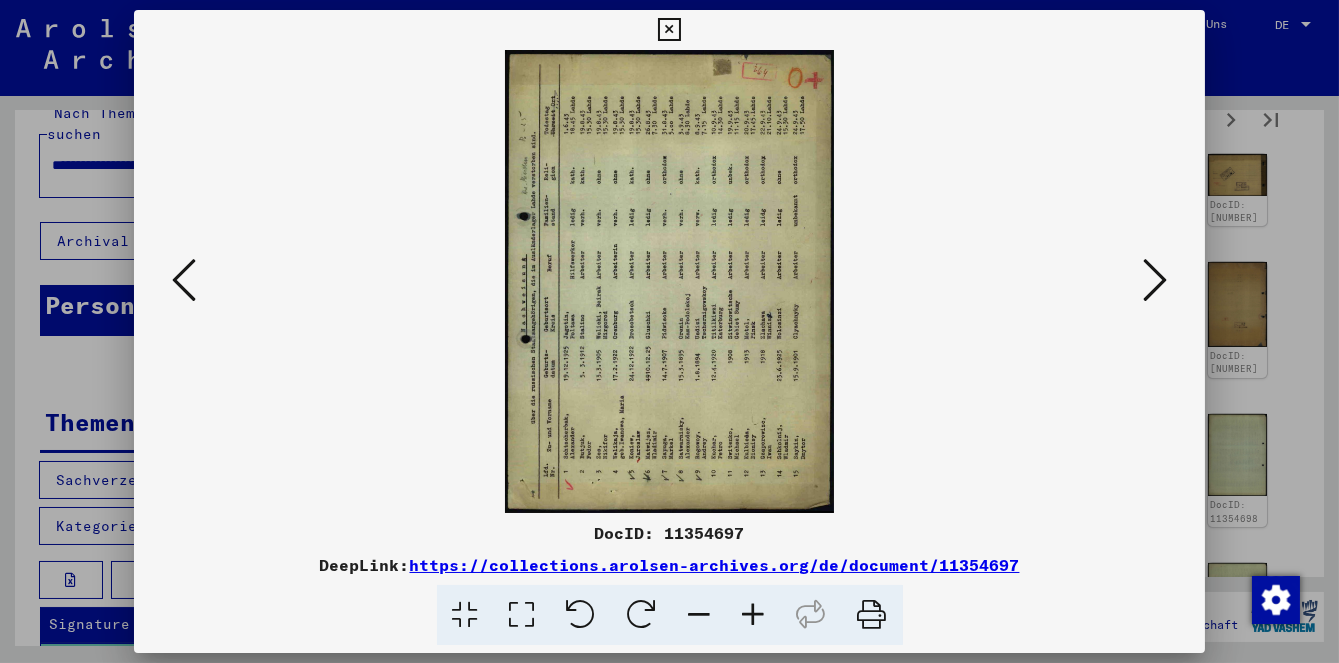 click at bounding box center (872, 615) 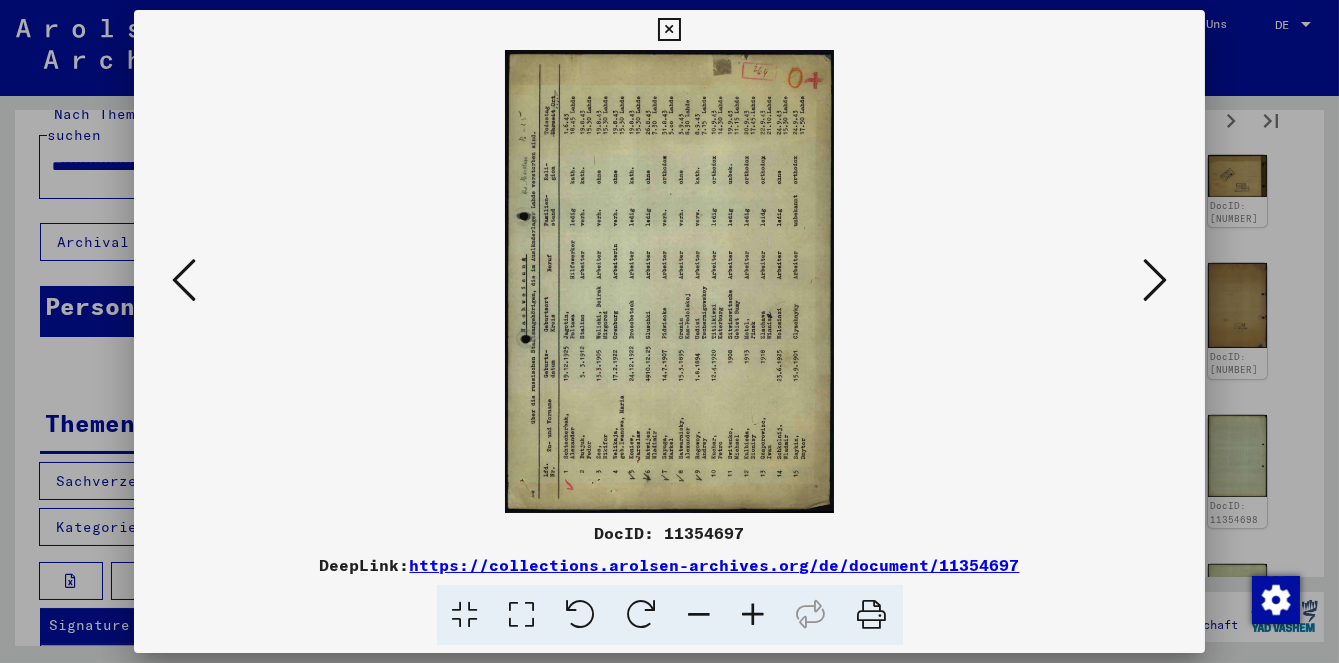 scroll, scrollTop: 49, scrollLeft: 0, axis: vertical 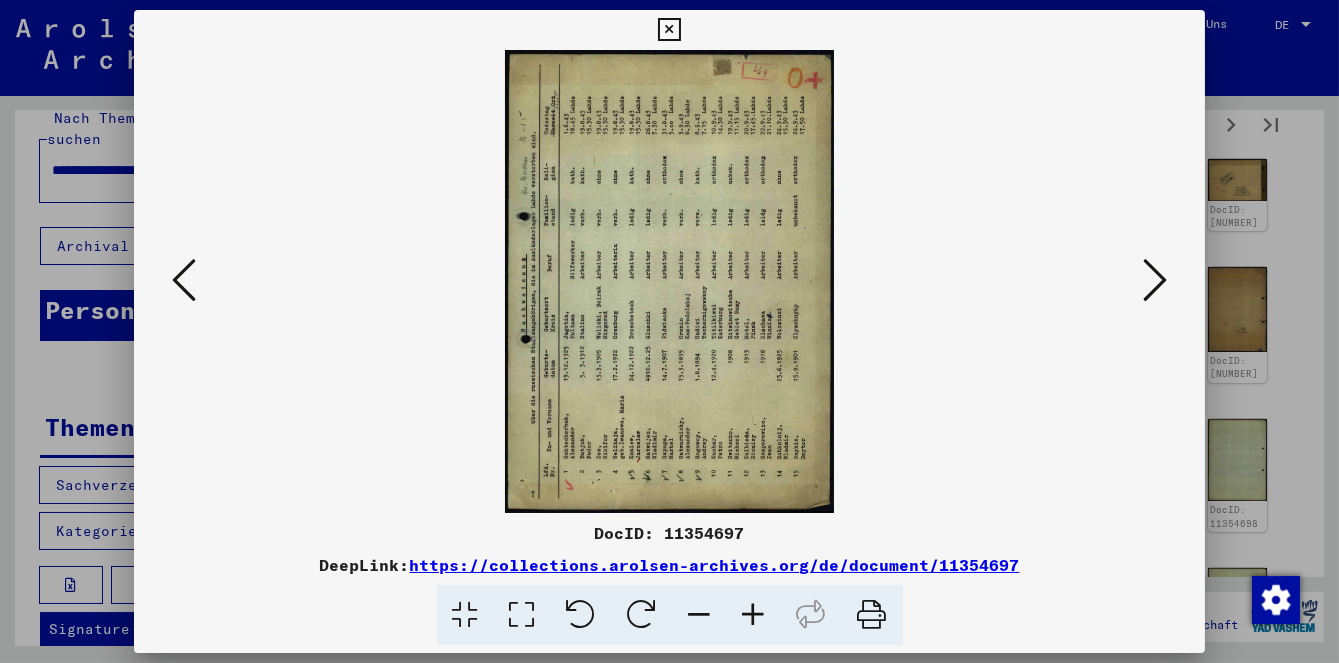 click at bounding box center (669, 331) 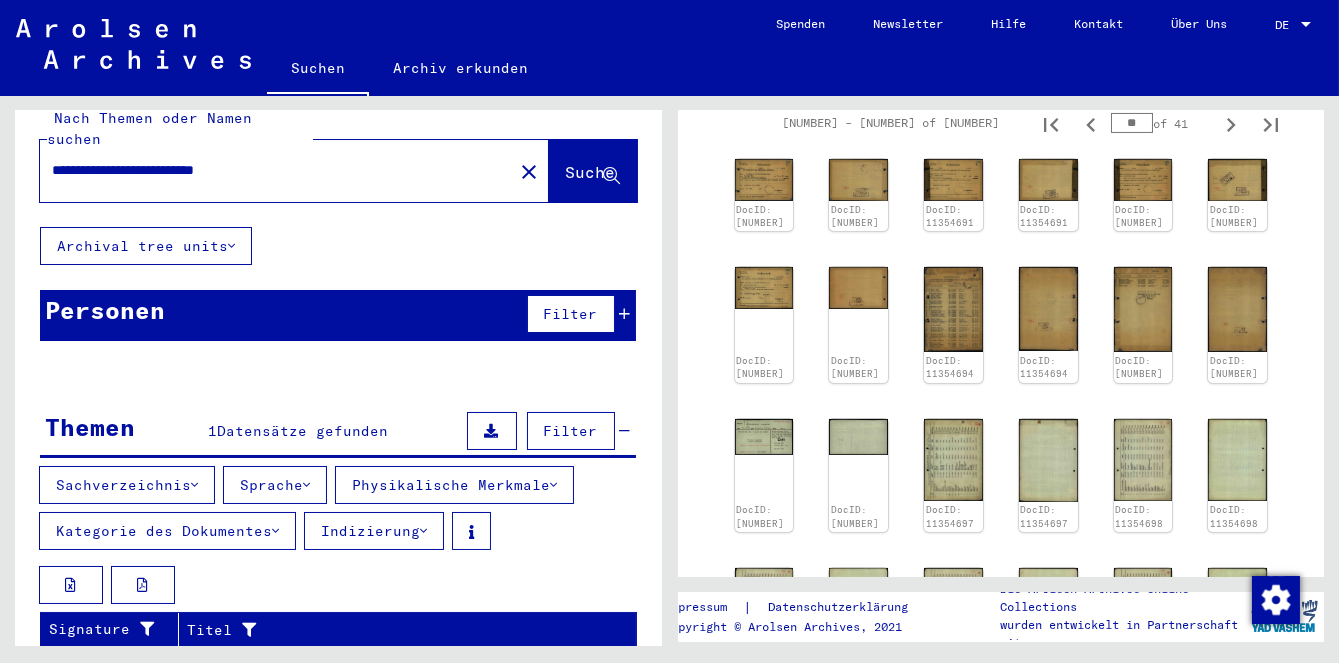 scroll, scrollTop: 0, scrollLeft: 0, axis: both 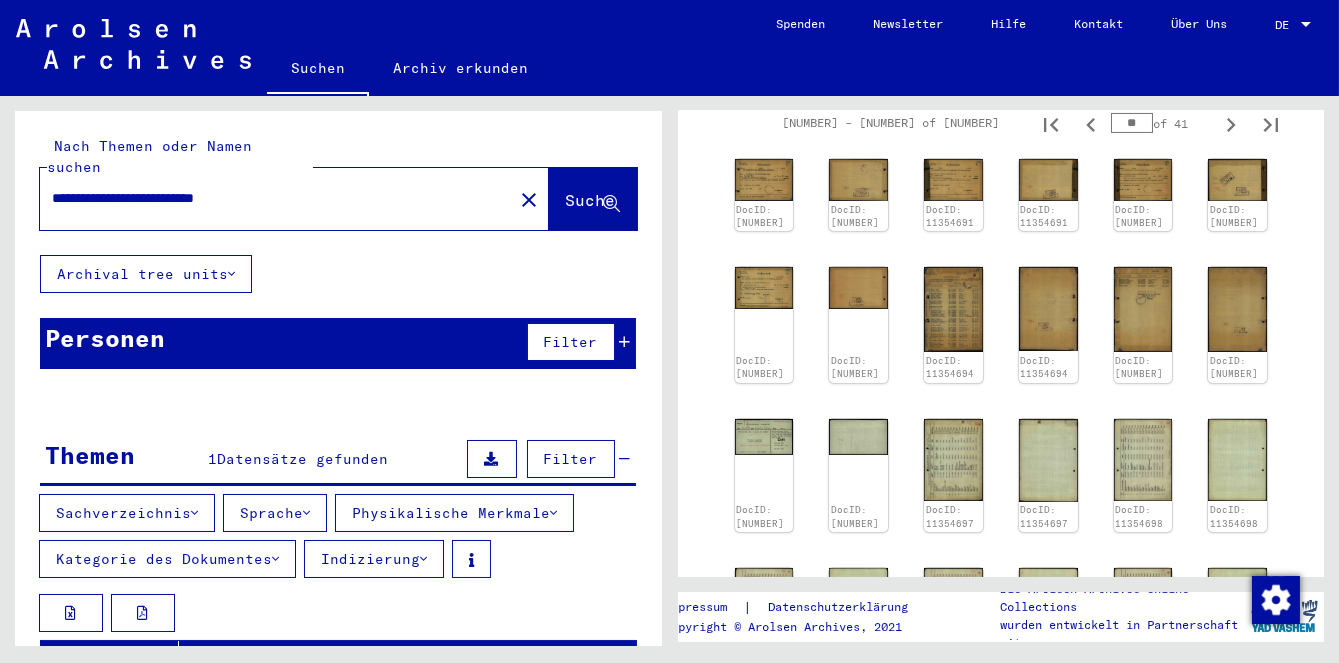 click on "Personen  Filter" at bounding box center [338, 343] 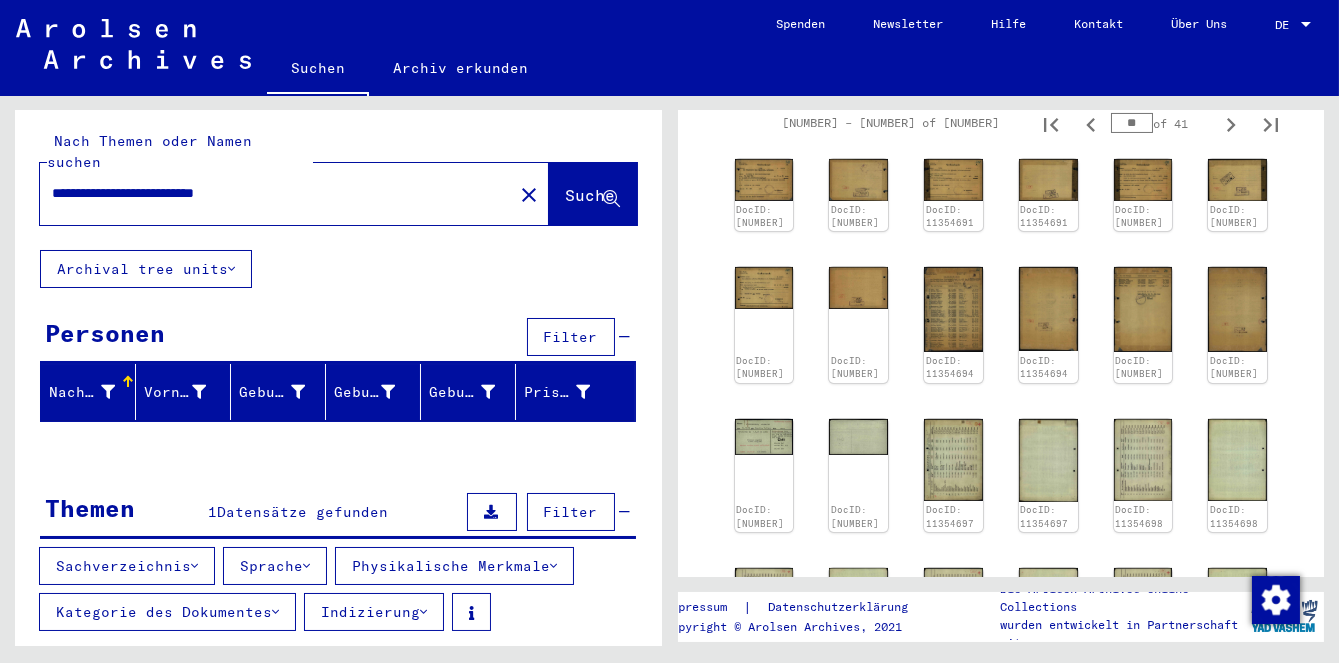 scroll, scrollTop: 0, scrollLeft: 0, axis: both 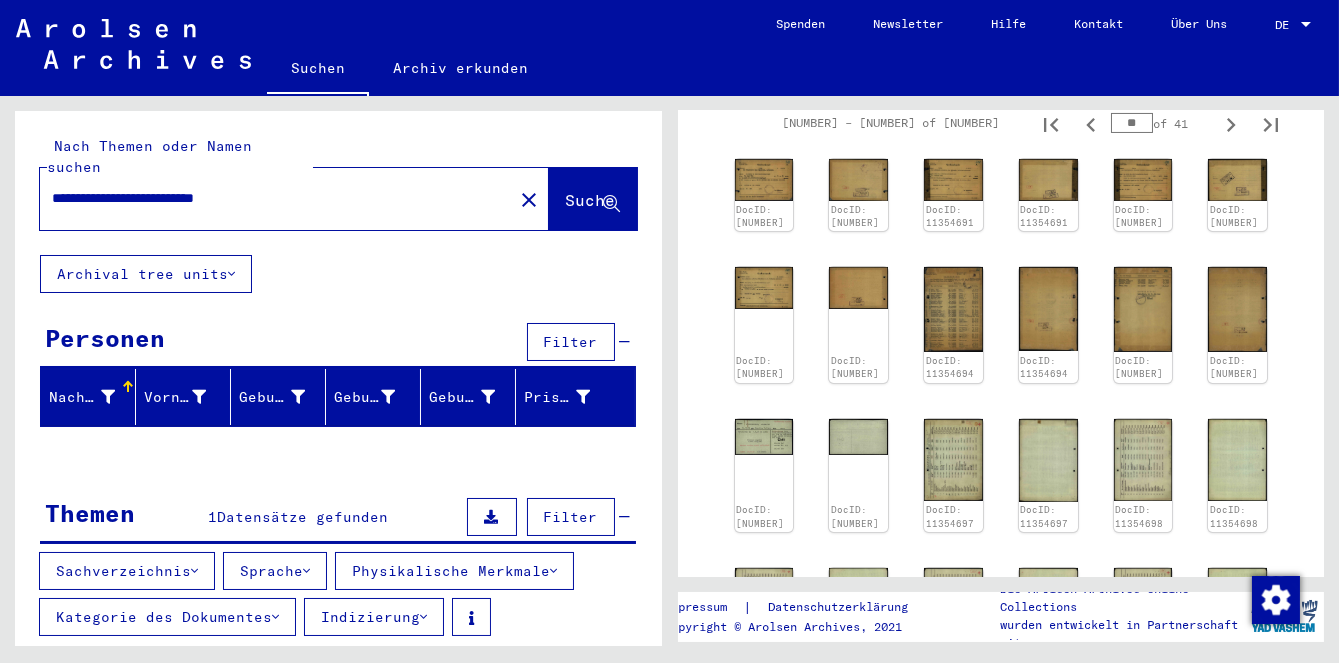 click on "close" 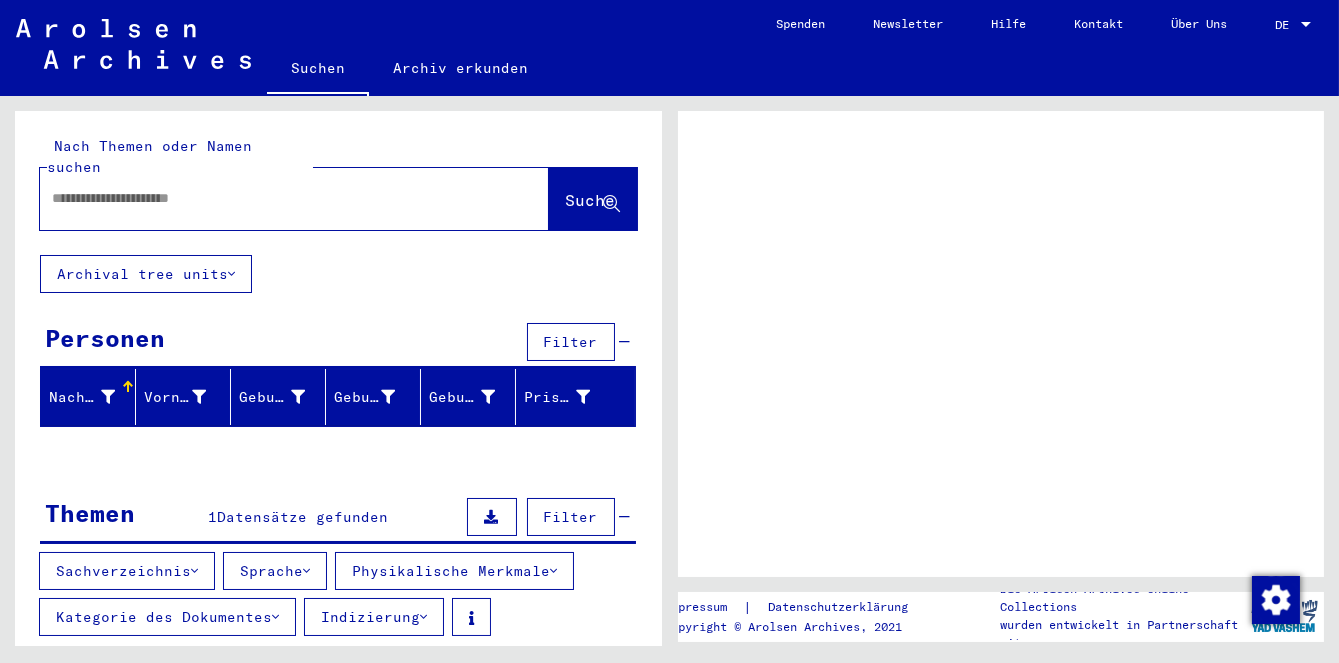 scroll, scrollTop: 0, scrollLeft: 0, axis: both 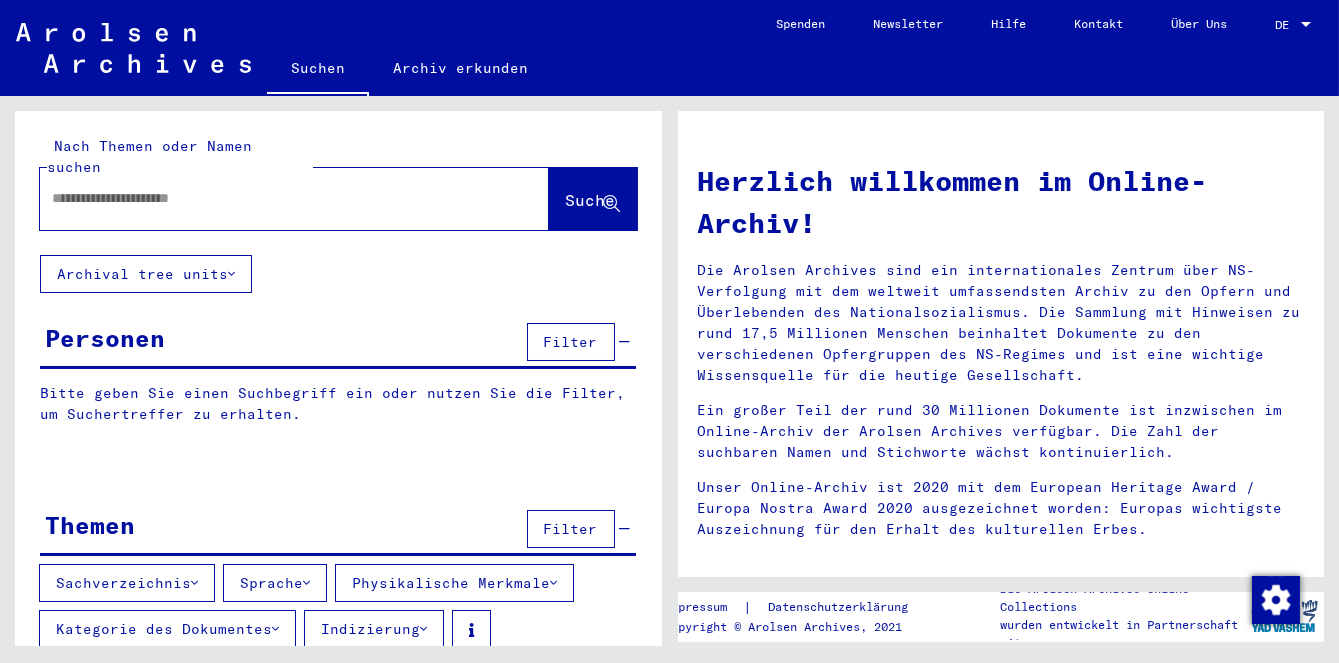 click at bounding box center [270, 198] 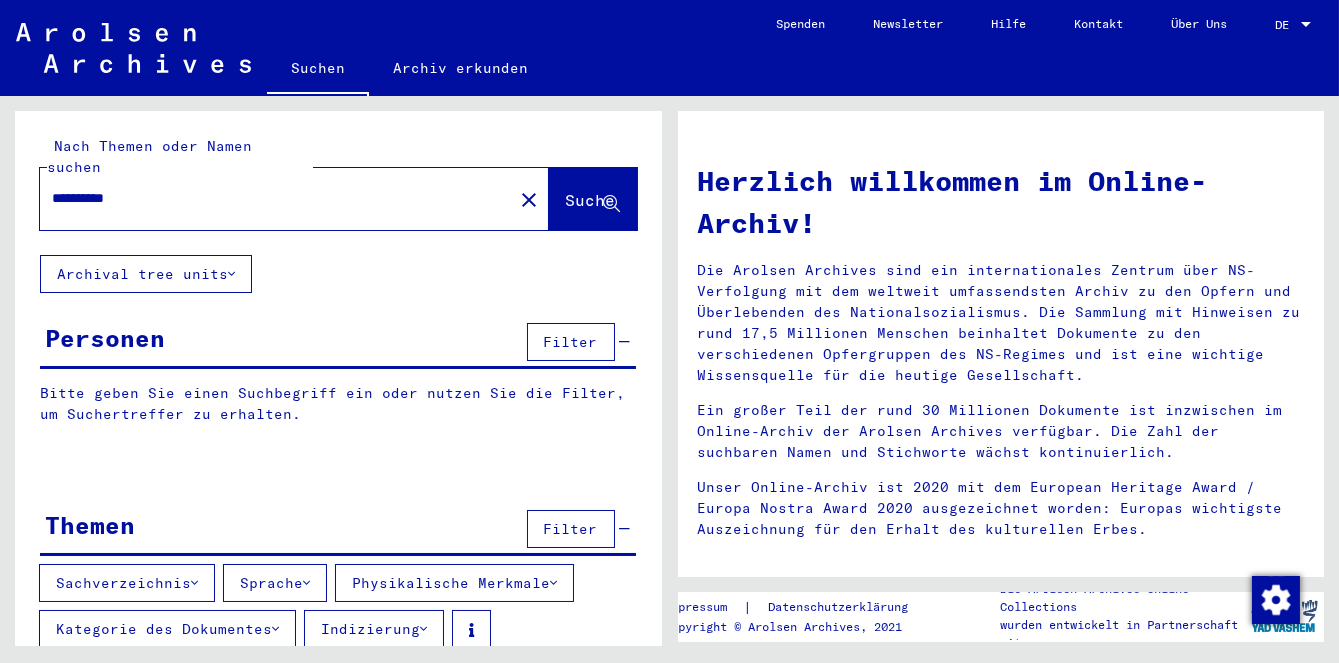paste on "**********" 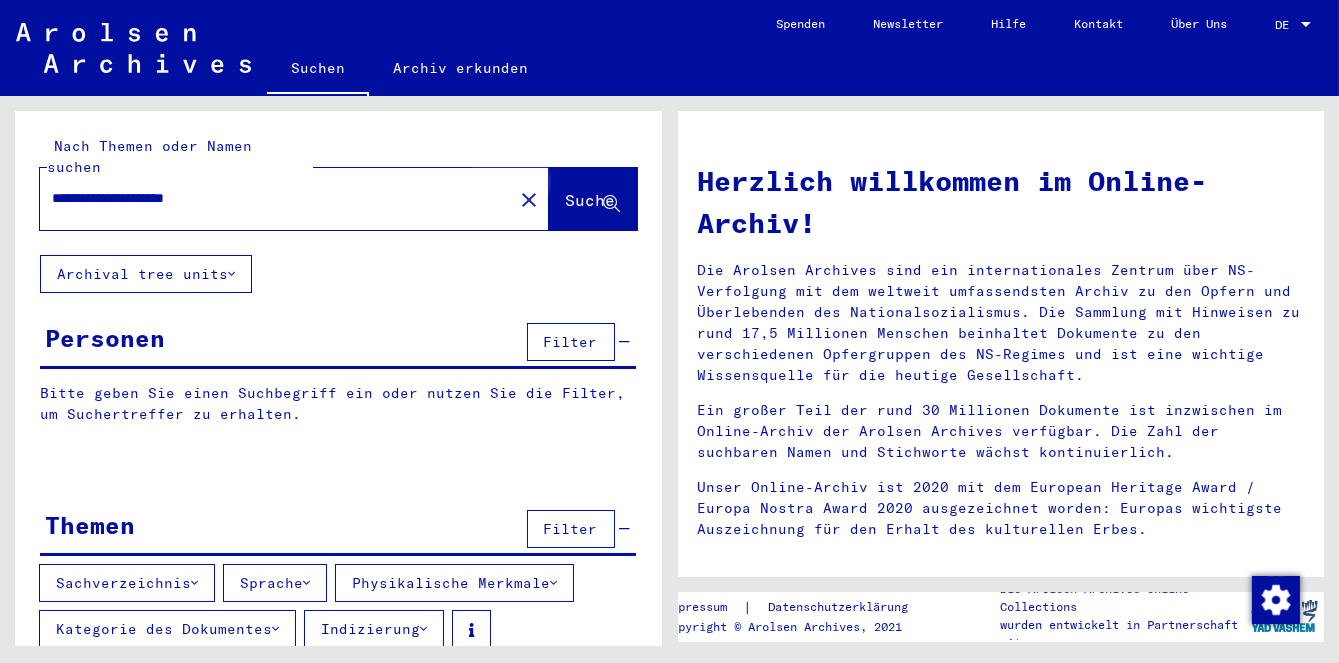 type on "**********" 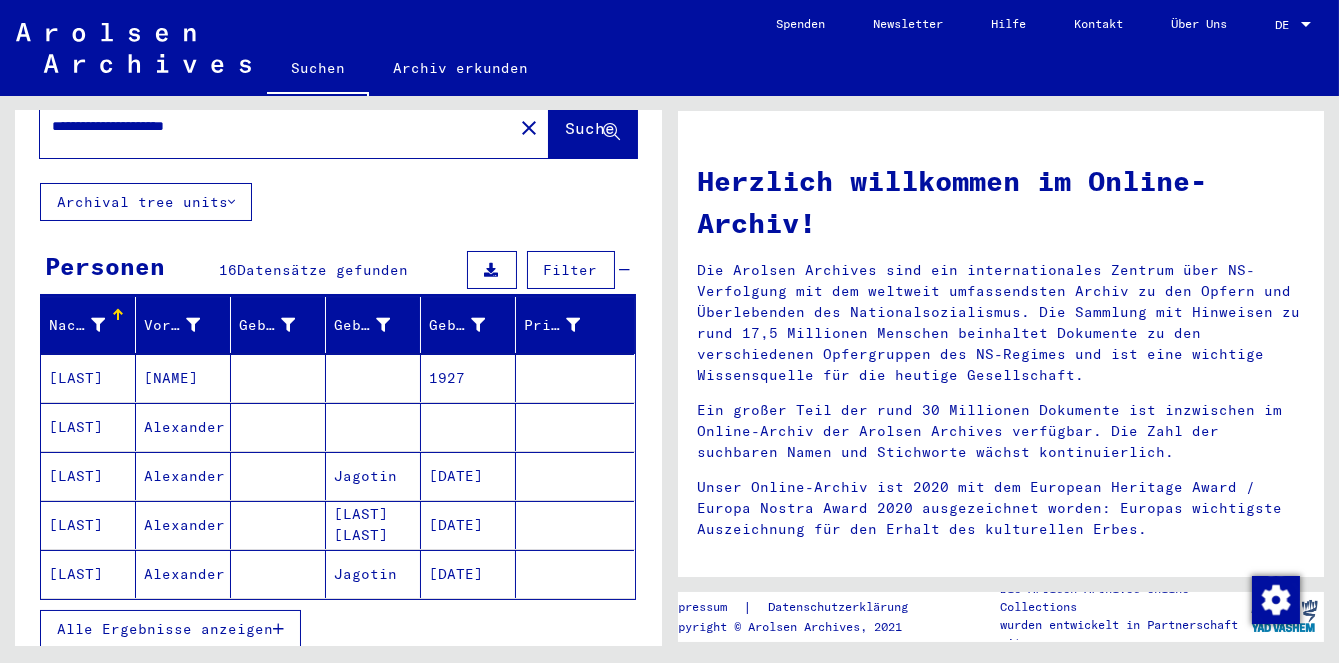 scroll, scrollTop: 168, scrollLeft: 0, axis: vertical 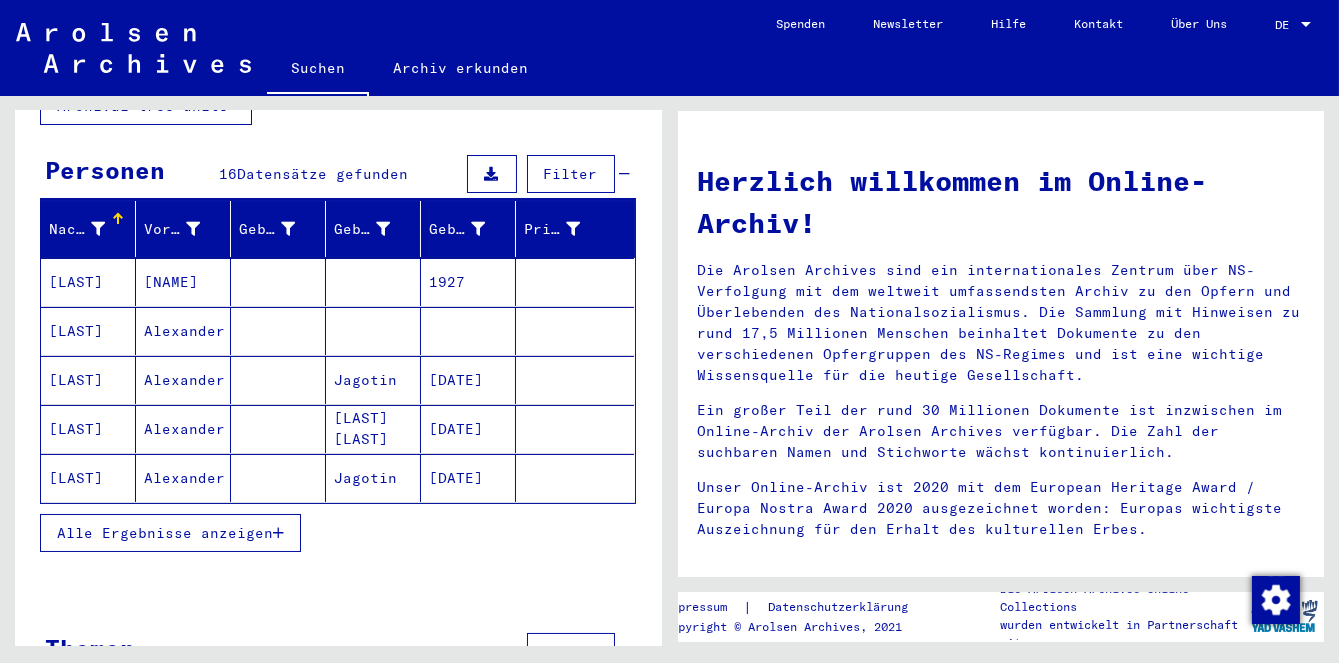 click on "Alle Ergebnisse anzeigen" at bounding box center (165, 533) 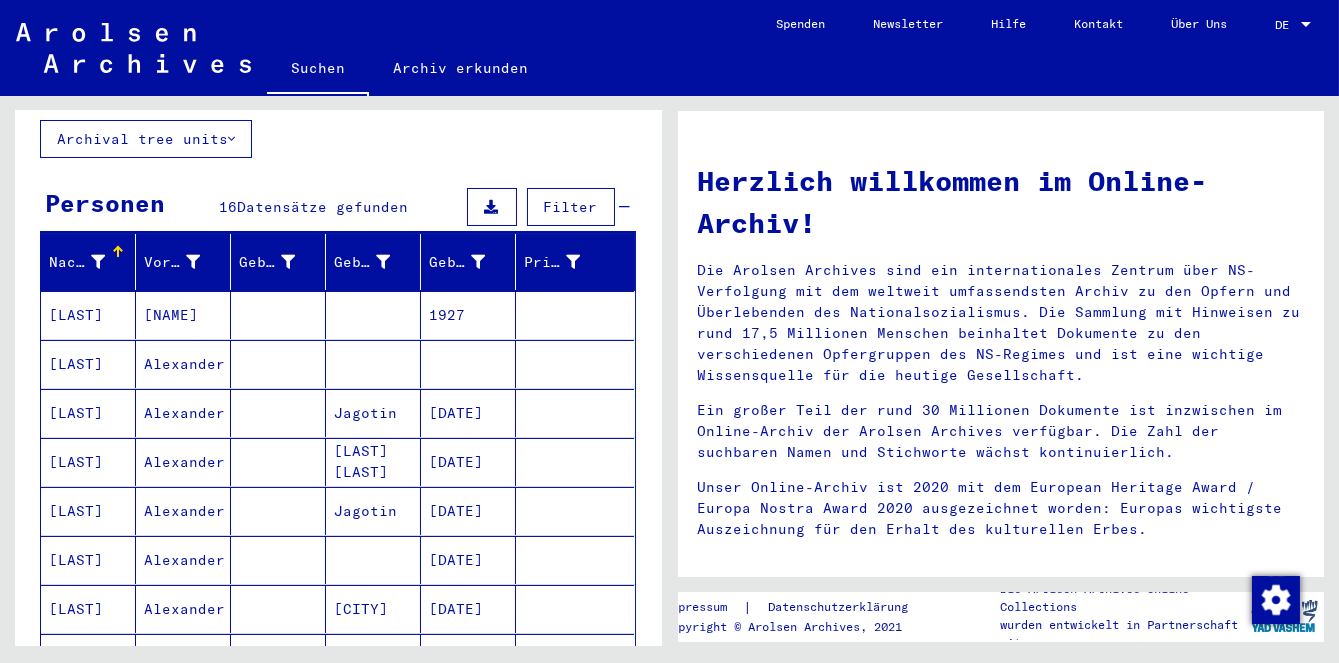 scroll, scrollTop: 134, scrollLeft: 0, axis: vertical 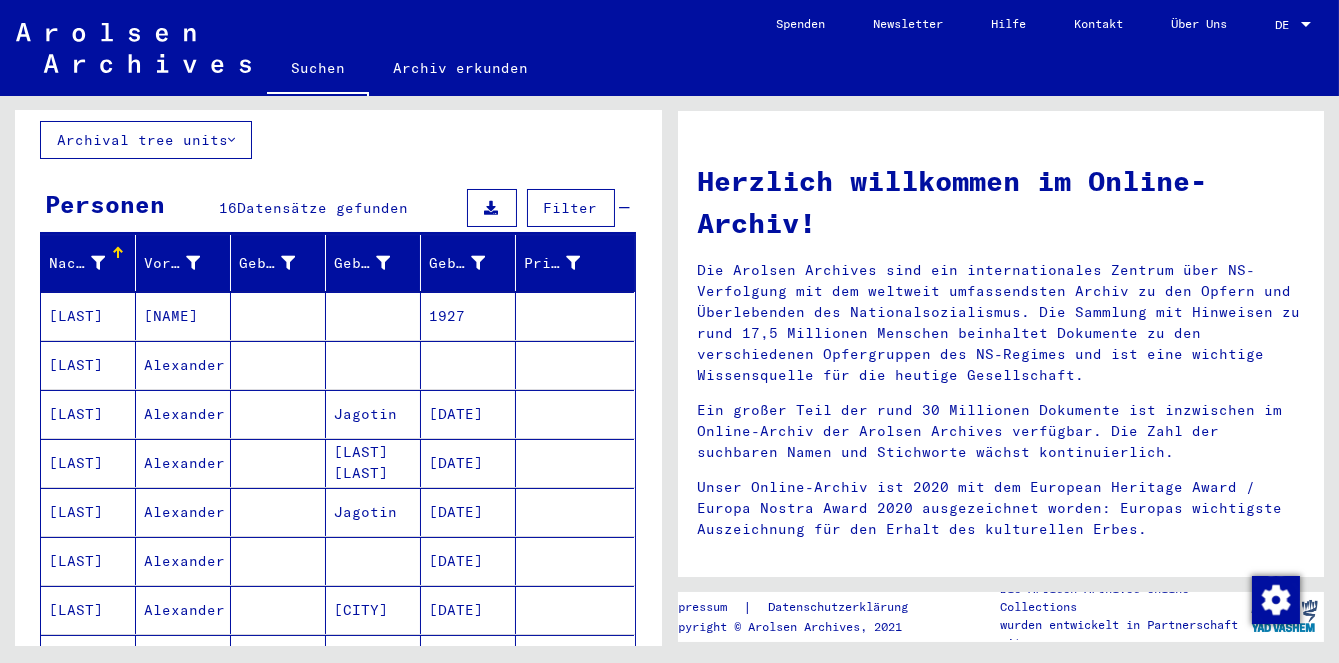 click on "[LAST]" at bounding box center [88, 463] 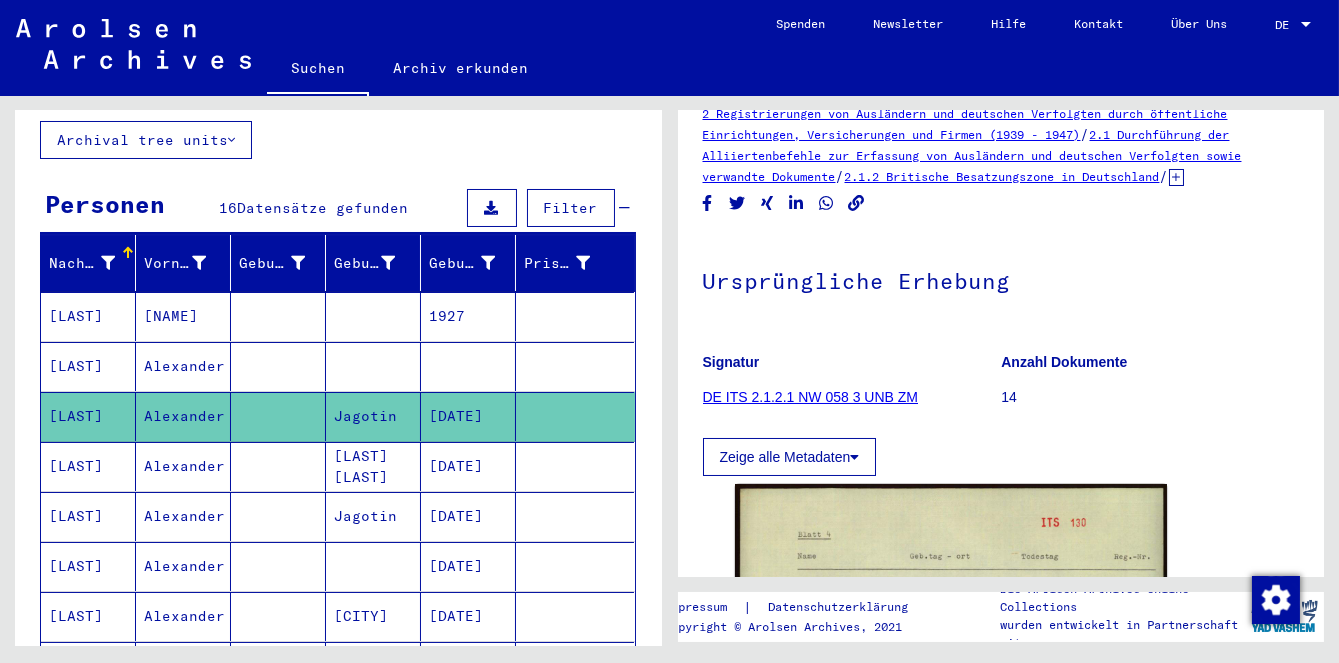 scroll, scrollTop: 172, scrollLeft: 0, axis: vertical 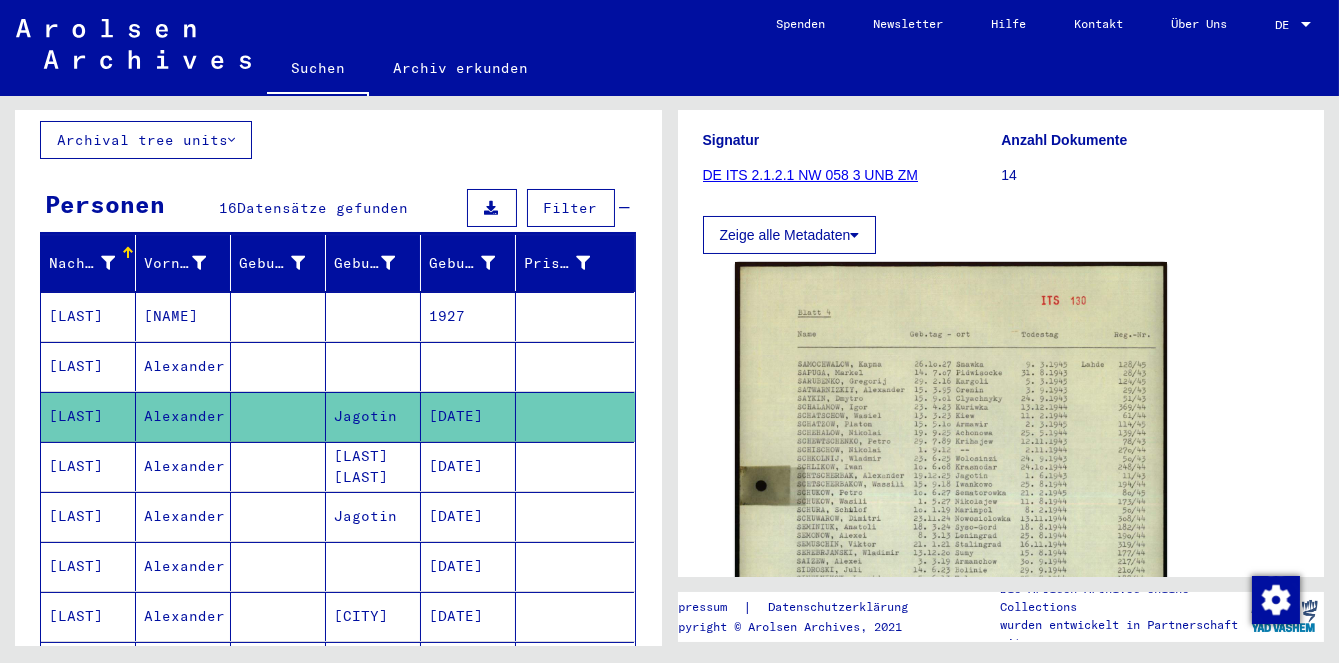 click on "[LAST]" at bounding box center [88, 516] 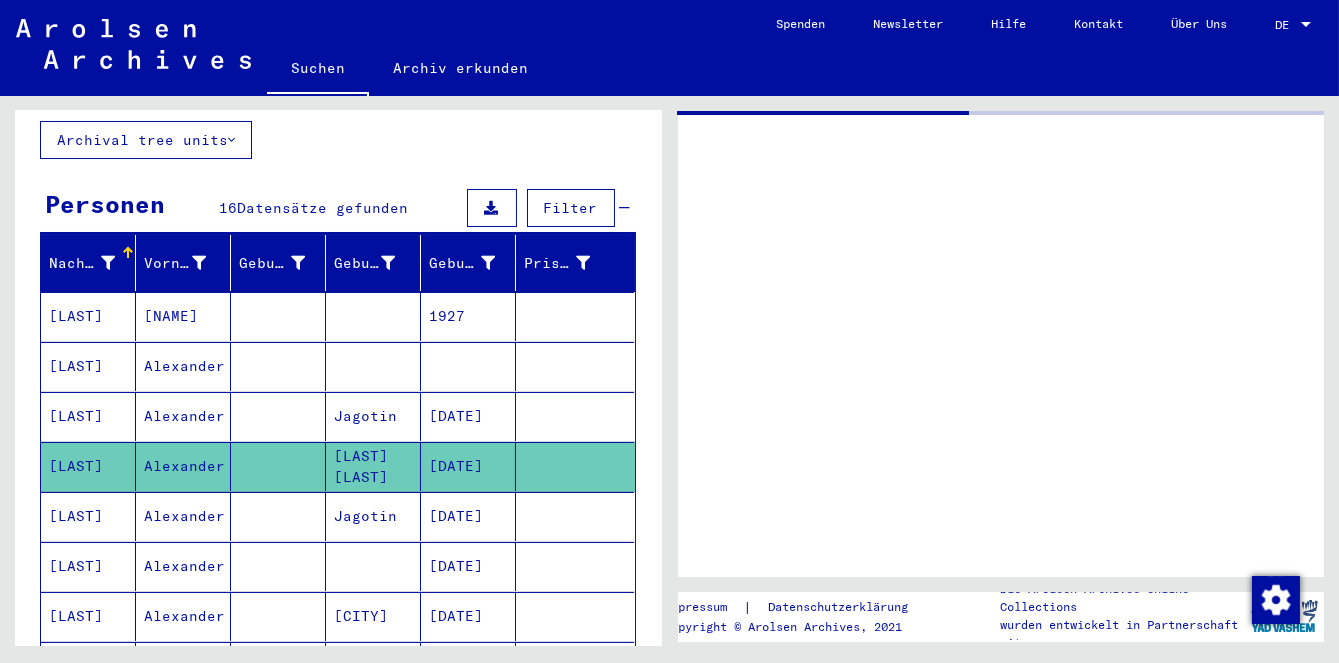 scroll, scrollTop: 0, scrollLeft: 0, axis: both 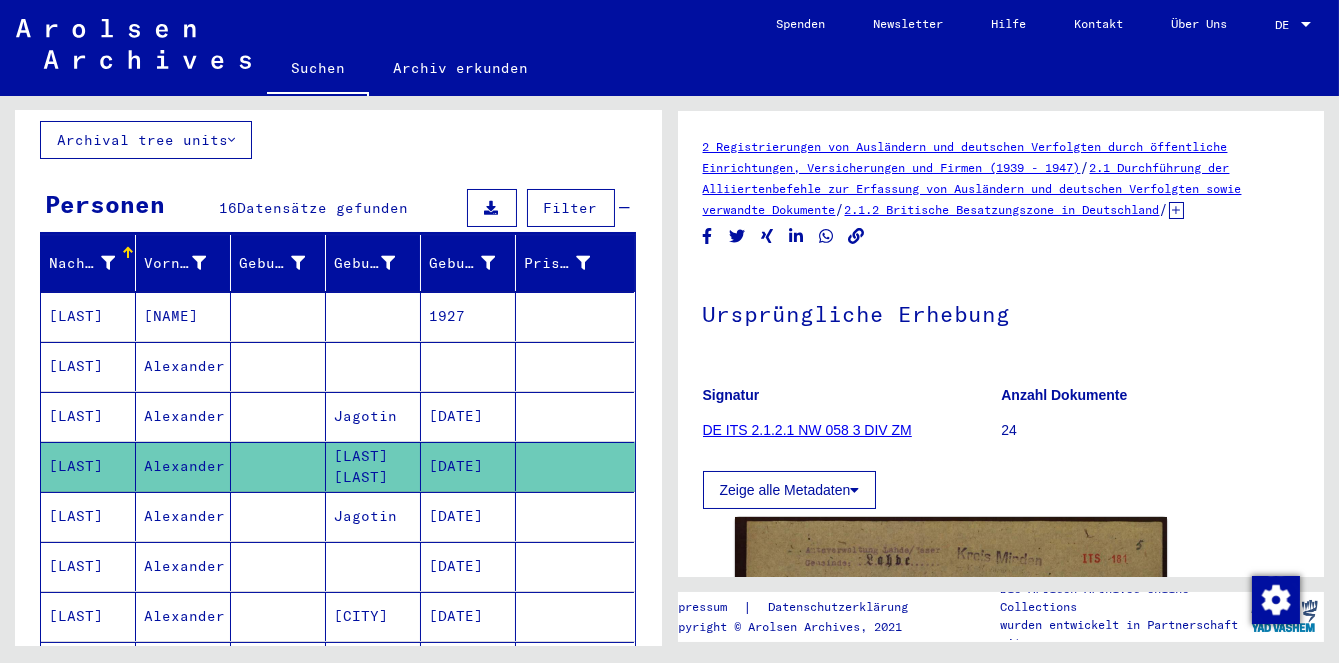 click on "Alexander" at bounding box center [183, 566] 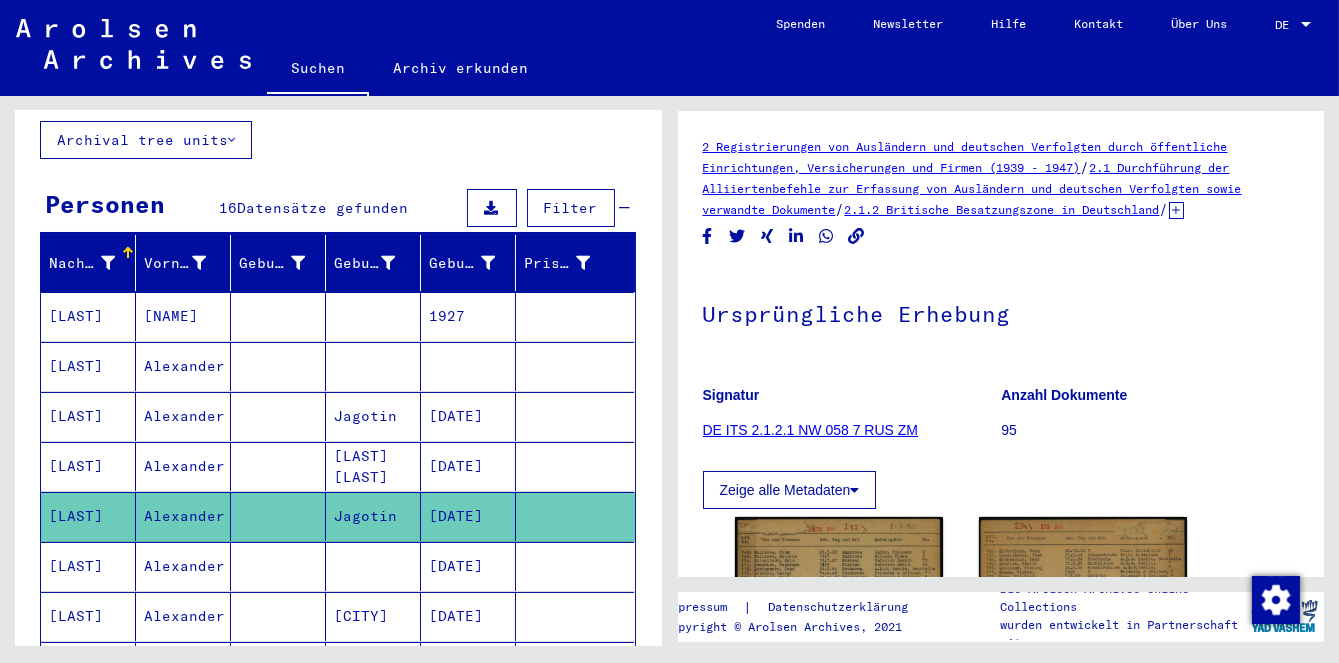 scroll, scrollTop: 0, scrollLeft: 0, axis: both 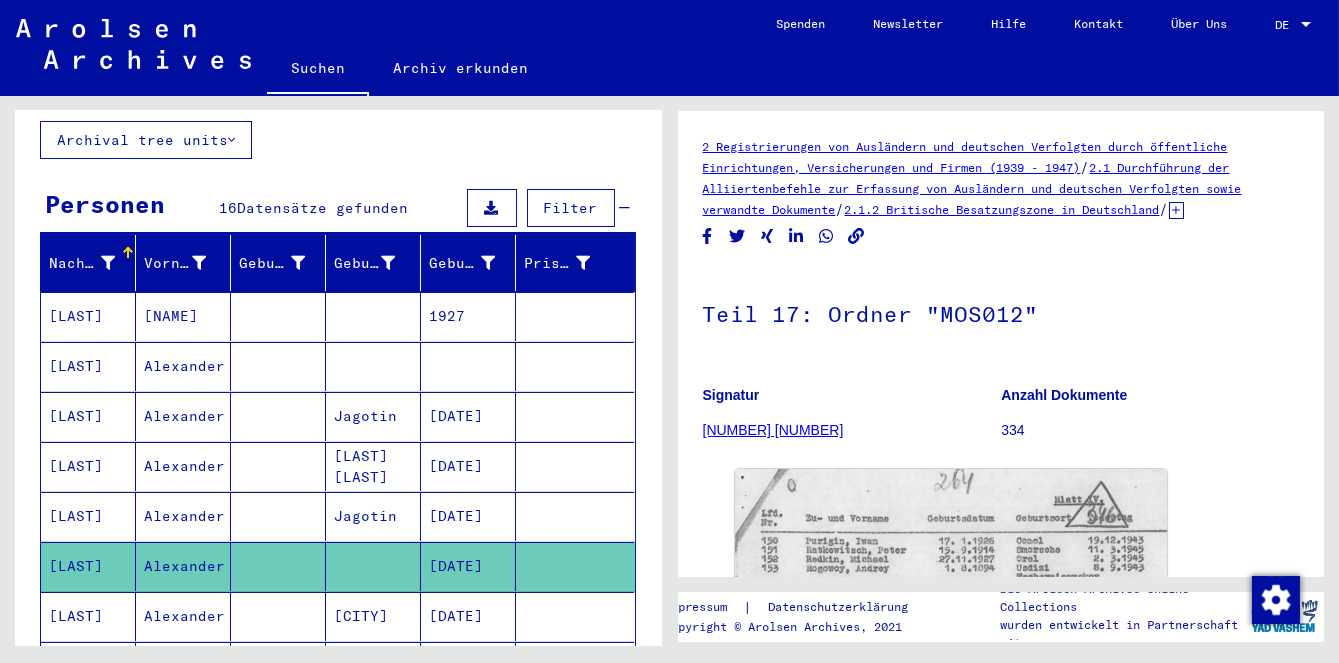 click on "[LAST]" at bounding box center [88, 666] 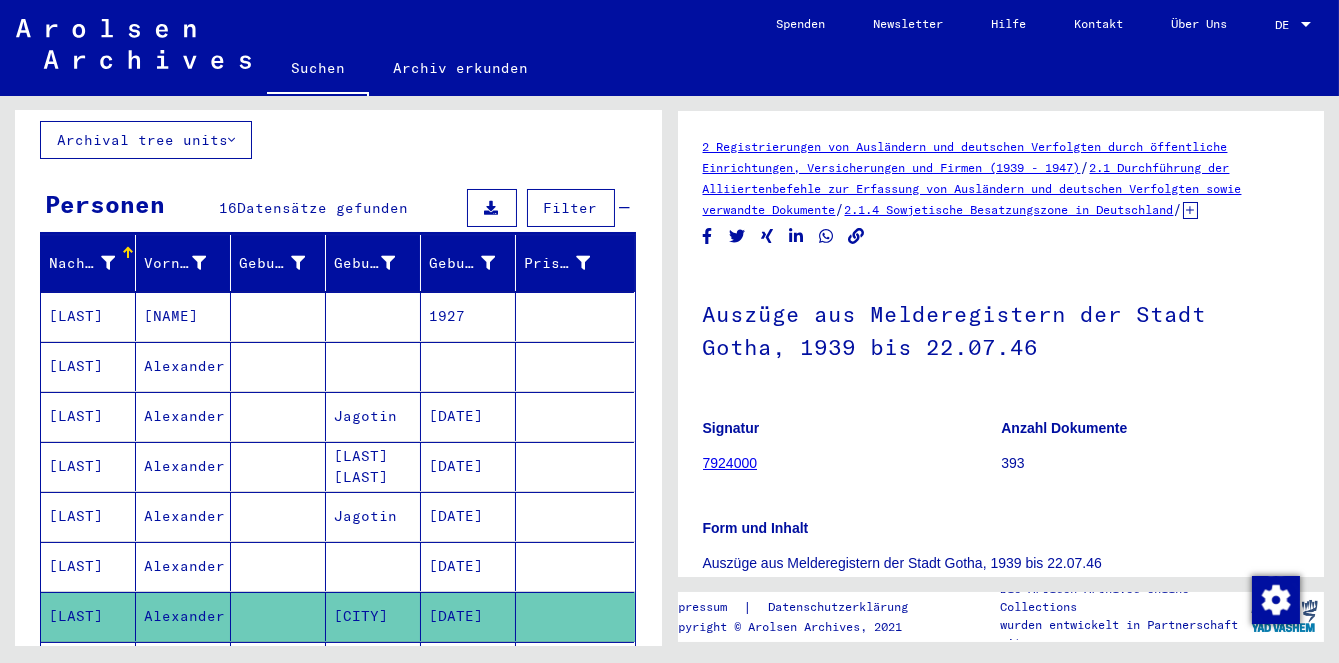 scroll, scrollTop: 0, scrollLeft: 0, axis: both 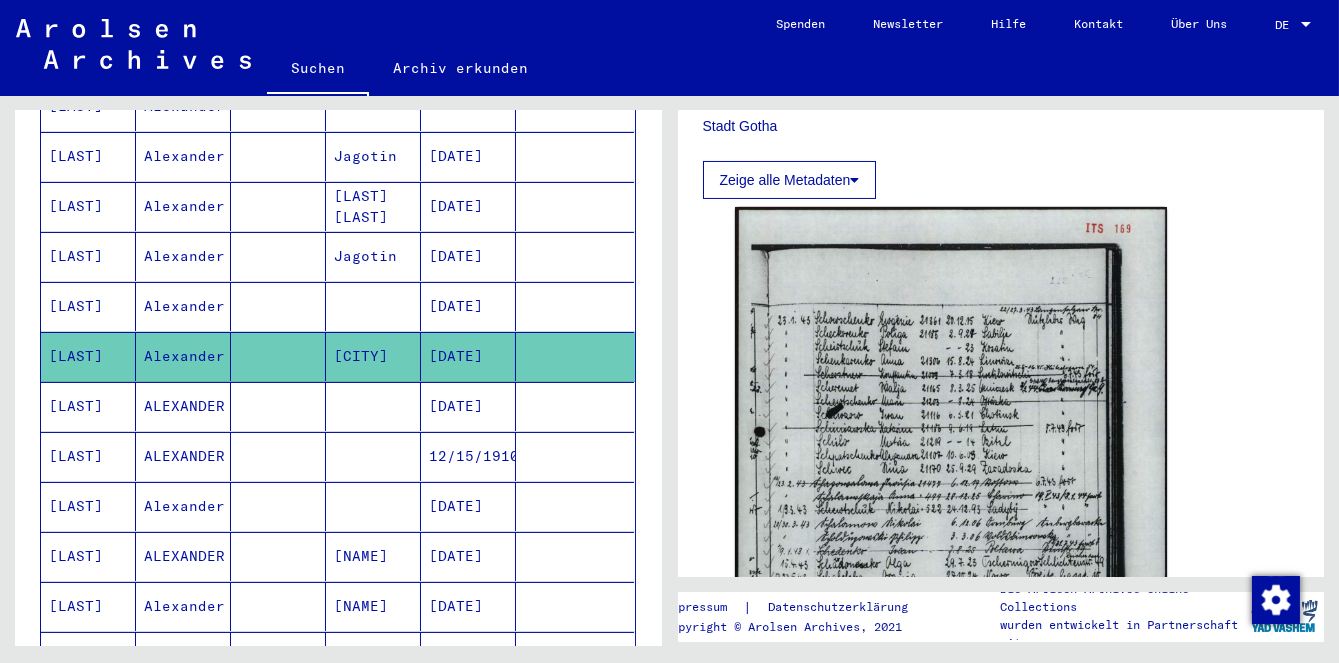 click at bounding box center [575, 456] 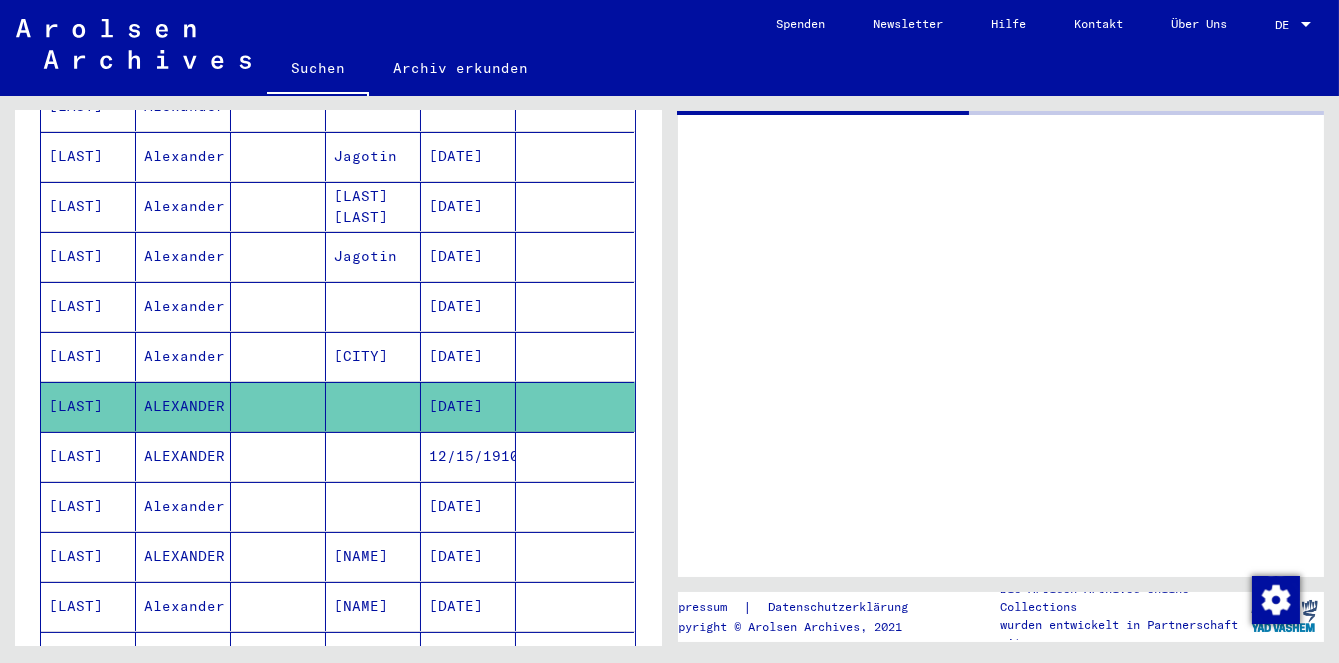 scroll, scrollTop: 0, scrollLeft: 0, axis: both 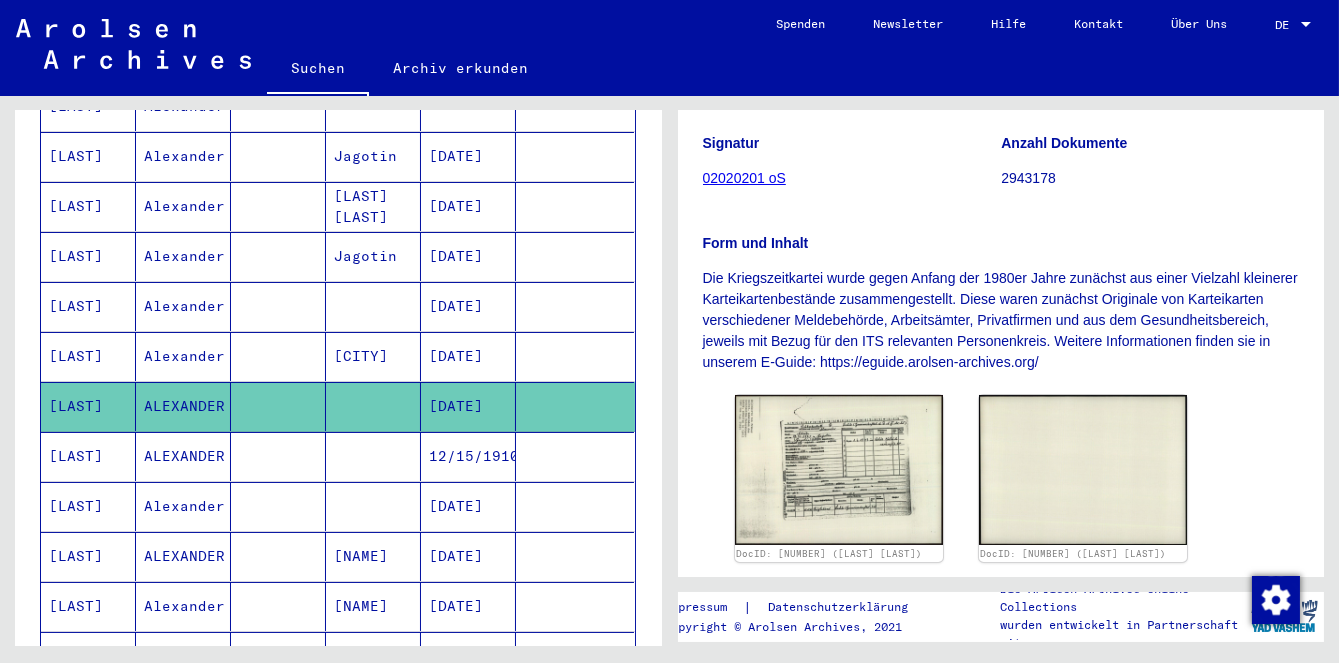 click at bounding box center (575, 506) 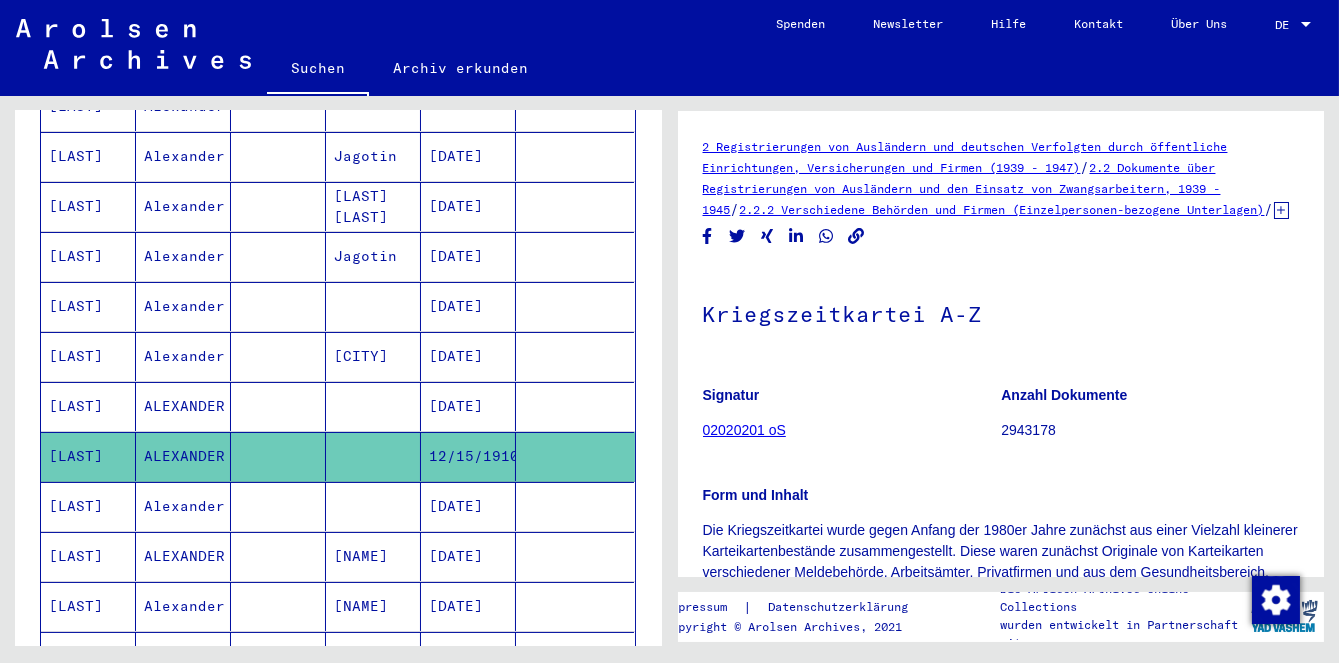 scroll, scrollTop: 0, scrollLeft: 0, axis: both 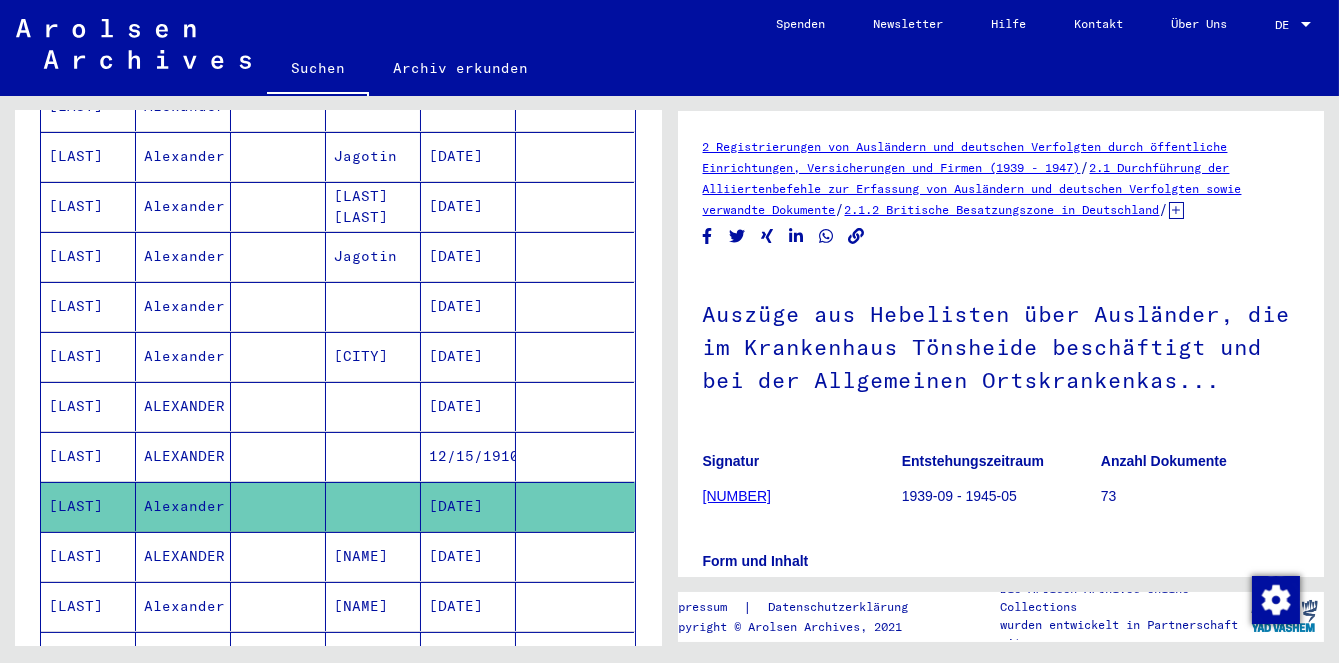 click on "[DATE]" at bounding box center (468, 606) 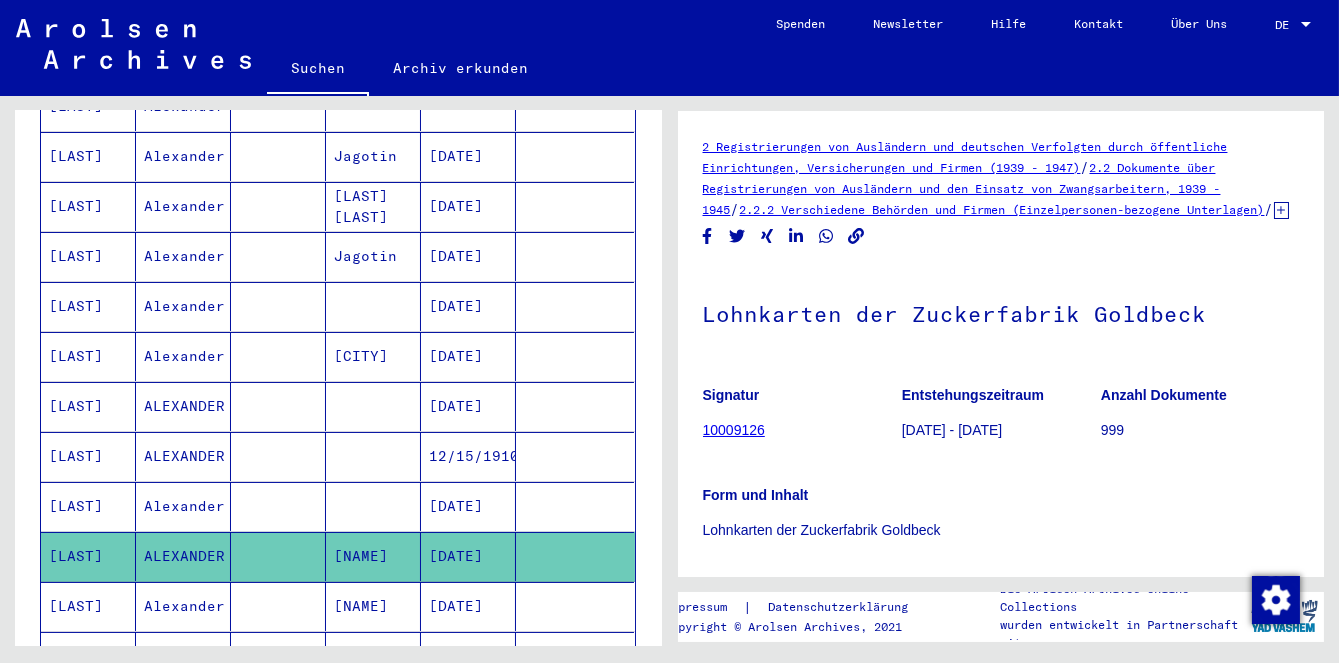 scroll, scrollTop: 0, scrollLeft: 0, axis: both 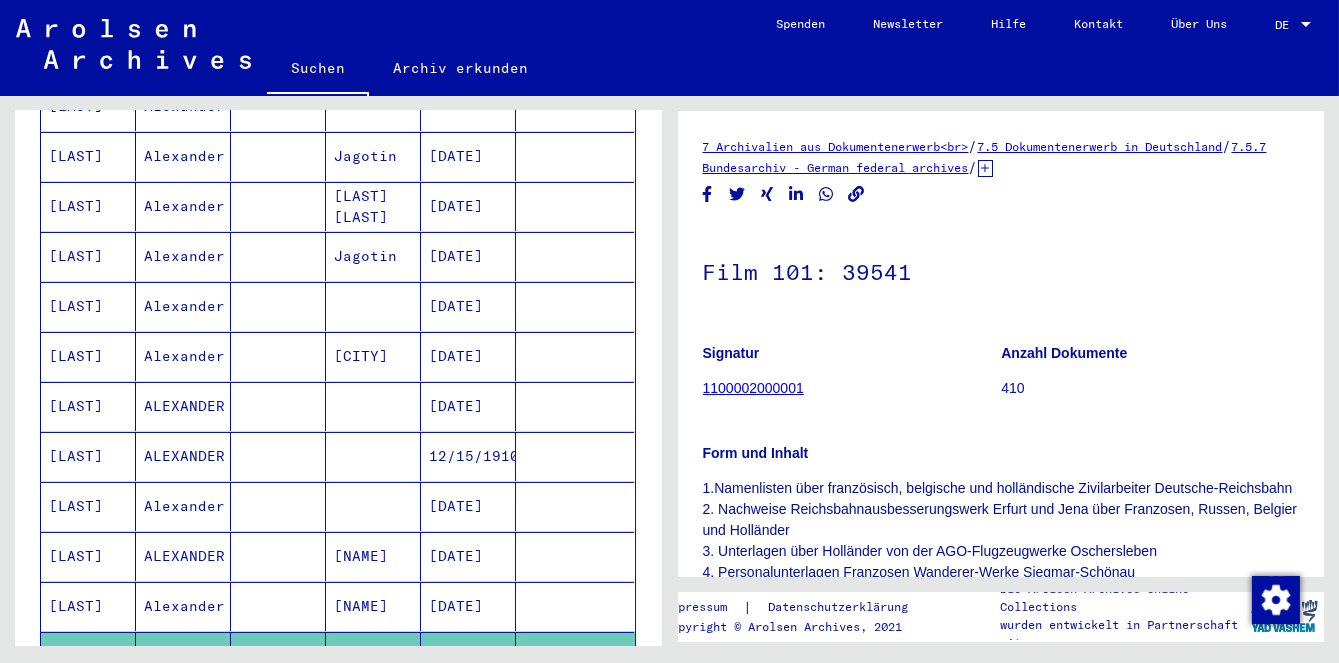 click on "[NAME]" at bounding box center (373, 656) 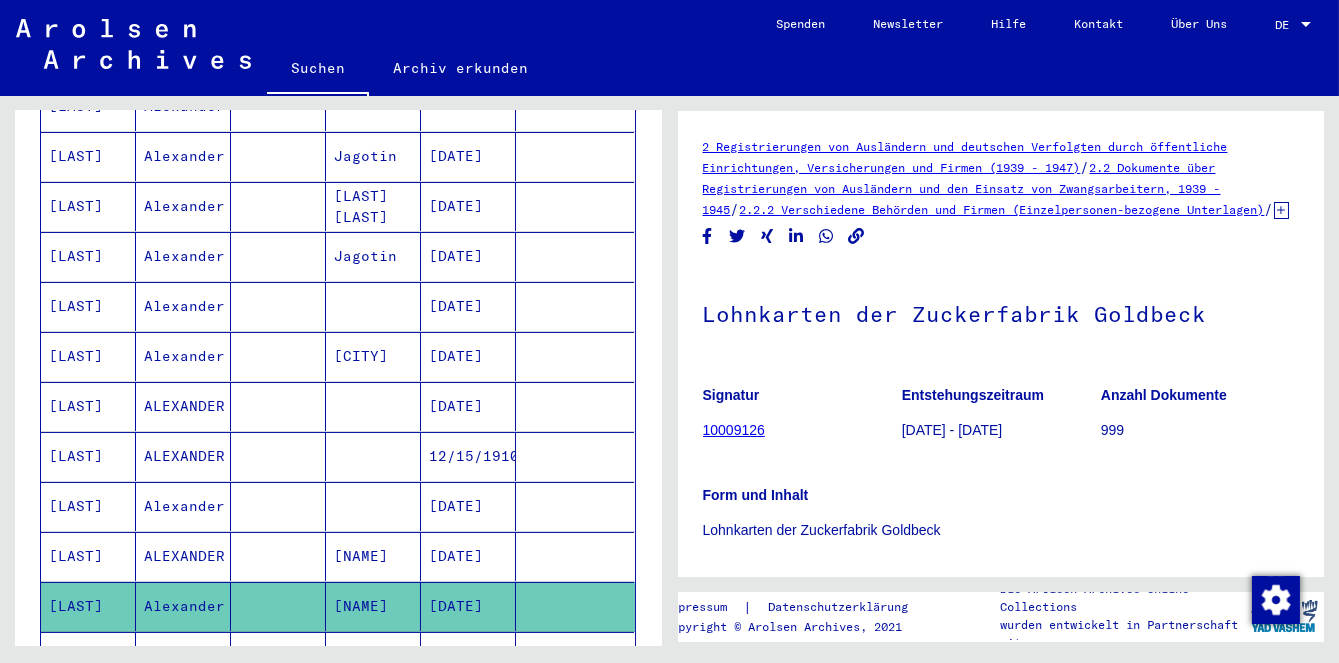 click at bounding box center [373, 706] 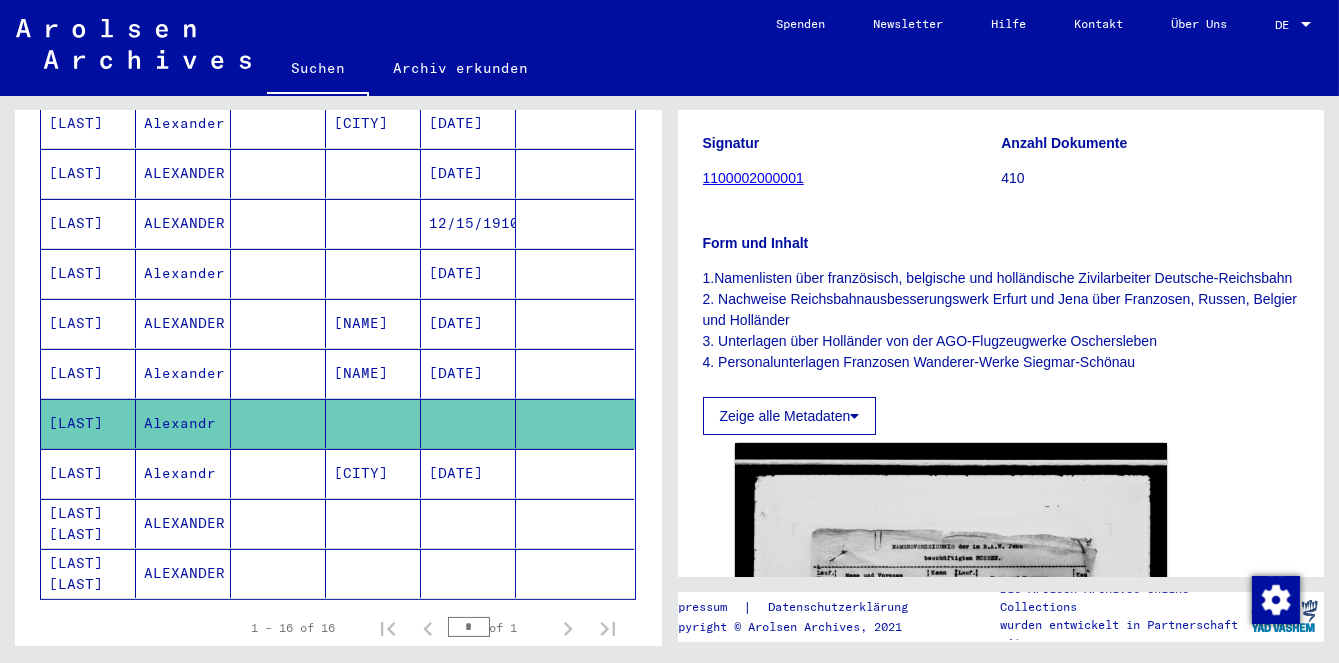 click on "[DATE]" at bounding box center [468, 523] 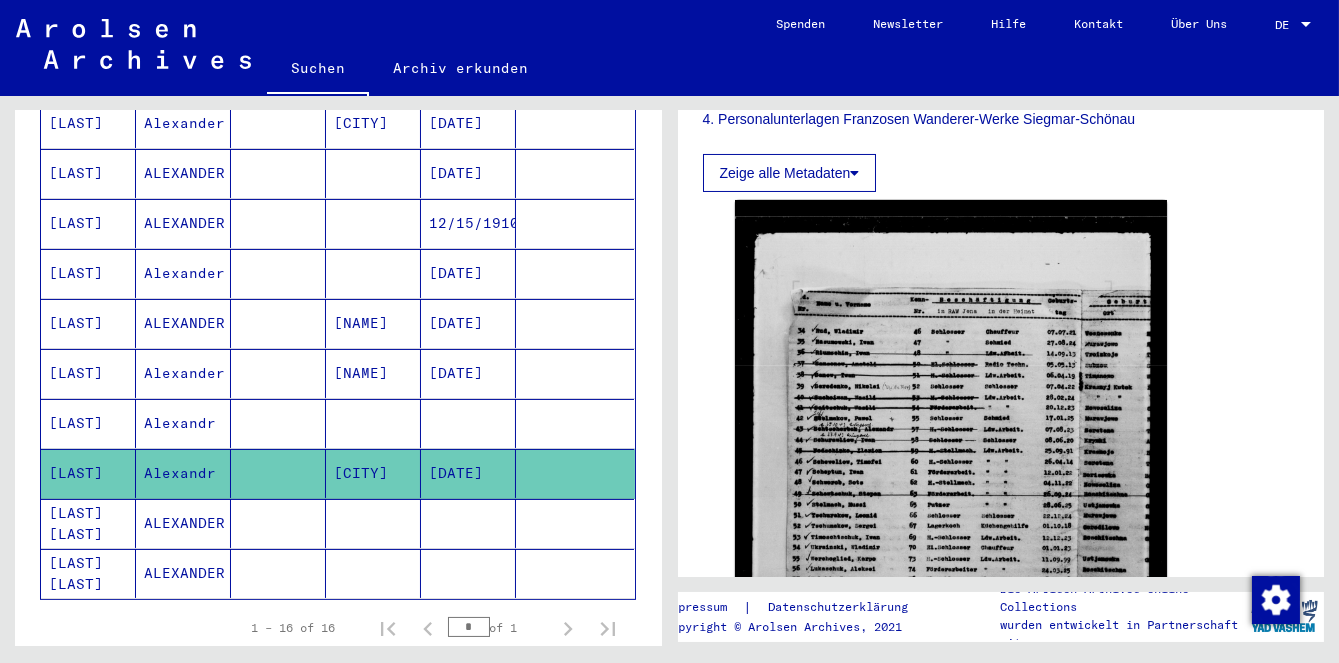 click at bounding box center (468, 573) 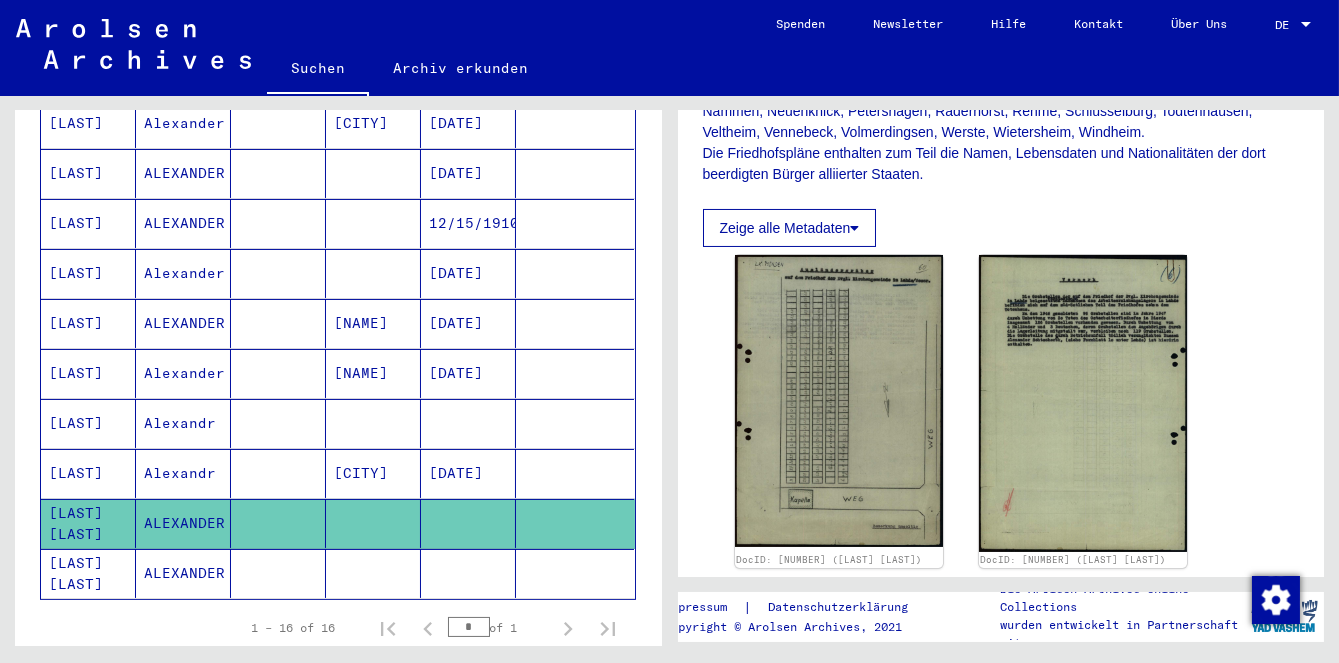 click 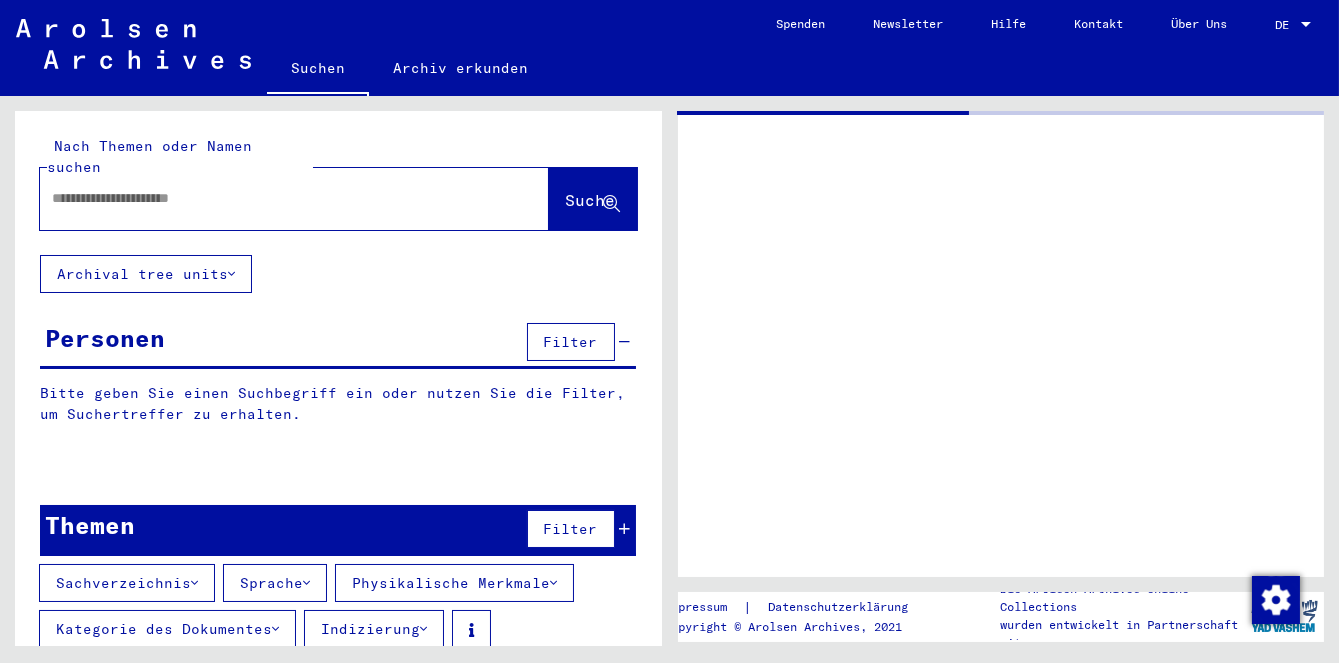 type on "**********" 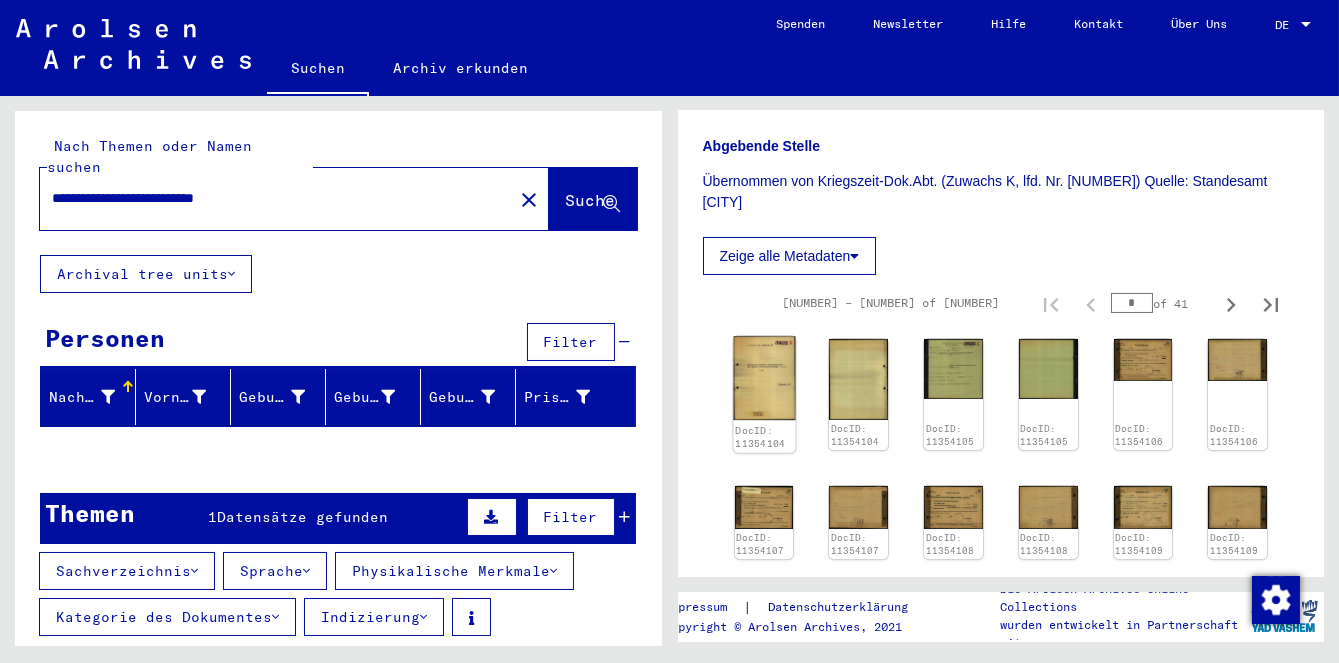 click 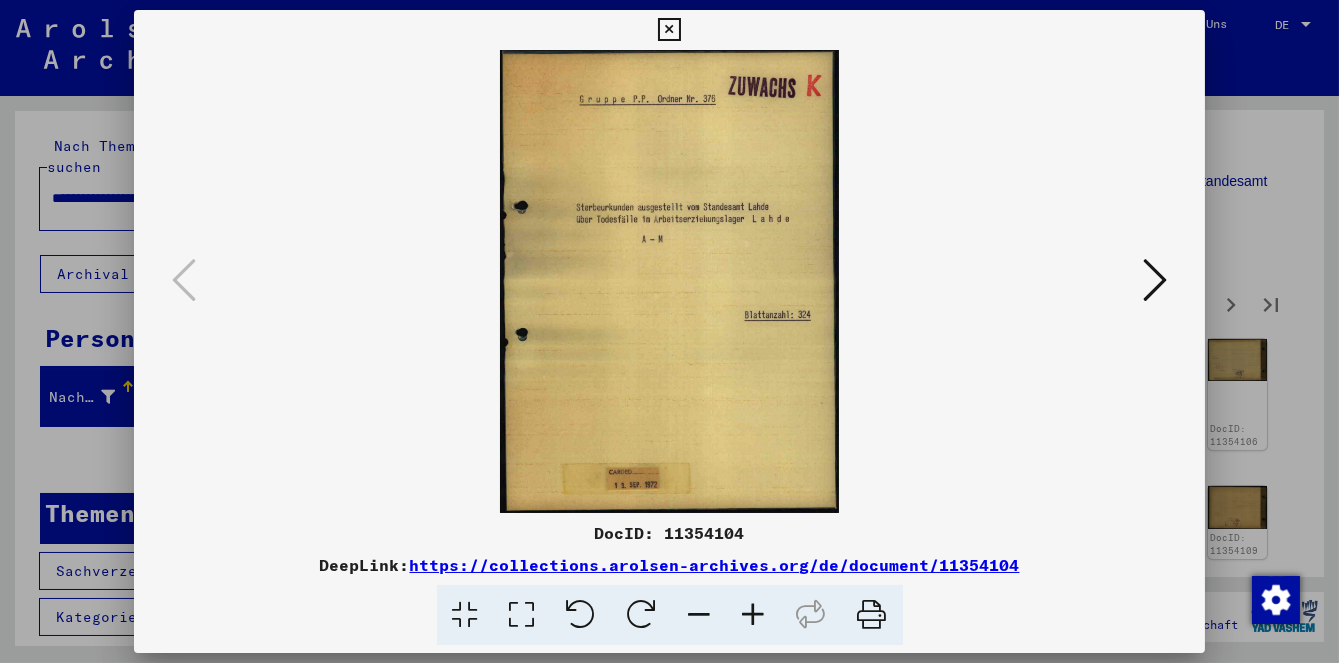 click at bounding box center [1155, 280] 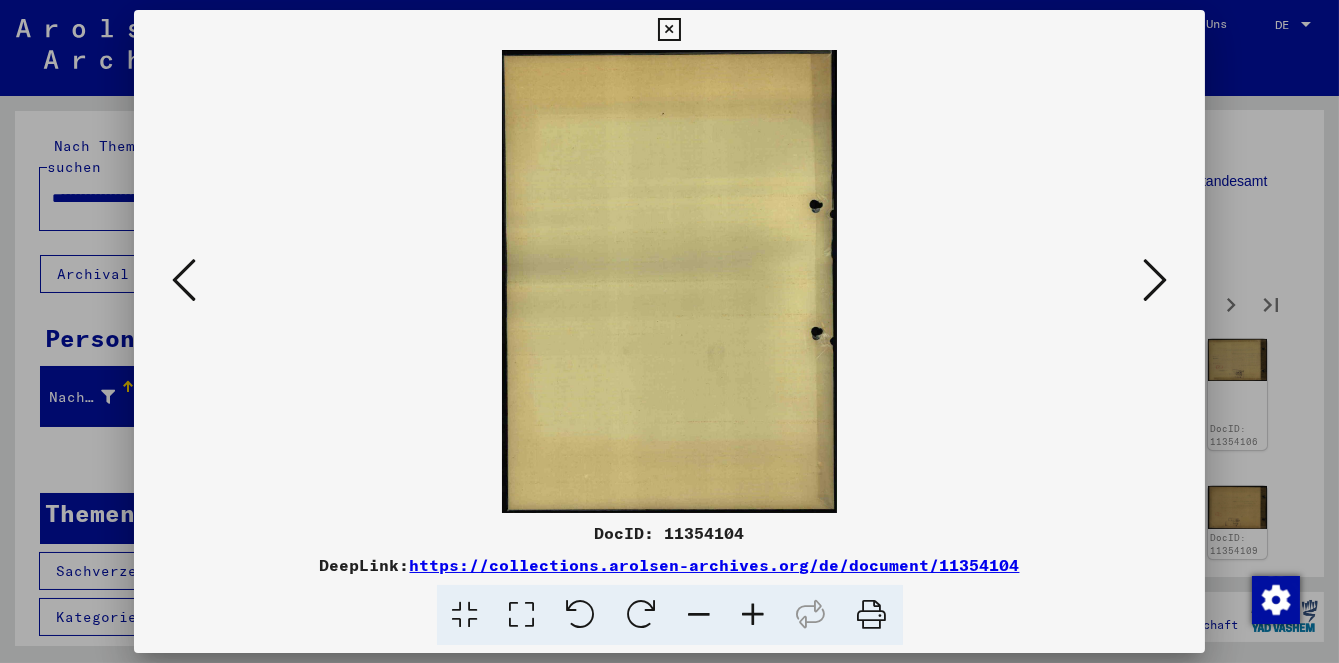 click at bounding box center [1155, 280] 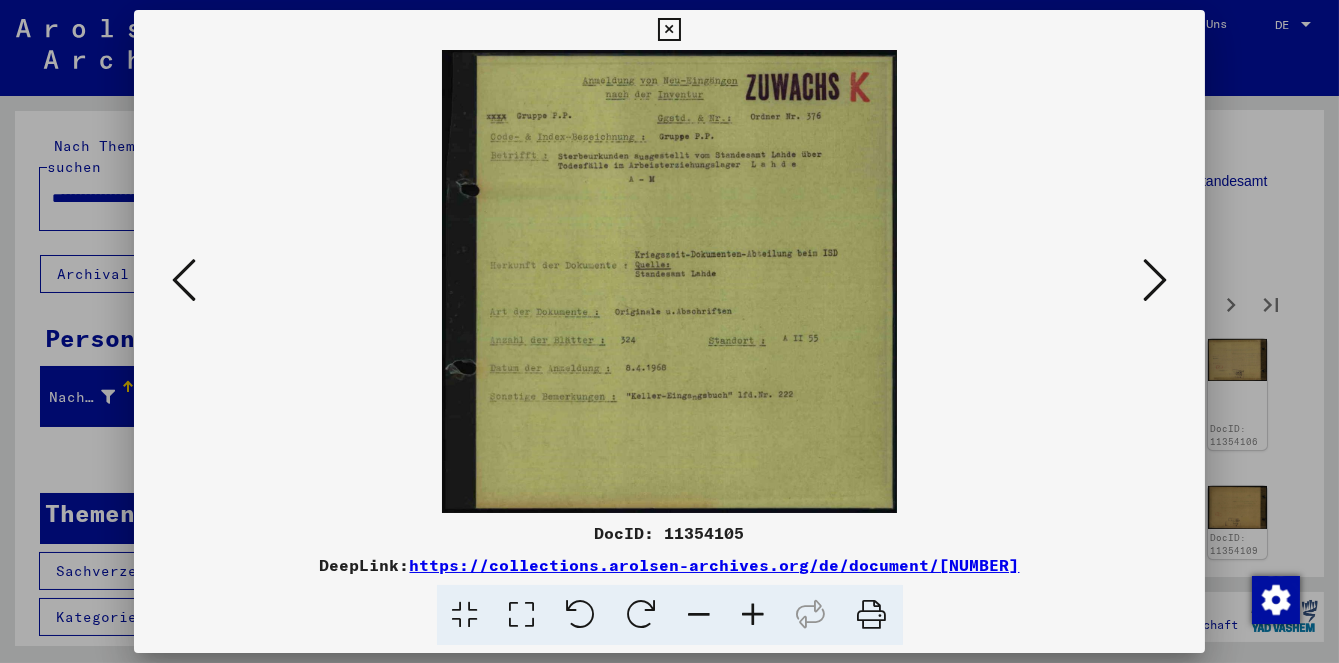 click at bounding box center (1155, 280) 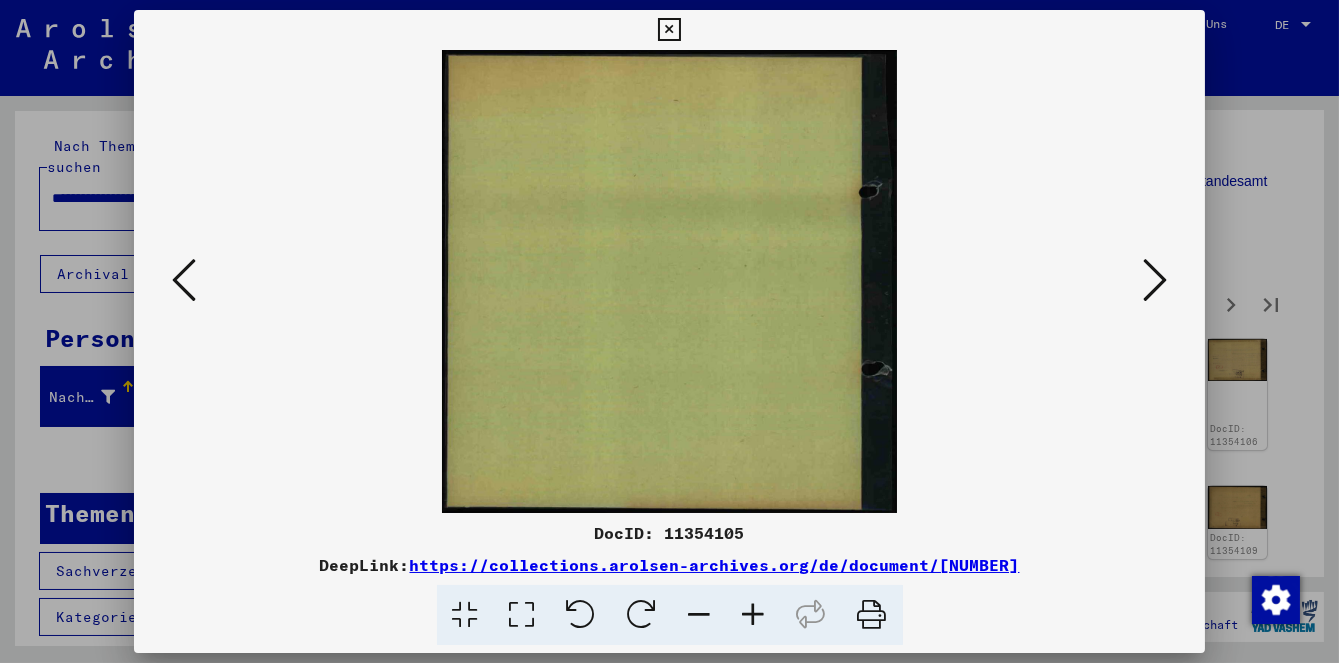 click at bounding box center (1155, 280) 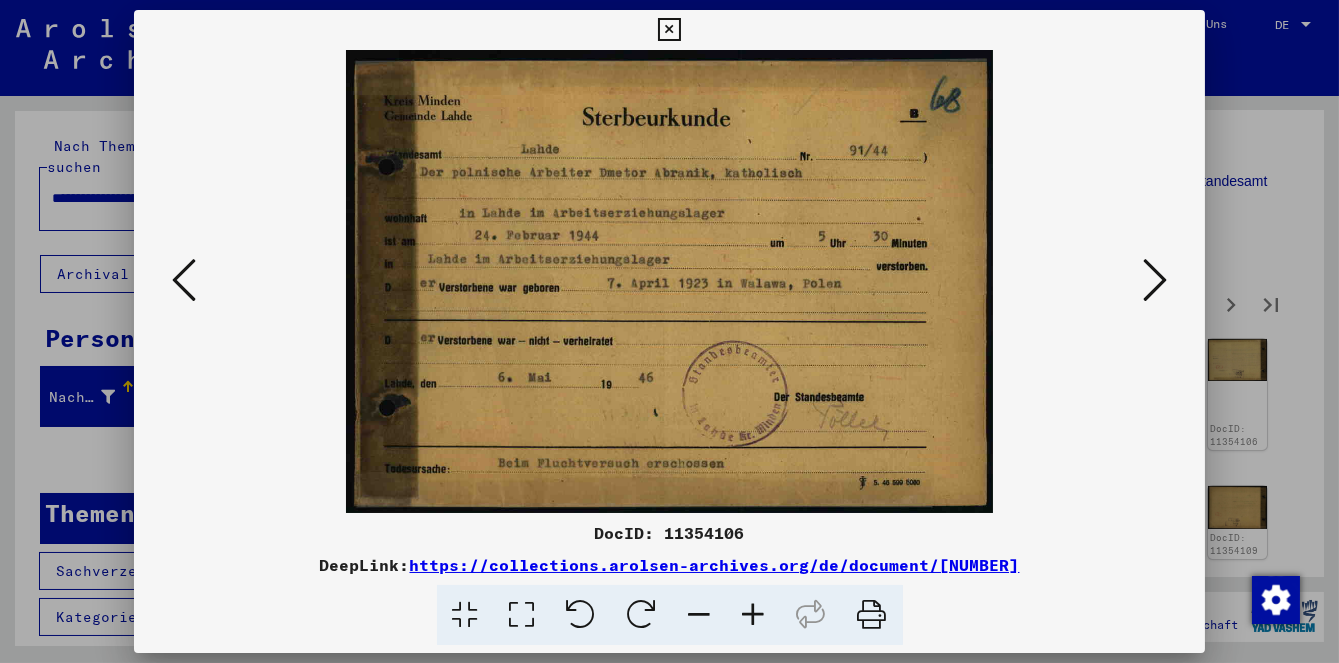 click at bounding box center (1155, 281) 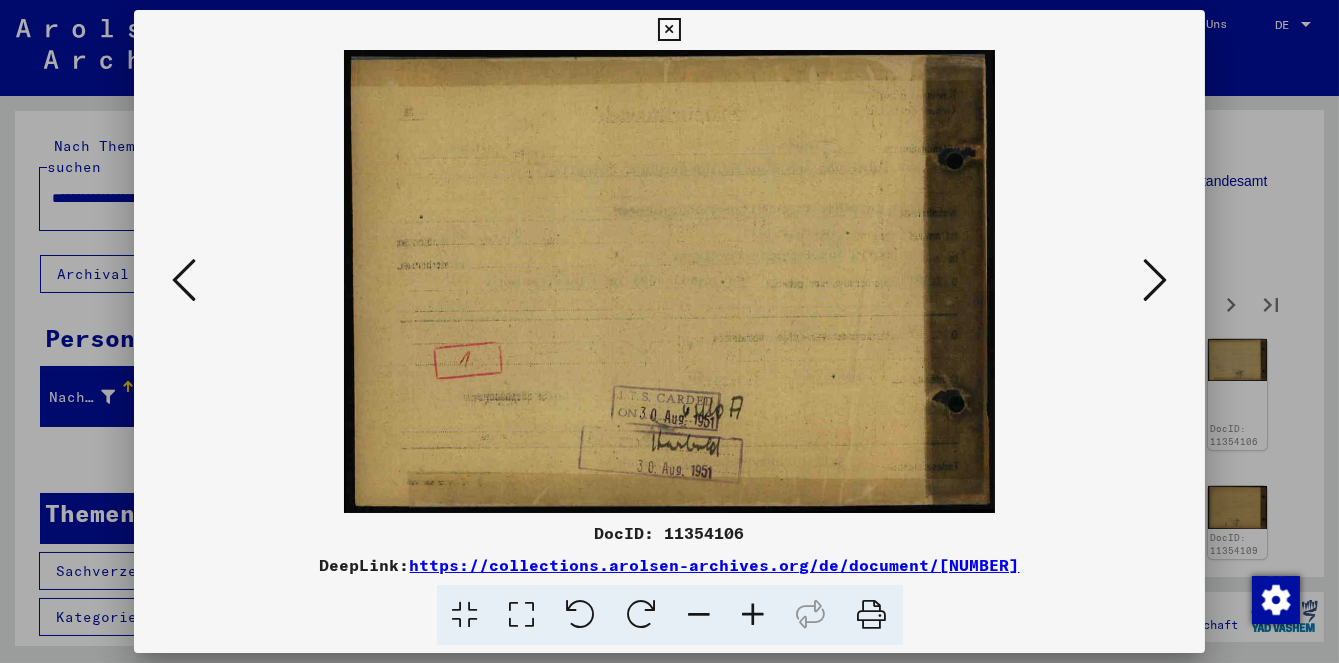 click at bounding box center (1155, 280) 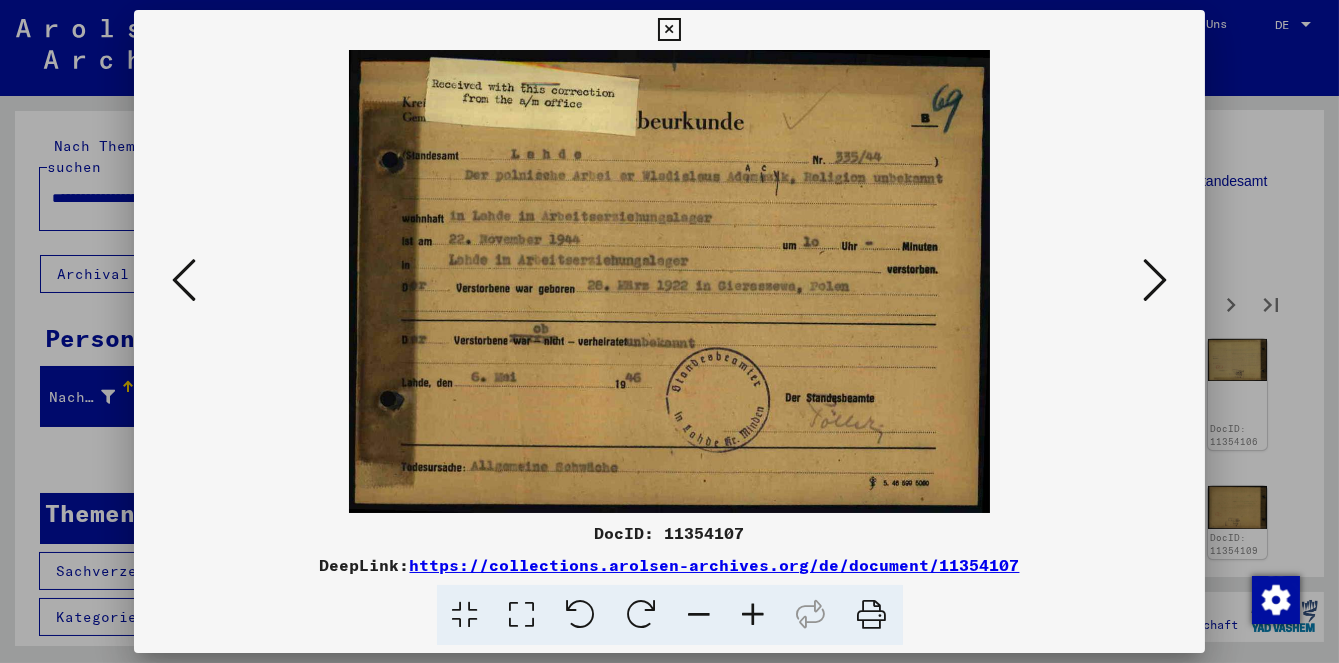 click at bounding box center (1155, 280) 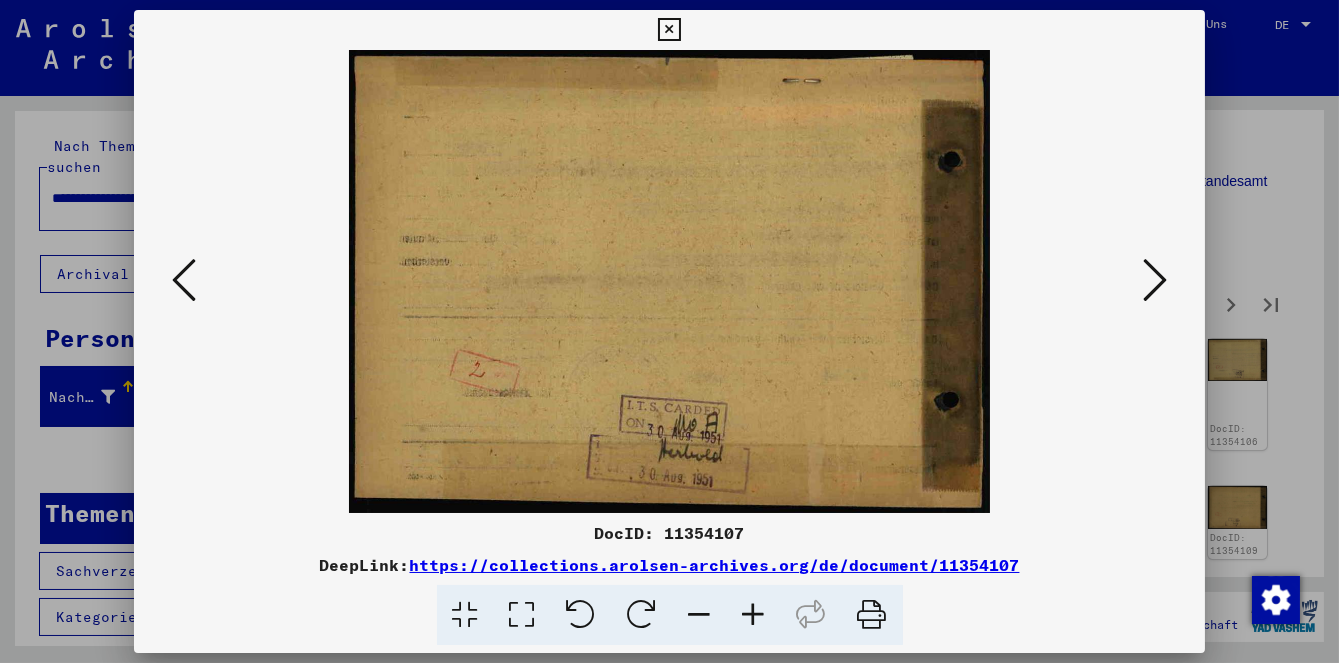 click at bounding box center [1155, 280] 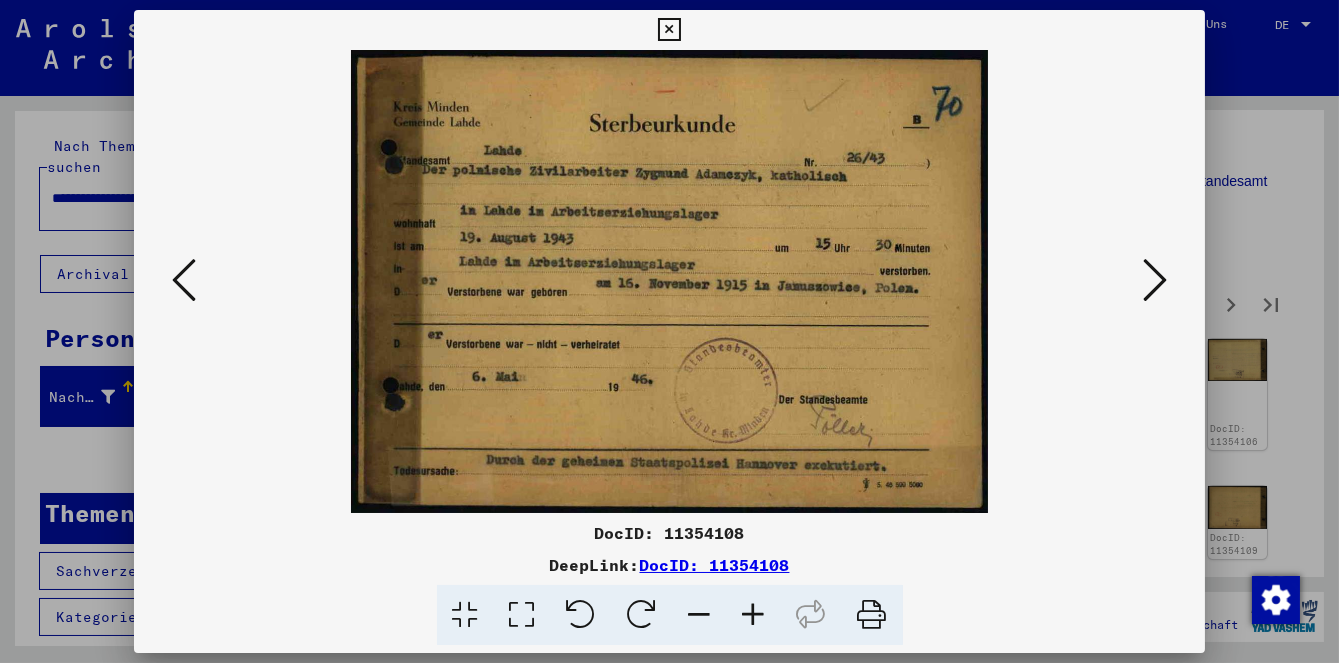 click at bounding box center [1155, 280] 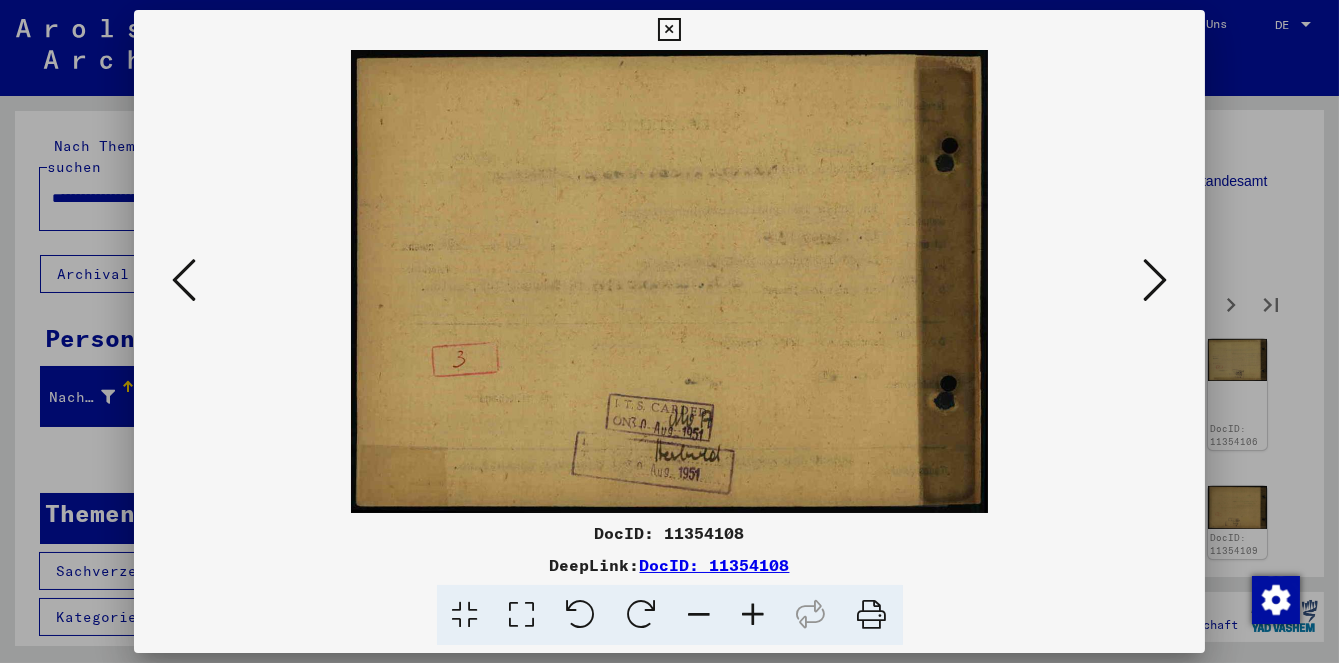 click at bounding box center [1155, 280] 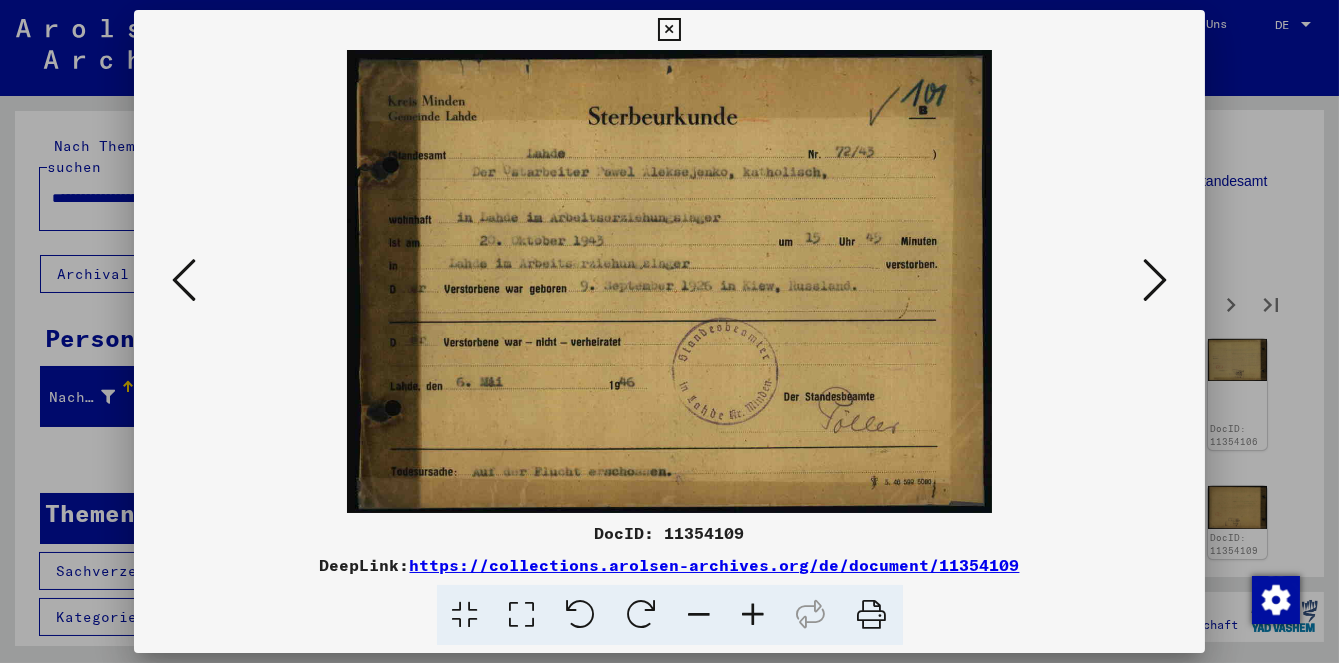click at bounding box center [1155, 280] 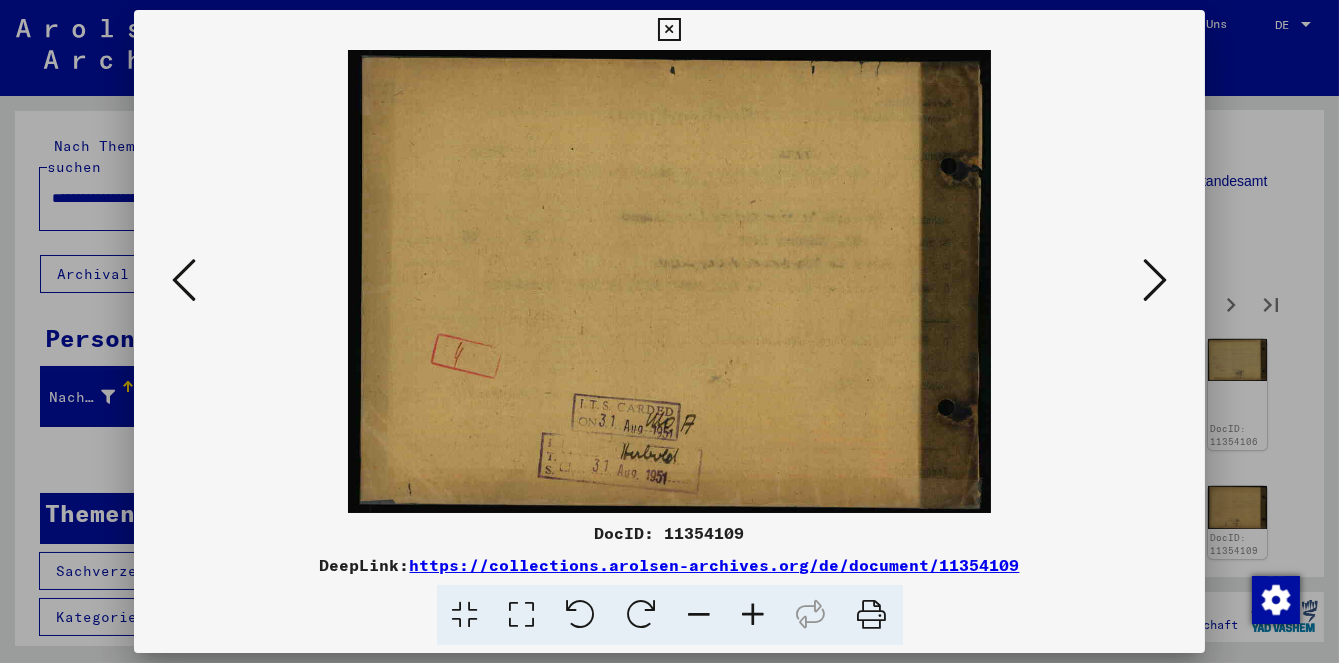 click at bounding box center (1155, 280) 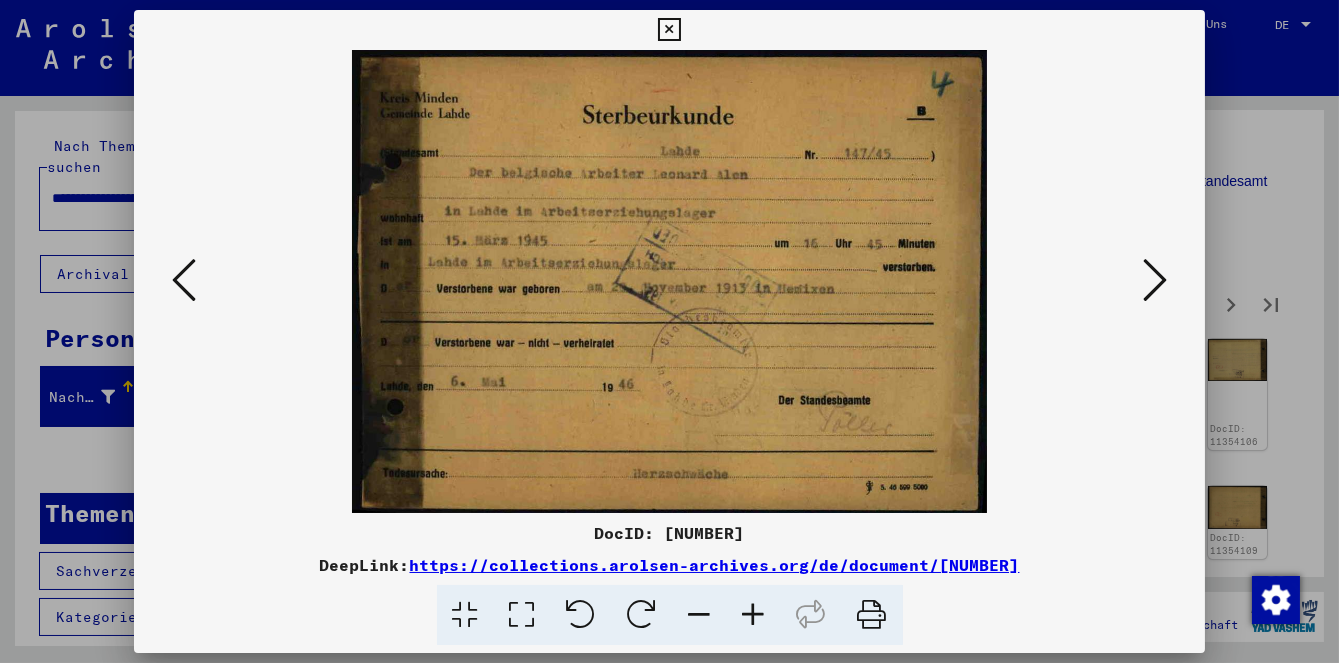 click at bounding box center [669, 331] 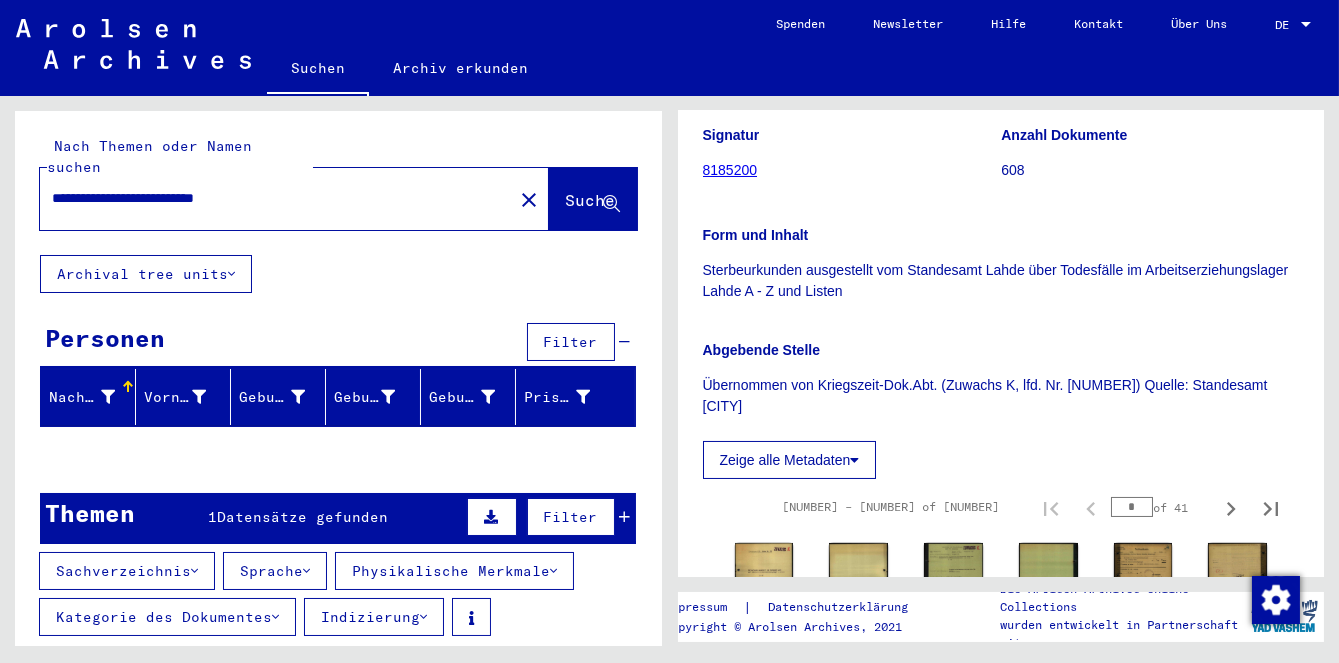 click on "Zeige alle Metadaten" 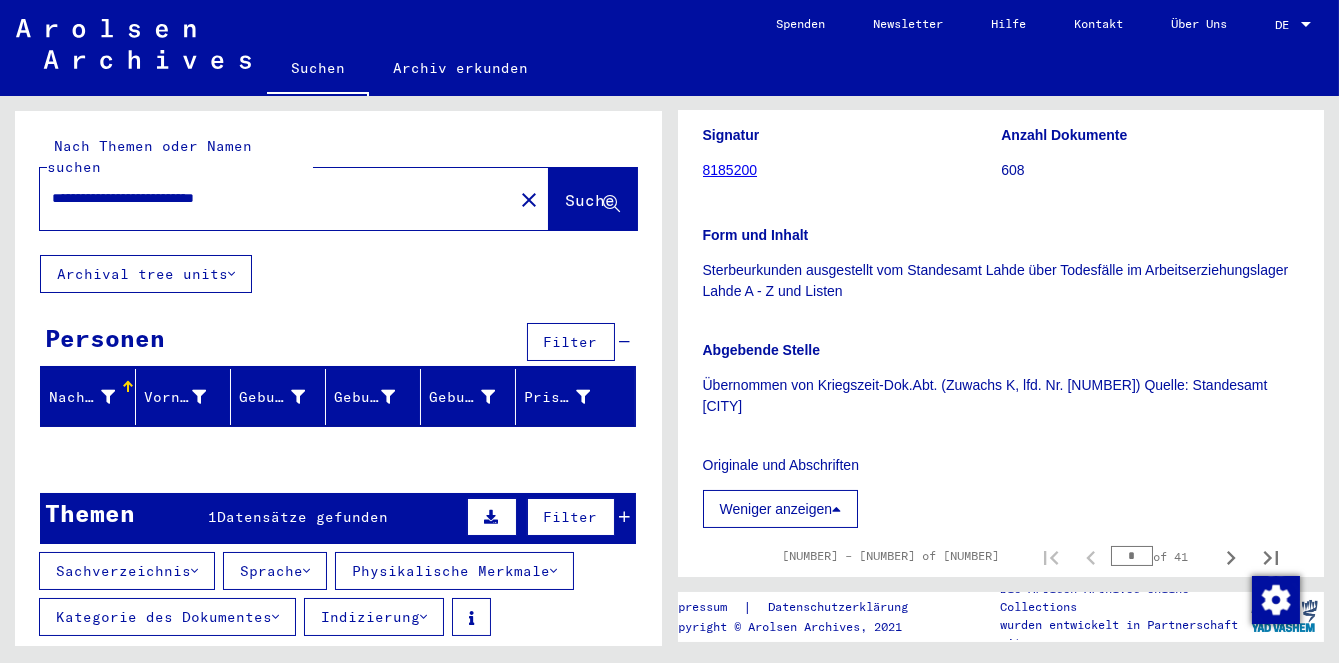 click on "Weniger anzeigen" at bounding box center [781, 509] 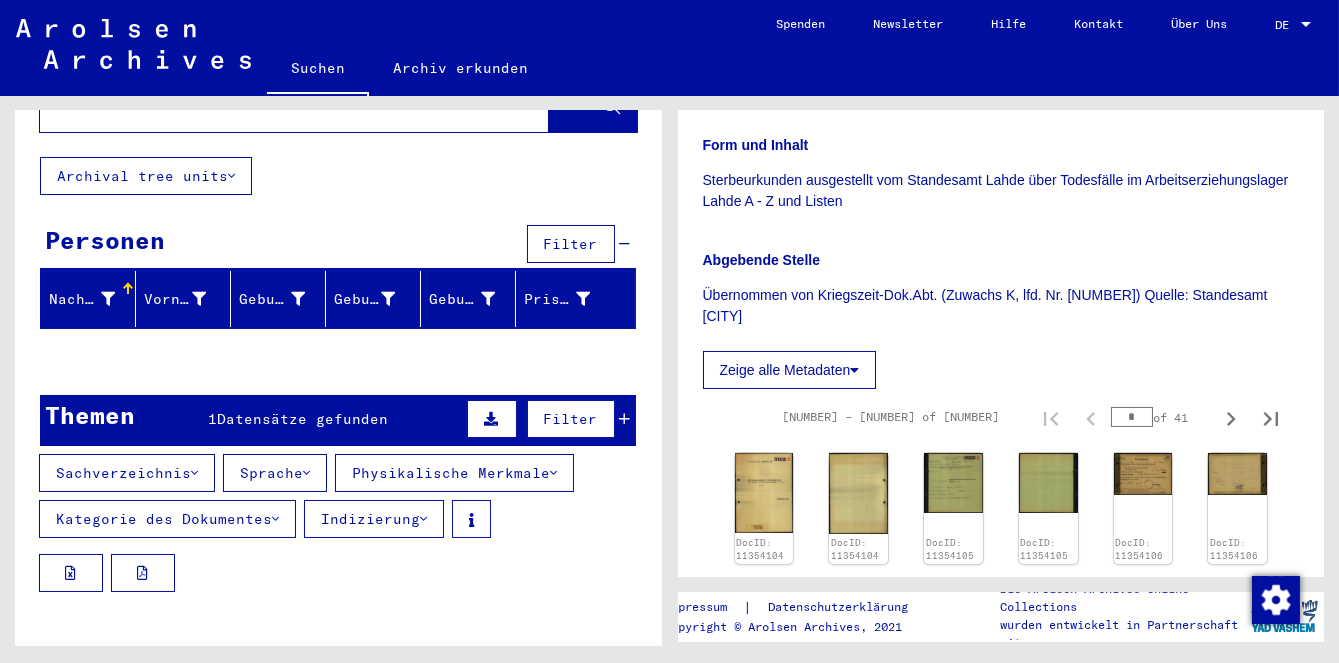 click on "Filter" at bounding box center [571, 419] 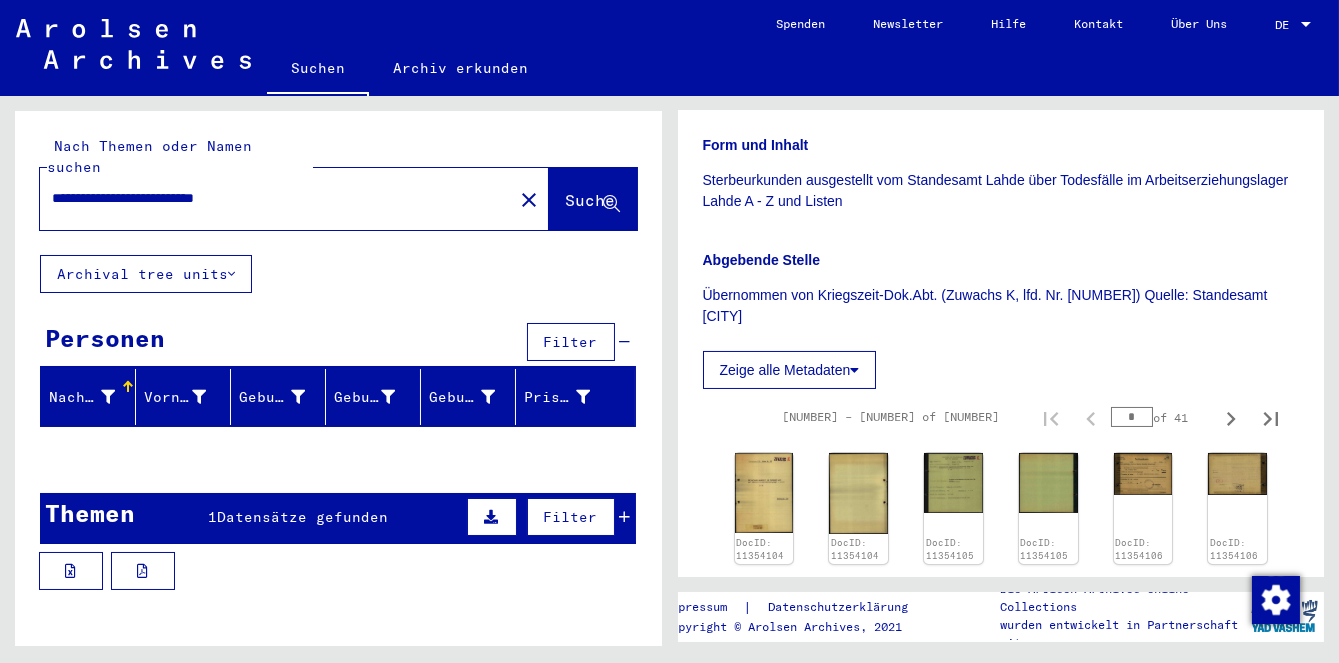 click on "Geburtsname" at bounding box center [284, 397] 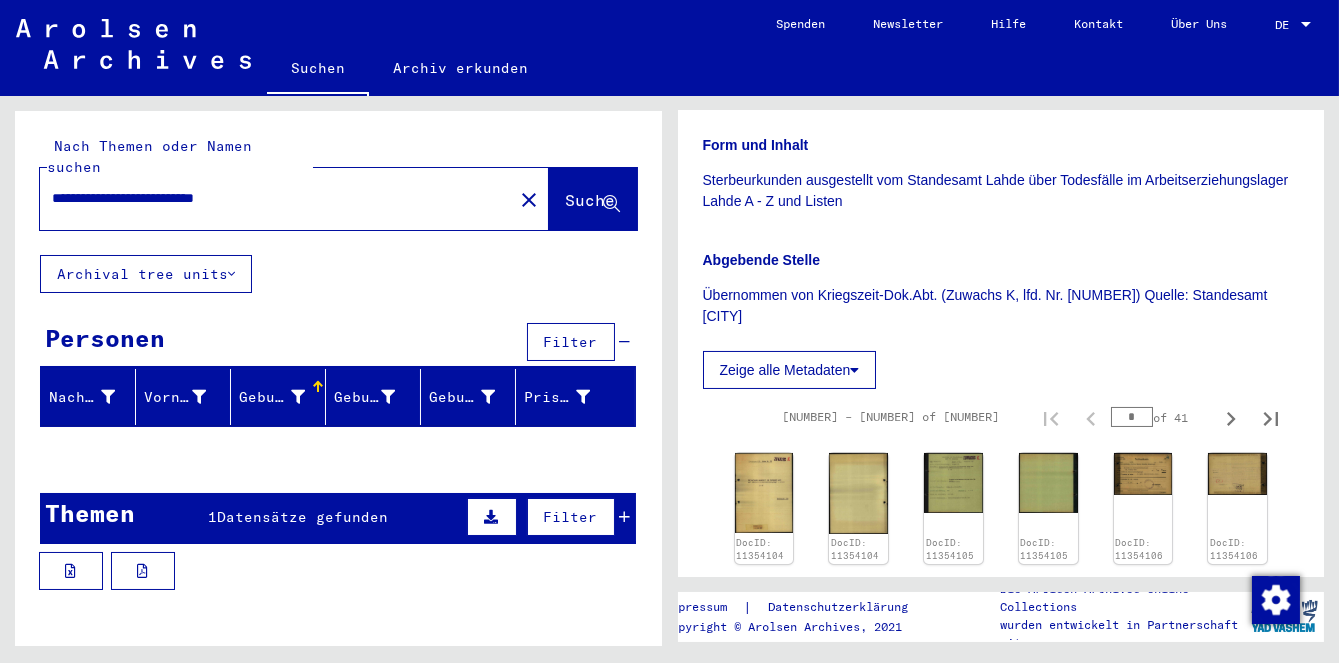 click on "Geburtsname" at bounding box center [284, 397] 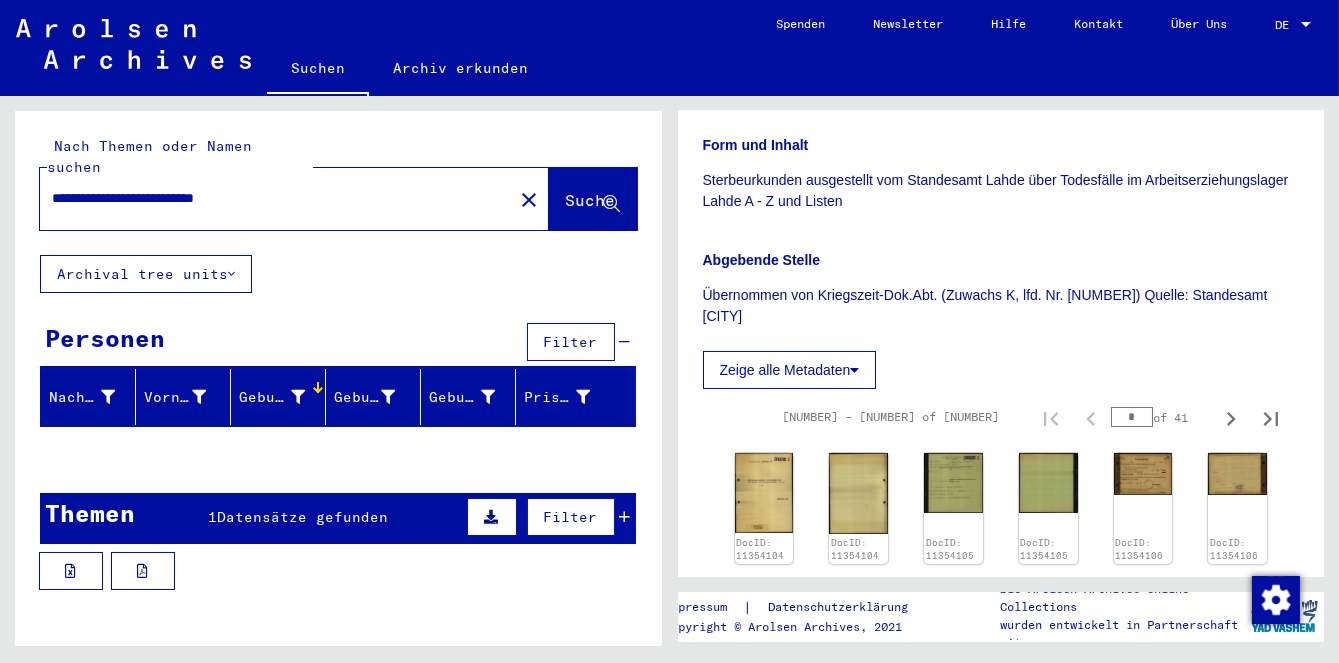 click at bounding box center (298, 397) 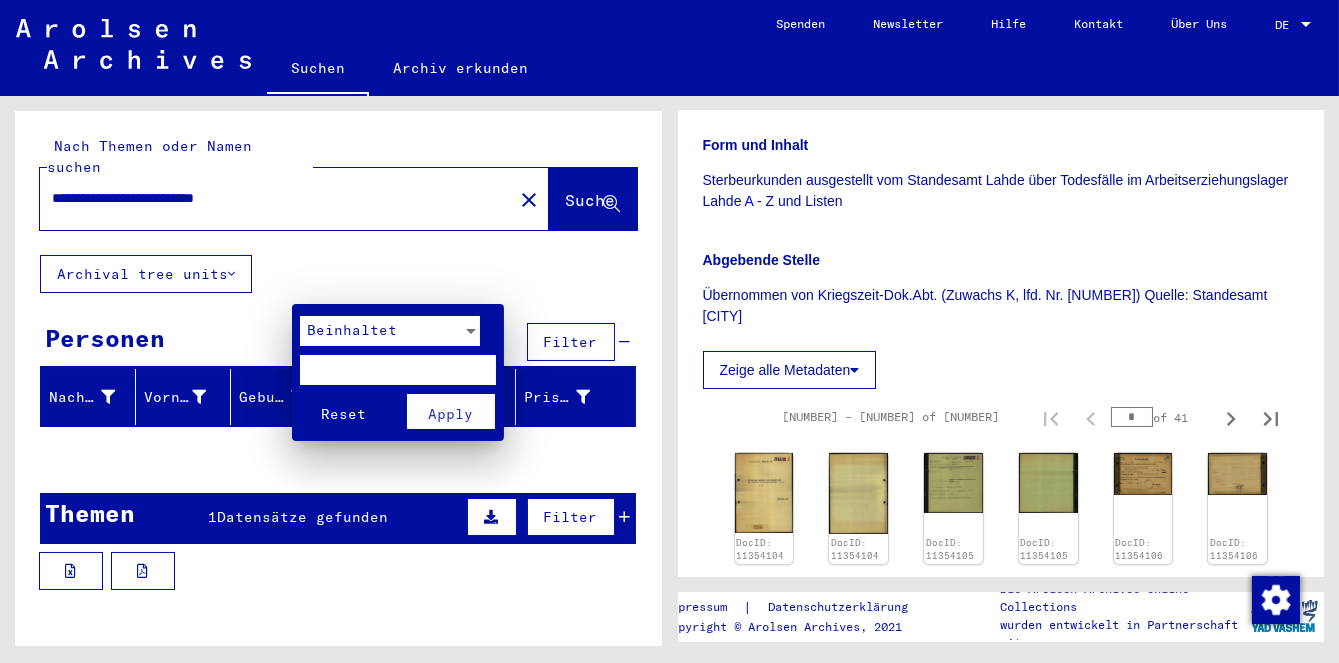click at bounding box center (398, 370) 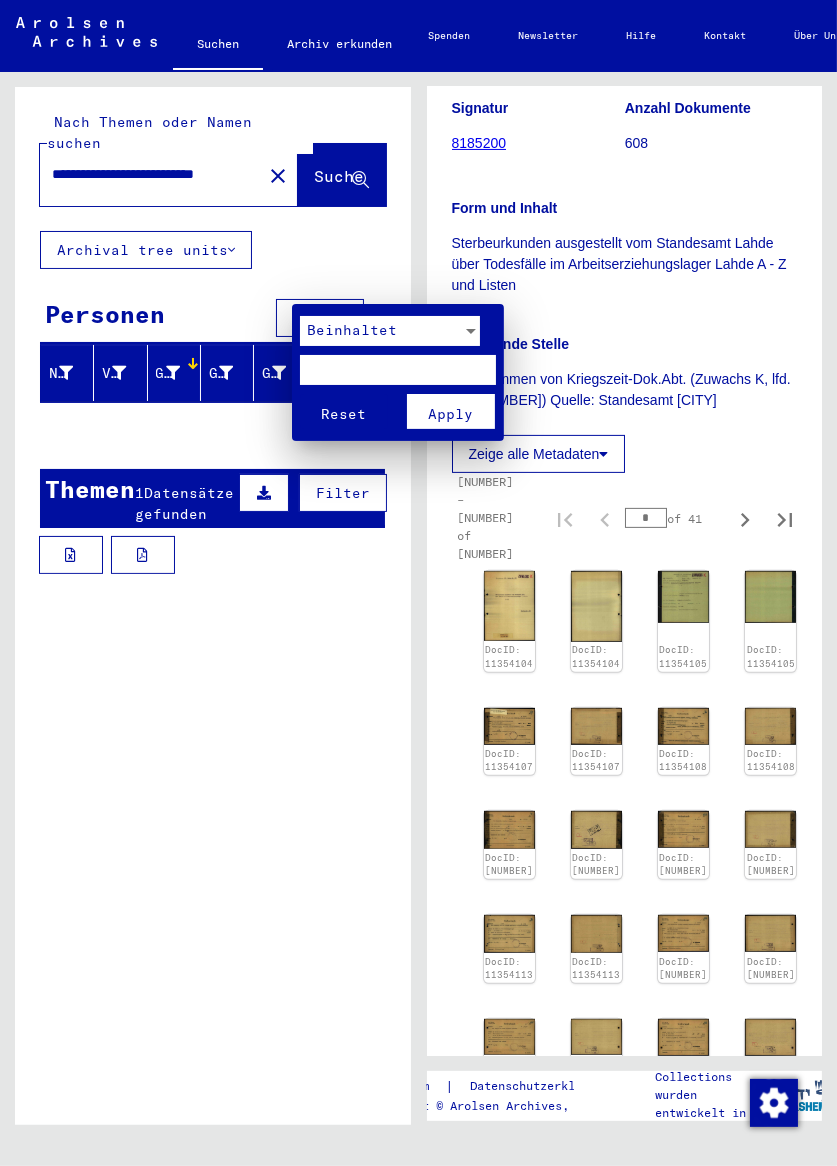 scroll, scrollTop: 0, scrollLeft: 0, axis: both 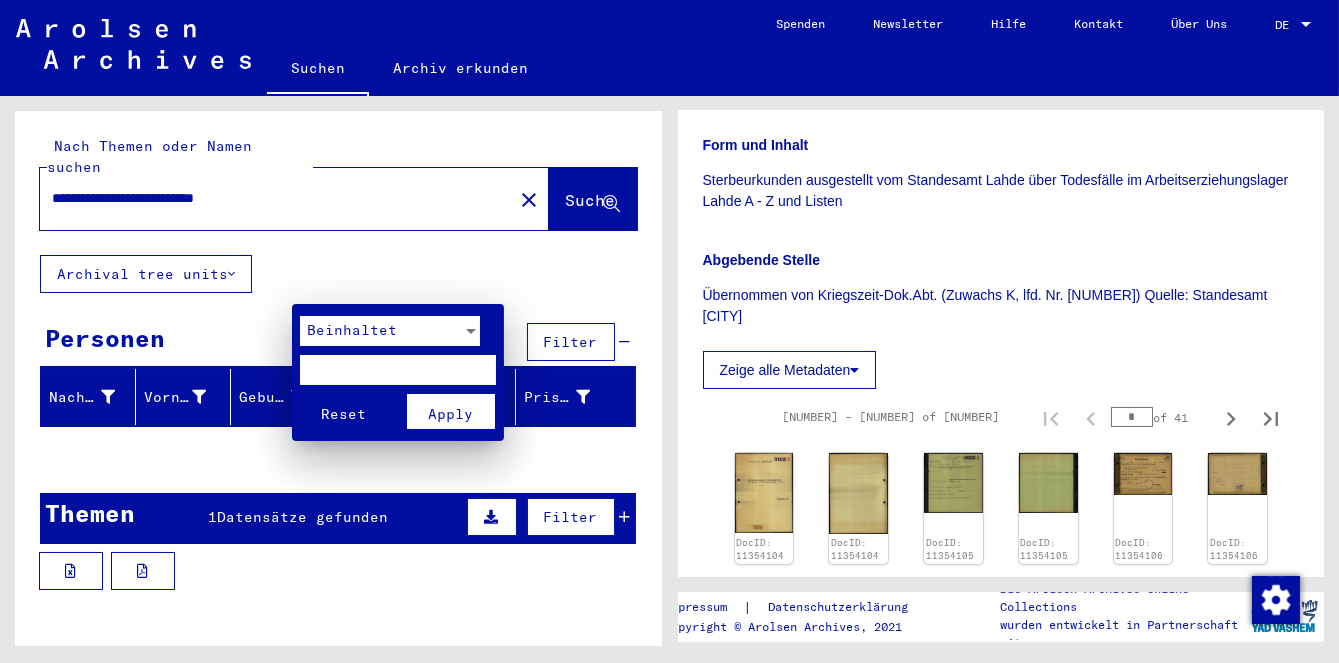 click at bounding box center (669, 331) 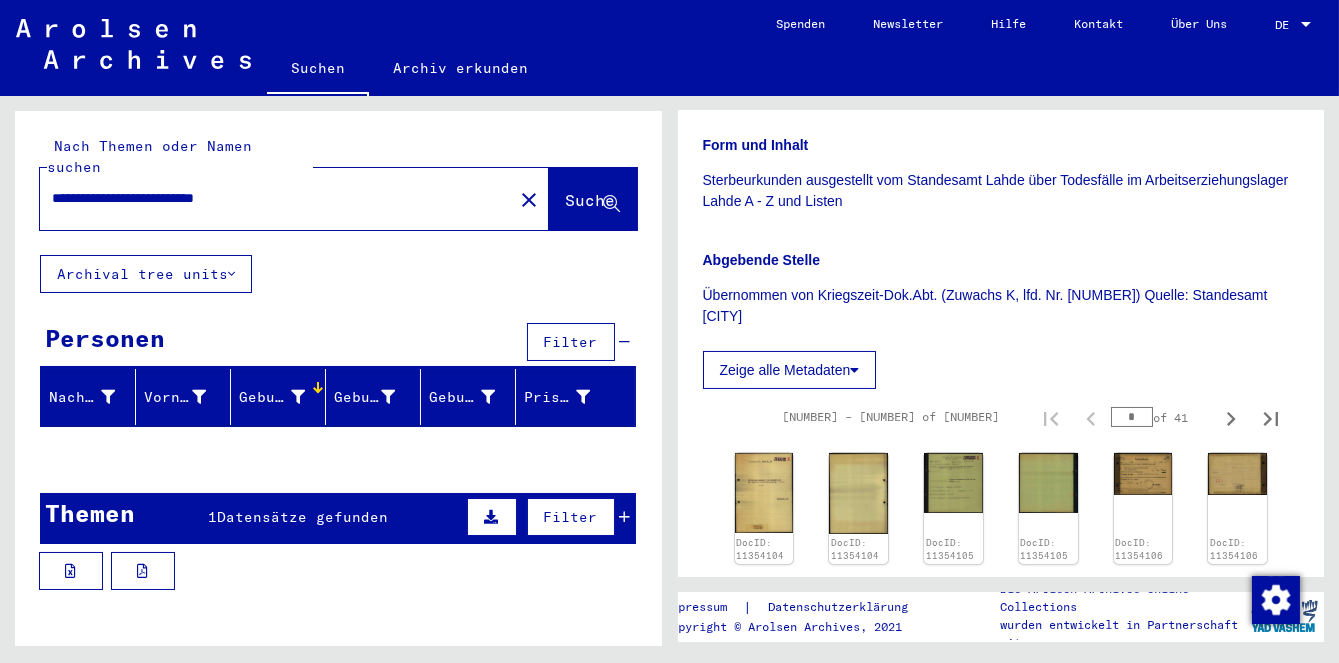 click at bounding box center (298, 397) 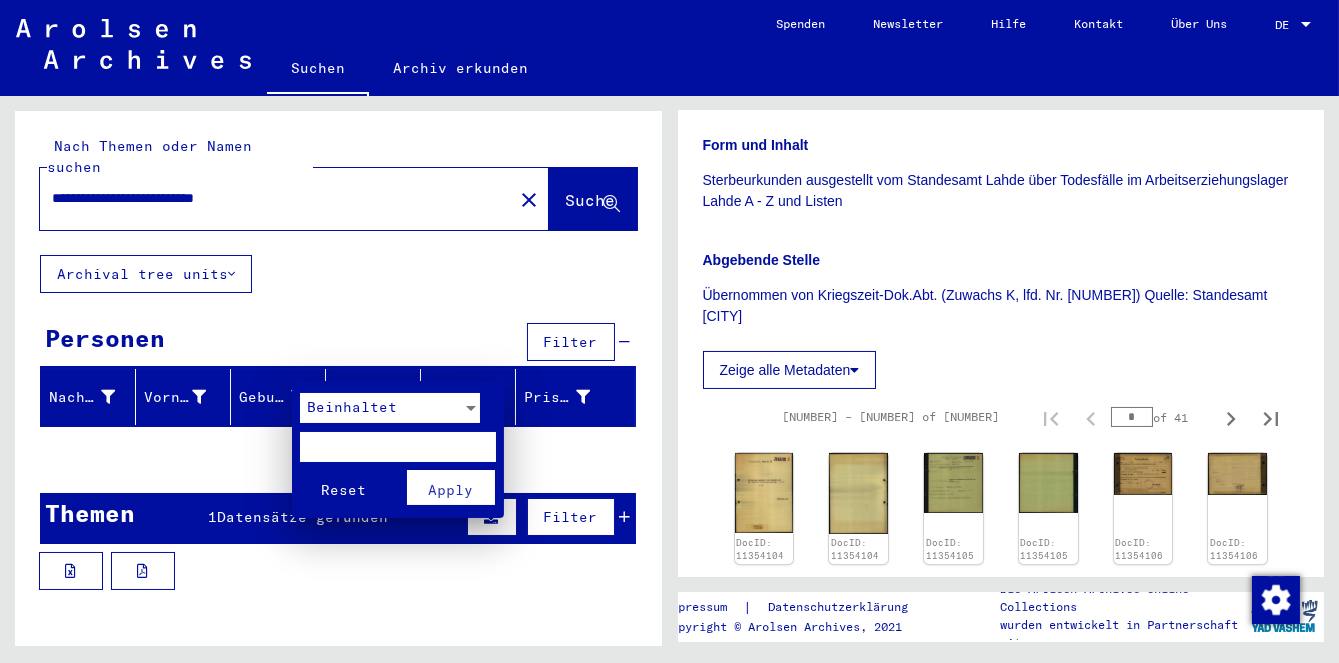 click at bounding box center [669, 331] 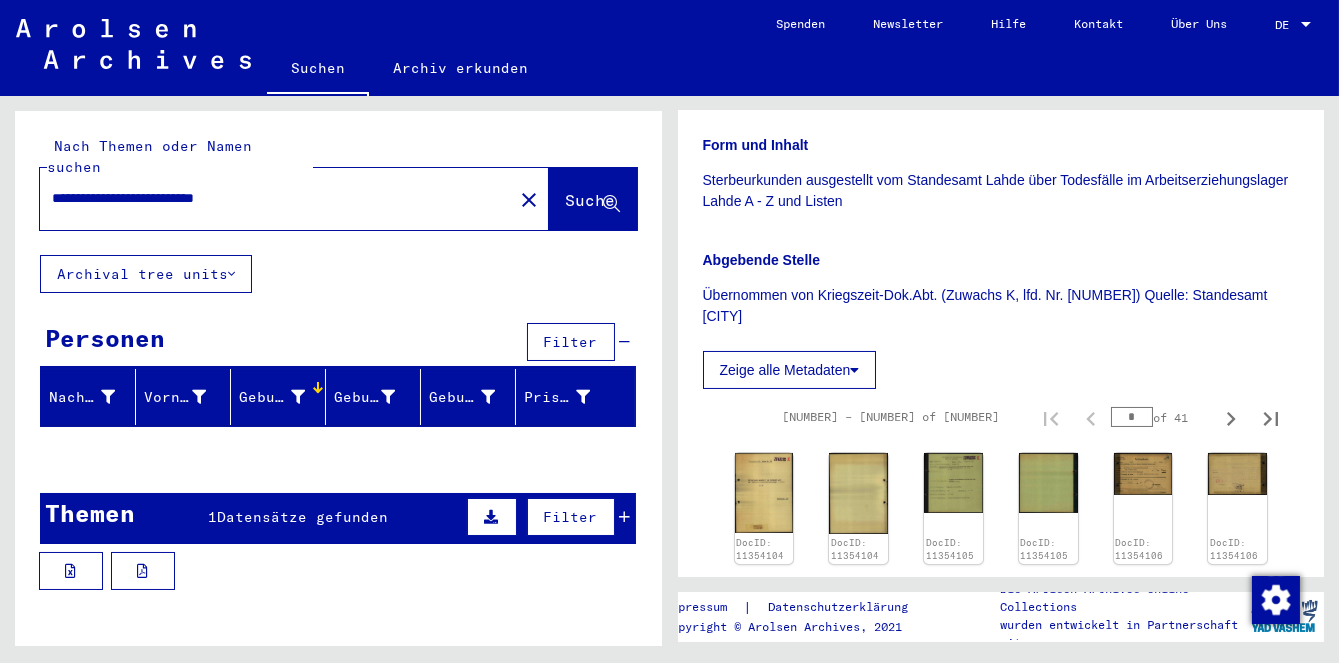 click at bounding box center [388, 397] 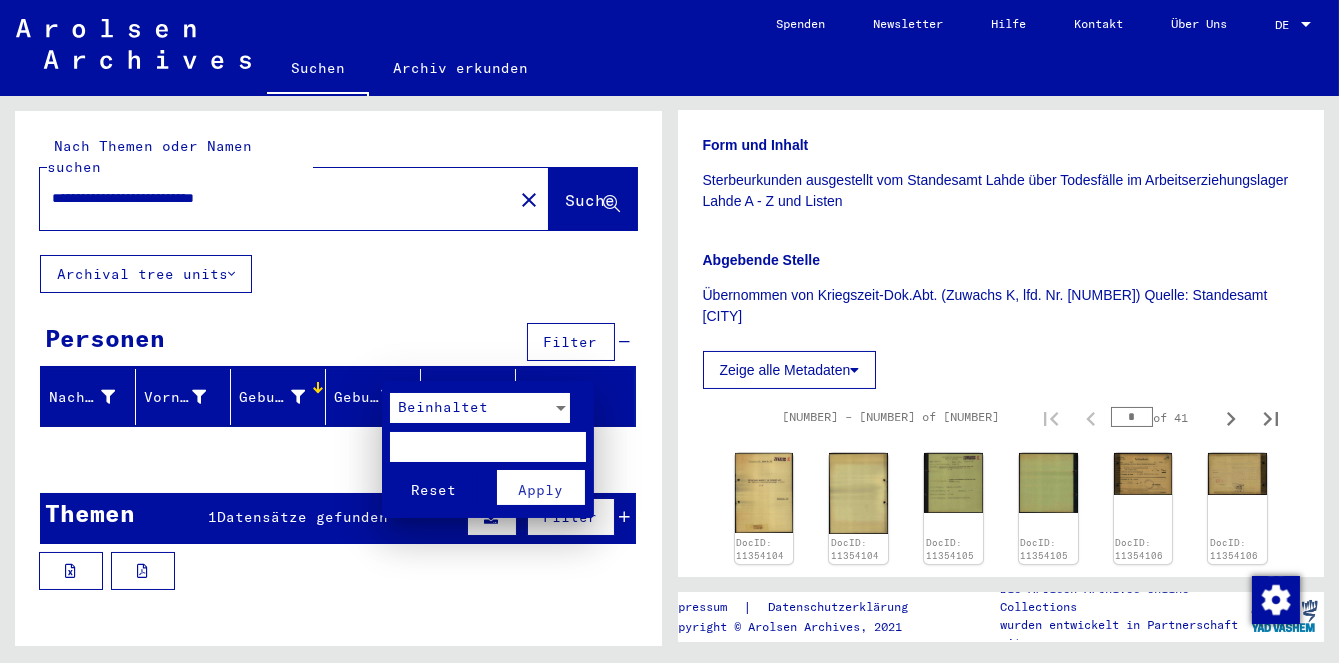 click on "Beinhaltet" at bounding box center (443, 407) 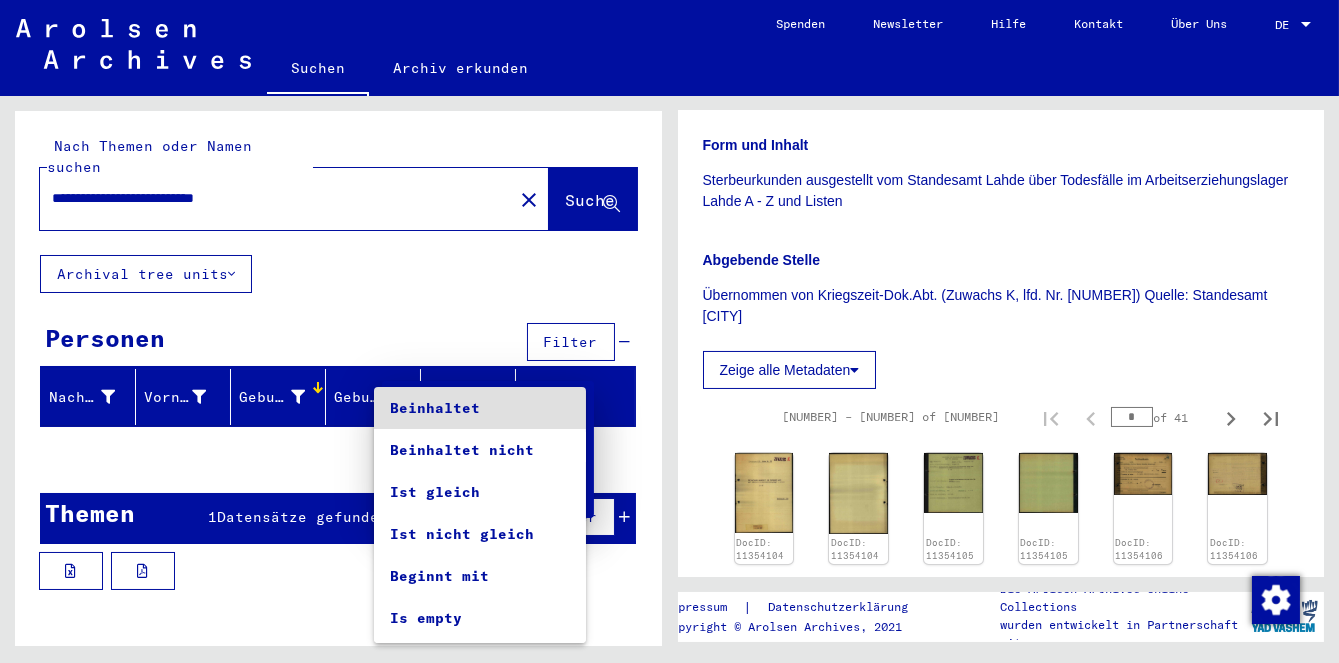 scroll, scrollTop: 37, scrollLeft: 0, axis: vertical 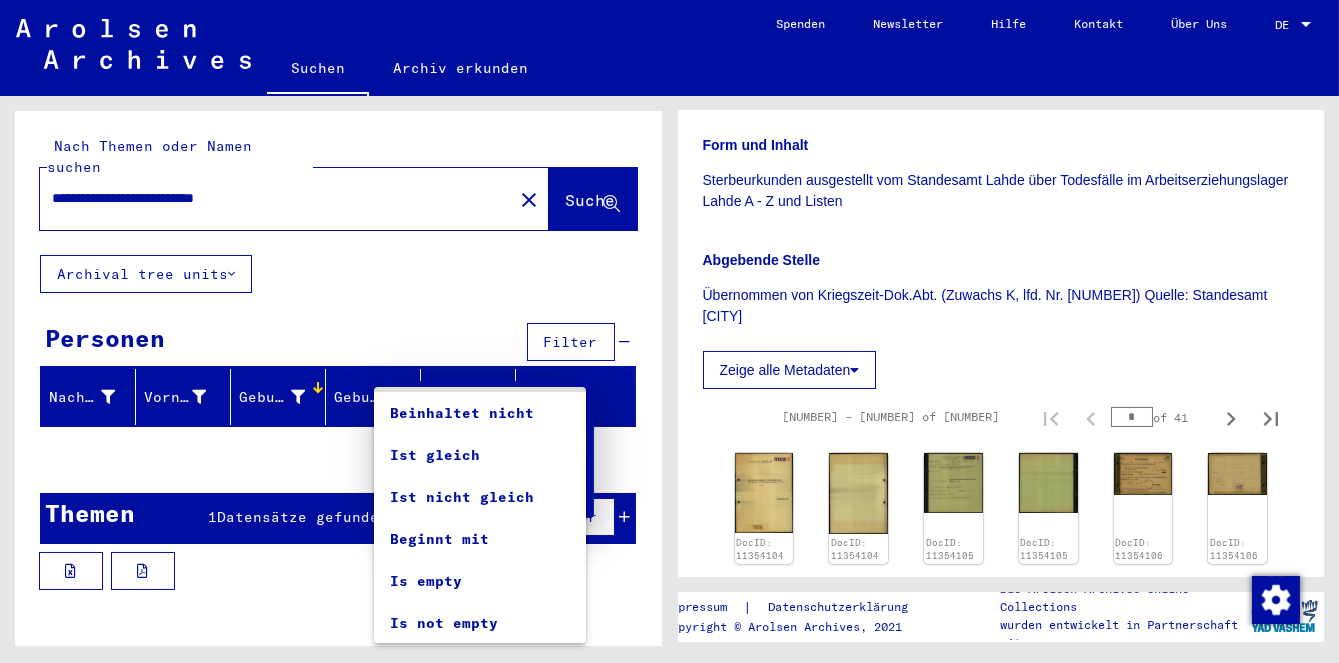 click at bounding box center [669, 331] 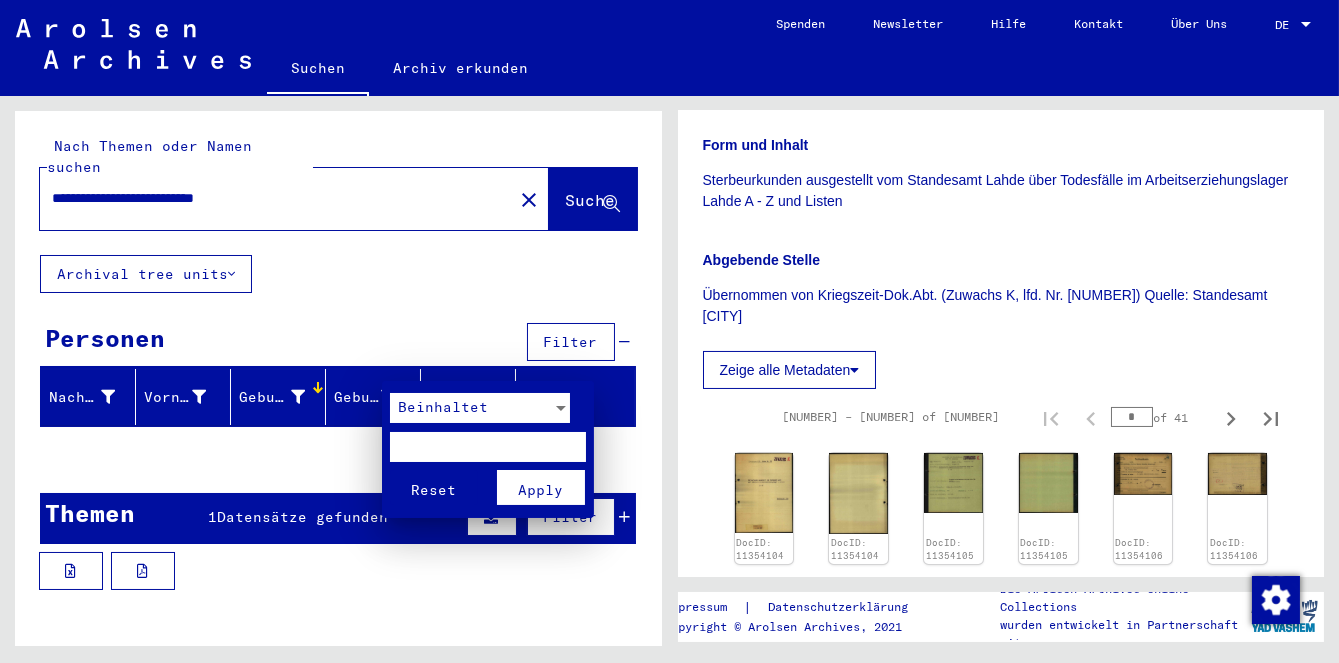 click at bounding box center [669, 331] 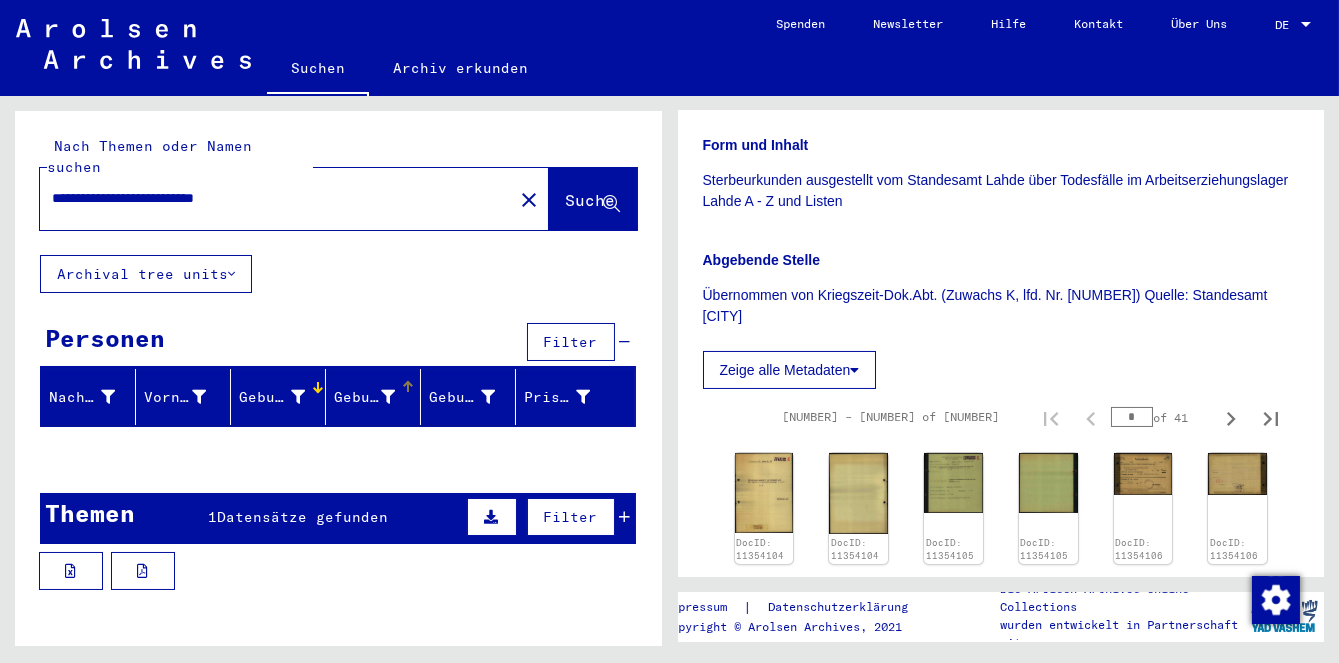 click at bounding box center [388, 397] 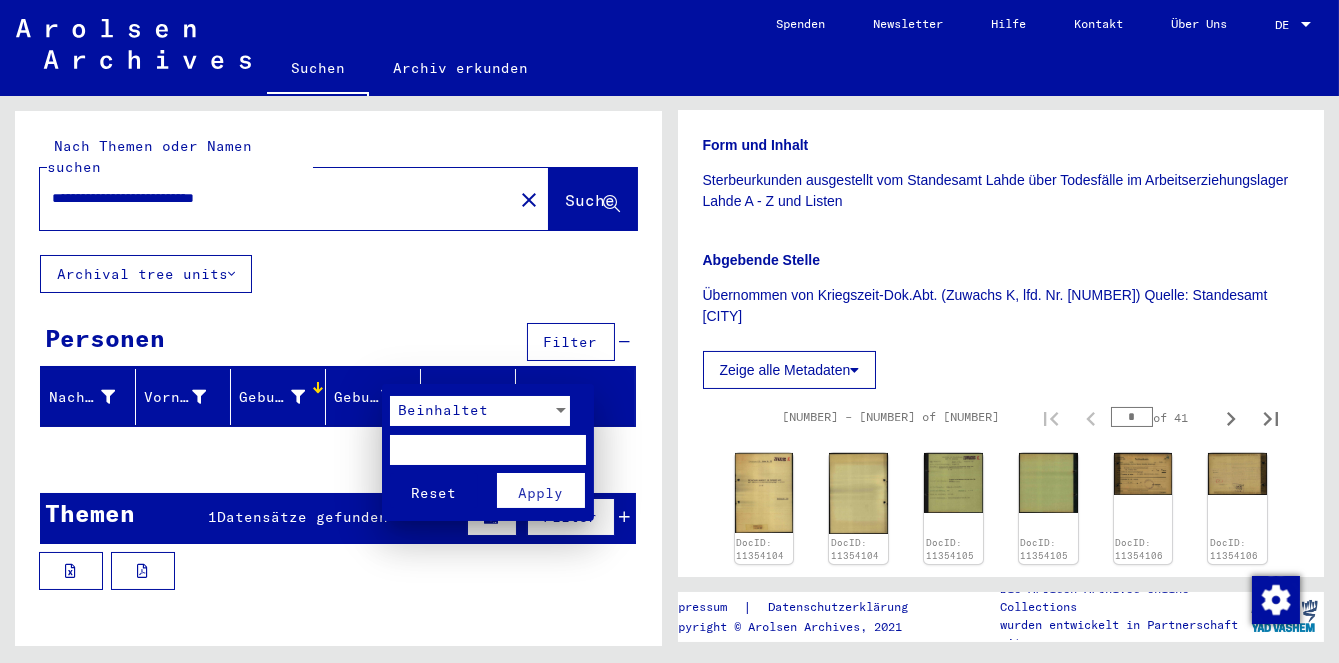 click at bounding box center [669, 331] 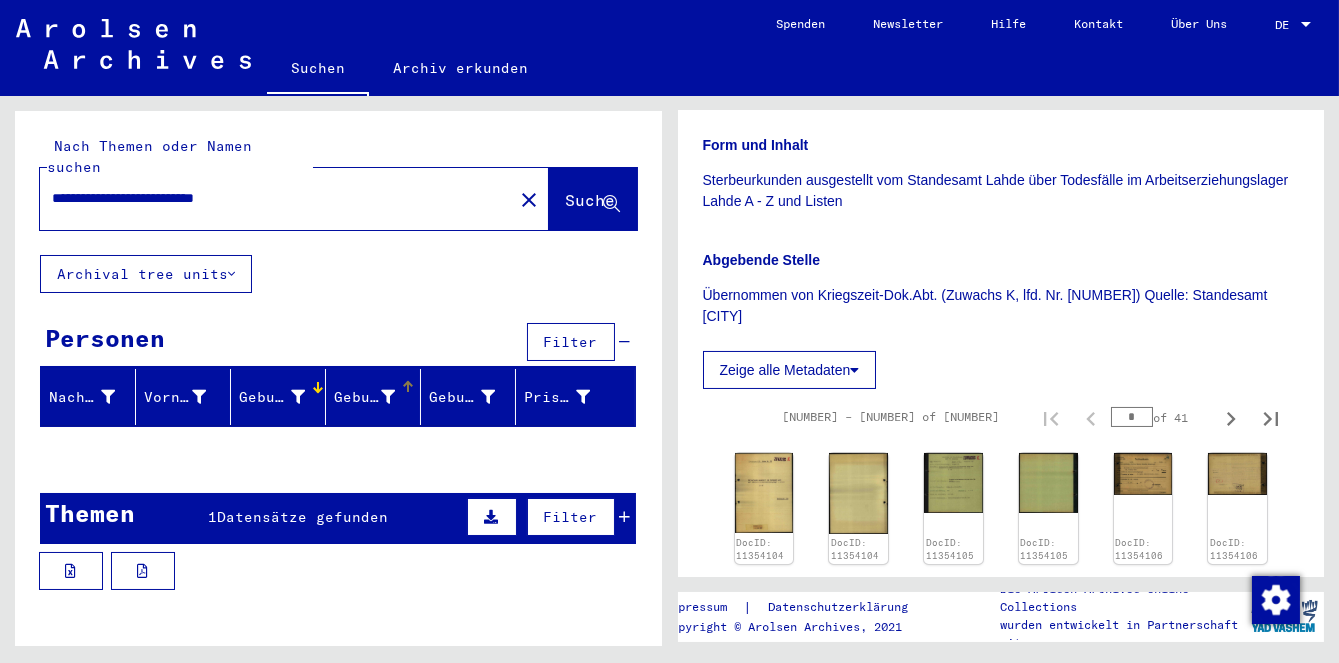 click at bounding box center [583, 397] 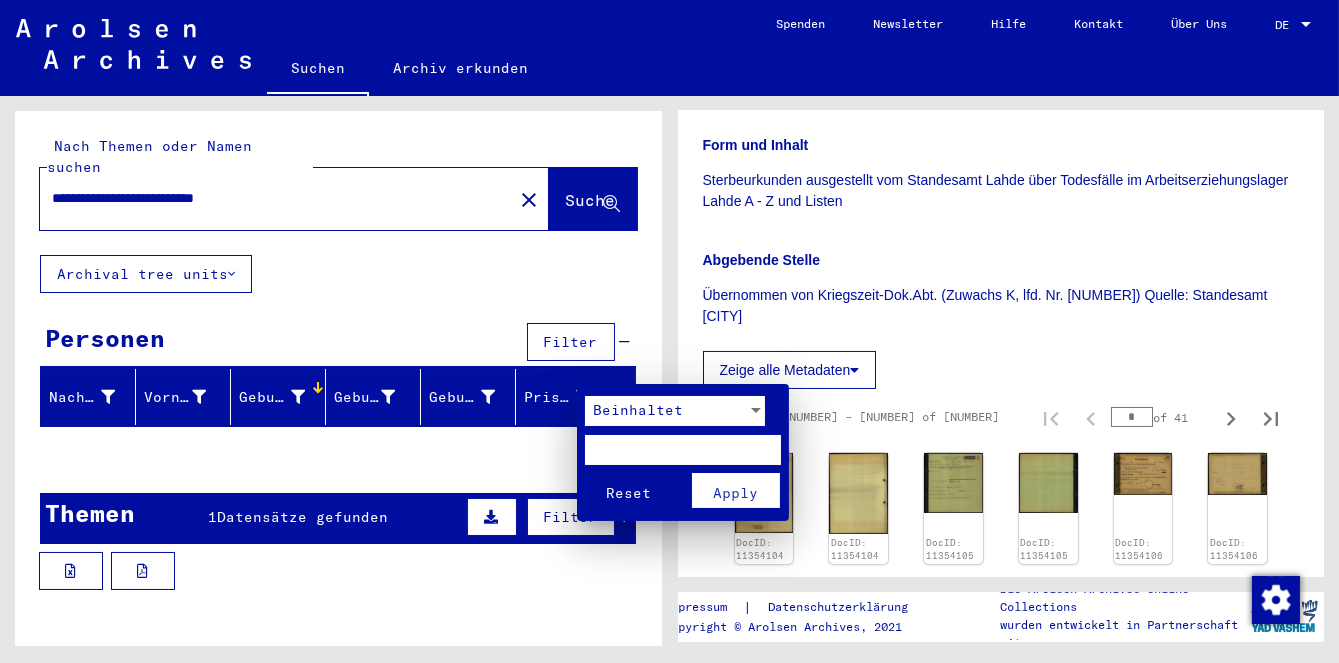click at bounding box center [669, 331] 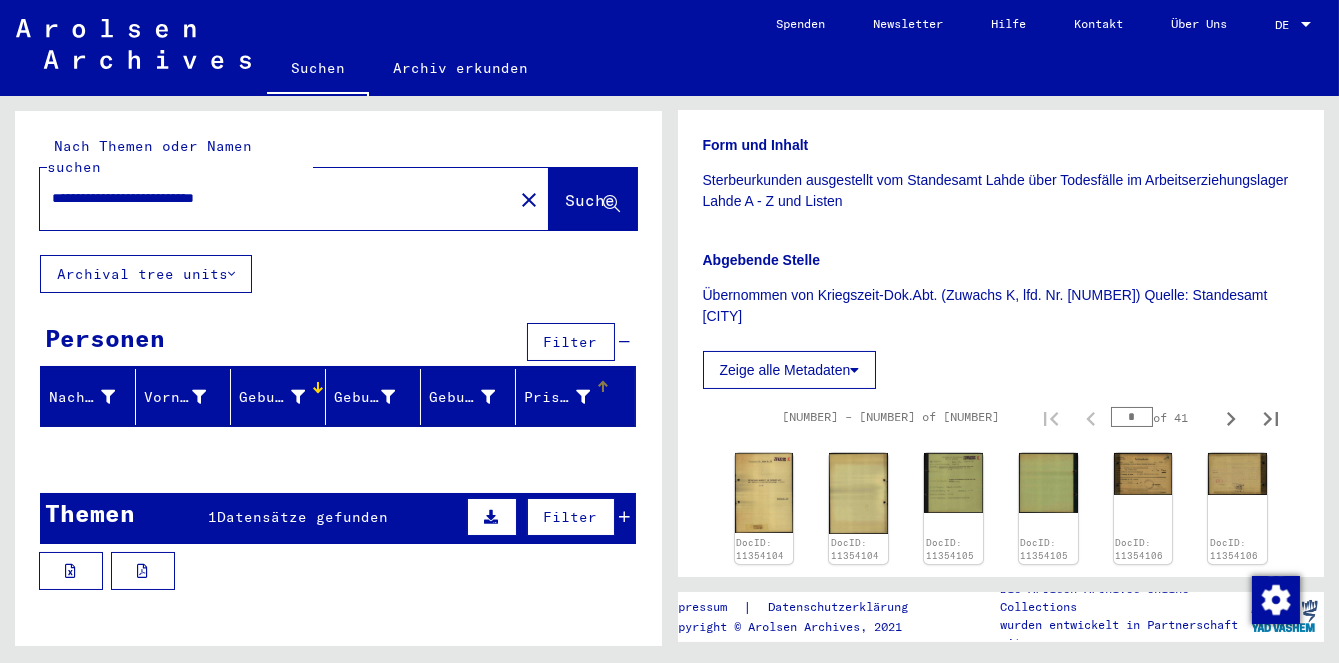 click on "Vorname" at bounding box center [175, 397] 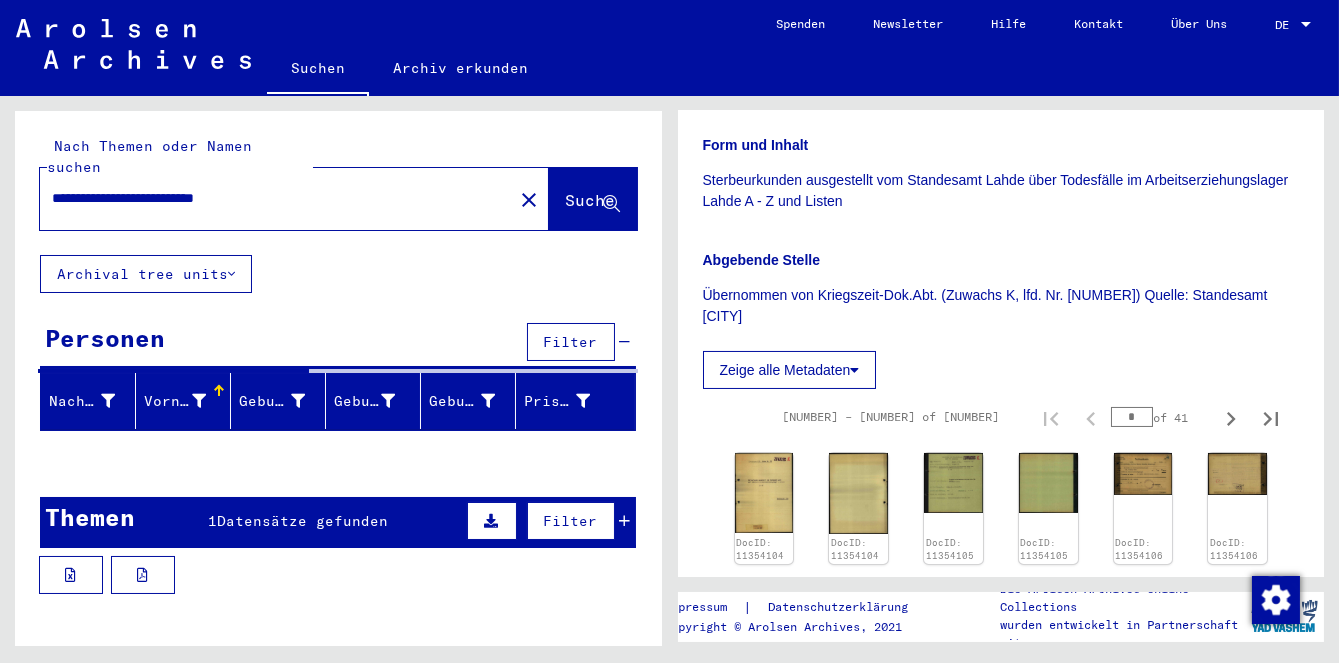 click on "Vorname" at bounding box center [187, 401] 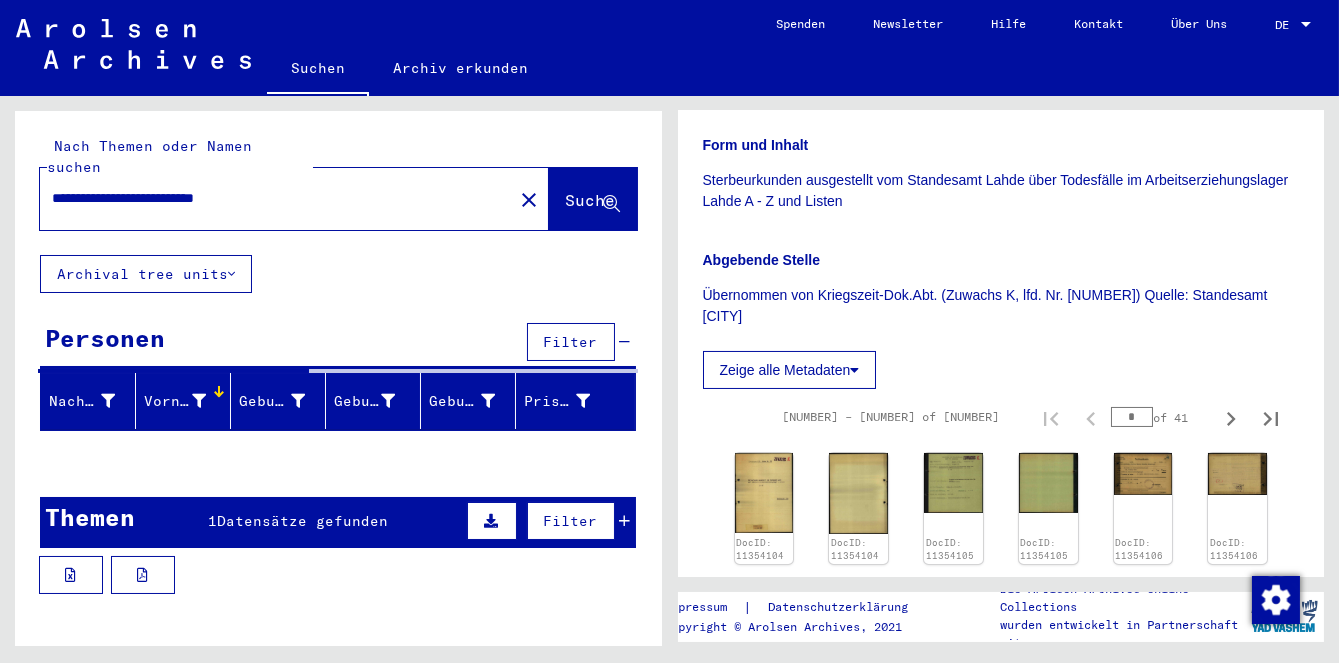 click on "Vorname" at bounding box center (187, 401) 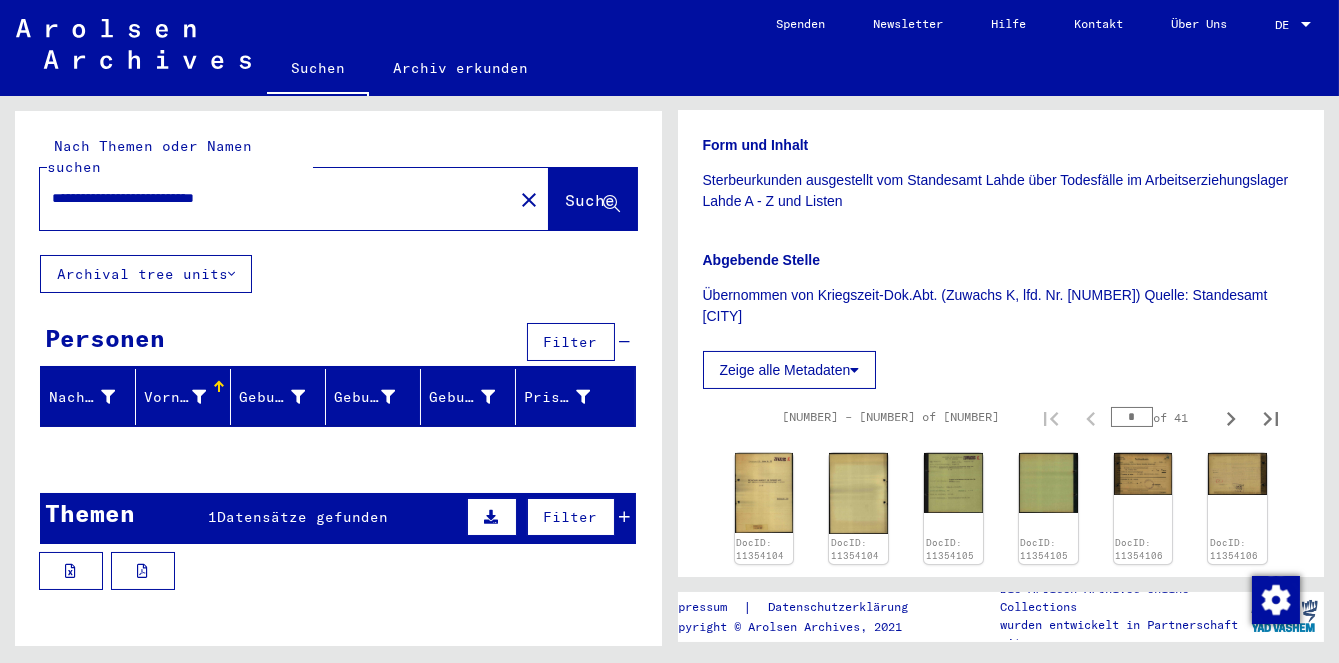 click on "Vorname" at bounding box center [175, 397] 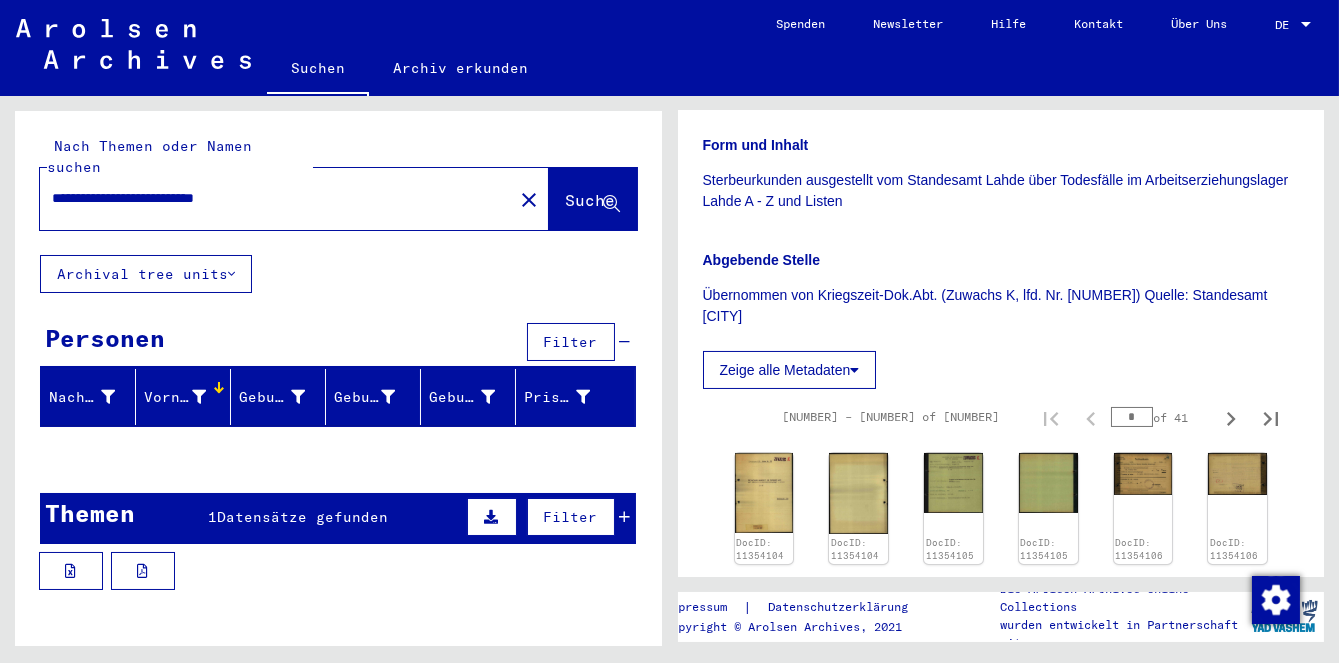click on "Vorname" at bounding box center [175, 397] 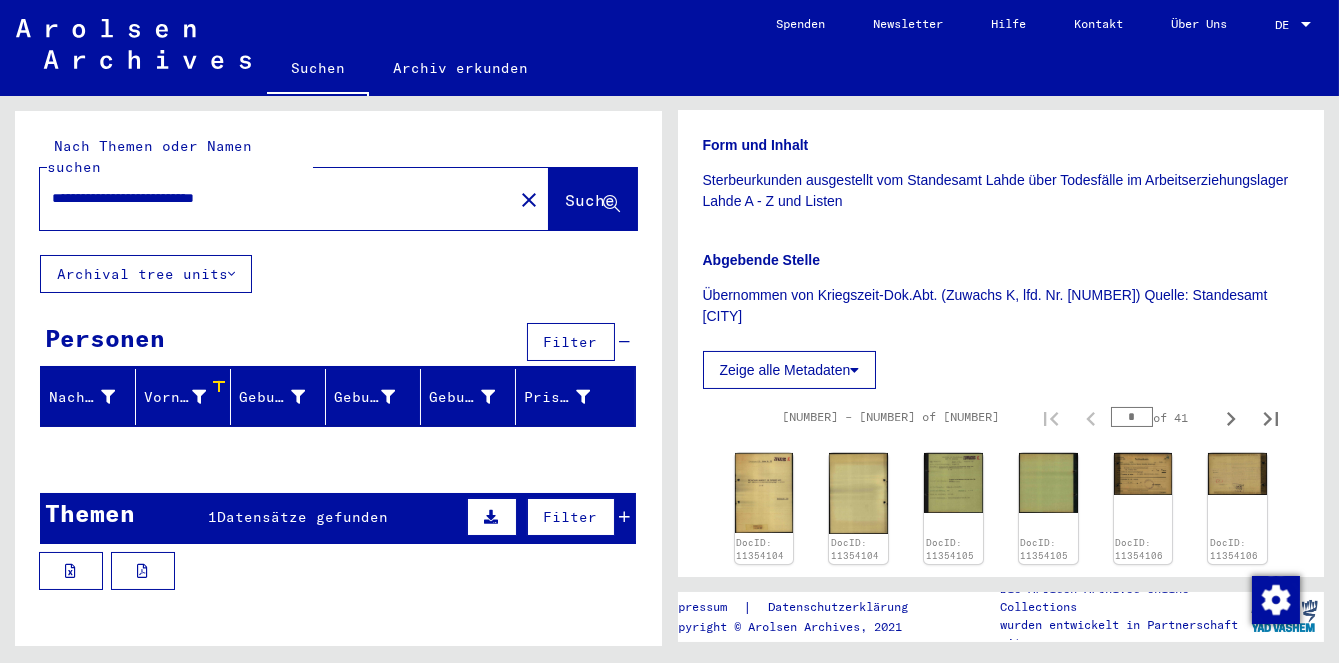 click on "Geburtsname" at bounding box center [272, 397] 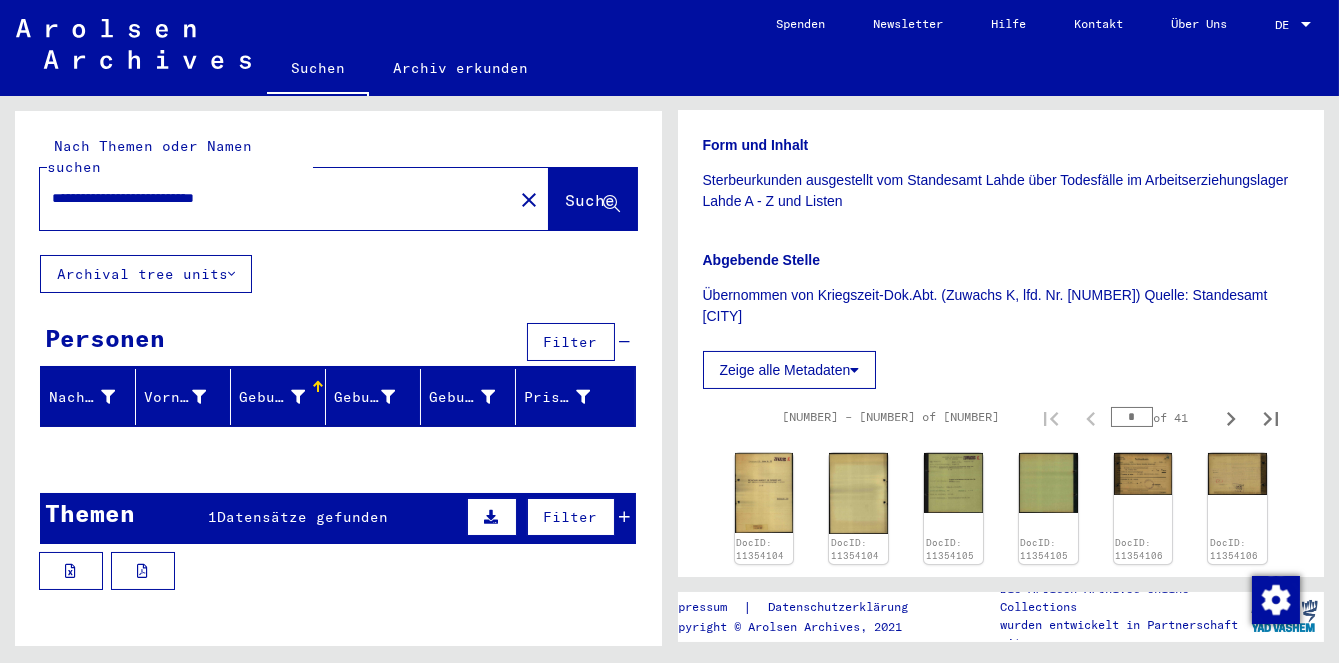 click on "Geburtsname" at bounding box center [272, 397] 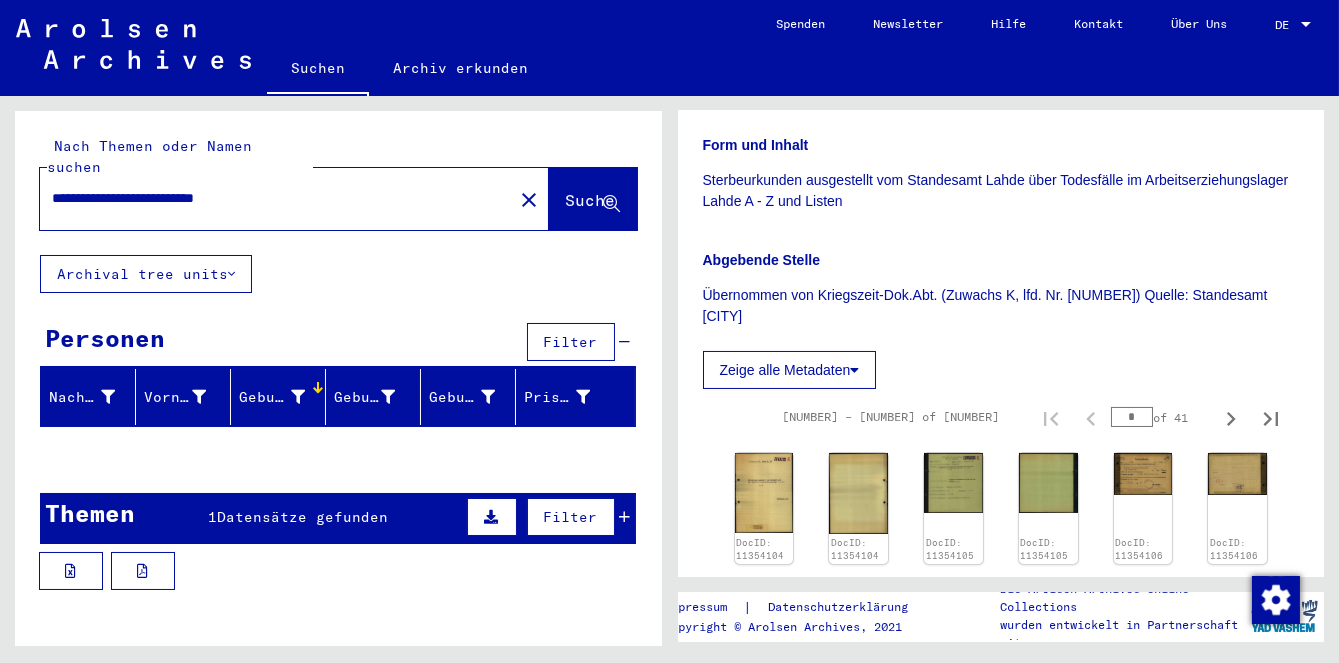 click on "Vorname" at bounding box center [175, 397] 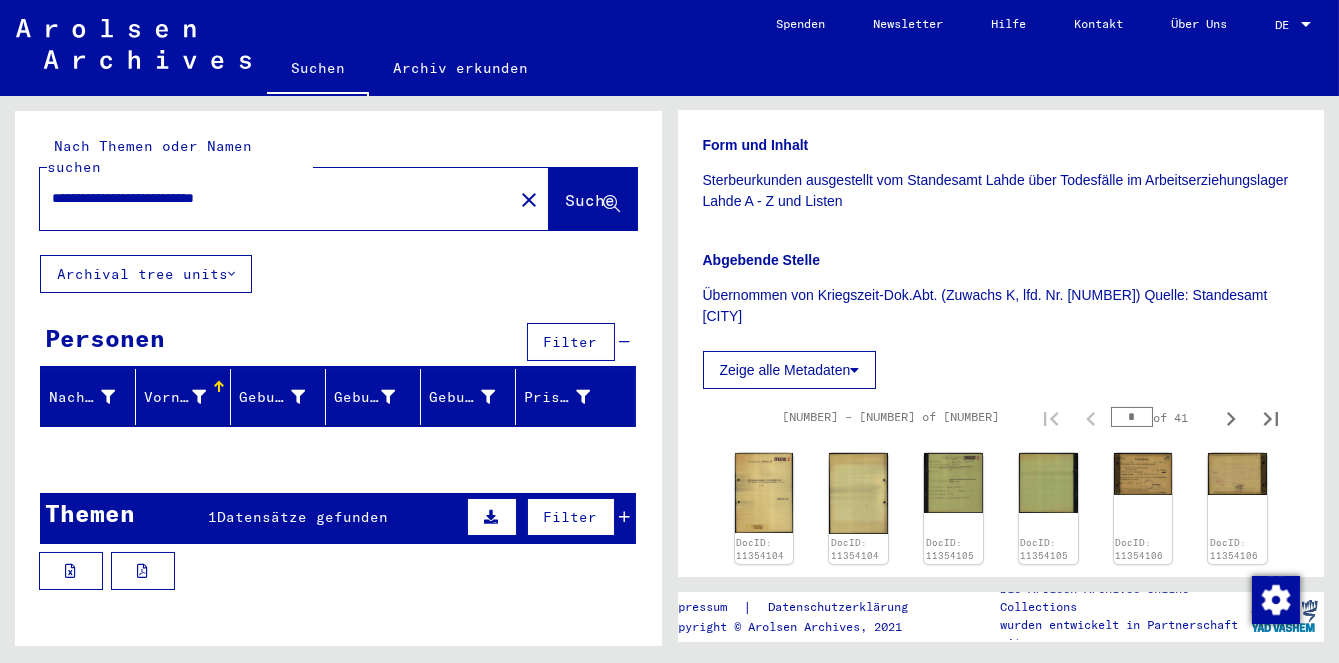 click at bounding box center (199, 397) 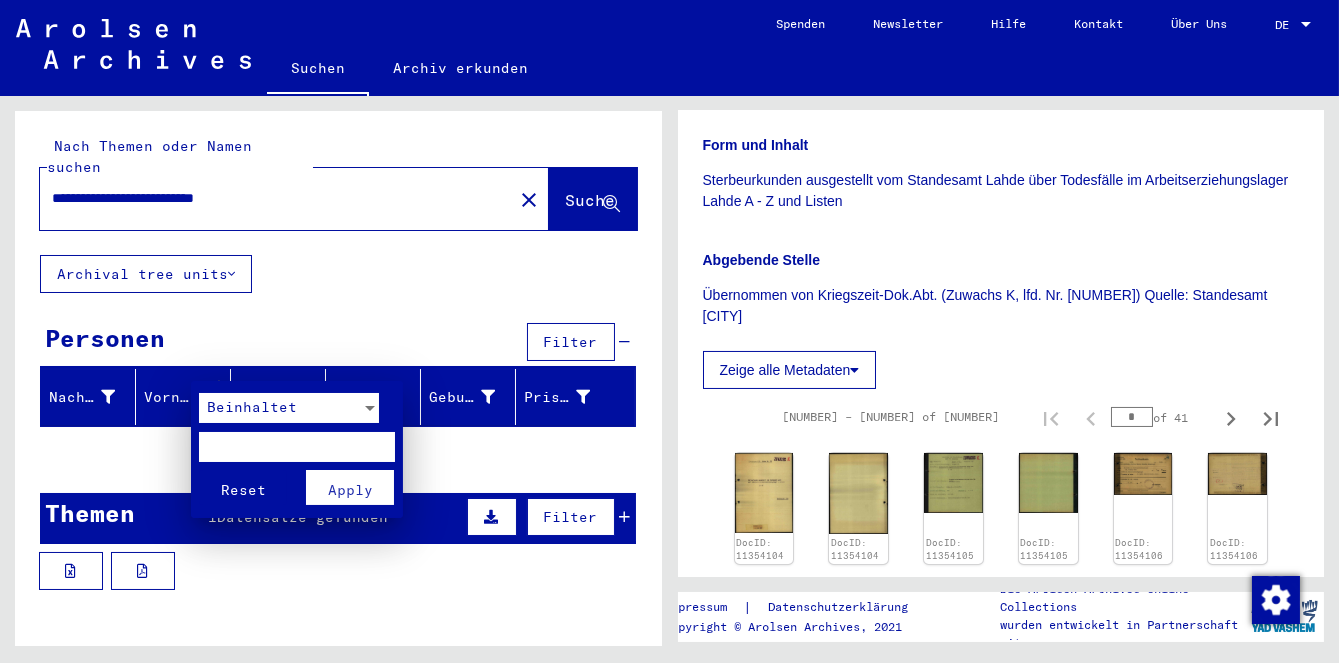 click at bounding box center [297, 447] 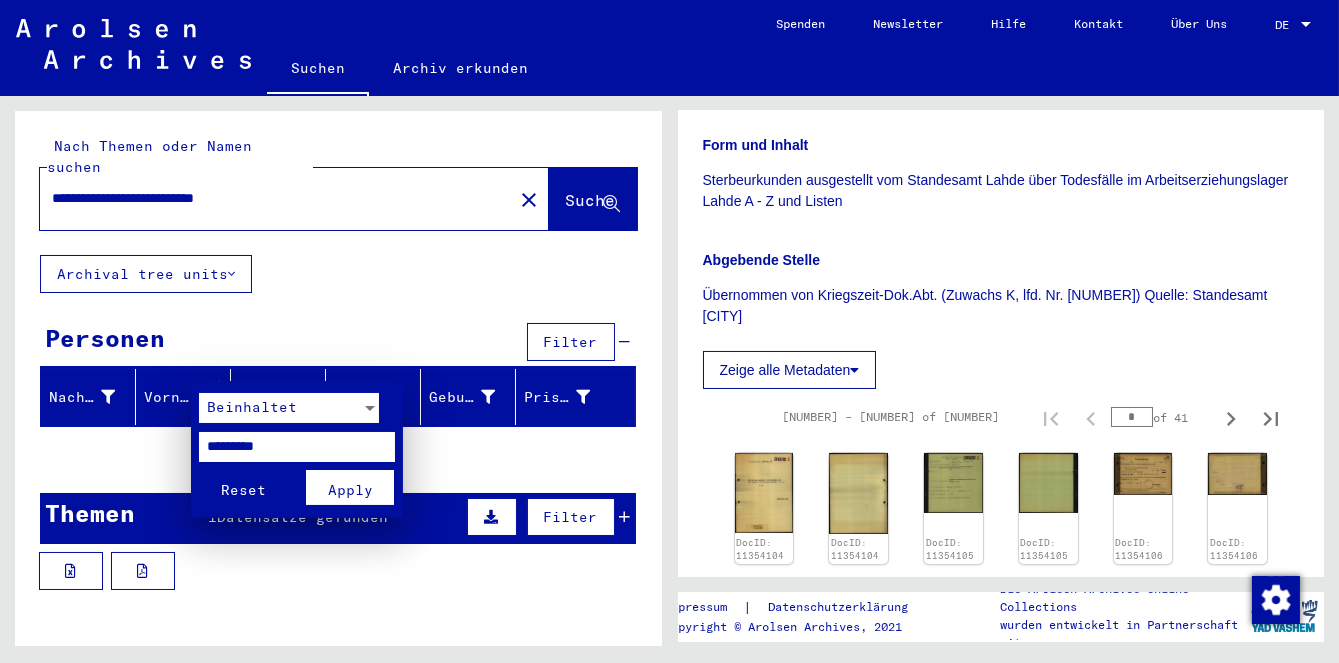 type on "*********" 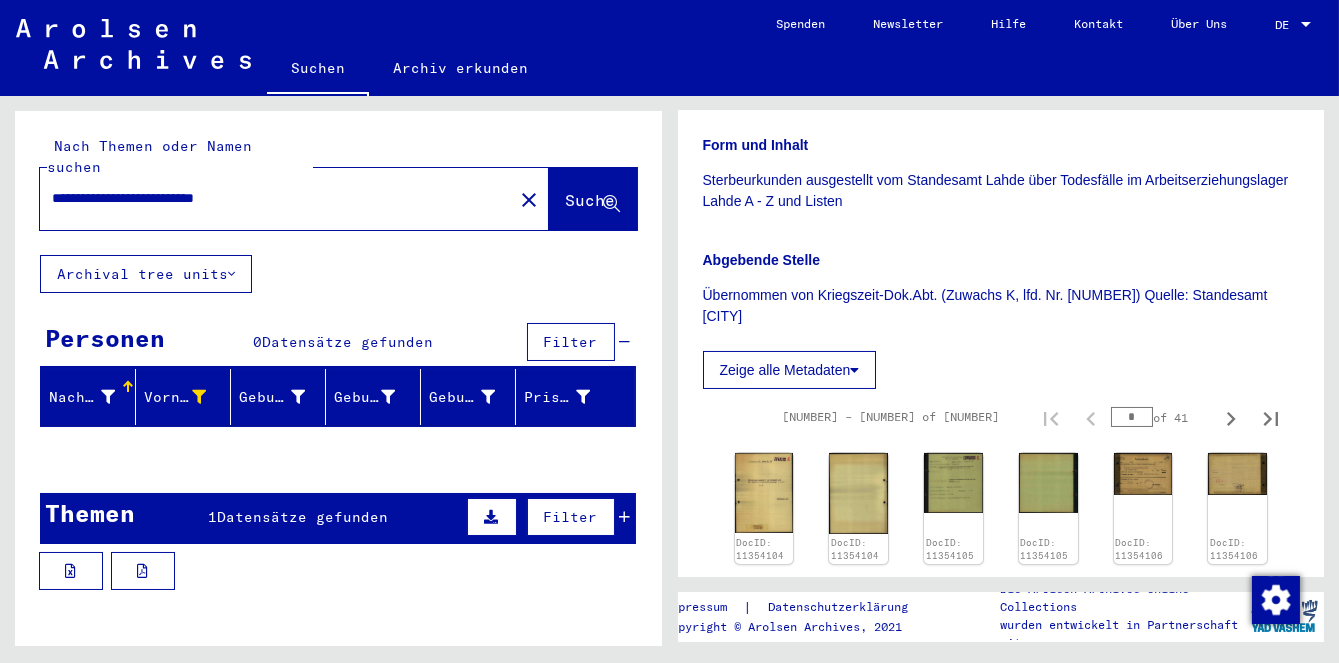 click on "Datensätze gefunden" at bounding box center [302, 517] 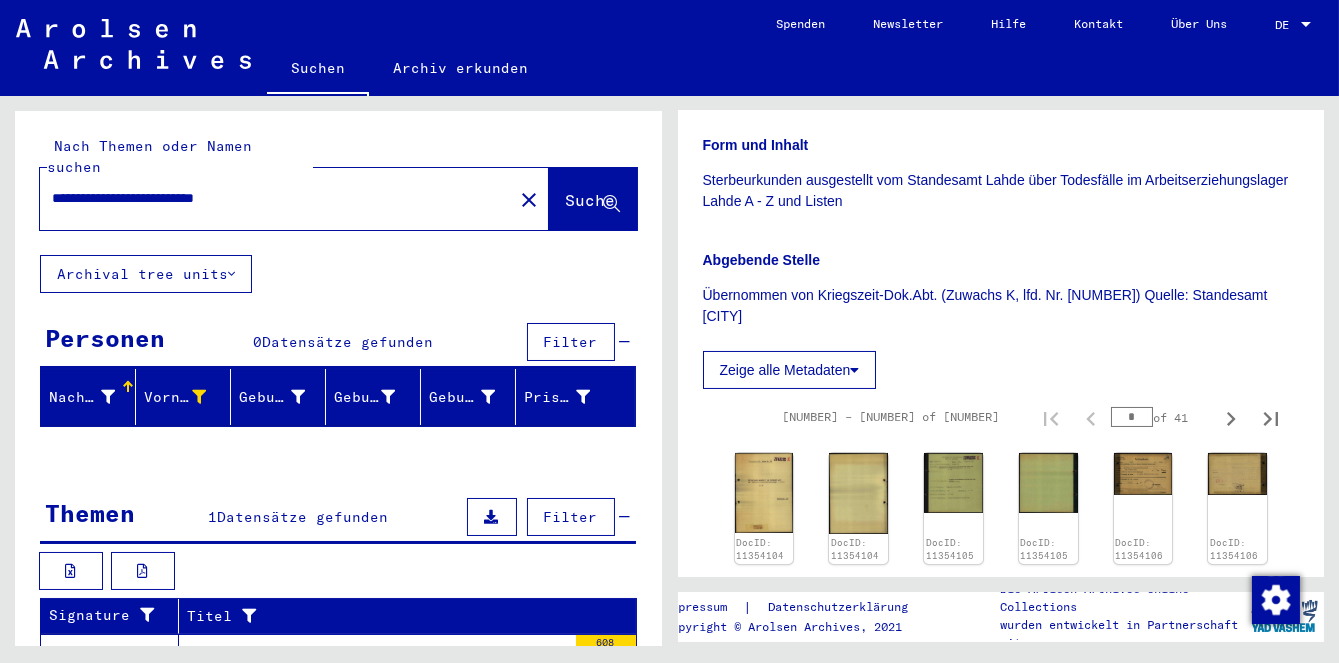 scroll, scrollTop: 16, scrollLeft: 0, axis: vertical 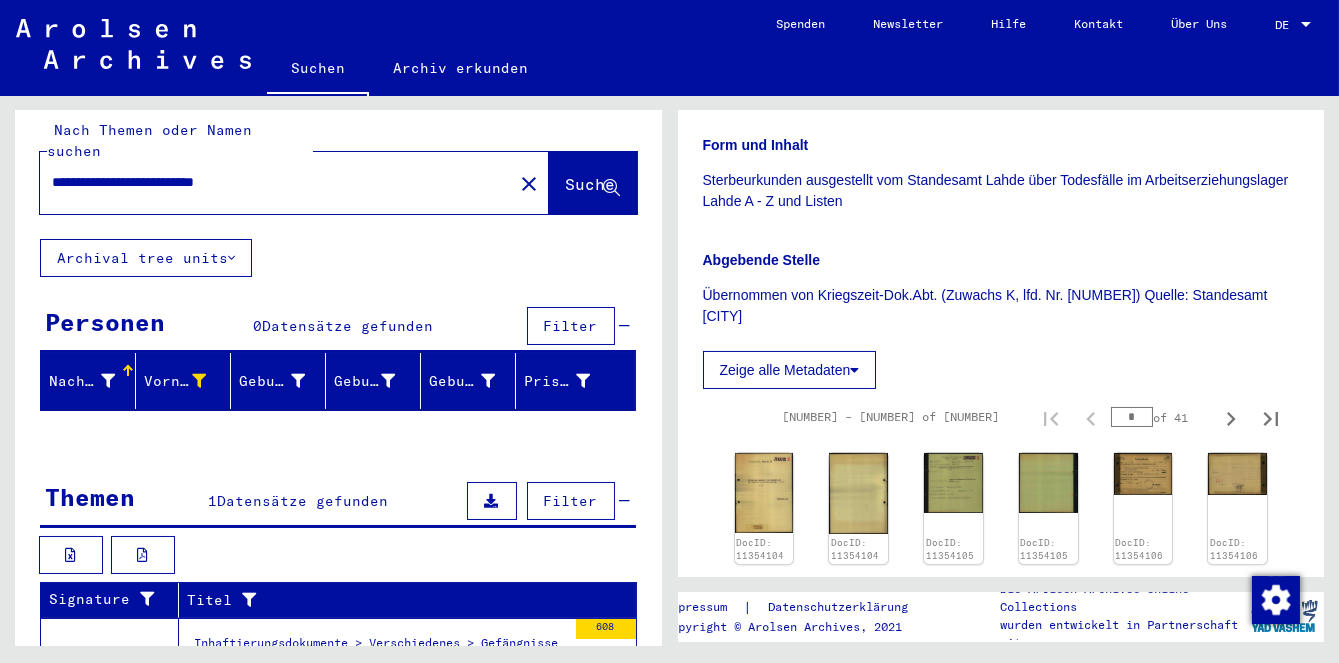 click on "Inhaftierungsdokumente > Verschiedenes > Gefängnisse > Listenmaterial Gruppe P.P. > WESTFALEN (Provinz)" at bounding box center (380, 649) 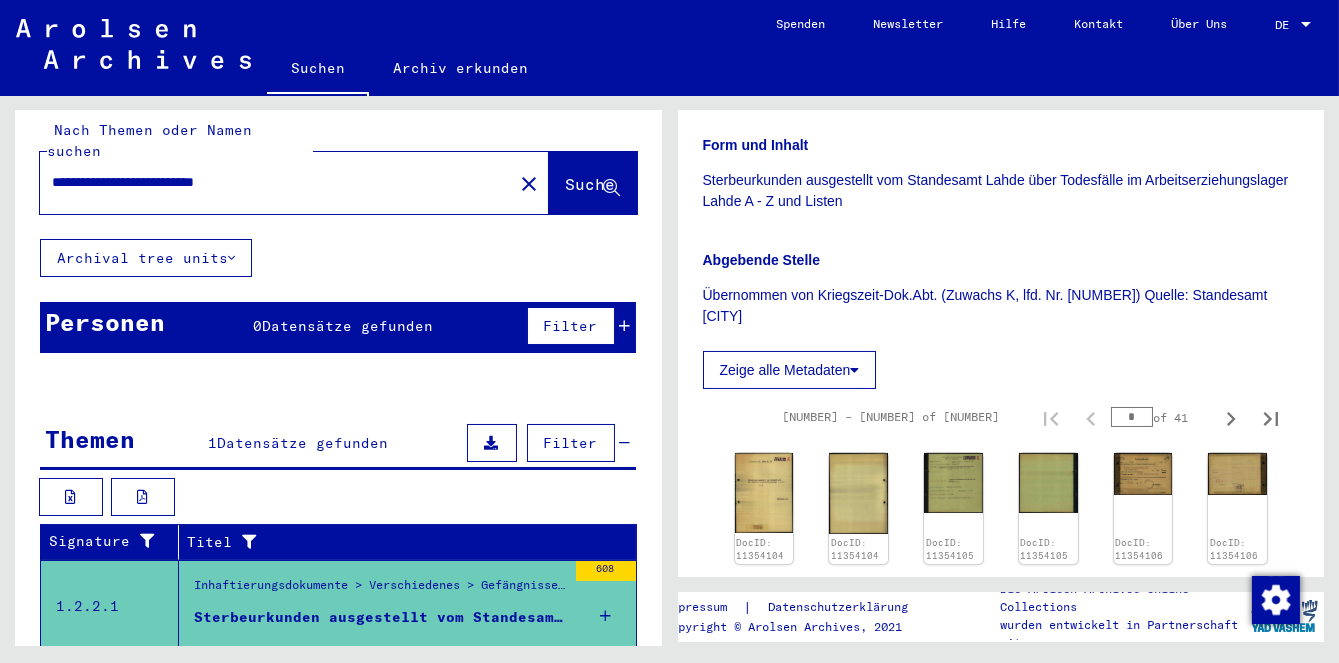 scroll, scrollTop: 15, scrollLeft: 0, axis: vertical 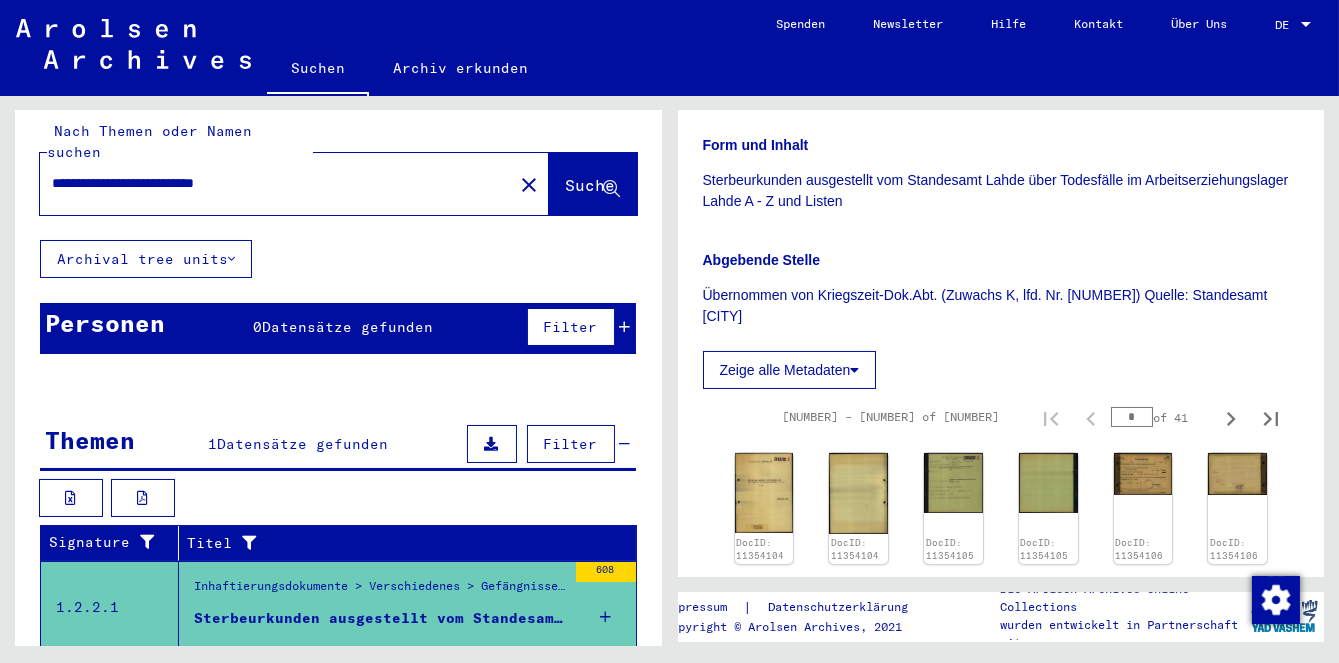 click on "Inhaftierungsdokumente > Verschiedenes > Gefängnisse > Listenmaterial Gruppe P.P. > WESTFALEN (Provinz)" at bounding box center (380, 591) 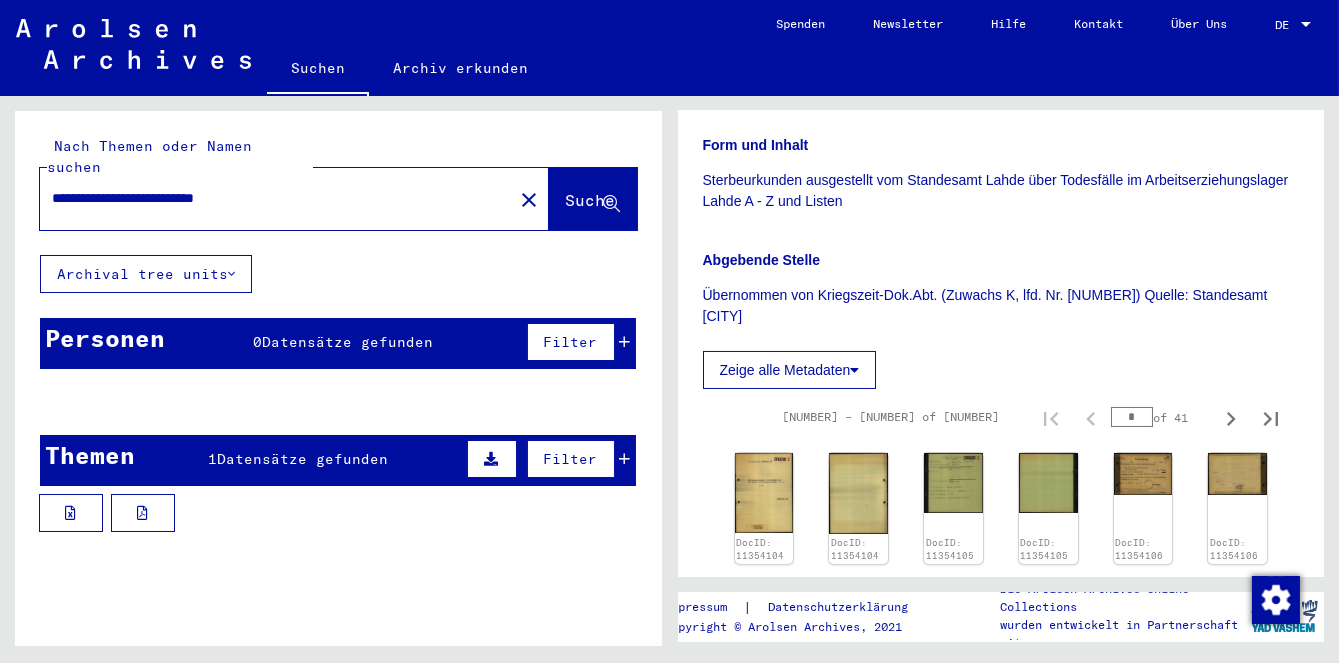 click on "Themen 1  Datensätze gefunden  Filter" at bounding box center (338, 460) 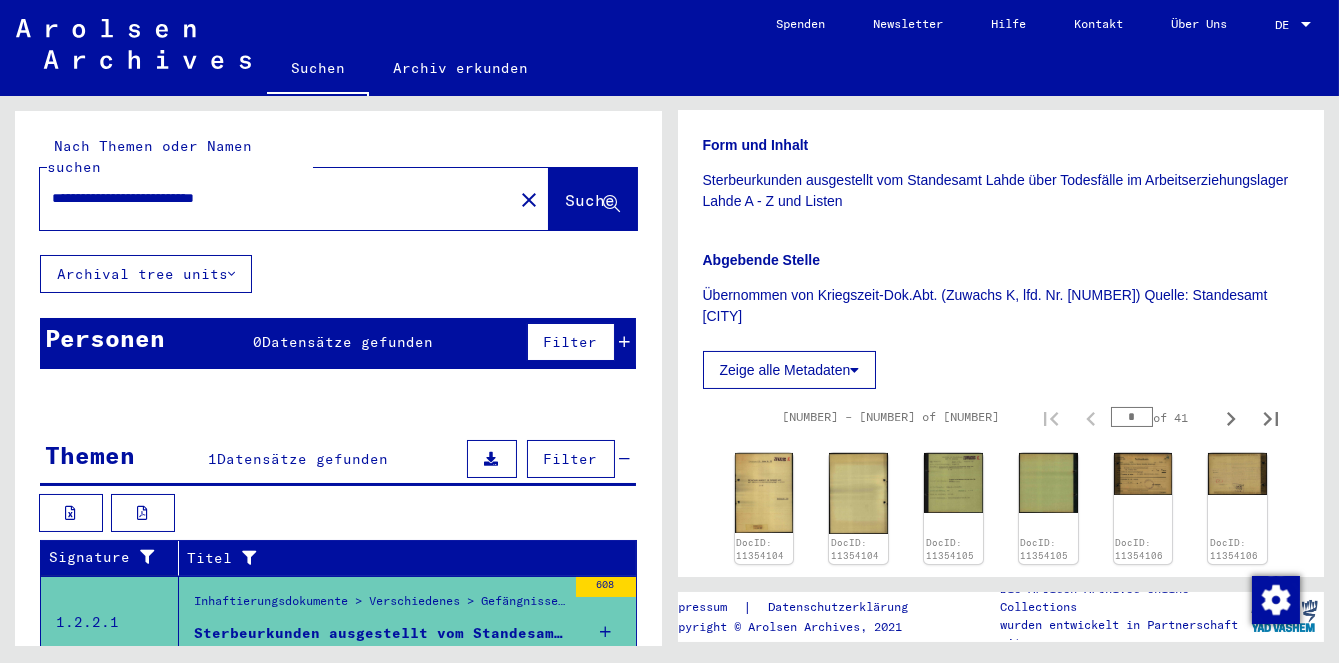 scroll, scrollTop: 15, scrollLeft: 0, axis: vertical 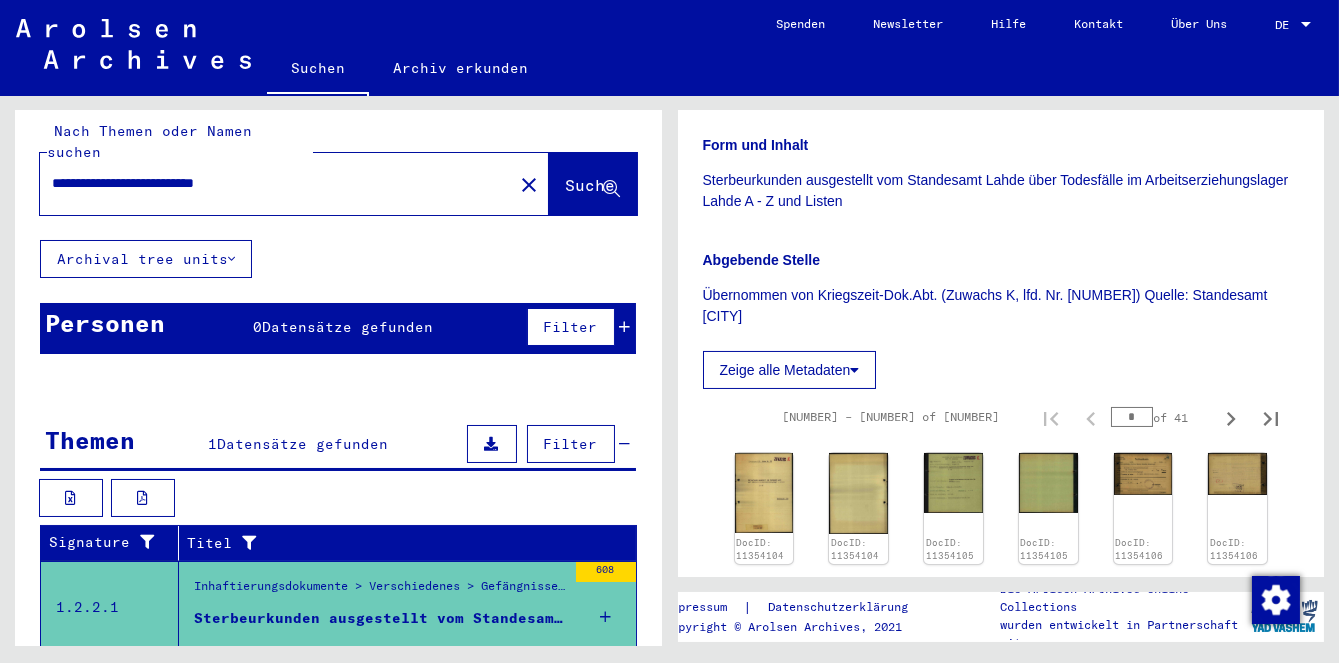 click on "Filter" at bounding box center (571, 444) 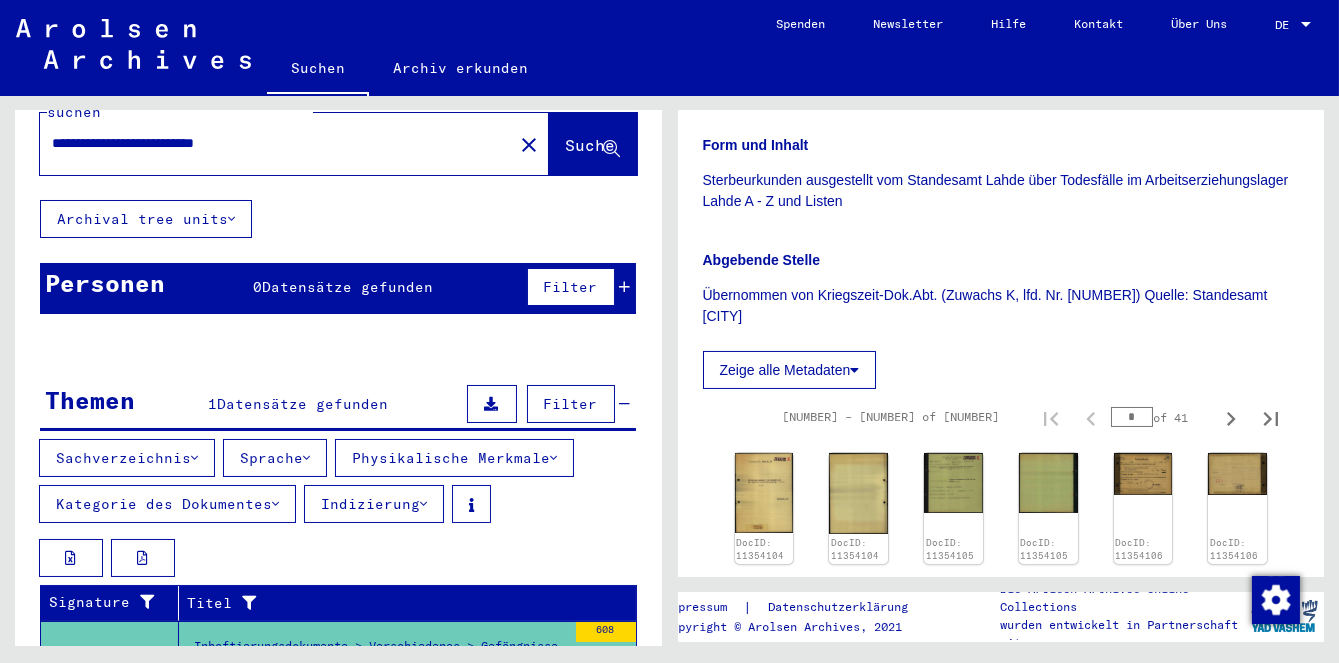 scroll, scrollTop: 113, scrollLeft: 0, axis: vertical 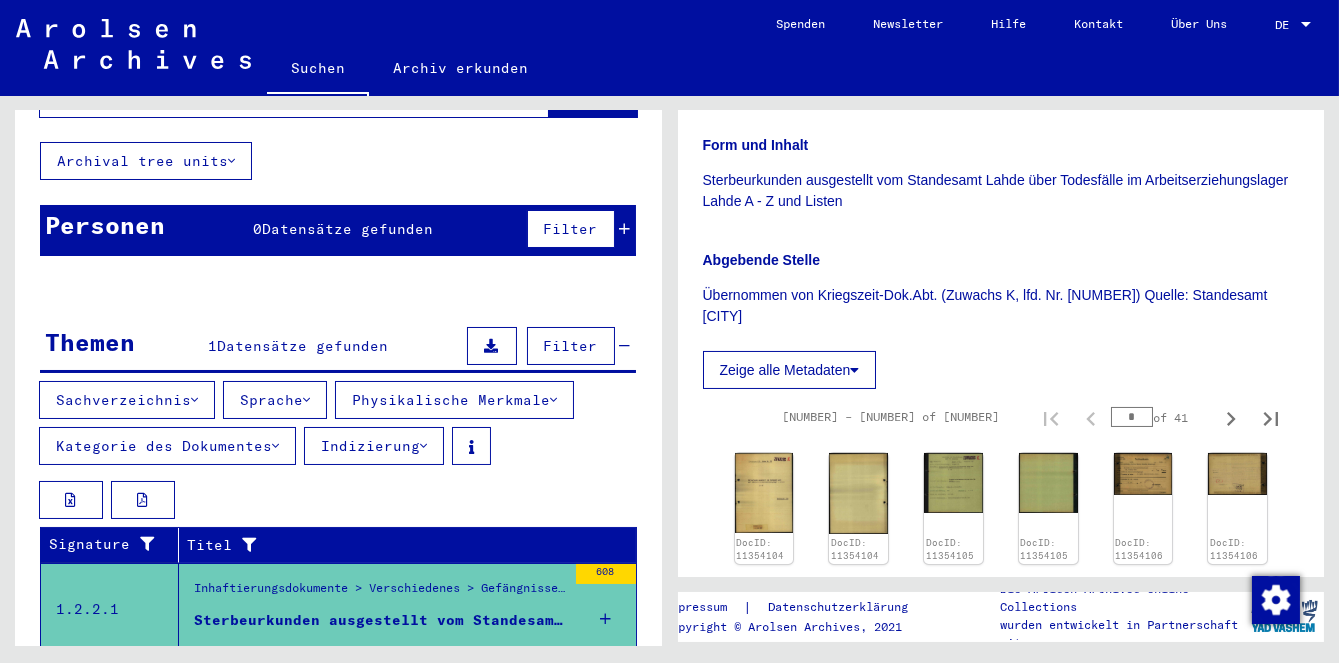 click on "Sachverzeichnis" at bounding box center (127, 400) 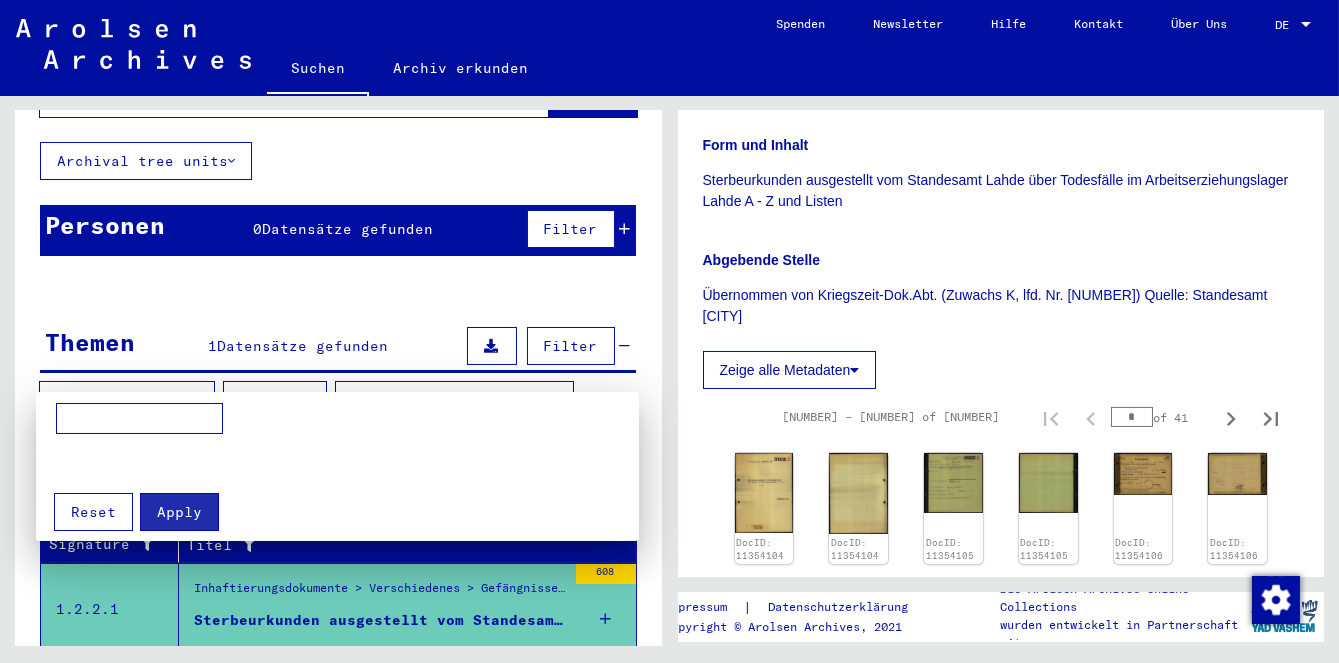 click at bounding box center (669, 331) 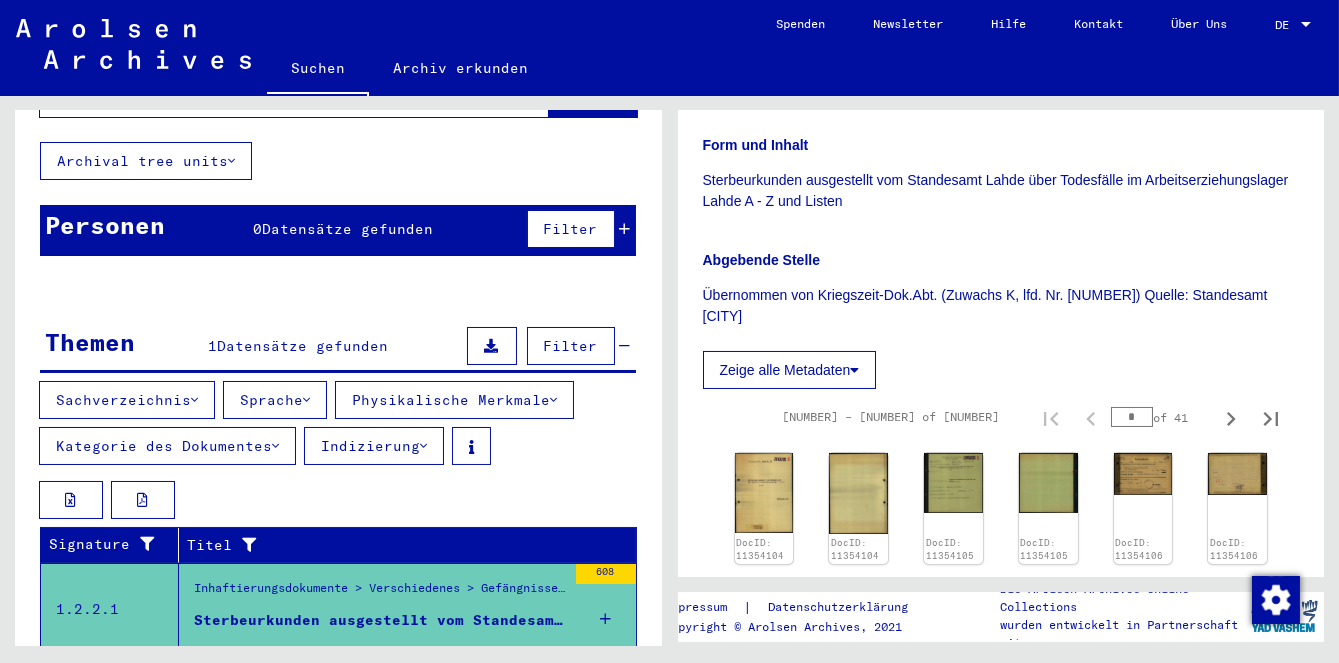 click on "Sprache" at bounding box center [275, 400] 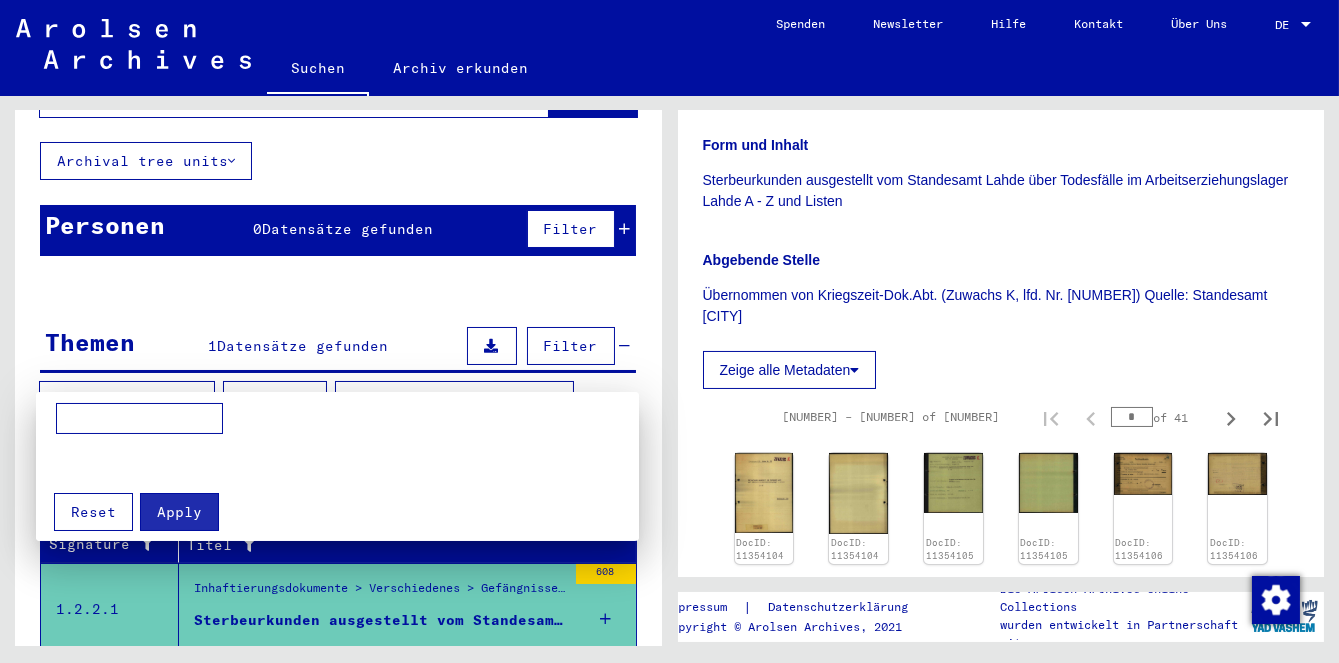 click at bounding box center (669, 331) 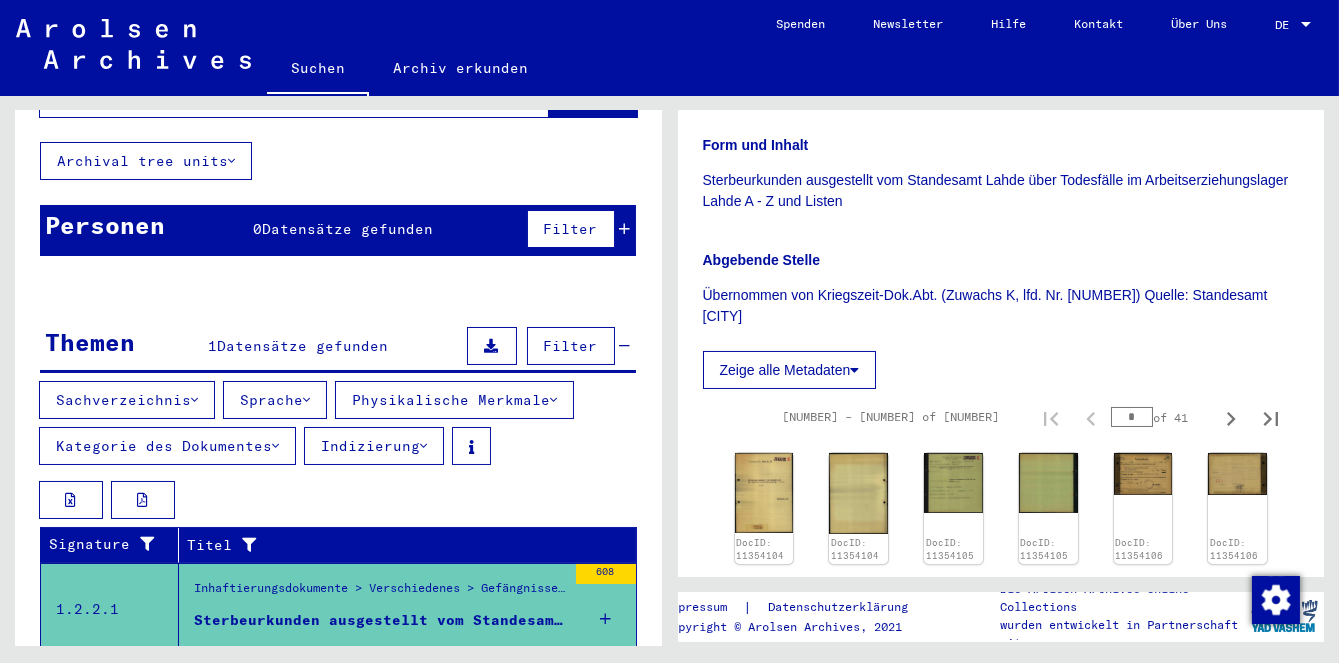 click on "Kategorie des Dokumentes" at bounding box center [167, 446] 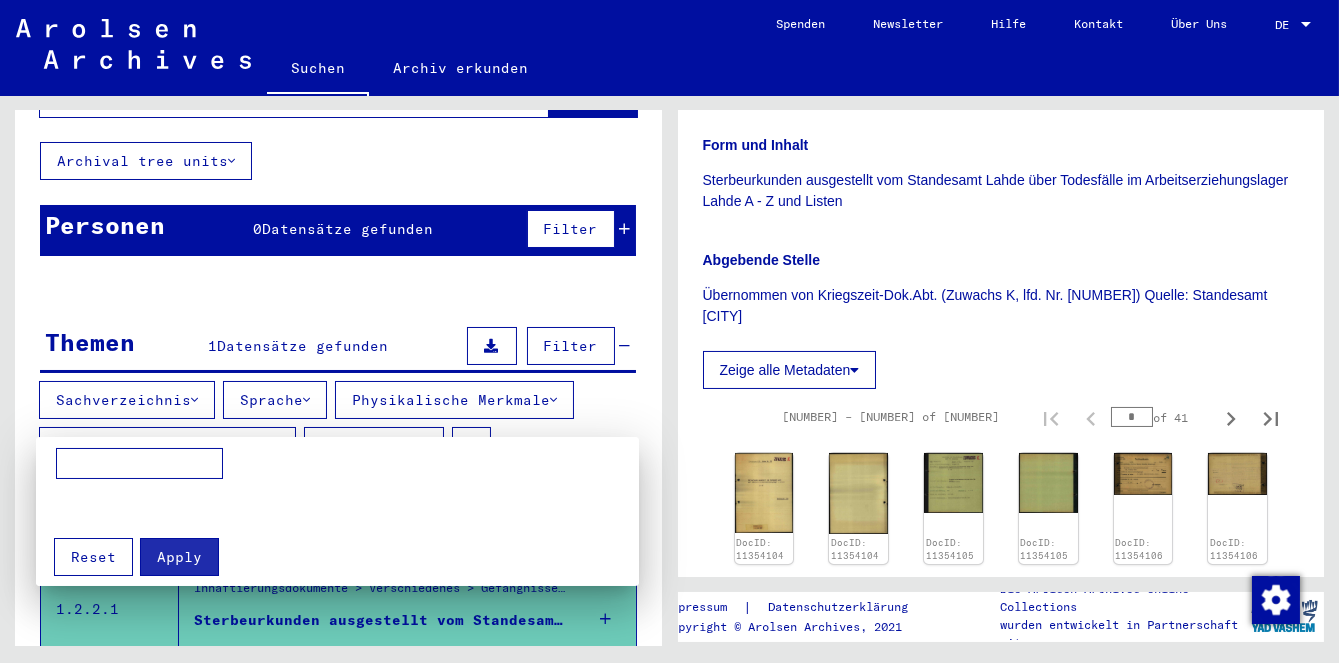 click at bounding box center (669, 331) 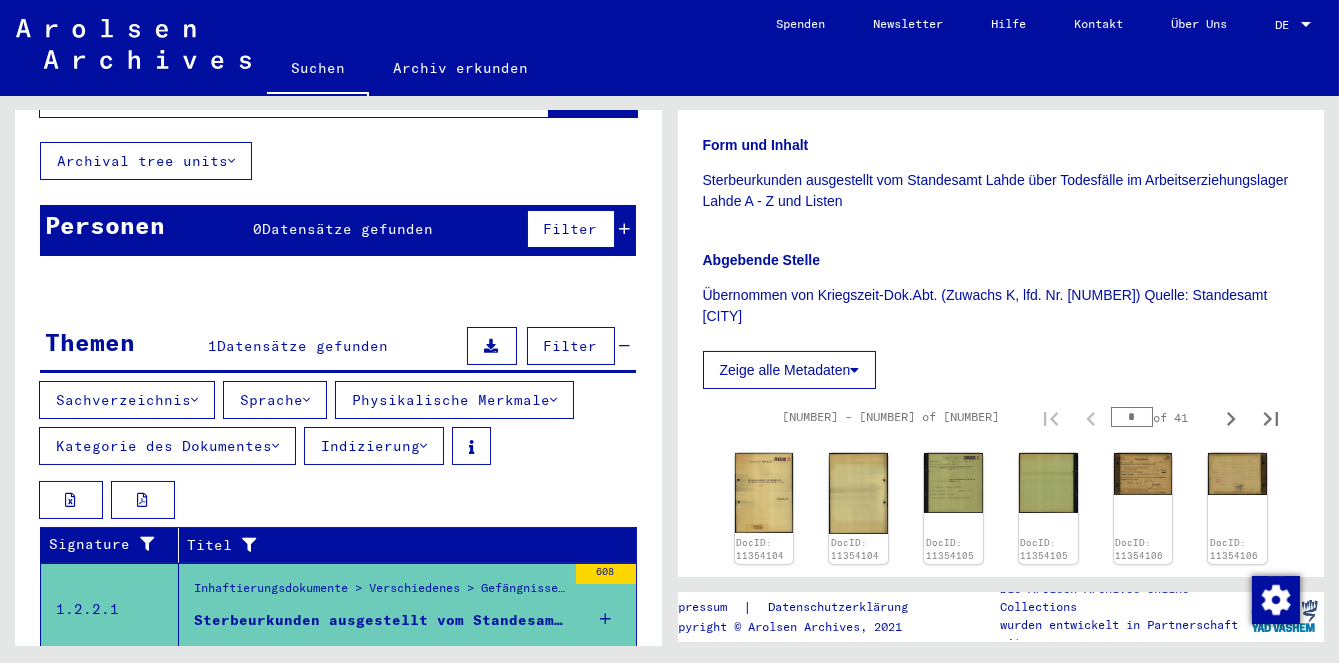 click at bounding box center [471, 446] 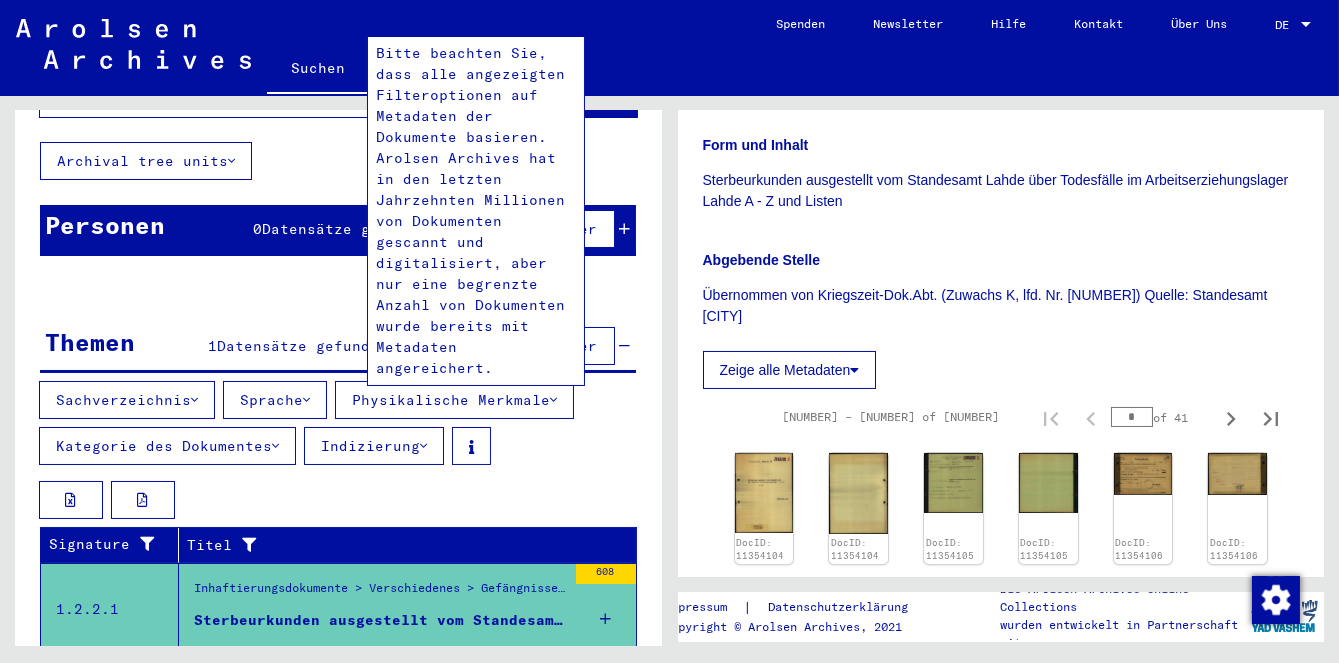 click on "Titel" at bounding box center (402, 545) 